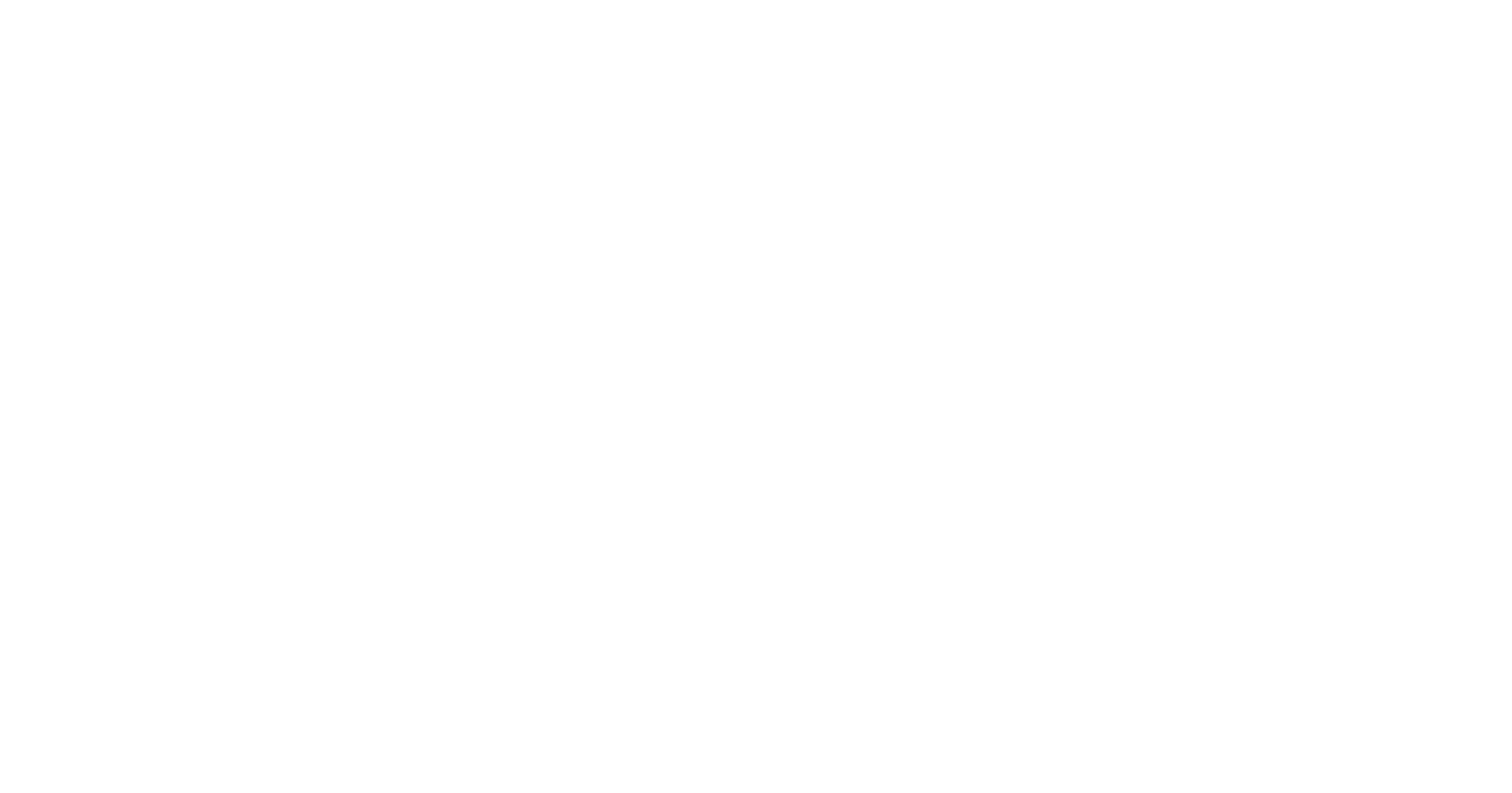 scroll, scrollTop: 0, scrollLeft: 0, axis: both 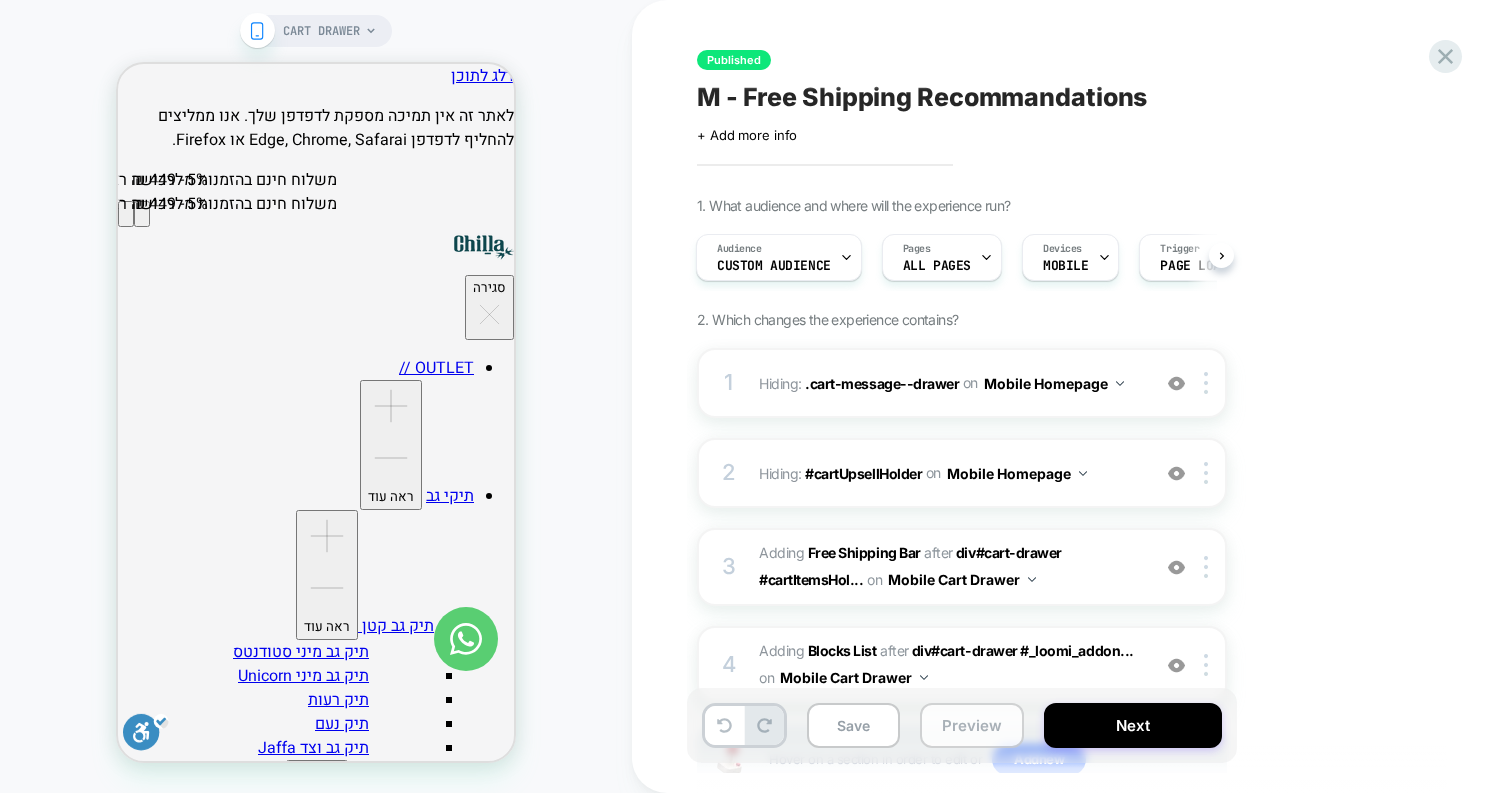 click on "Preview" at bounding box center (972, 725) 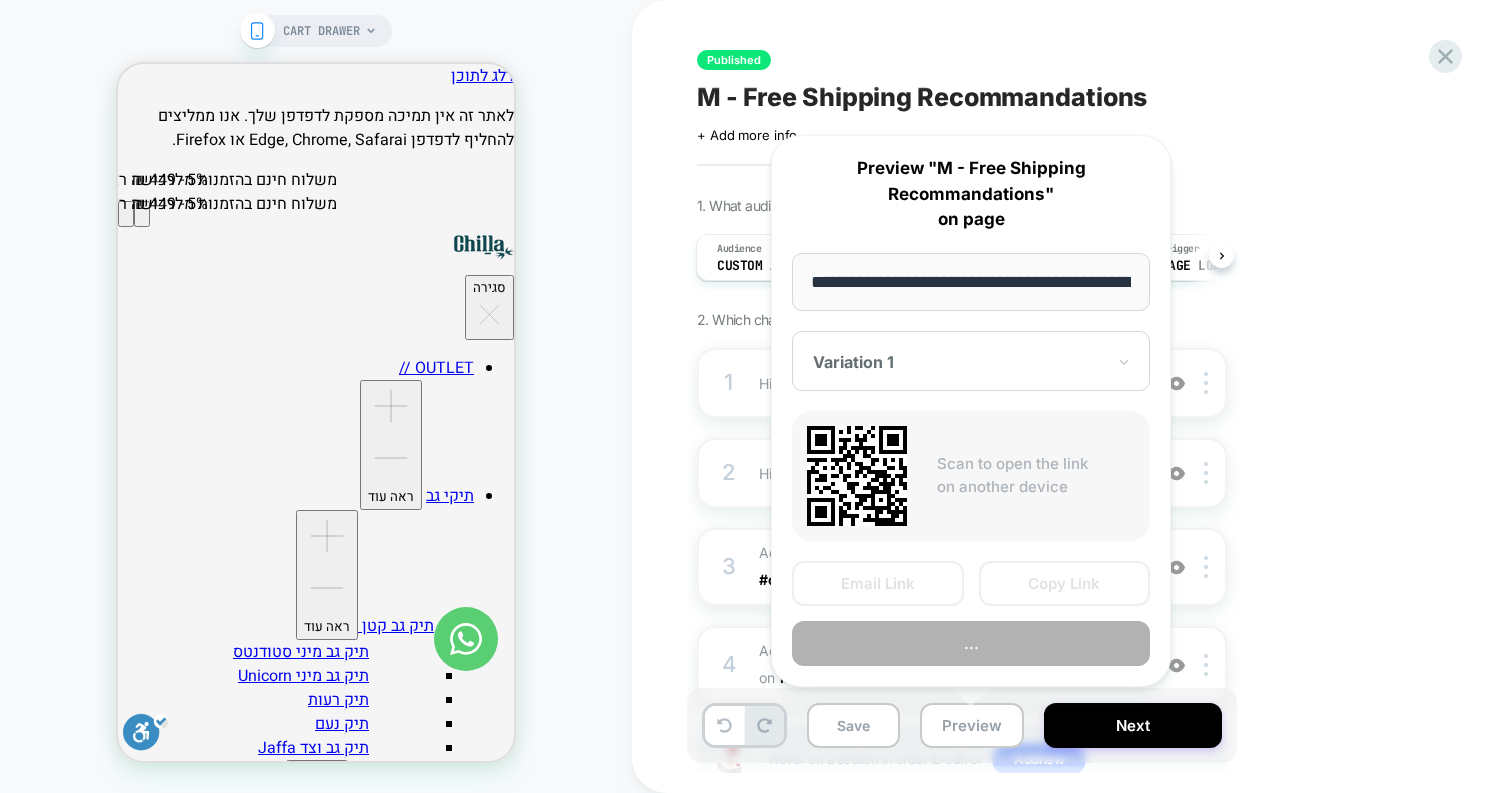 scroll, scrollTop: 0, scrollLeft: 142, axis: horizontal 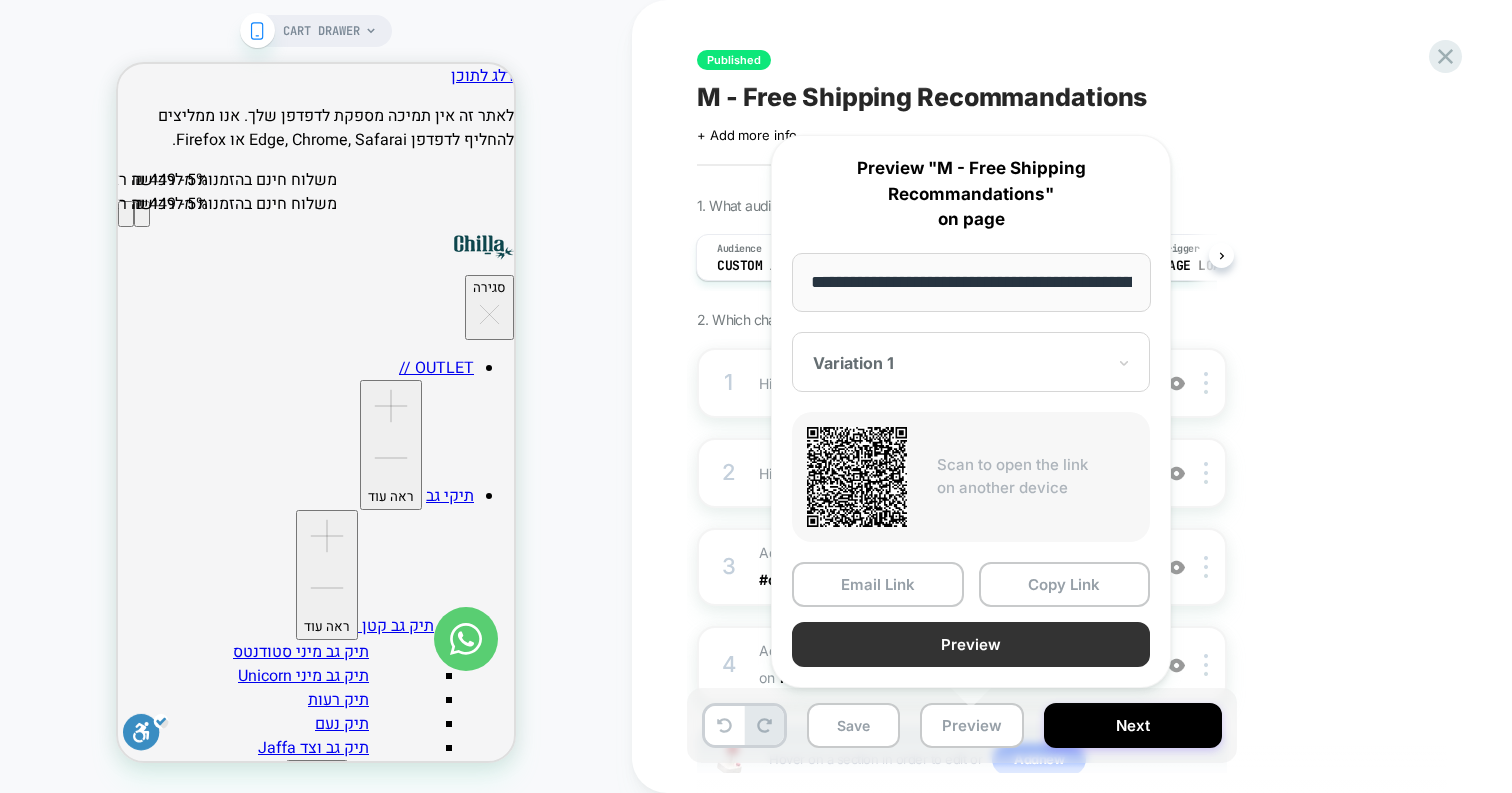 click on "Preview" at bounding box center (971, 644) 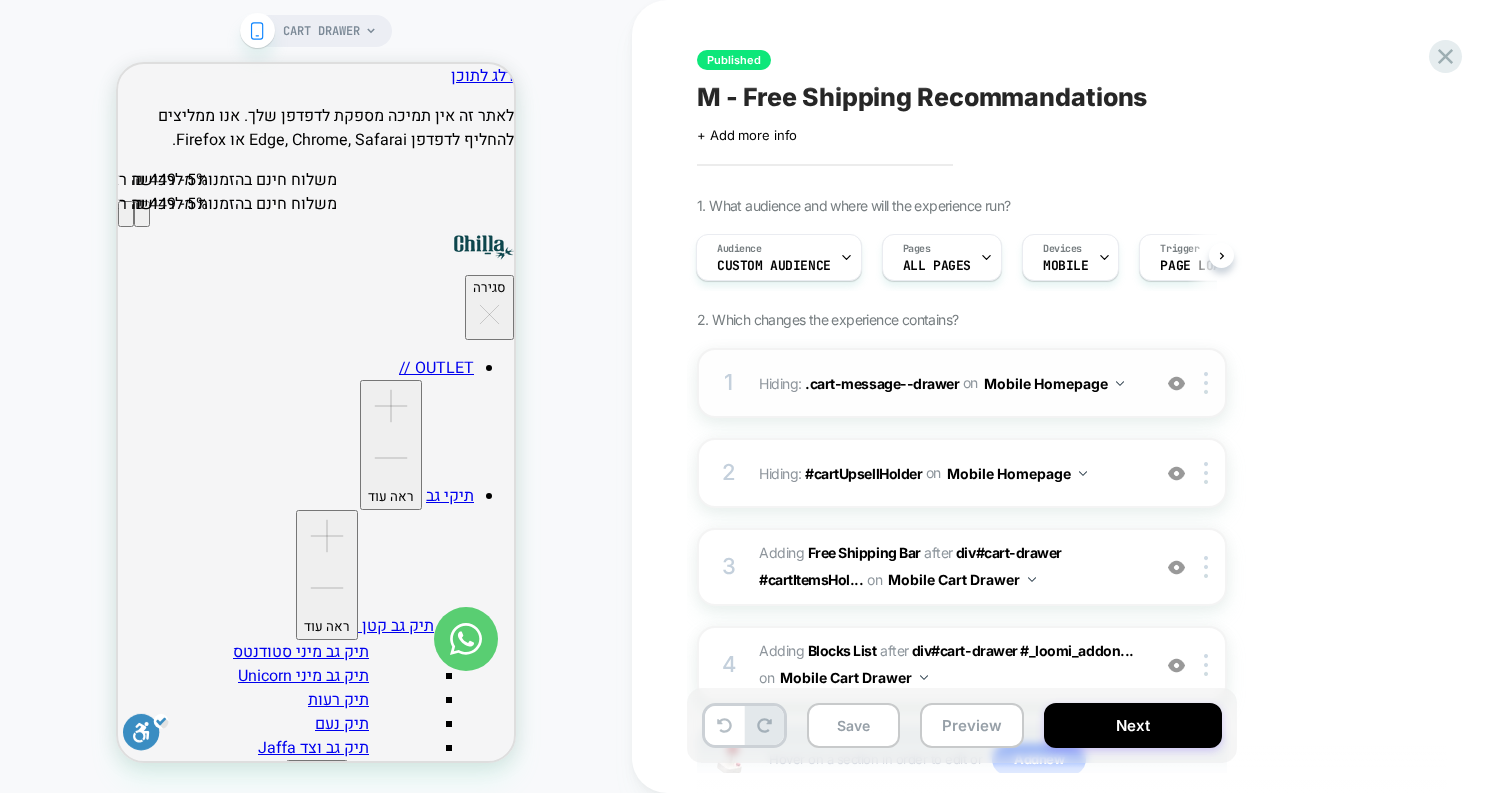 scroll, scrollTop: 151, scrollLeft: 0, axis: vertical 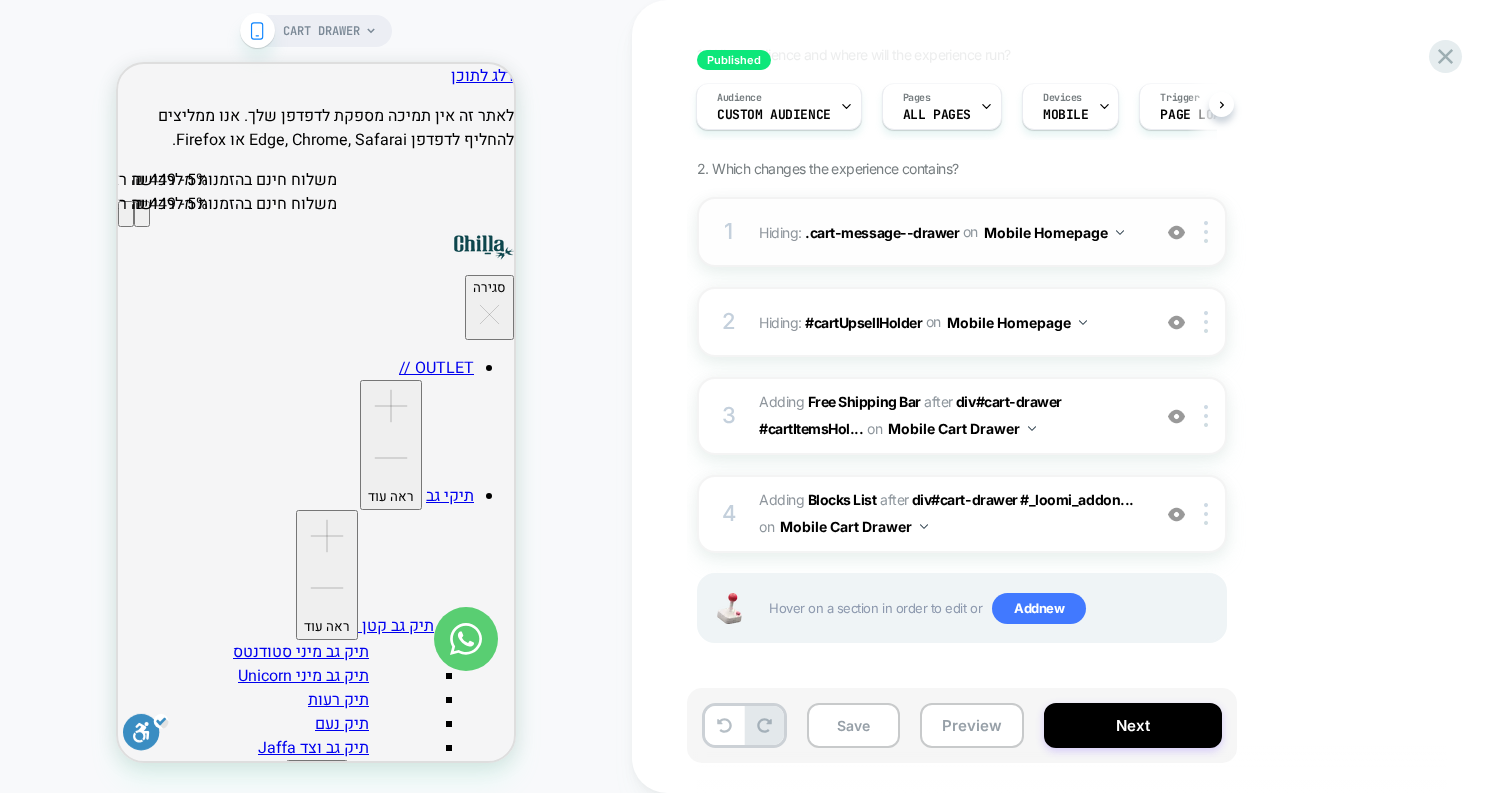 click on "1 Hiding :   .cart-message--drawer .cart-message--drawer   on Mobile Homepage Copy CSS Selector Rename Copy to   Desktop Target   All Devices Delete" at bounding box center [962, 232] 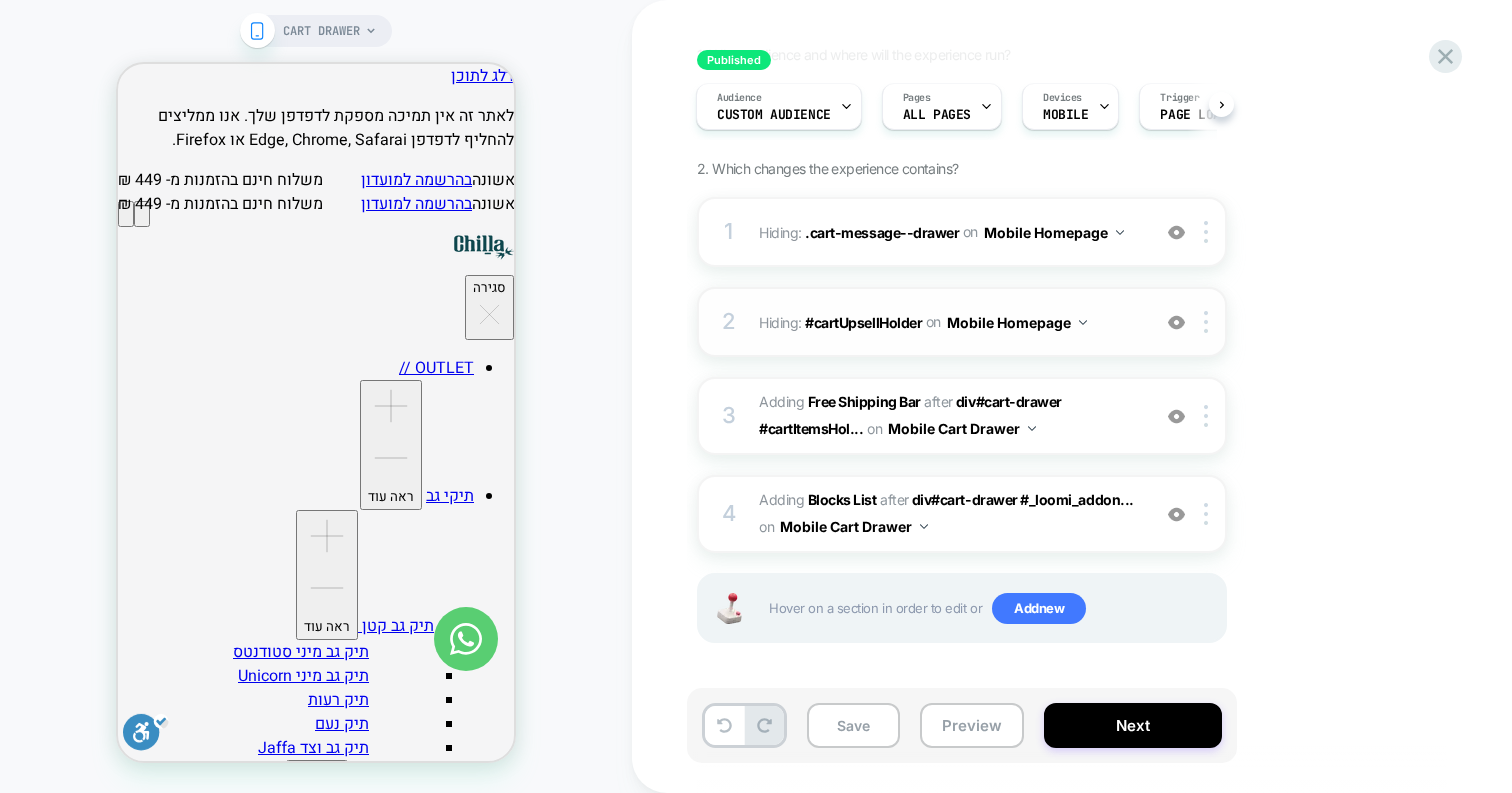 scroll, scrollTop: 0, scrollLeft: 0, axis: both 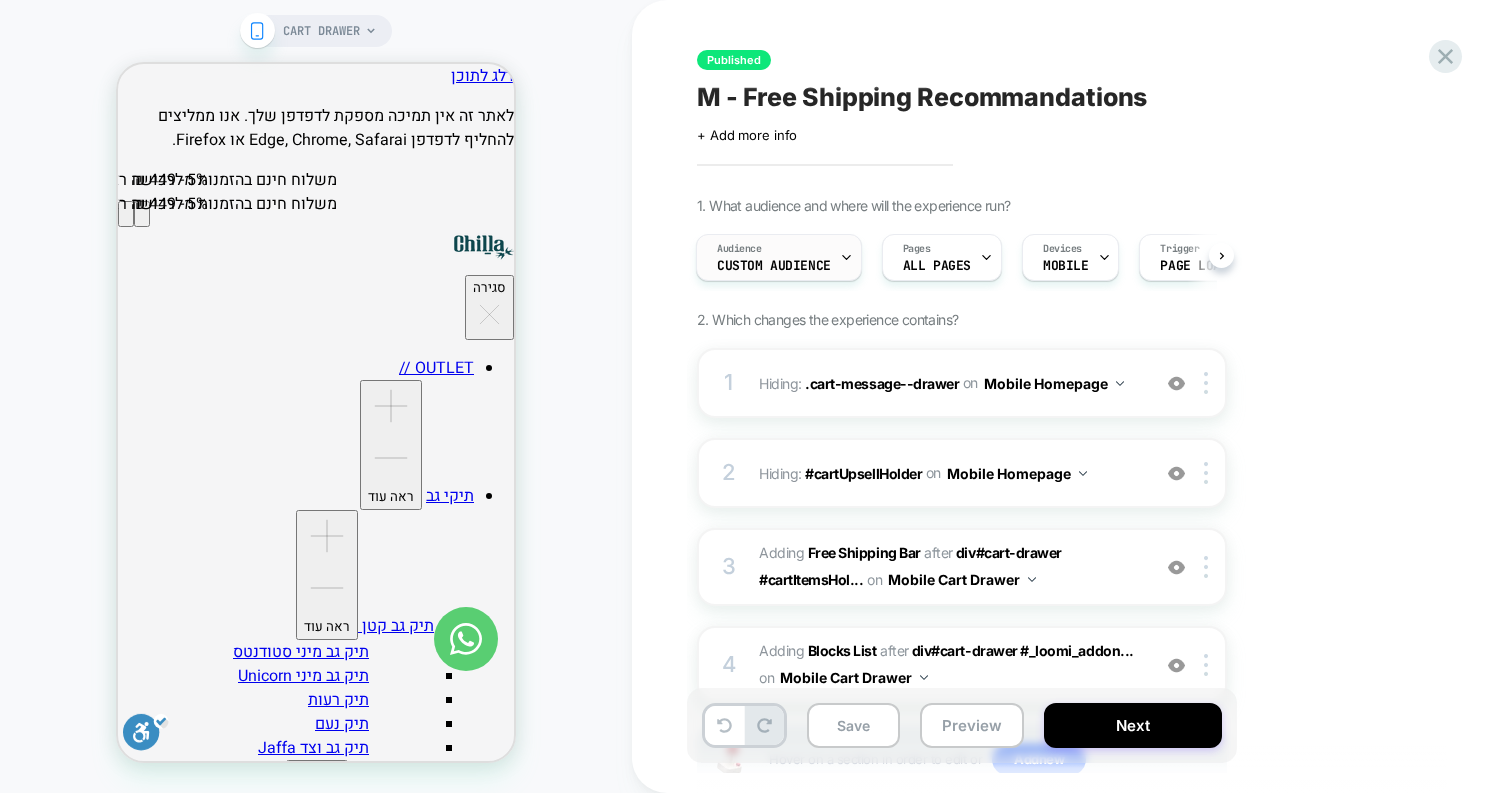 click at bounding box center (846, 257) 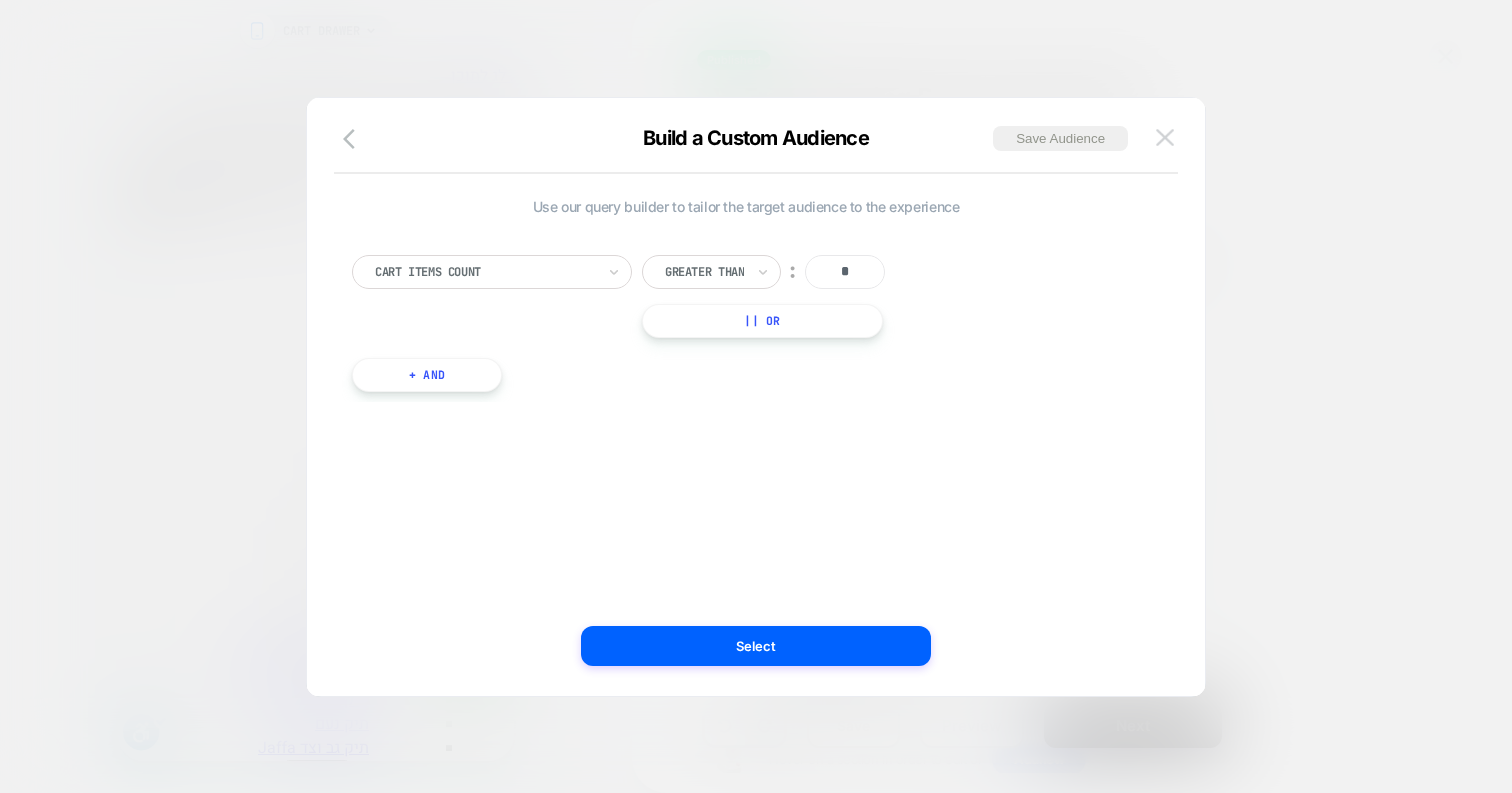 click at bounding box center [1165, 137] 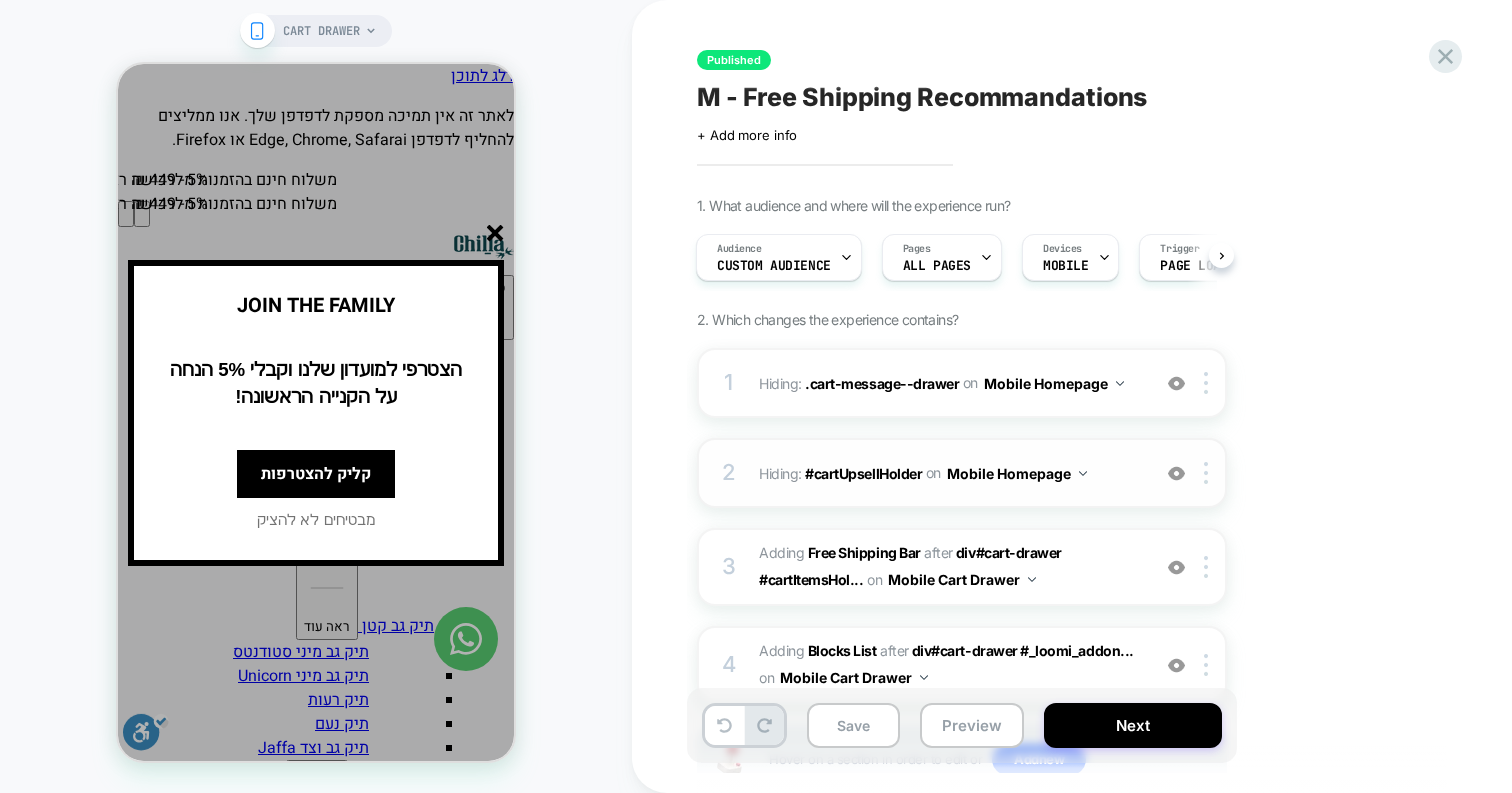 click on "Hiding :   #cartUpsellHolder #cartUpsellHolder   on Mobile Homepage" at bounding box center [949, 473] 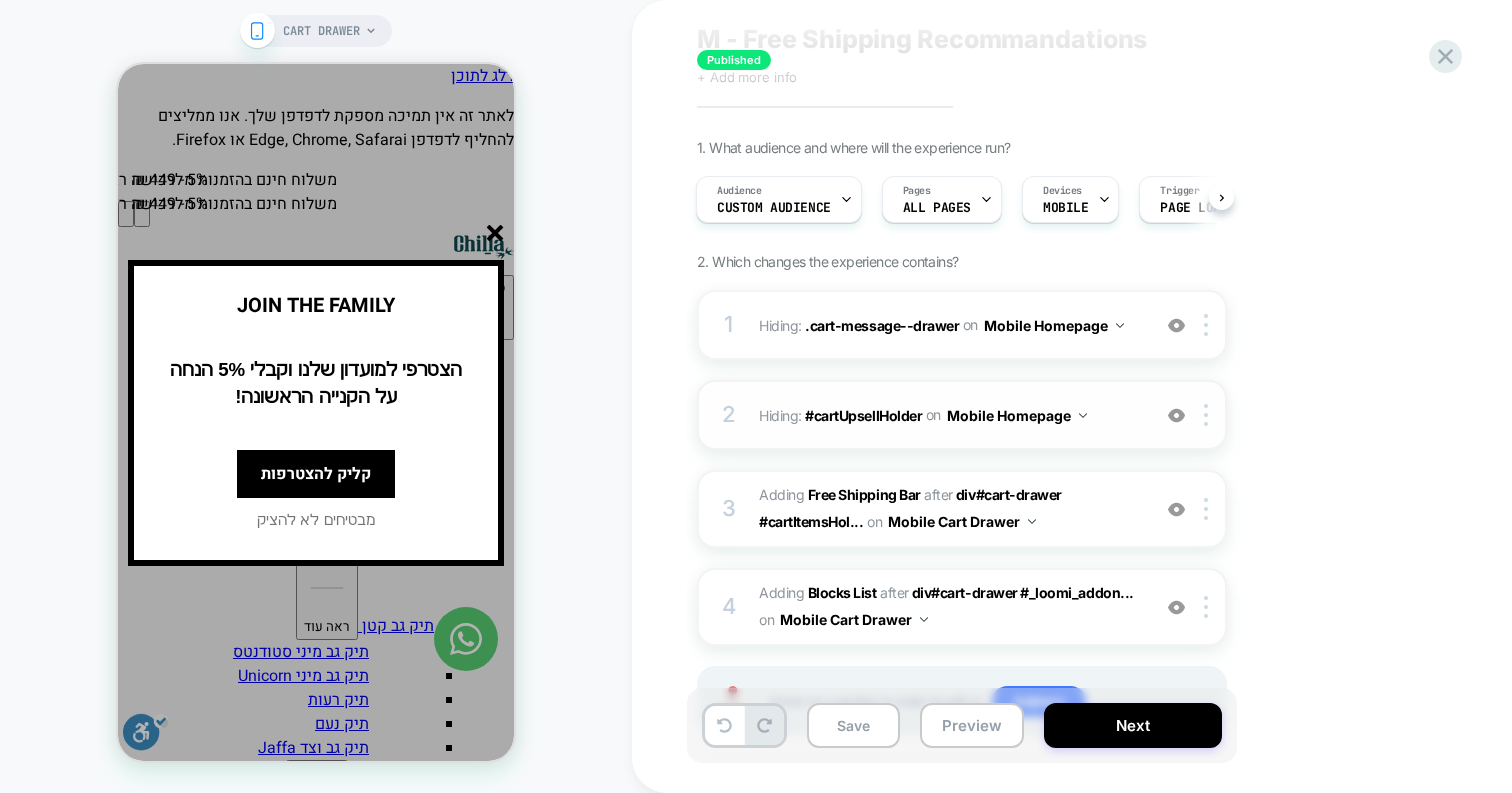 scroll, scrollTop: 62, scrollLeft: 0, axis: vertical 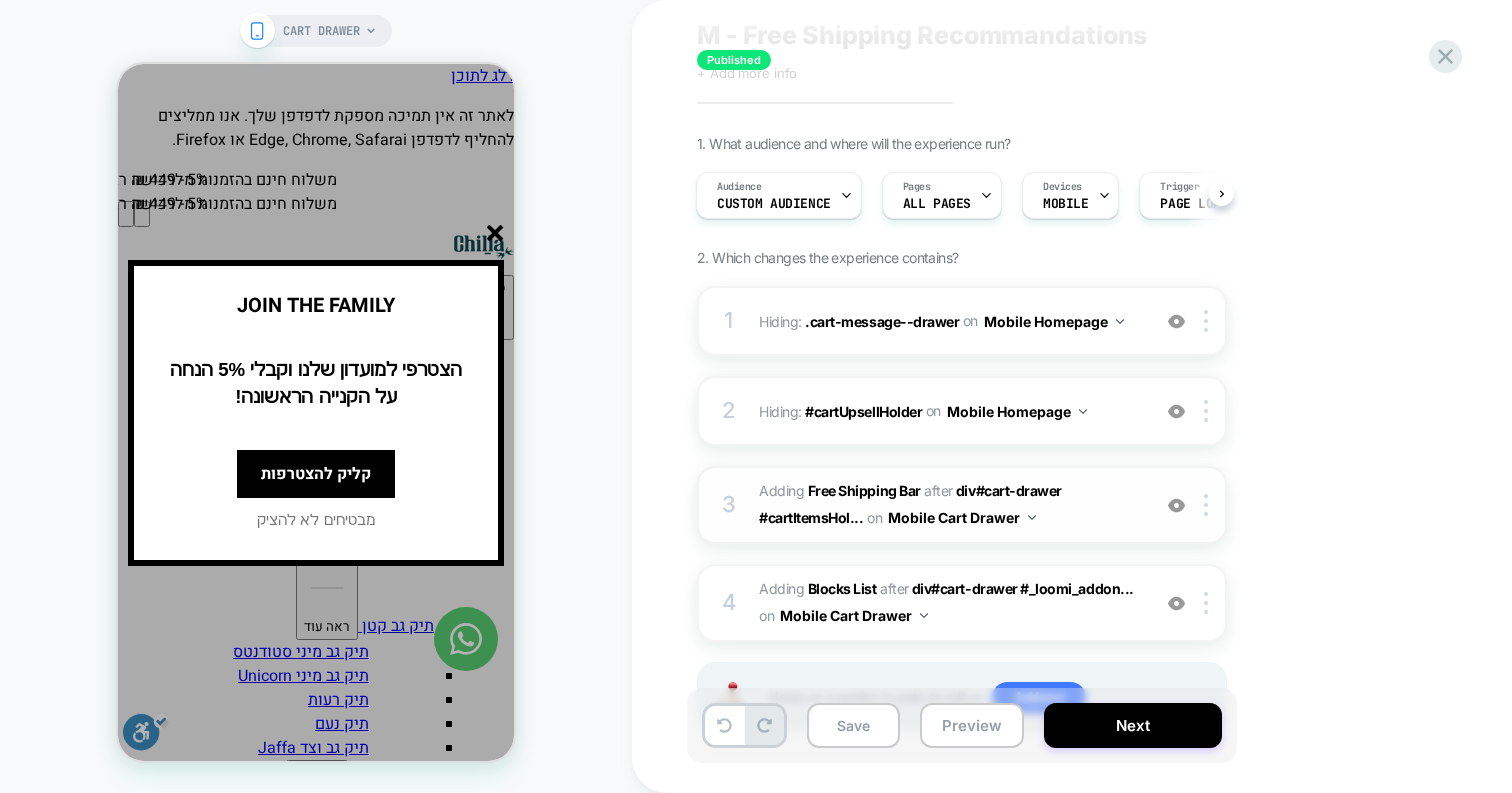 click on "#_loomi_addon_1753265760998 Adding   Free Shipping Bar   AFTER div#cart-drawer #cartItemsHol... div#cart-drawer #cartItemsHolder   on Mobile Cart Drawer" at bounding box center (949, 505) 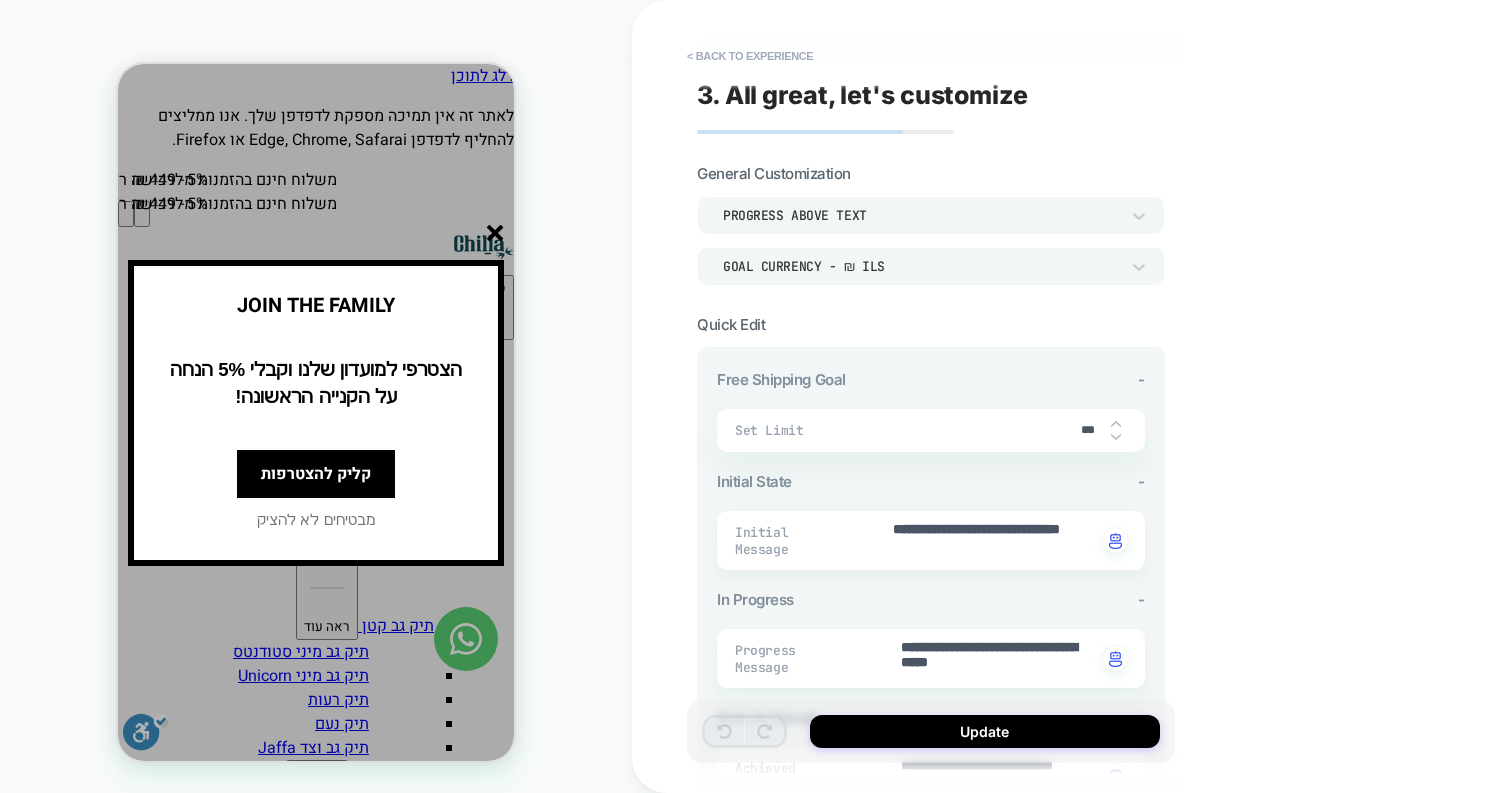click 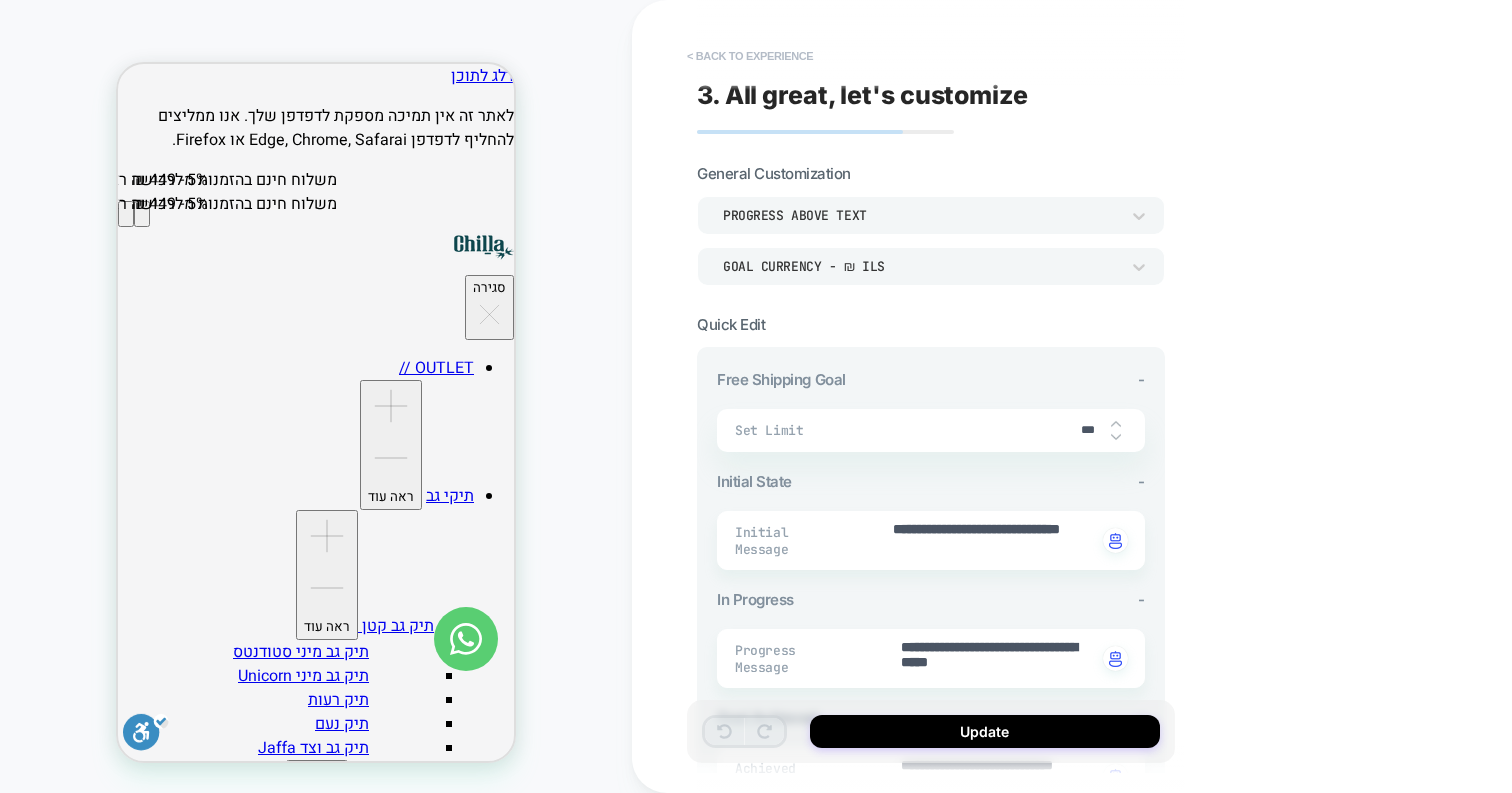 click on "< Back to experience" at bounding box center (750, 56) 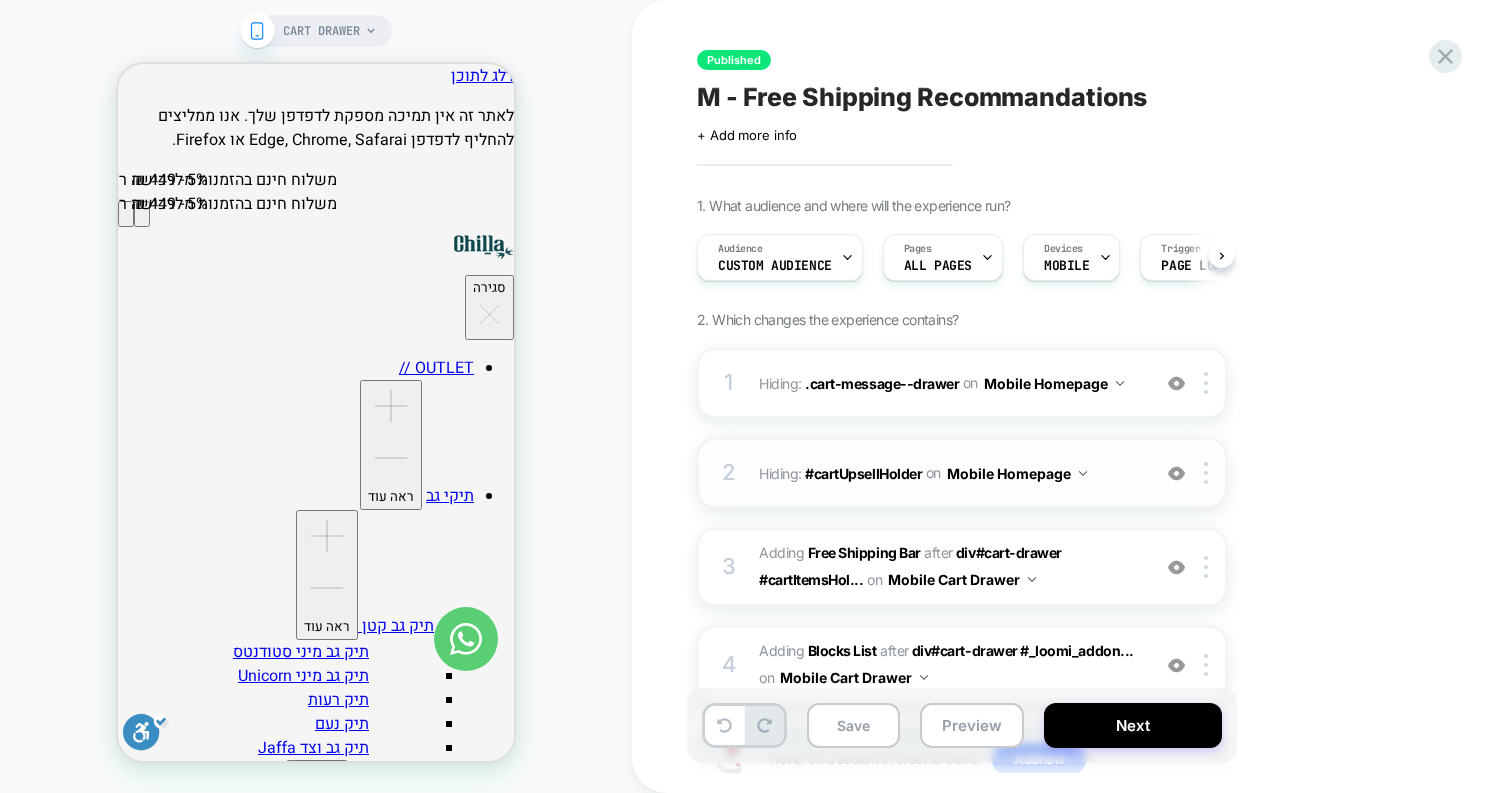 scroll, scrollTop: 0, scrollLeft: 1, axis: horizontal 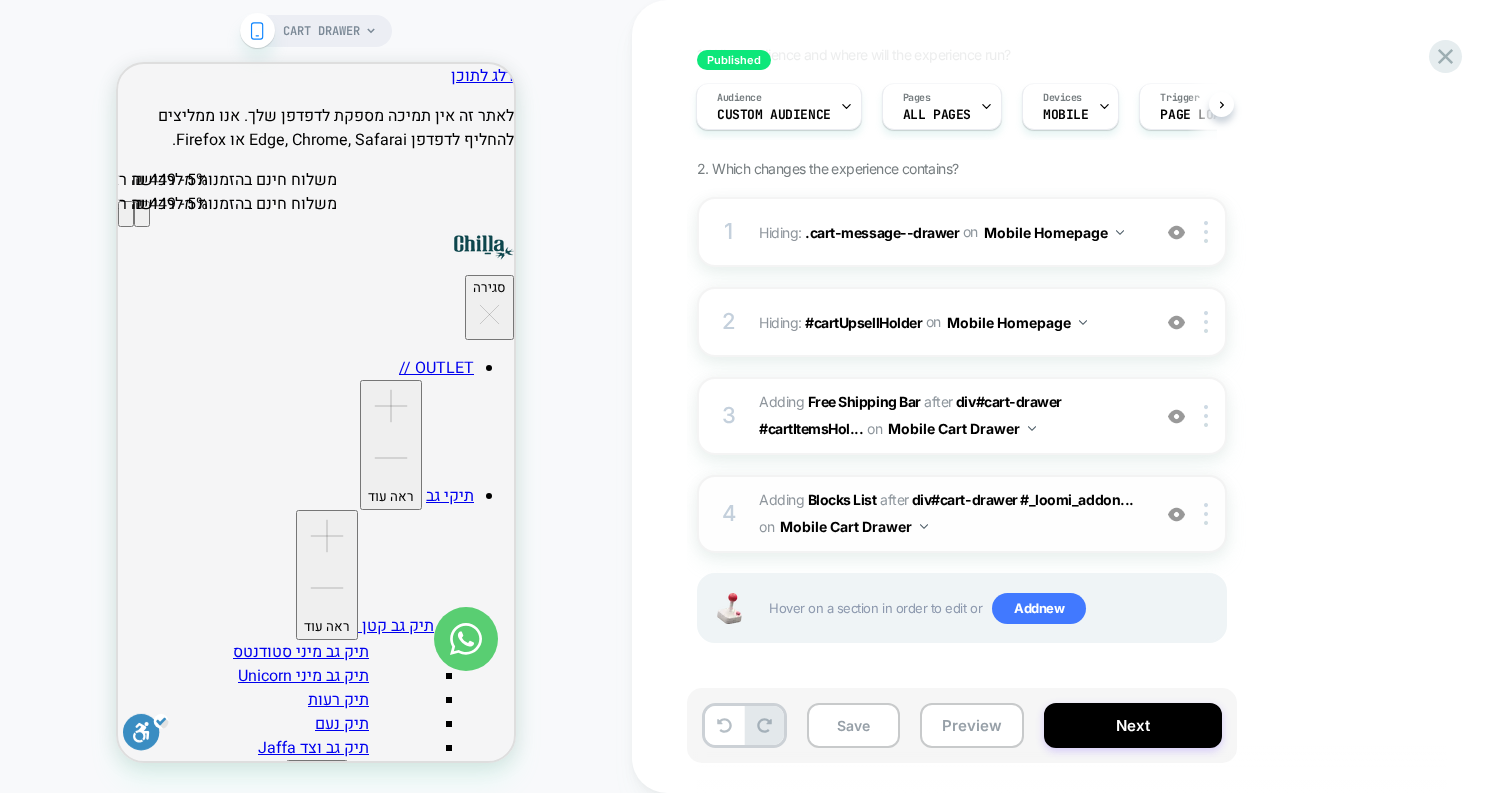 click on "#_loomi_addon_1753266117043 Adding   Blocks List   AFTER div#cart-drawer #_loomi_addon... div#cart-drawer #_loomi_addon_1753265760998   on Mobile Cart Drawer" at bounding box center (949, 514) 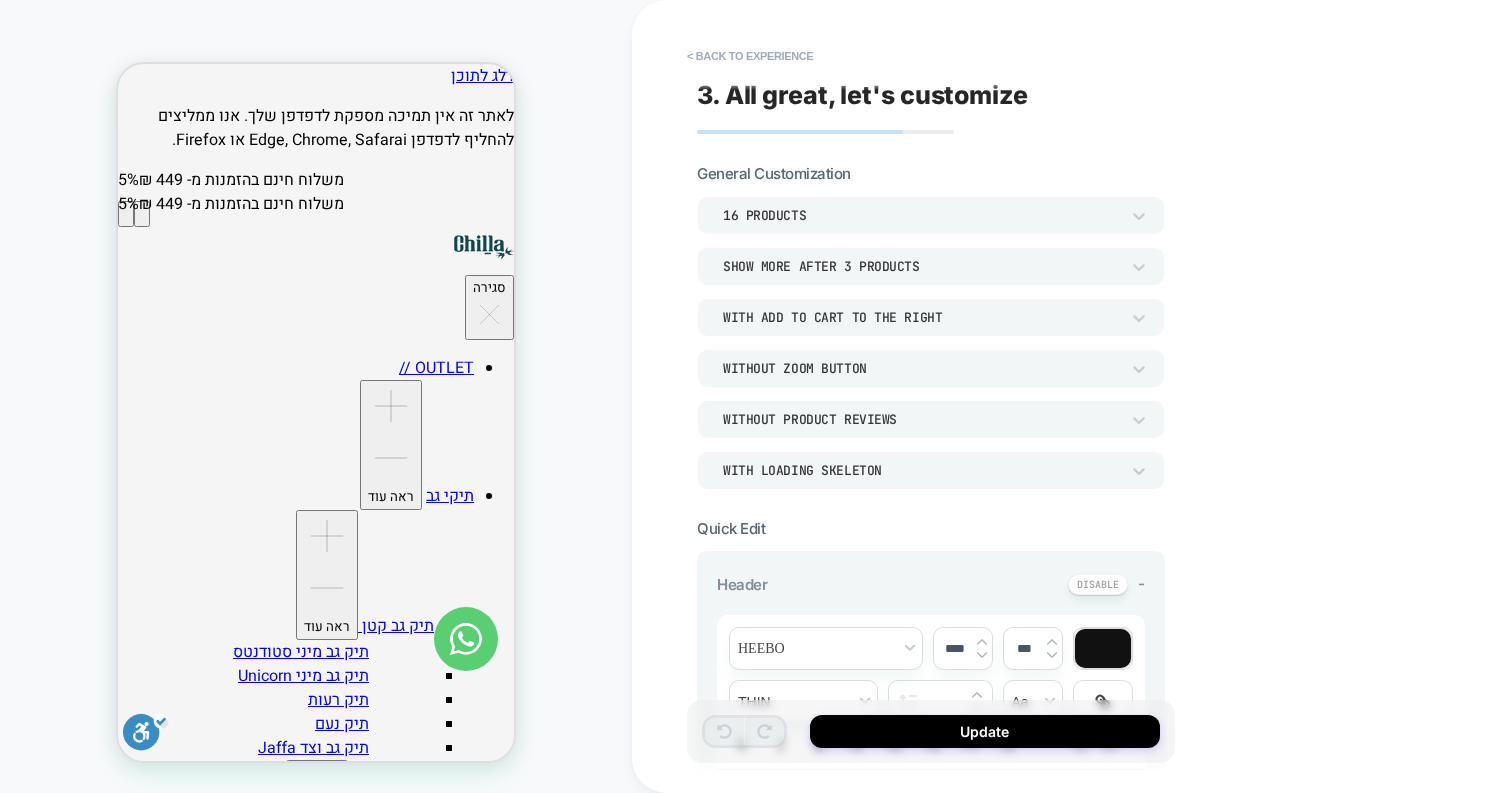 scroll, scrollTop: 125, scrollLeft: 0, axis: vertical 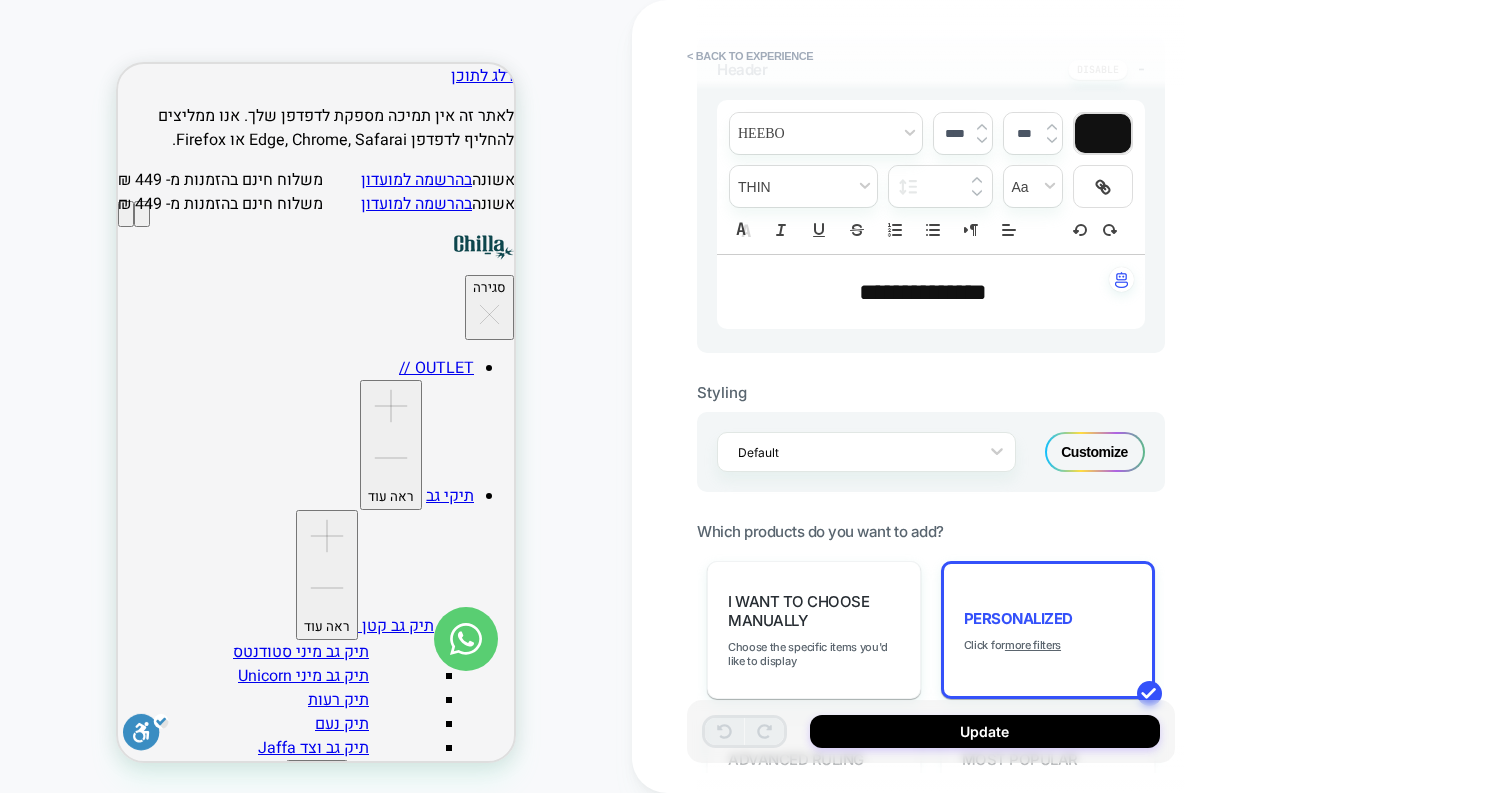 click on "Customize" at bounding box center [1095, 452] 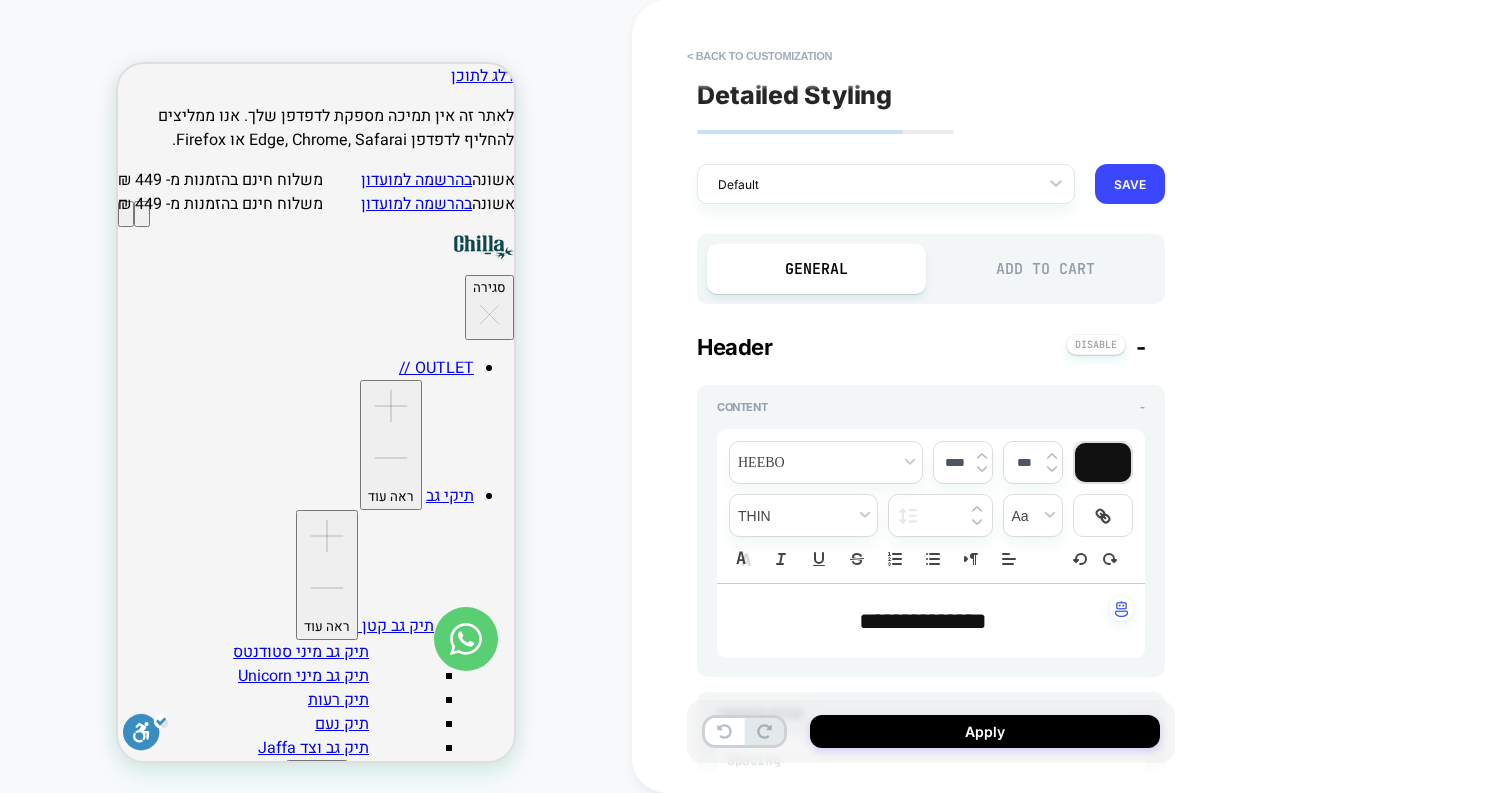 click on "Add to Cart" at bounding box center (1045, 269) 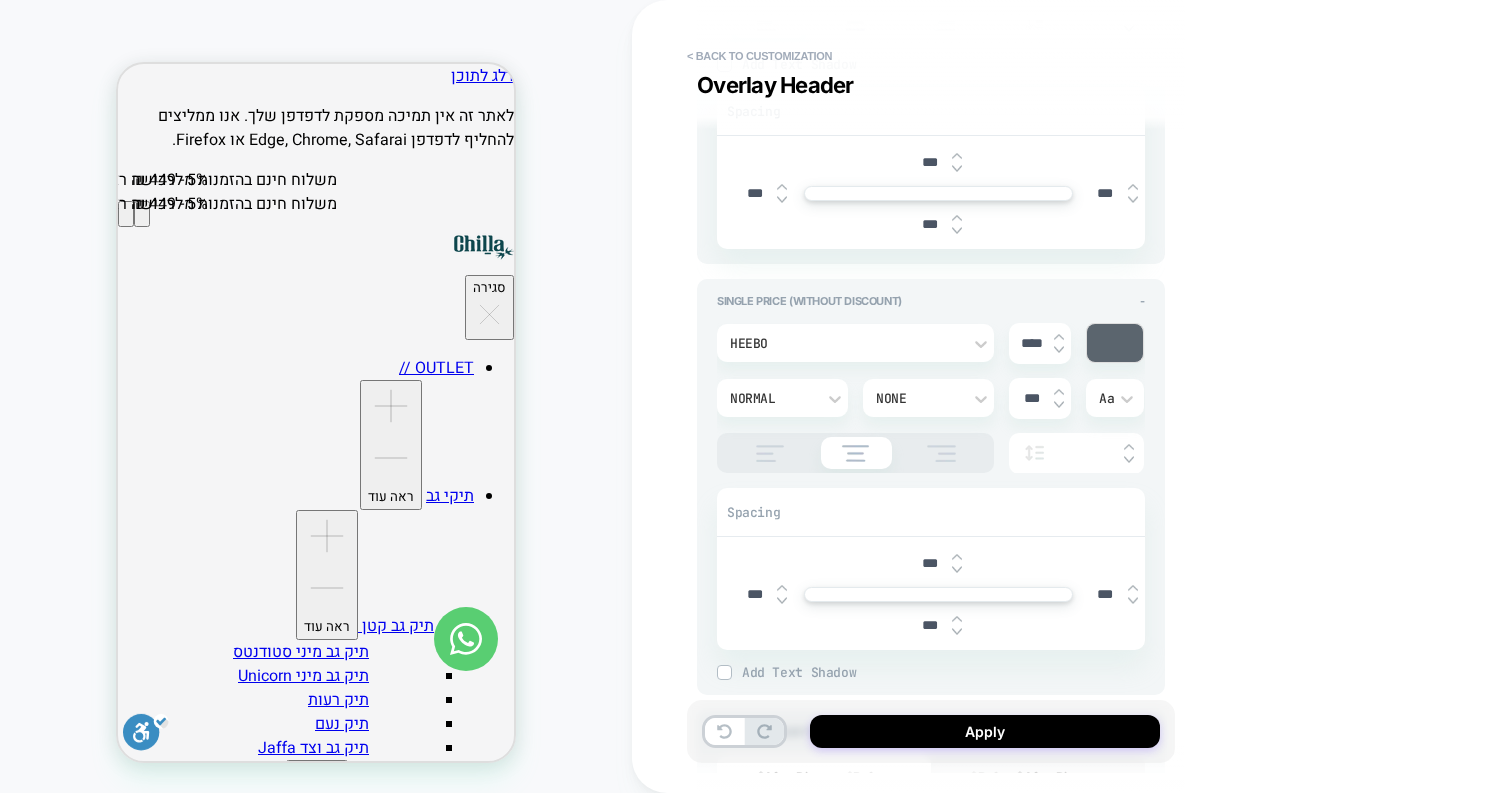 scroll, scrollTop: 0, scrollLeft: 0, axis: both 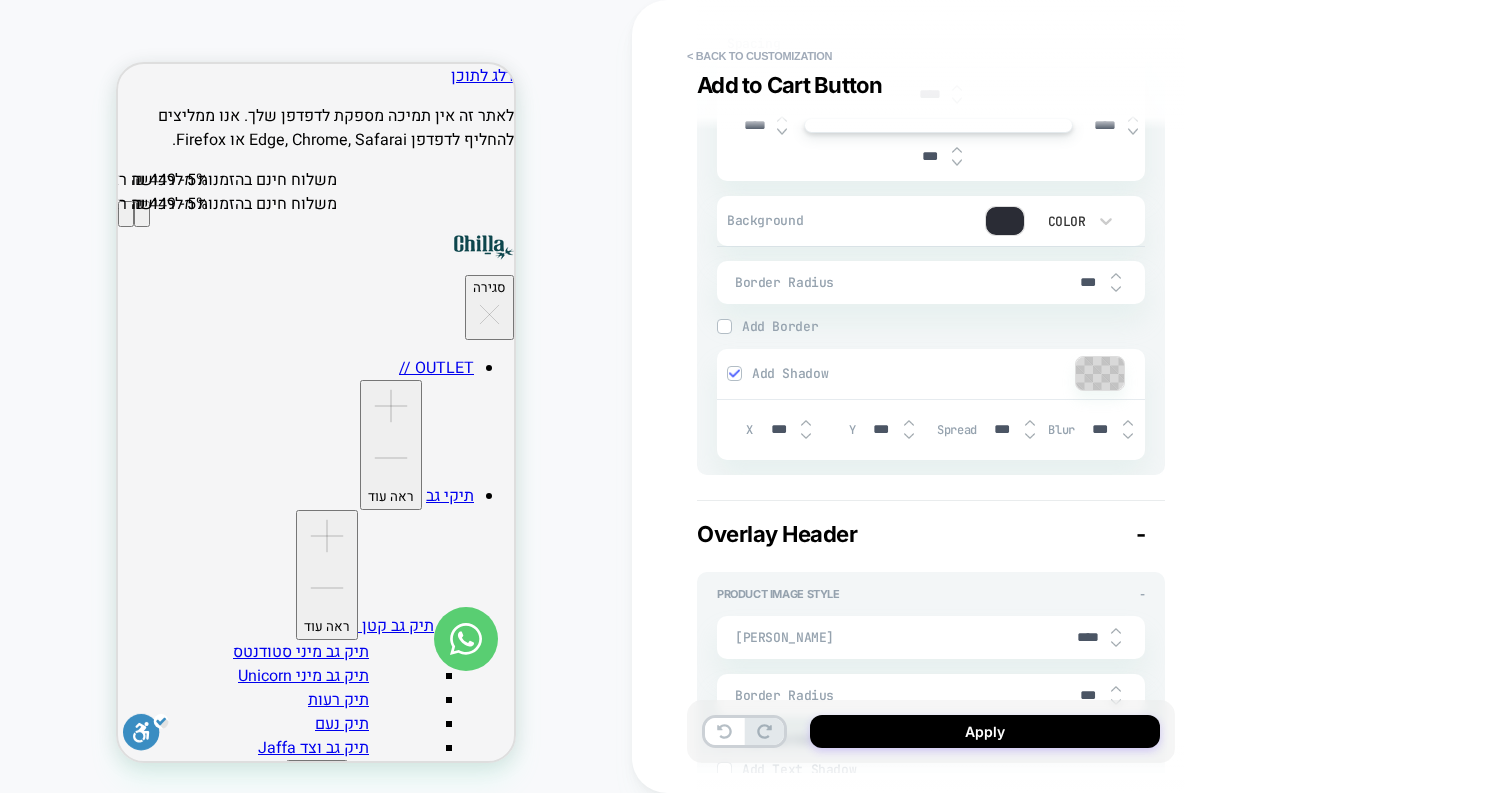 type on "*" 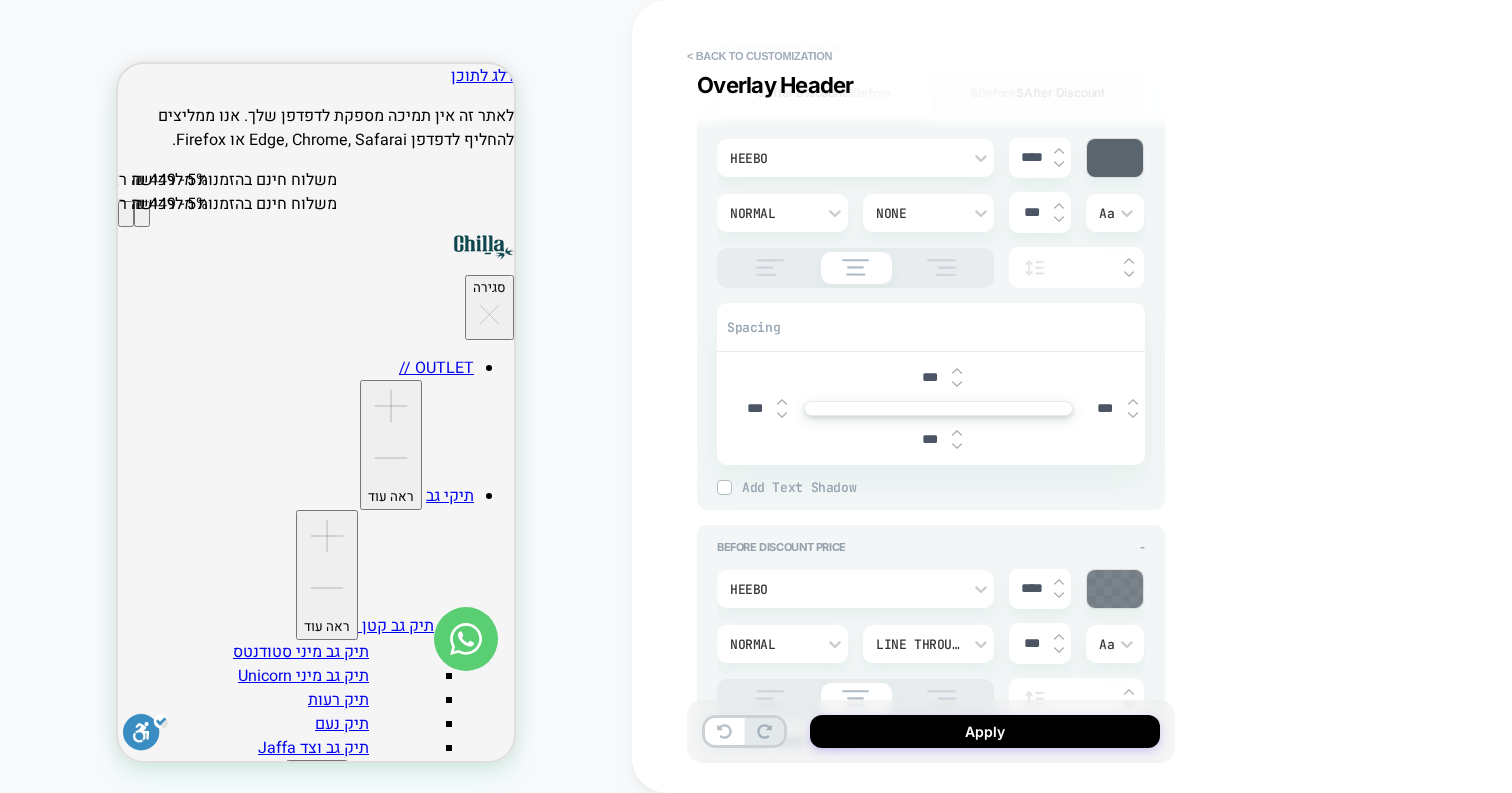 scroll, scrollTop: 2992, scrollLeft: 0, axis: vertical 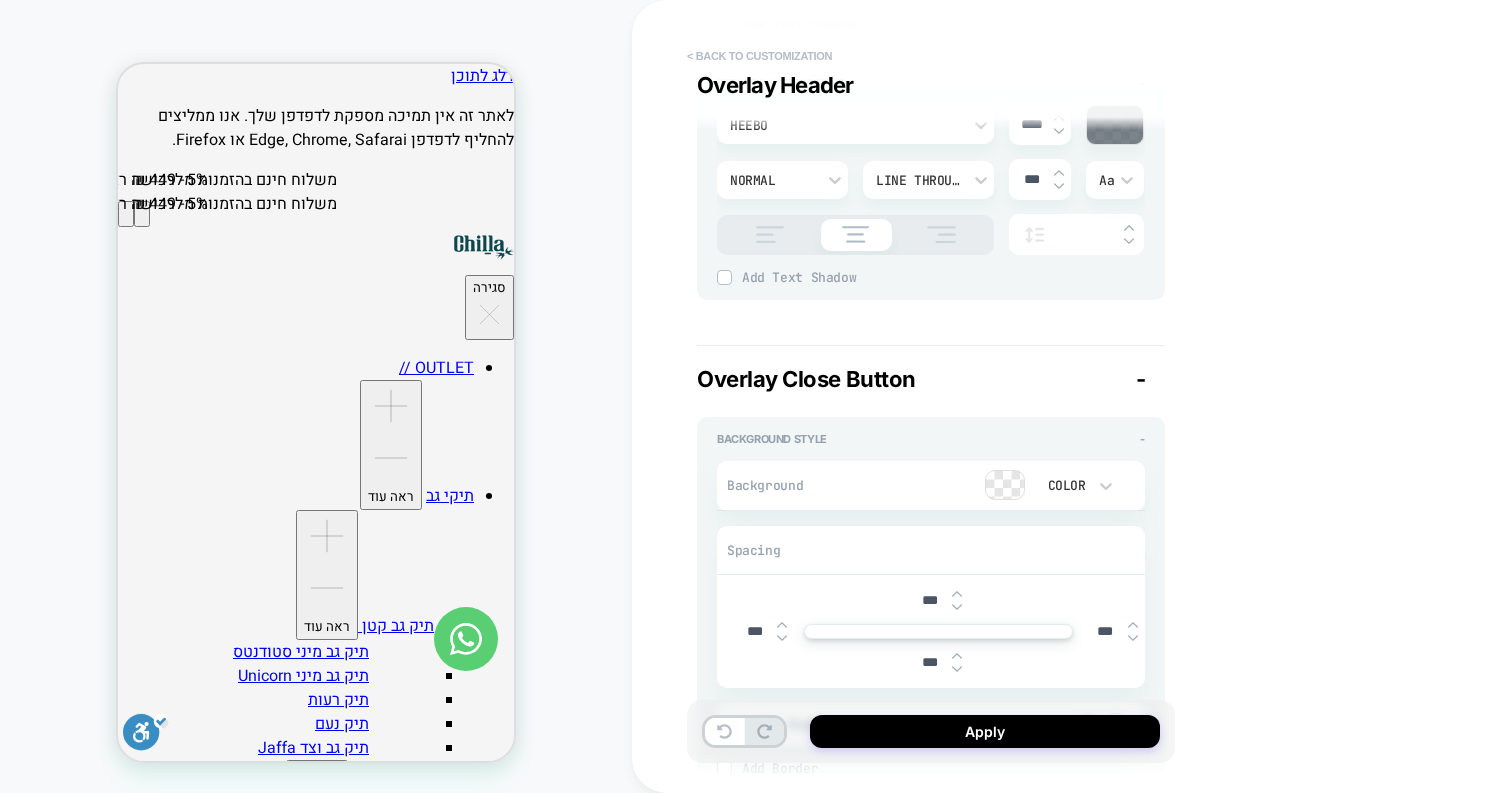 click on "< Back to customization" at bounding box center (759, 56) 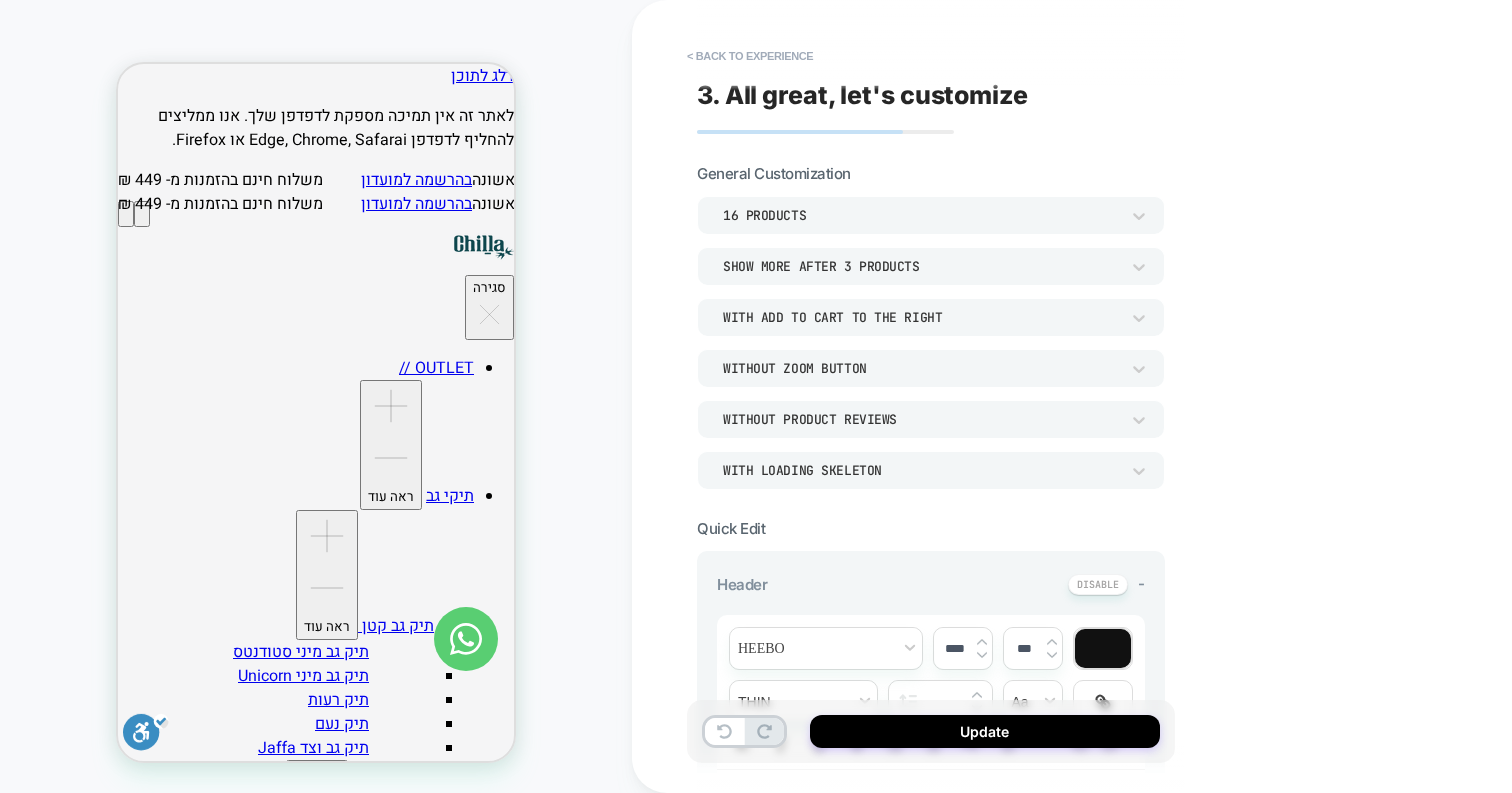 click on "< Back to experience" at bounding box center (750, 56) 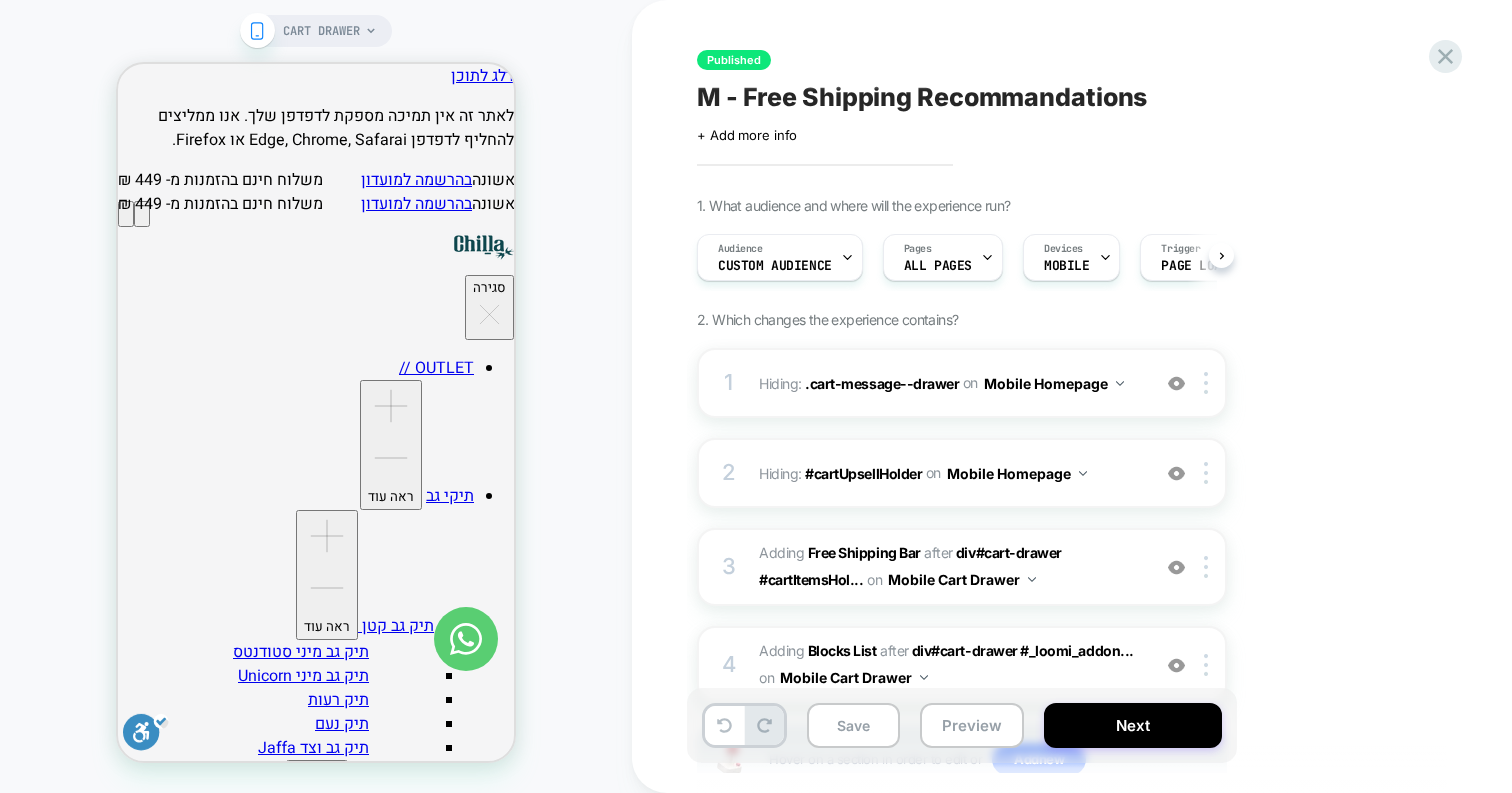 scroll, scrollTop: 0, scrollLeft: 1, axis: horizontal 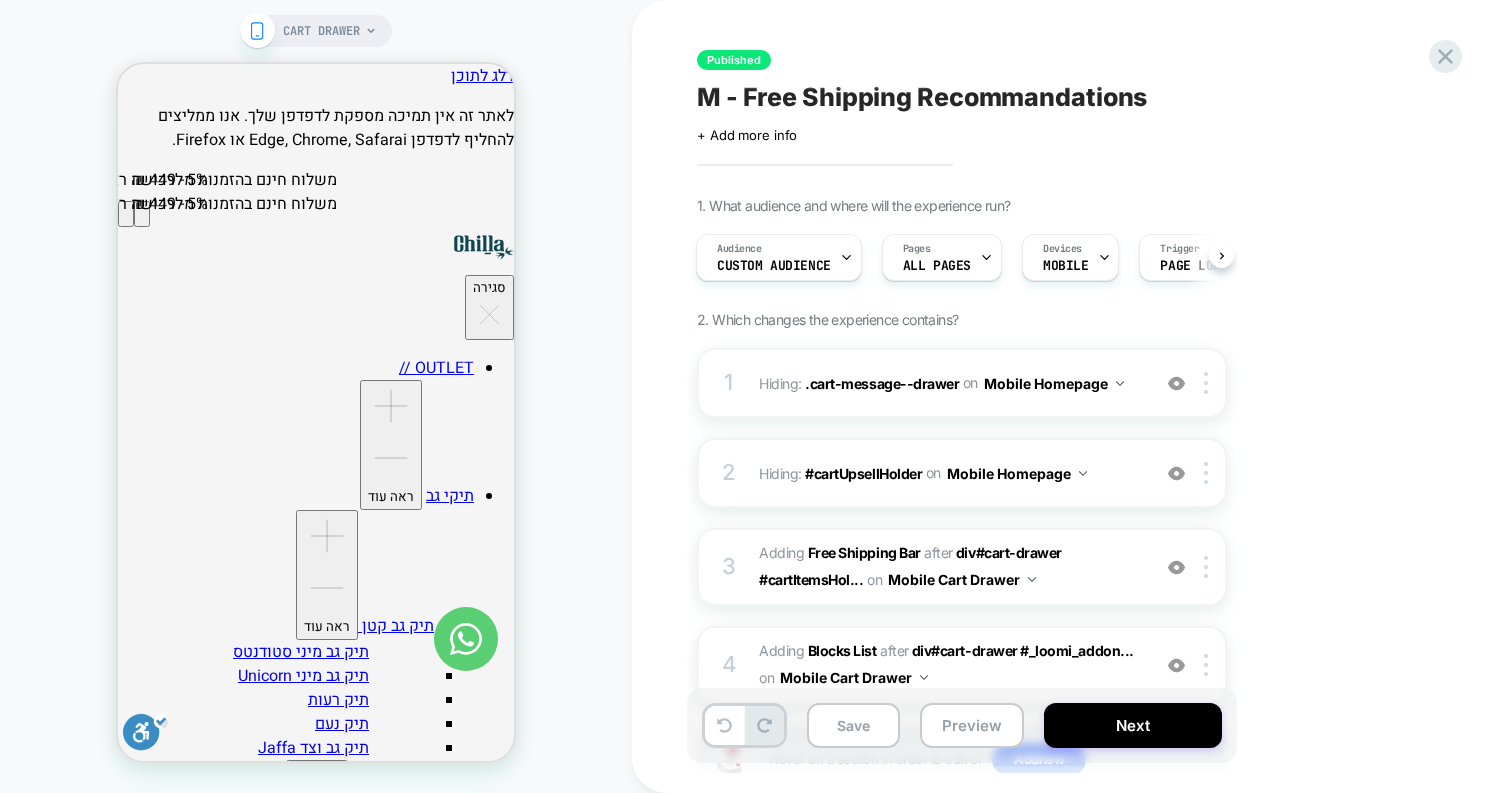 click on "Published M - Free Shipping Recommandations Click to edit experience details + Add more info 1. What audience and where will the experience run? Audience Custom Audience Pages ALL PAGES Devices MOBILE Trigger Page Load 2. Which changes the experience contains? 1 Hiding :   .cart-message--drawer .cart-message--drawer   on Mobile Homepage Copy CSS Selector Rename Copy to   Desktop Target   All Devices Delete 2 Hiding :   #cartUpsellHolder #cartUpsellHolder   on Mobile Homepage Copy CSS Selector Rename Copy to   Desktop Target   All Devices Delete 3 #_loomi_addon_1753265760998 Adding   Free Shipping Bar   AFTER div#cart-drawer #cartItemsHol... div#cart-drawer #cartItemsHolder   on Mobile Cart Drawer Add Before Add After Duplicate Replace Position Copy CSS Selector Copy Widget Id Rename Copy to   Desktop Target   All Devices Delete Upgrade to latest 4 #_loomi_addon_1753266117043 Adding   Blocks List   AFTER div#cart-drawer #_loomi_addon... div#cart-drawer #_loomi_addon_1753265760998   on Mobile Cart Drawer Rename" at bounding box center (1062, 396) 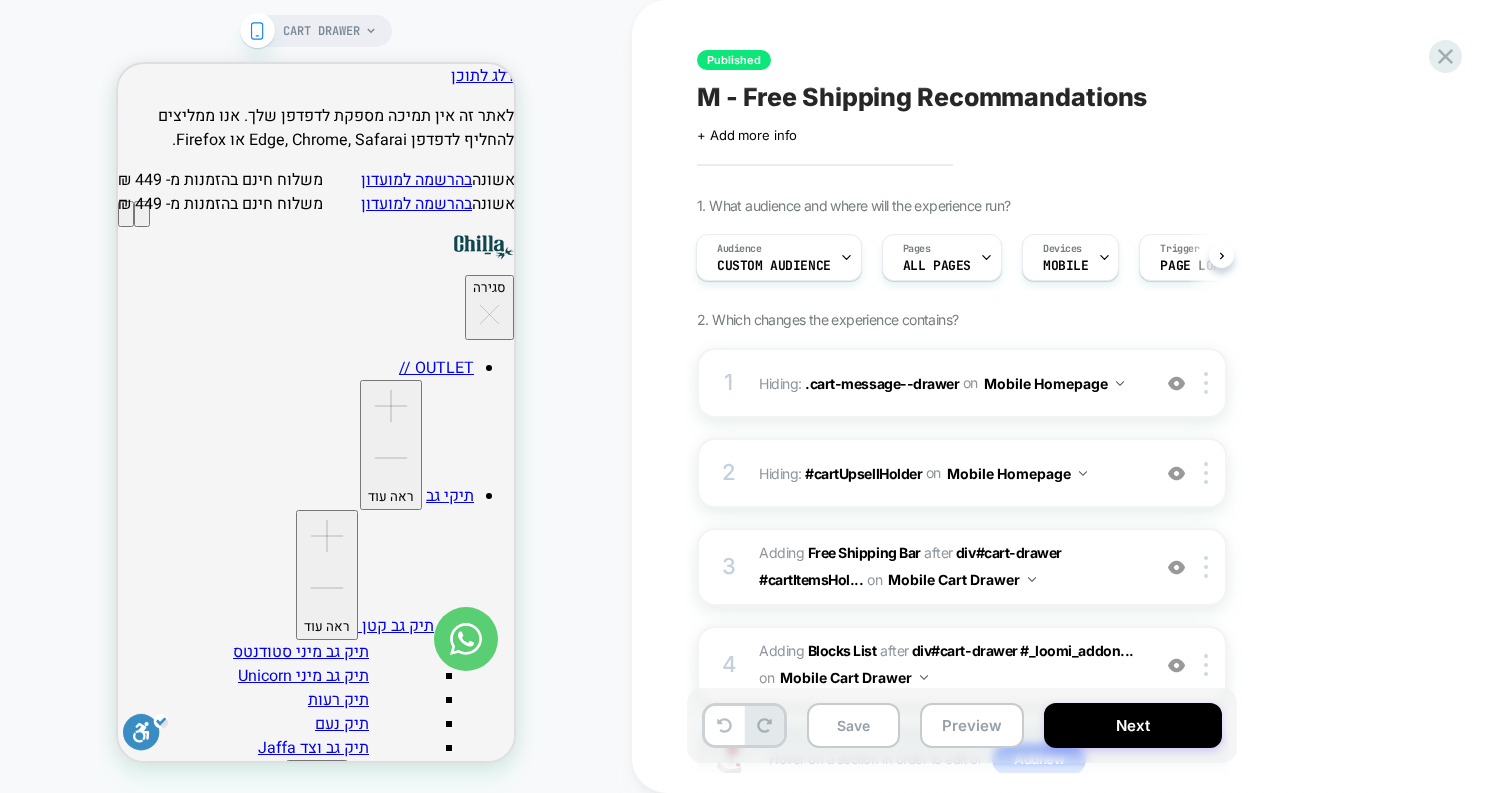 click on "Published M - Free Shipping Recommandations Click to edit experience details + Add more info 1. What audience and where will the experience run? Audience Custom Audience Pages ALL PAGES Devices MOBILE Trigger Page Load 2. Which changes the experience contains? 1 Hiding :   .cart-message--drawer .cart-message--drawer   on Mobile Homepage Copy CSS Selector Rename Copy to   Desktop Target   All Devices Delete 2 Hiding :   #cartUpsellHolder #cartUpsellHolder   on Mobile Homepage Copy CSS Selector Rename Copy to   Desktop Target   All Devices Delete 3 #_loomi_addon_1753265760998 Adding   Free Shipping Bar   AFTER div#cart-drawer #cartItemsHol... div#cart-drawer #cartItemsHolder   on Mobile Cart Drawer Add Before Add After Duplicate Replace Position Copy CSS Selector Copy Widget Id Rename Copy to   Desktop Target   All Devices Delete Upgrade to latest 4 #_loomi_addon_1753266117043 Adding   Blocks List   AFTER div#cart-drawer #_loomi_addon... div#cart-drawer #_loomi_addon_1753265760998   on Mobile Cart Drawer Rename" at bounding box center (1062, 396) 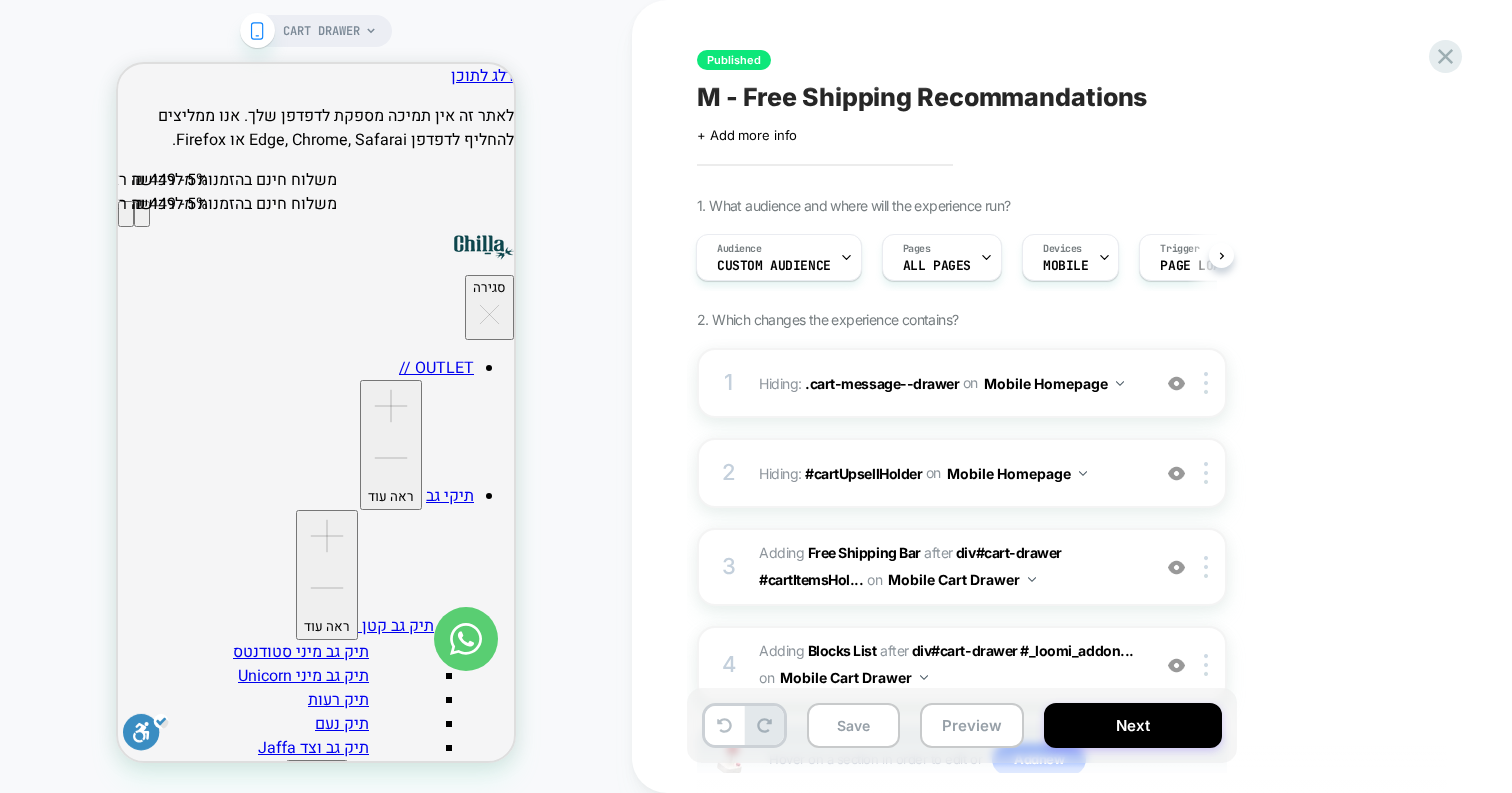 click on "Published M - Free Shipping Recommandations Click to edit experience details + Add more info 1. What audience and where will the experience run? Audience Custom Audience Pages ALL PAGES Devices MOBILE Trigger Page Load 2. Which changes the experience contains? 1 Hiding :   .cart-message--drawer .cart-message--drawer   on Mobile Homepage Copy CSS Selector Rename Copy to   Desktop Target   All Devices Delete 2 Hiding :   #cartUpsellHolder #cartUpsellHolder   on Mobile Homepage Copy CSS Selector Rename Copy to   Desktop Target   All Devices Delete 3 #_loomi_addon_1753265760998 Adding   Free Shipping Bar   AFTER div#cart-drawer #cartItemsHol... div#cart-drawer #cartItemsHolder   on Mobile Cart Drawer Add Before Add After Duplicate Replace Position Copy CSS Selector Copy Widget Id Rename Copy to   Desktop Target   All Devices Delete Upgrade to latest 4 #_loomi_addon_1753266117043 Adding   Blocks List   AFTER div#cart-drawer #_loomi_addon... div#cart-drawer #_loomi_addon_1753265760998   on Mobile Cart Drawer Rename" at bounding box center [1072, 396] 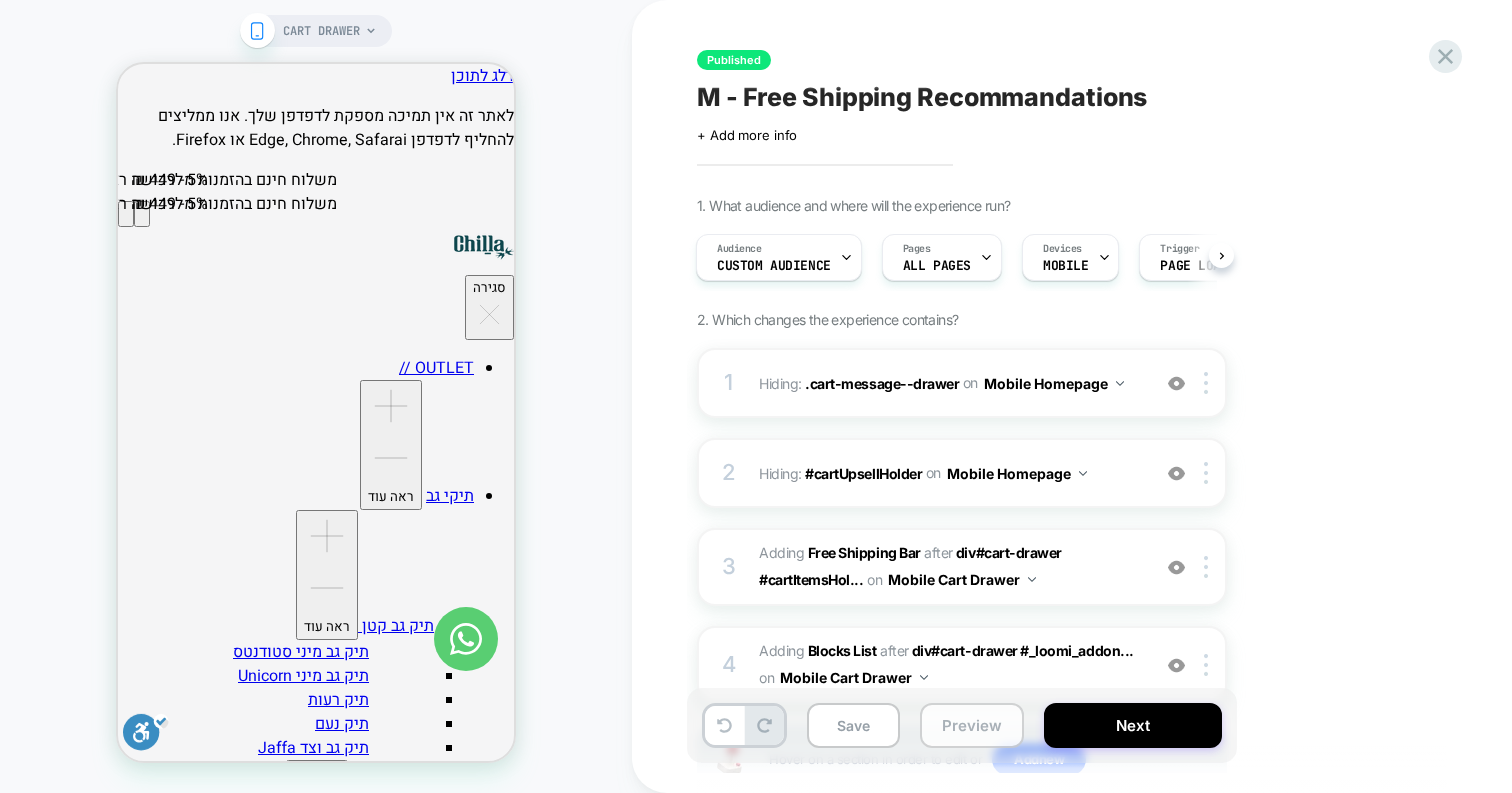 click on "Preview" at bounding box center (972, 725) 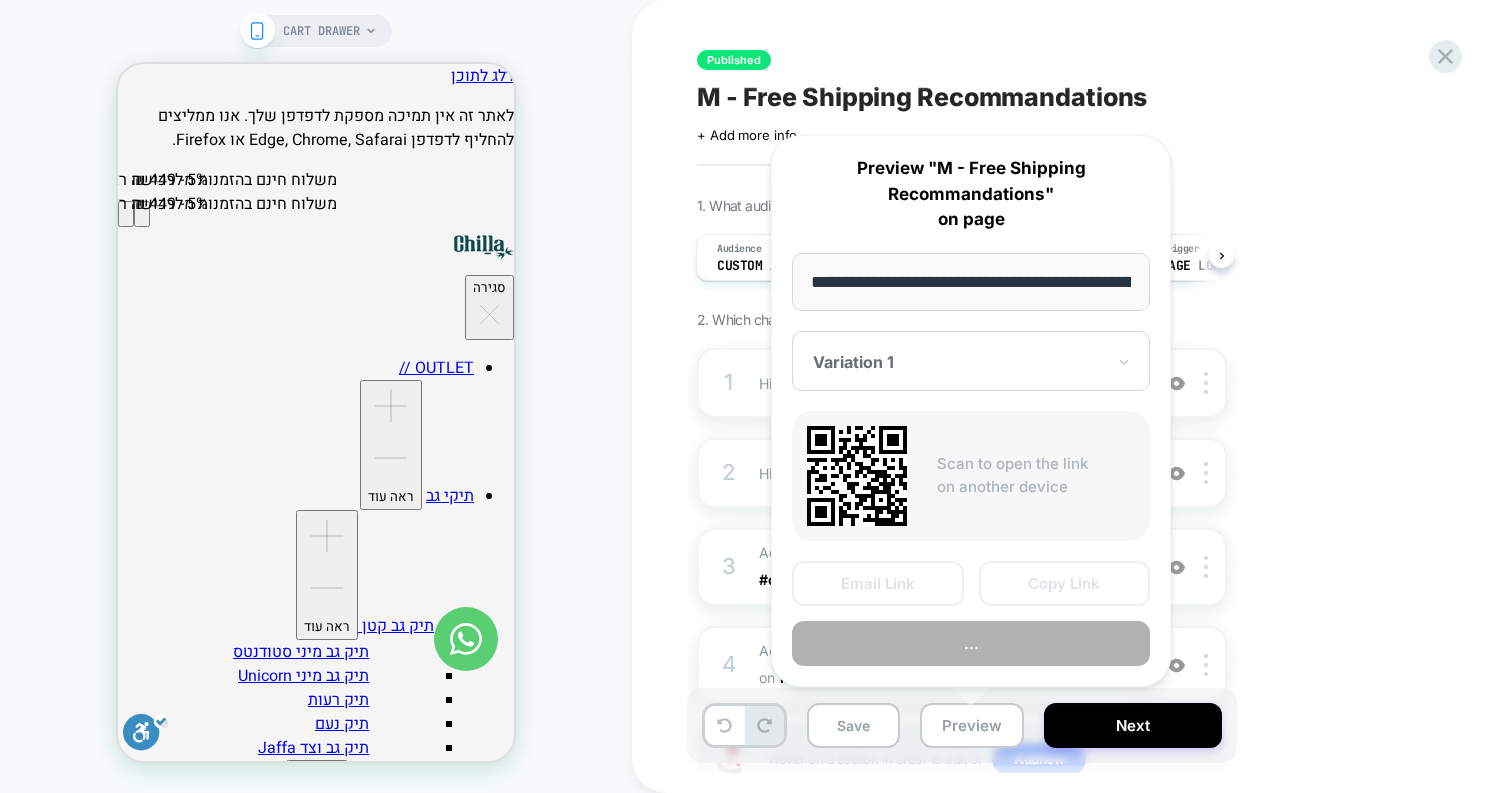 scroll, scrollTop: 0, scrollLeft: 142, axis: horizontal 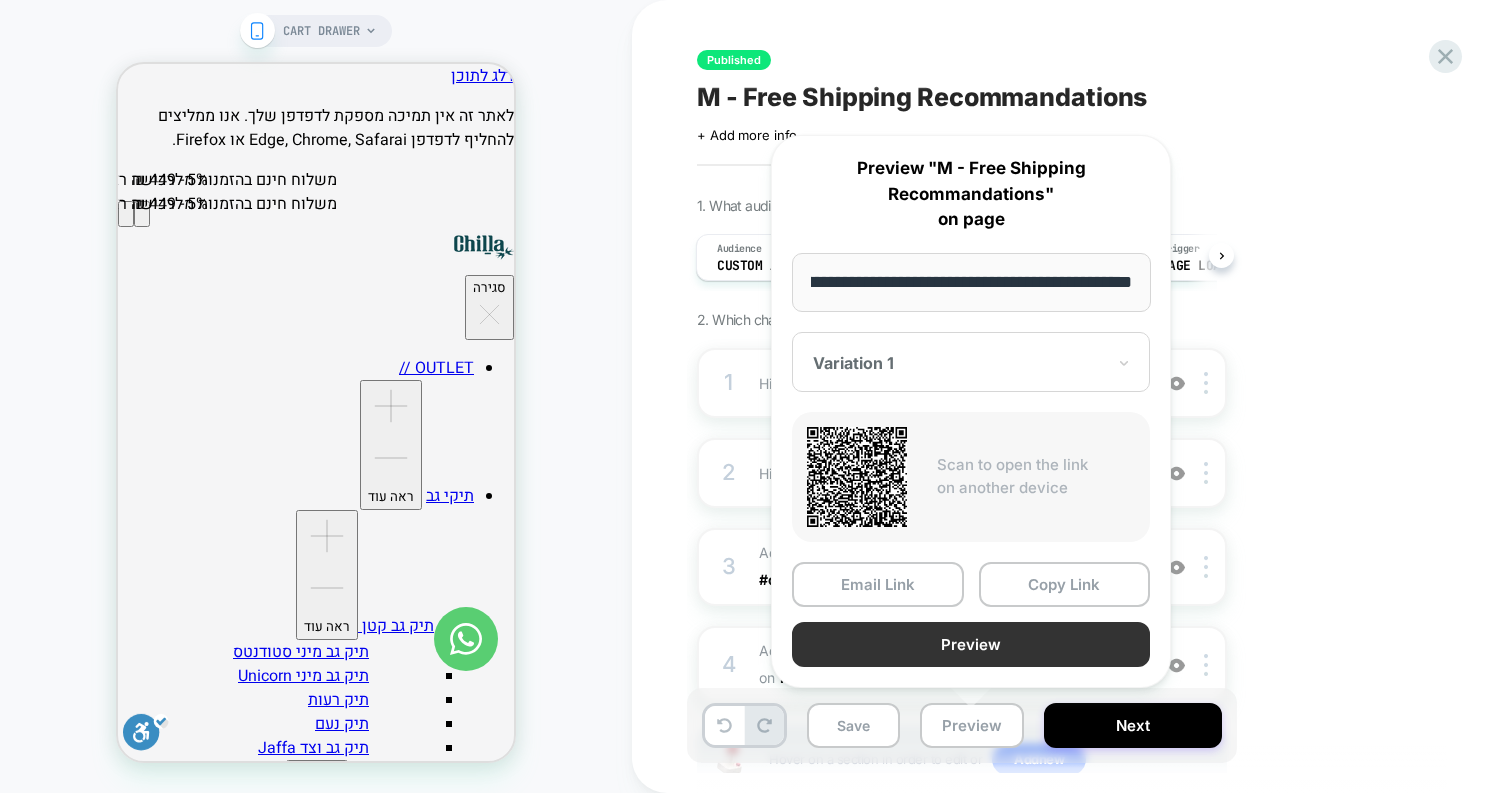 click on "Preview" at bounding box center [971, 644] 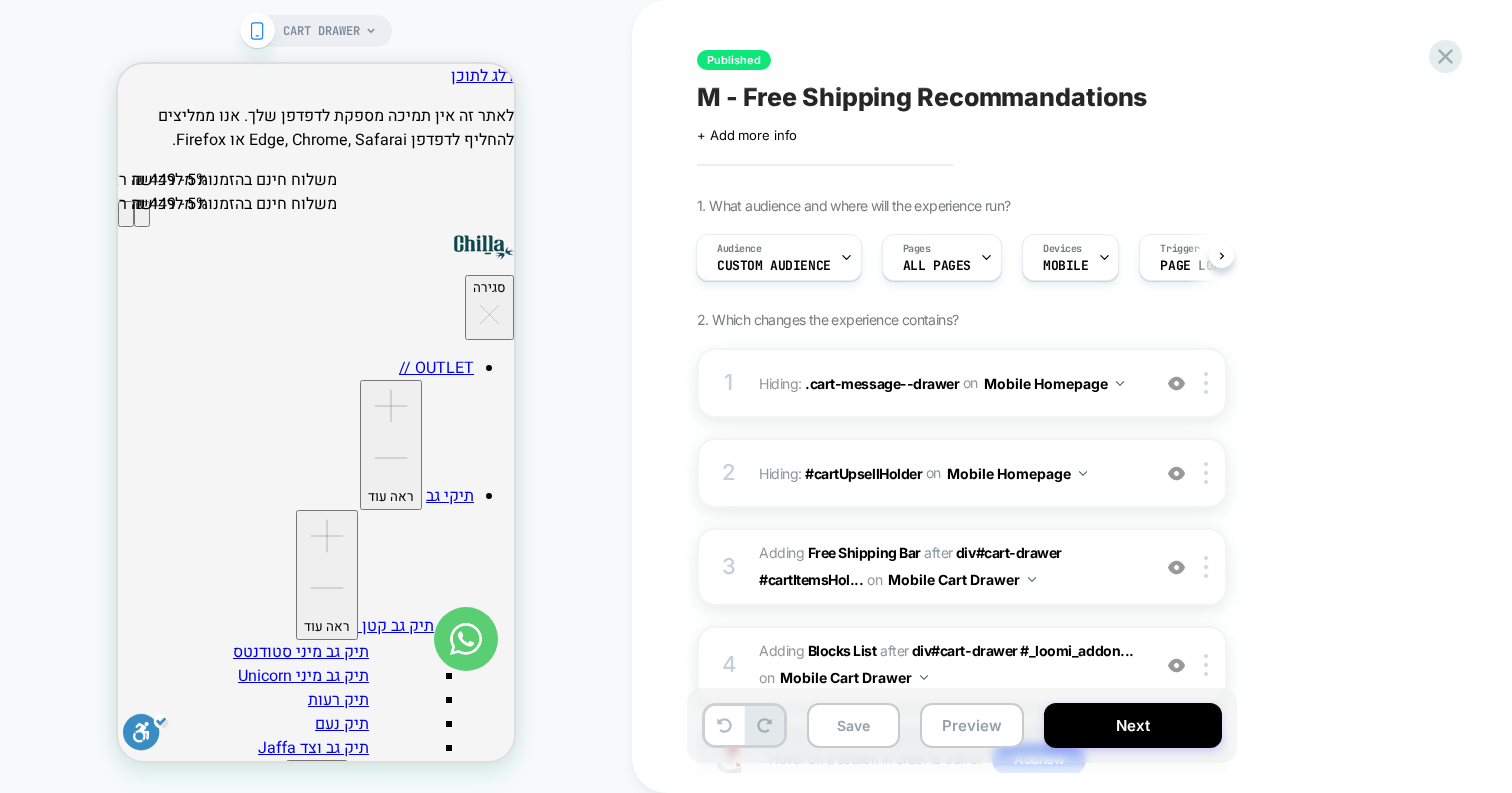 click on "Save Preview Next" at bounding box center (962, 725) 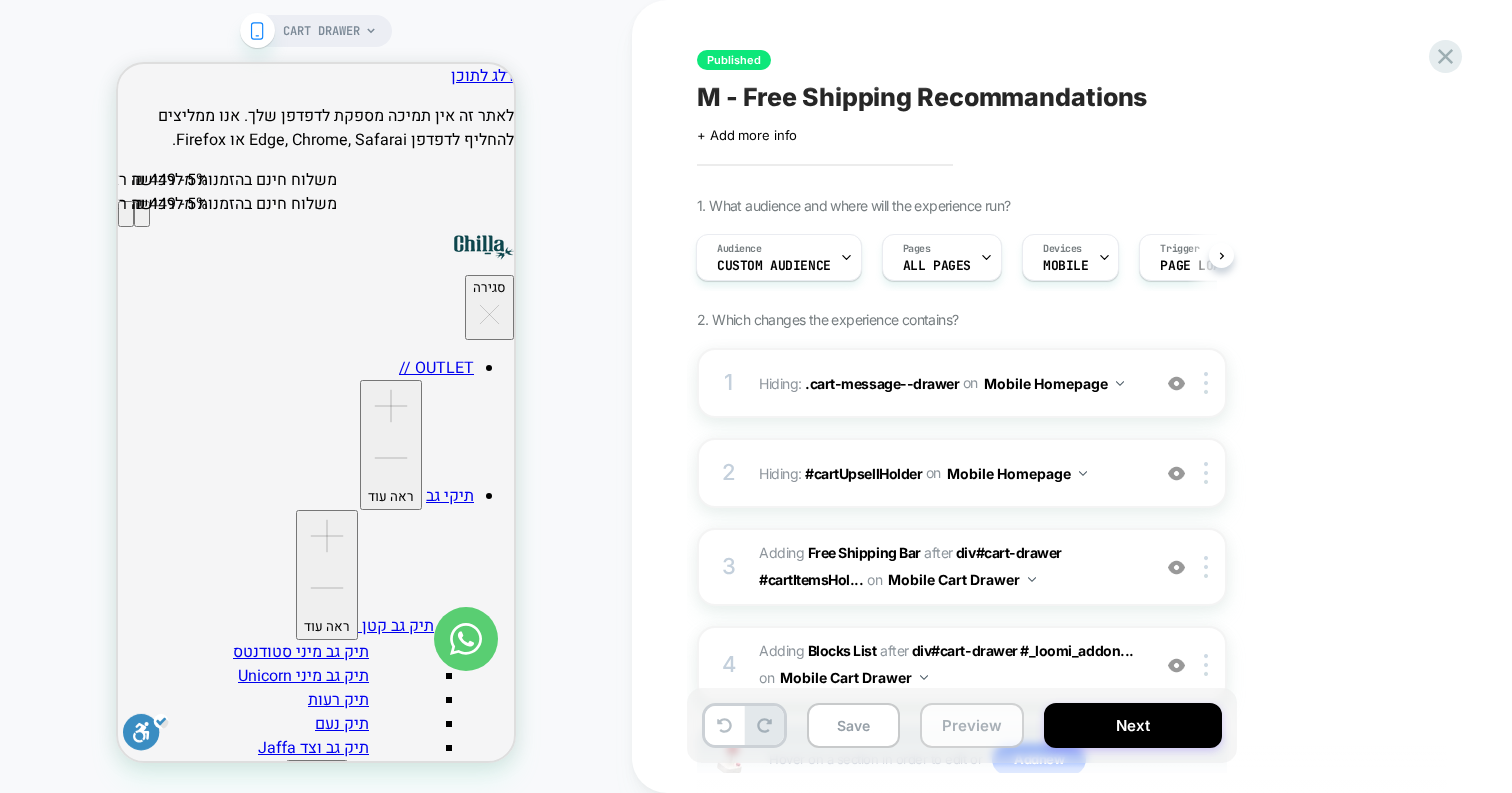 click on "Preview" at bounding box center (972, 725) 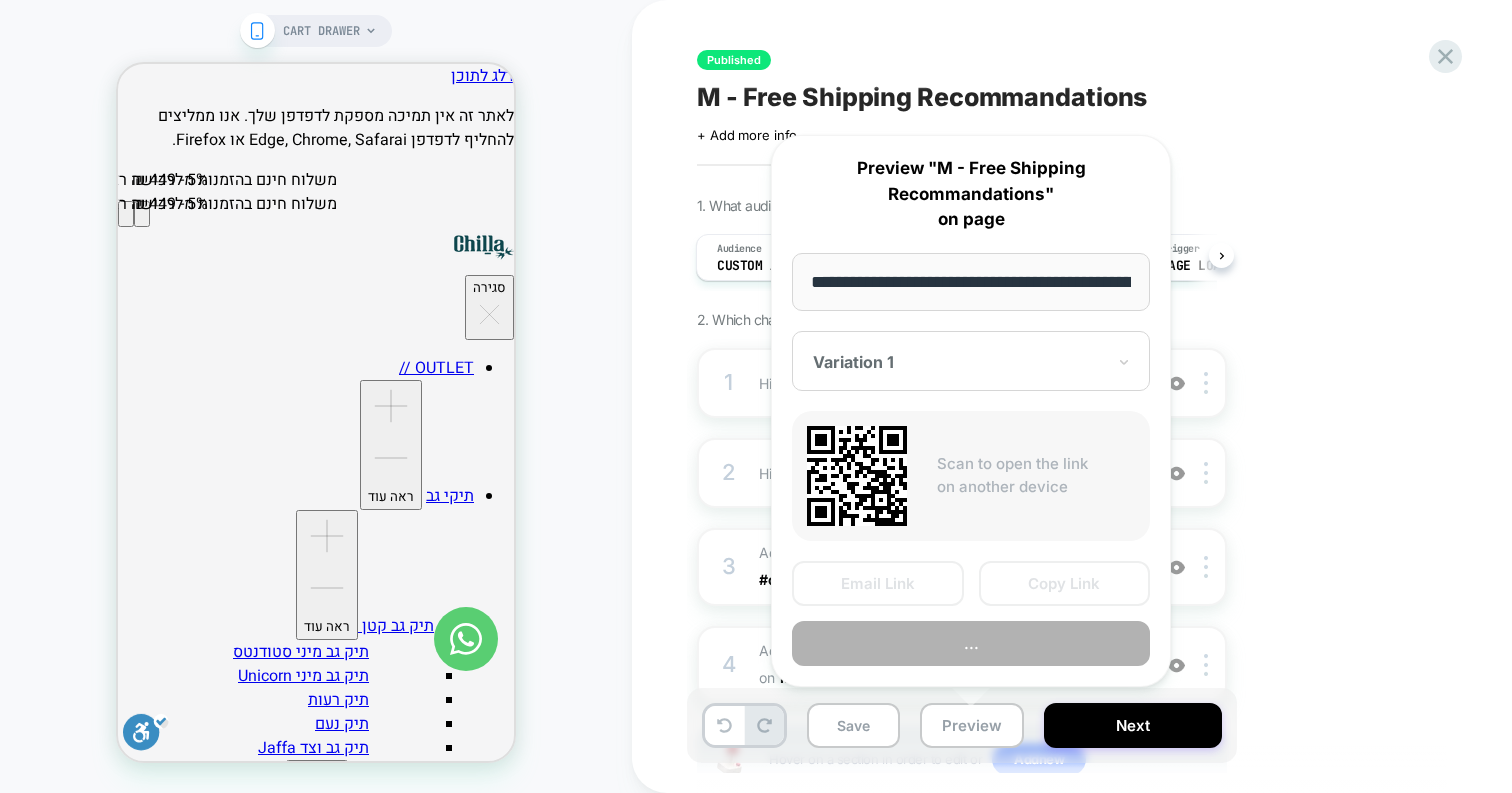 scroll, scrollTop: 0, scrollLeft: 142, axis: horizontal 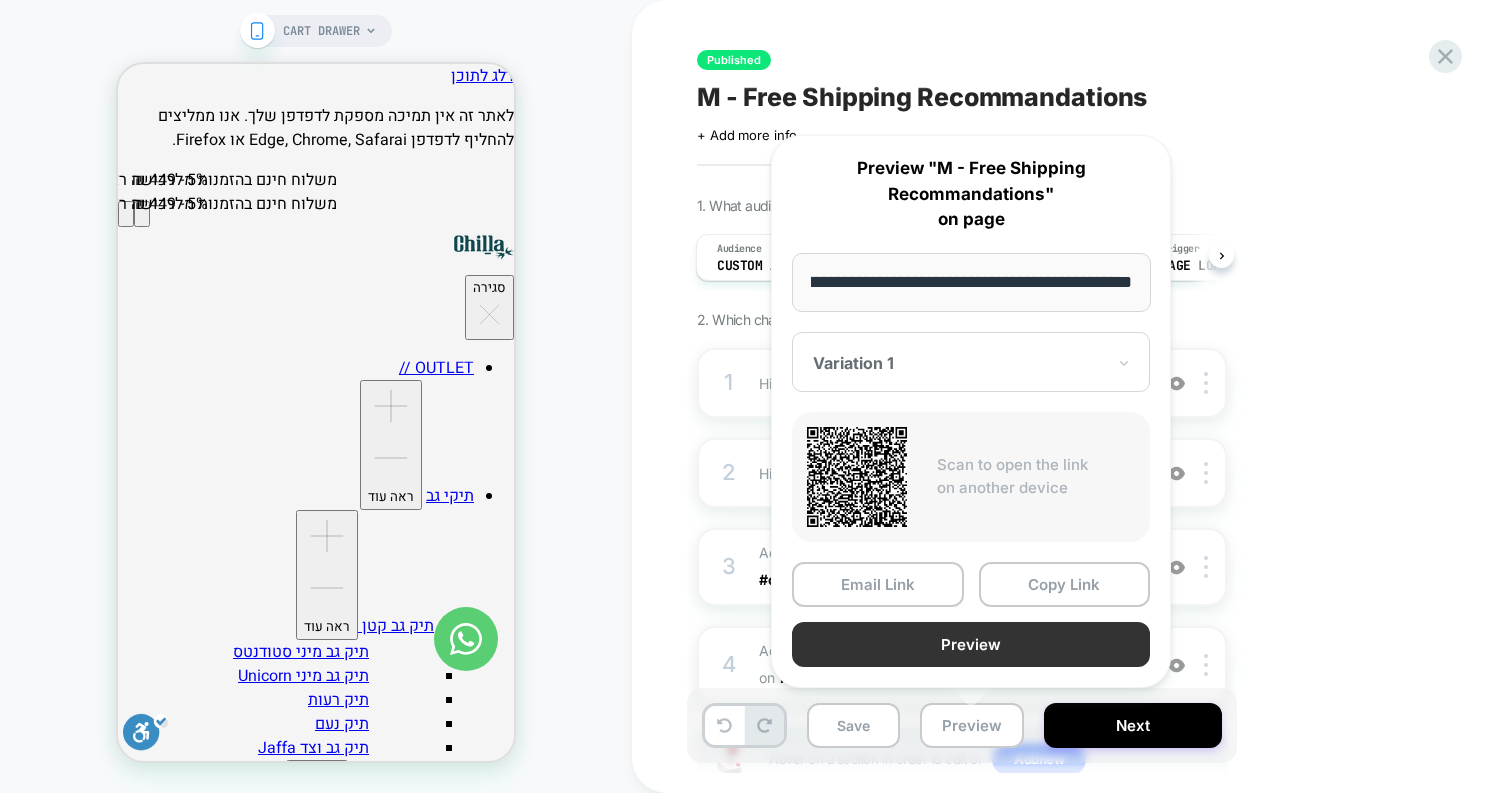 click on "Preview" at bounding box center [971, 644] 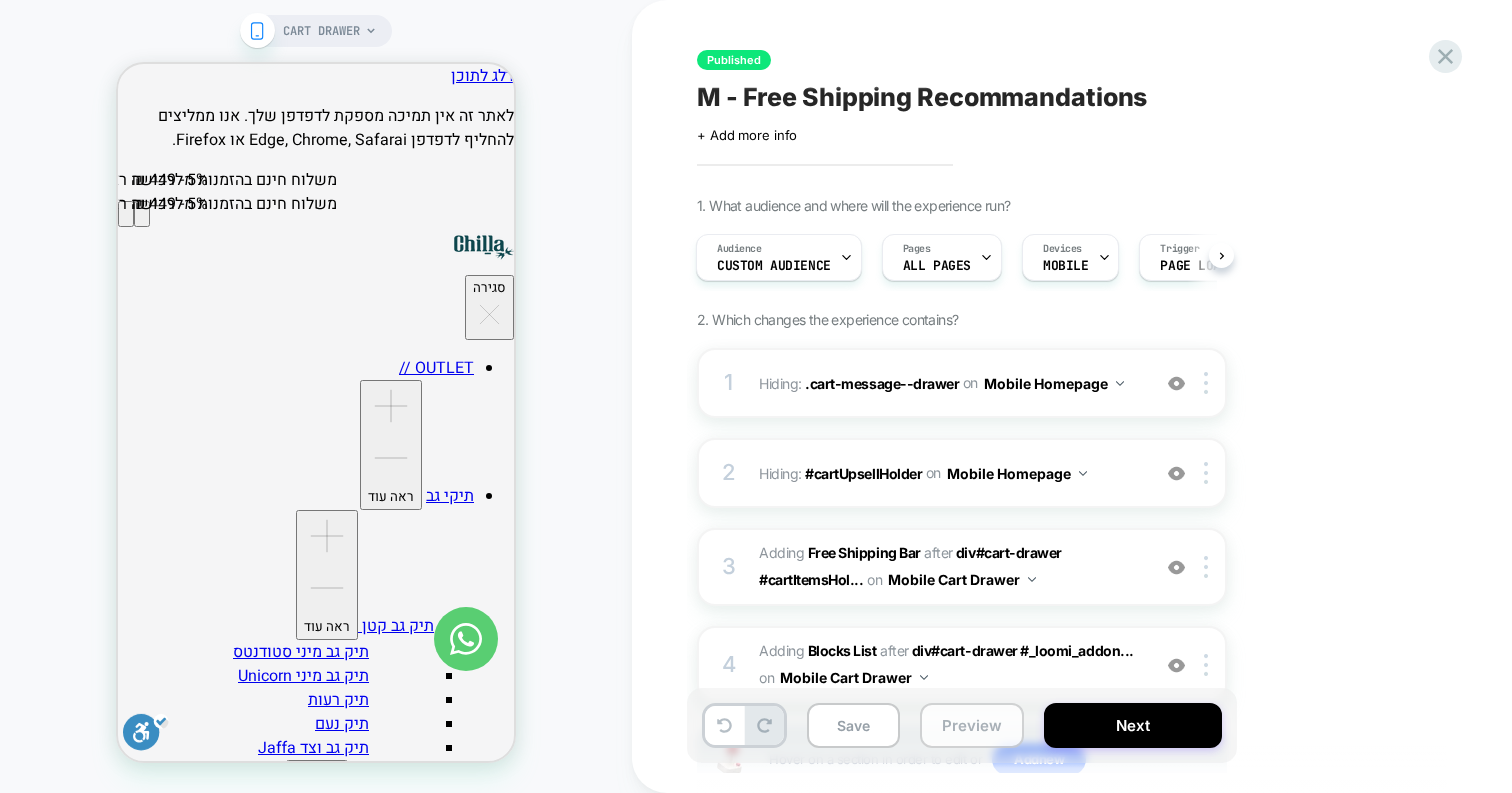 click on "Preview" at bounding box center (972, 725) 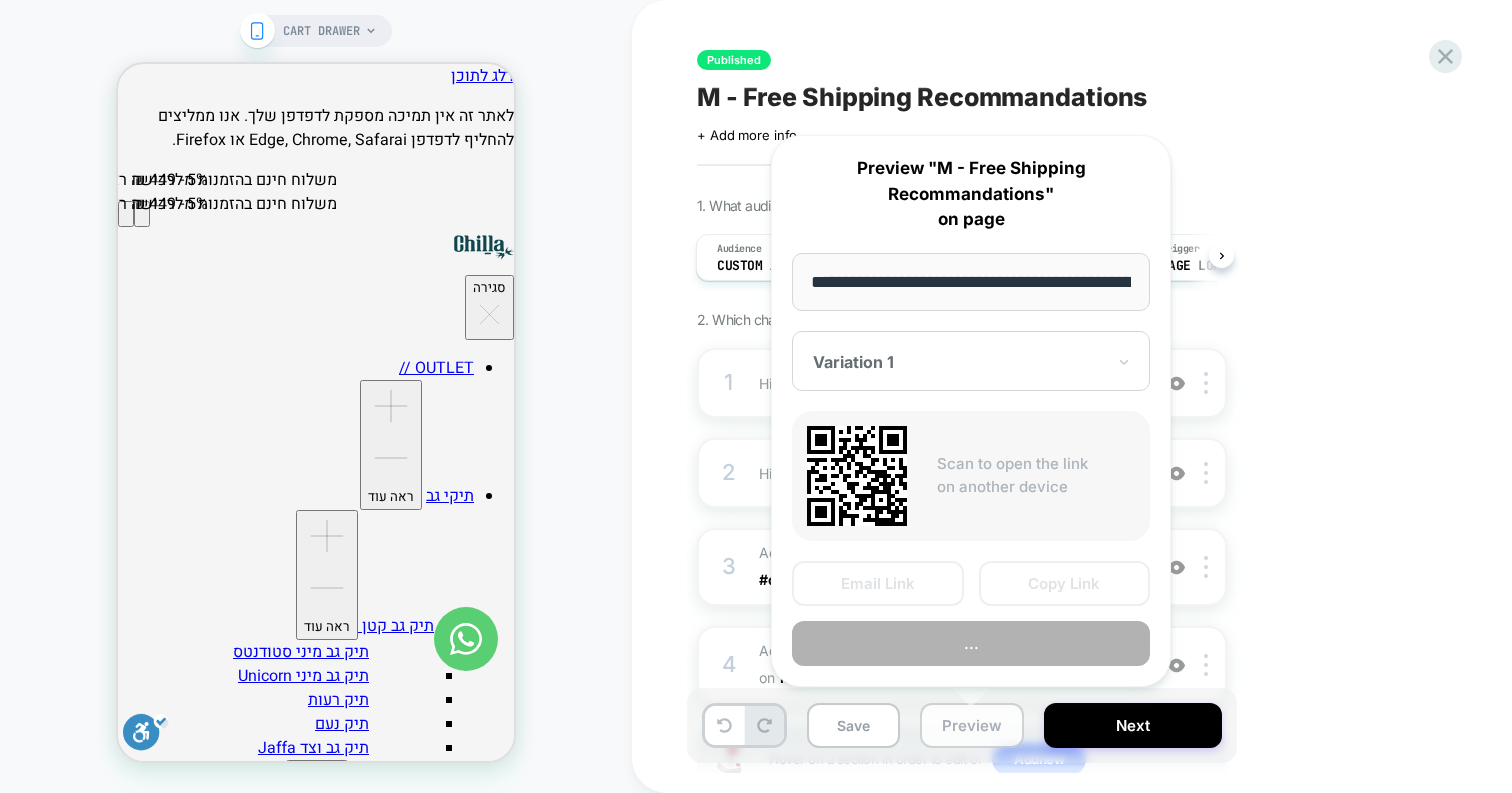 scroll, scrollTop: 0, scrollLeft: 142, axis: horizontal 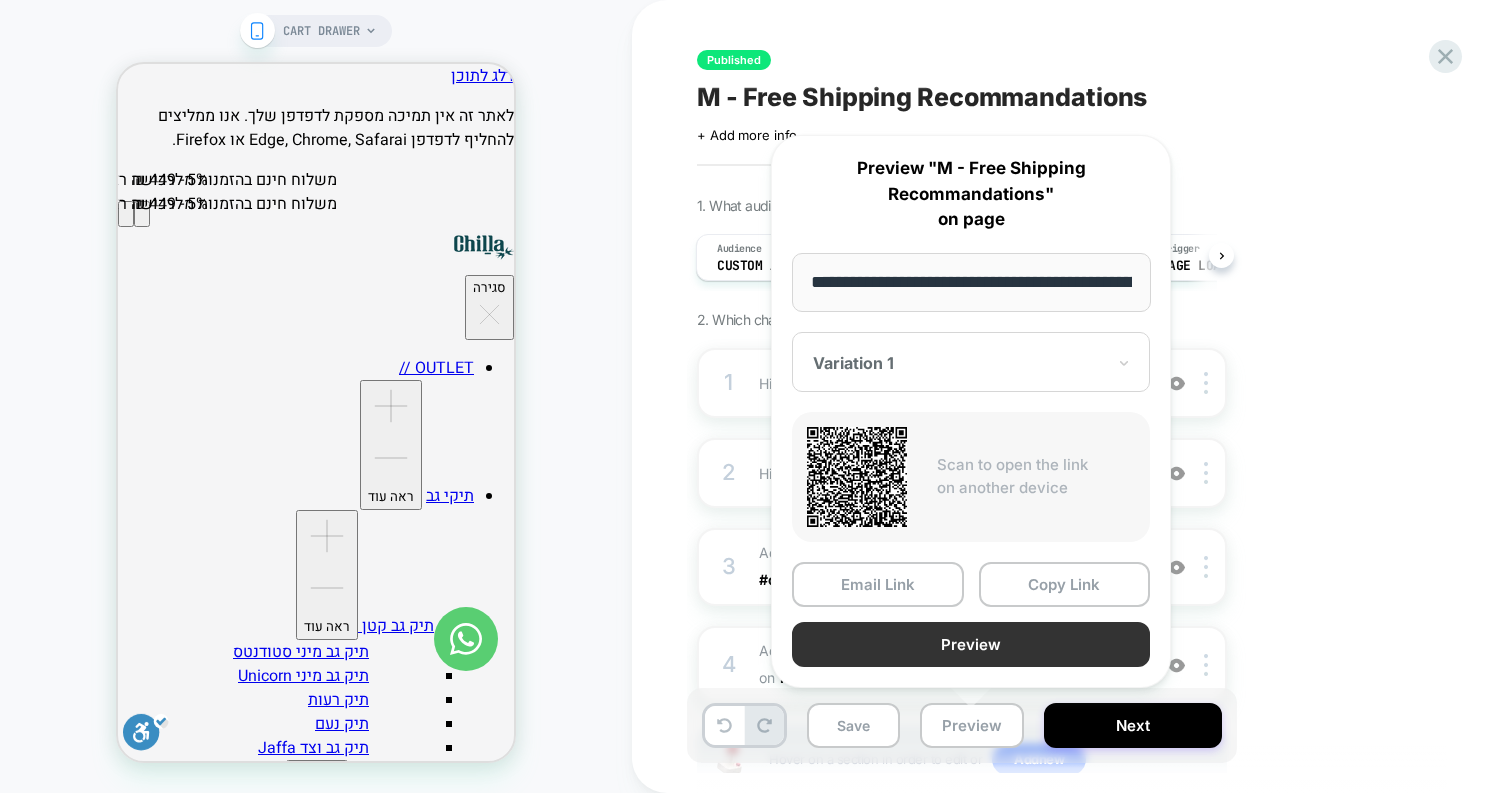 click on "Preview" at bounding box center [971, 644] 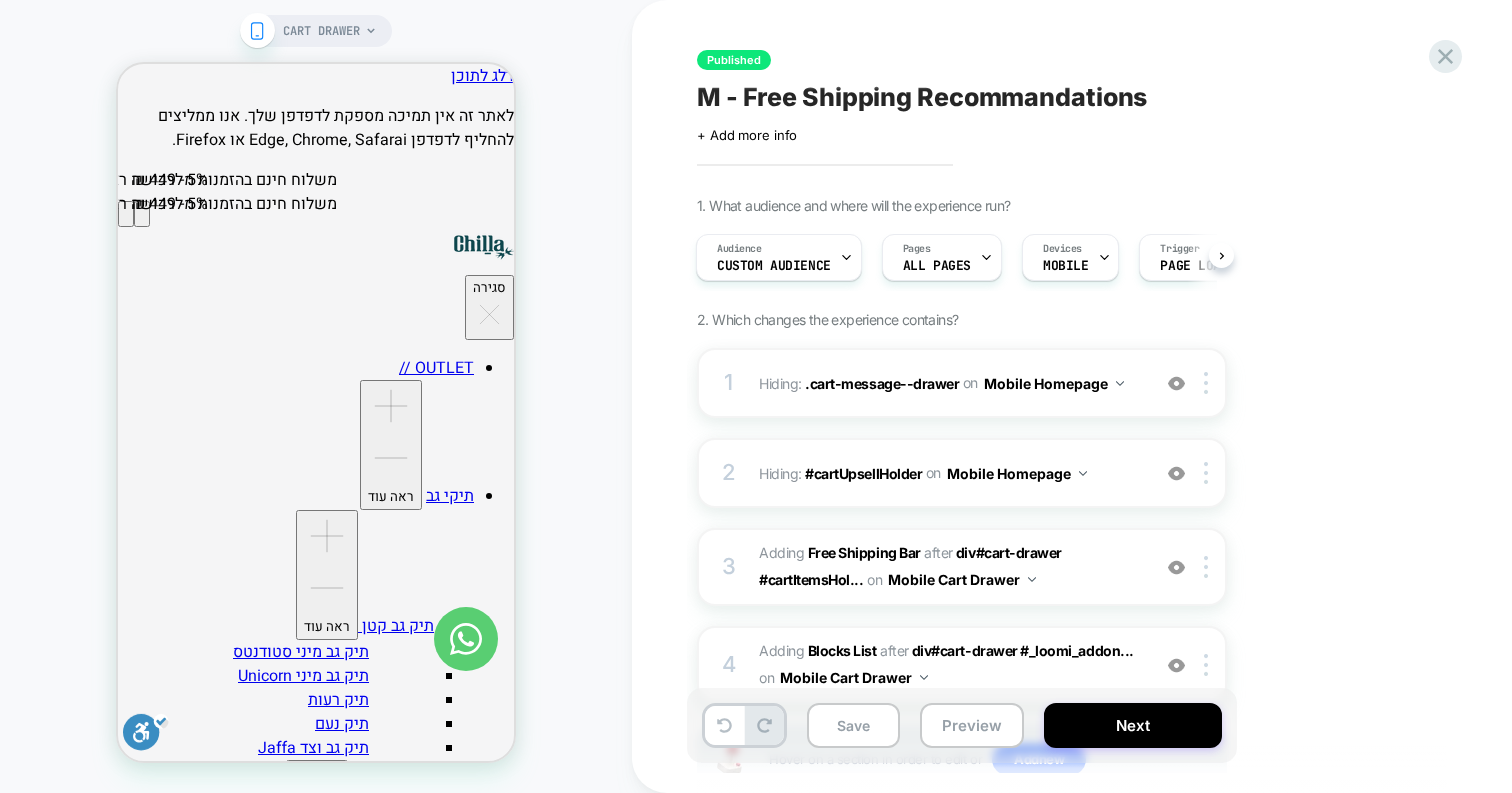 click on "Save Preview Next" at bounding box center (962, 725) 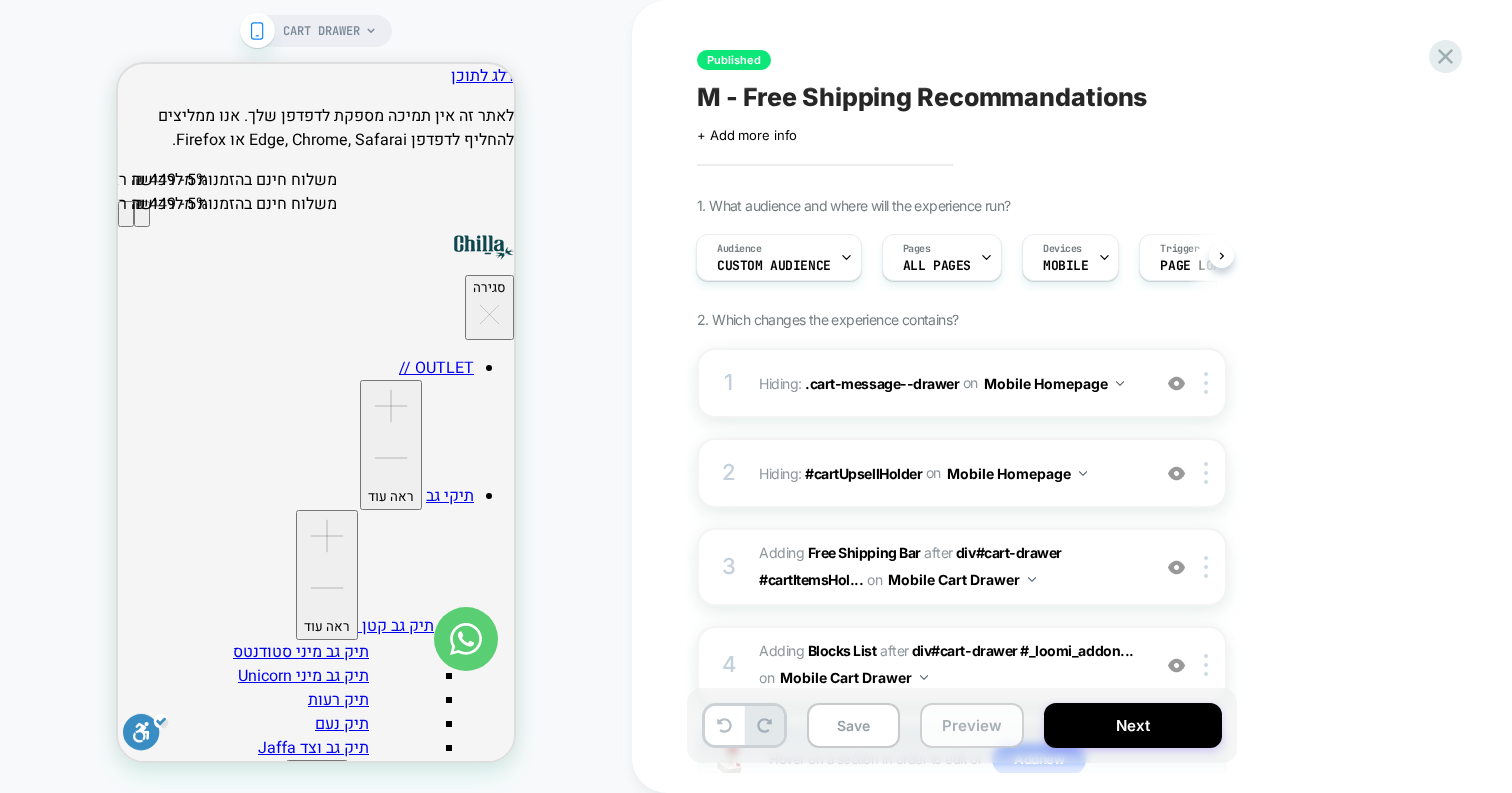click on "Preview" at bounding box center [972, 725] 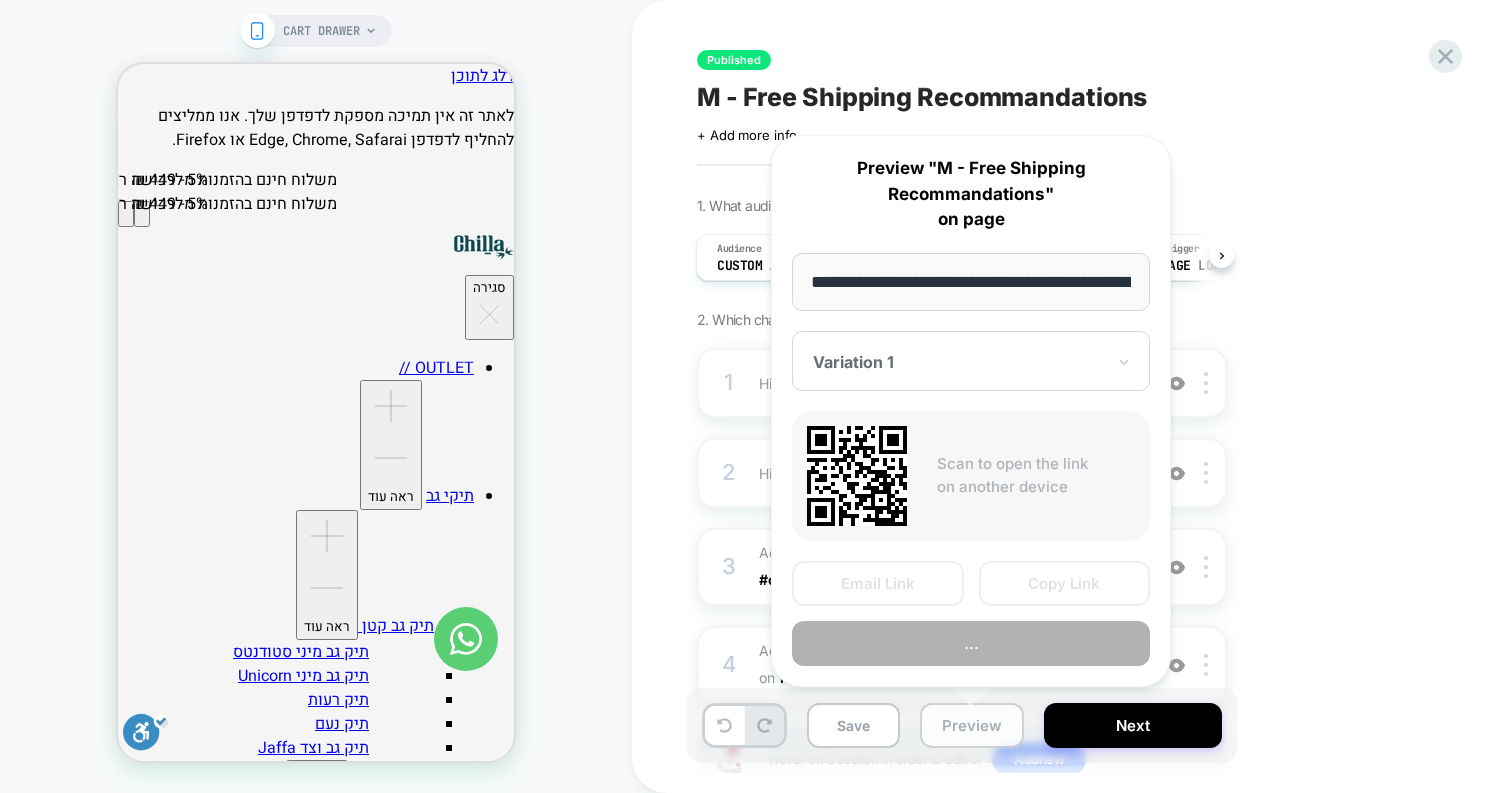 scroll, scrollTop: 0, scrollLeft: 142, axis: horizontal 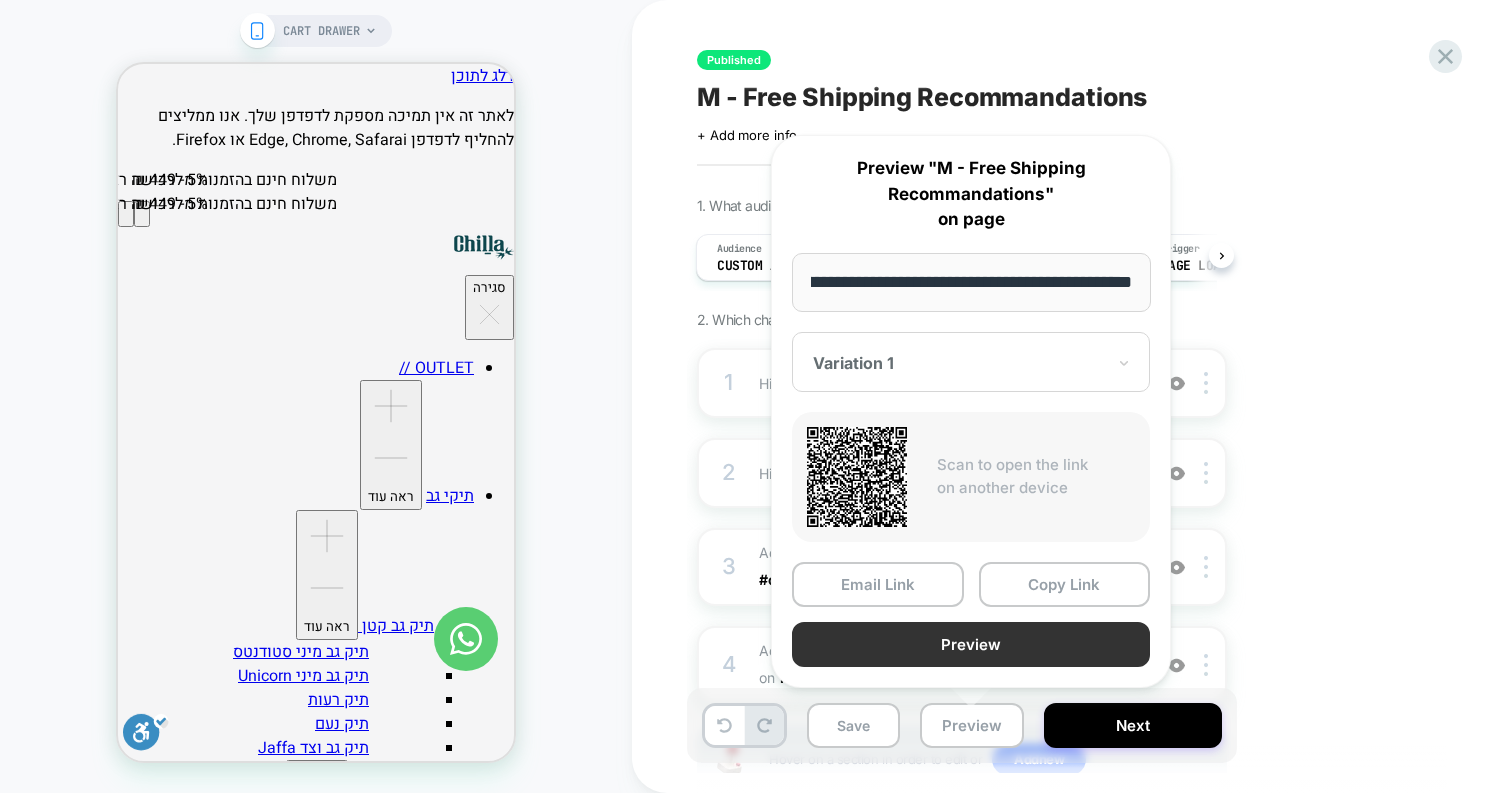 click on "Preview" at bounding box center (971, 644) 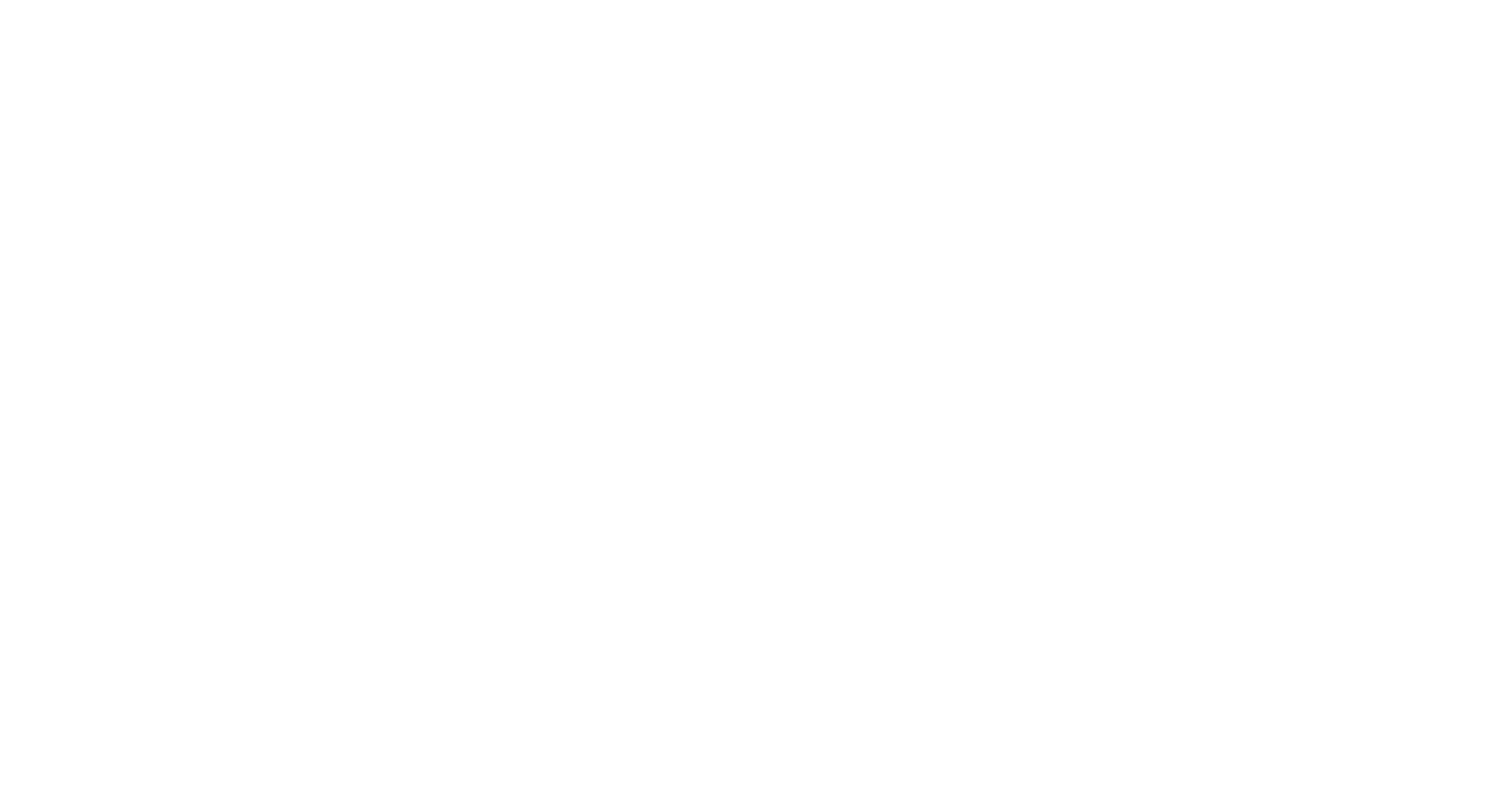 scroll, scrollTop: 0, scrollLeft: 0, axis: both 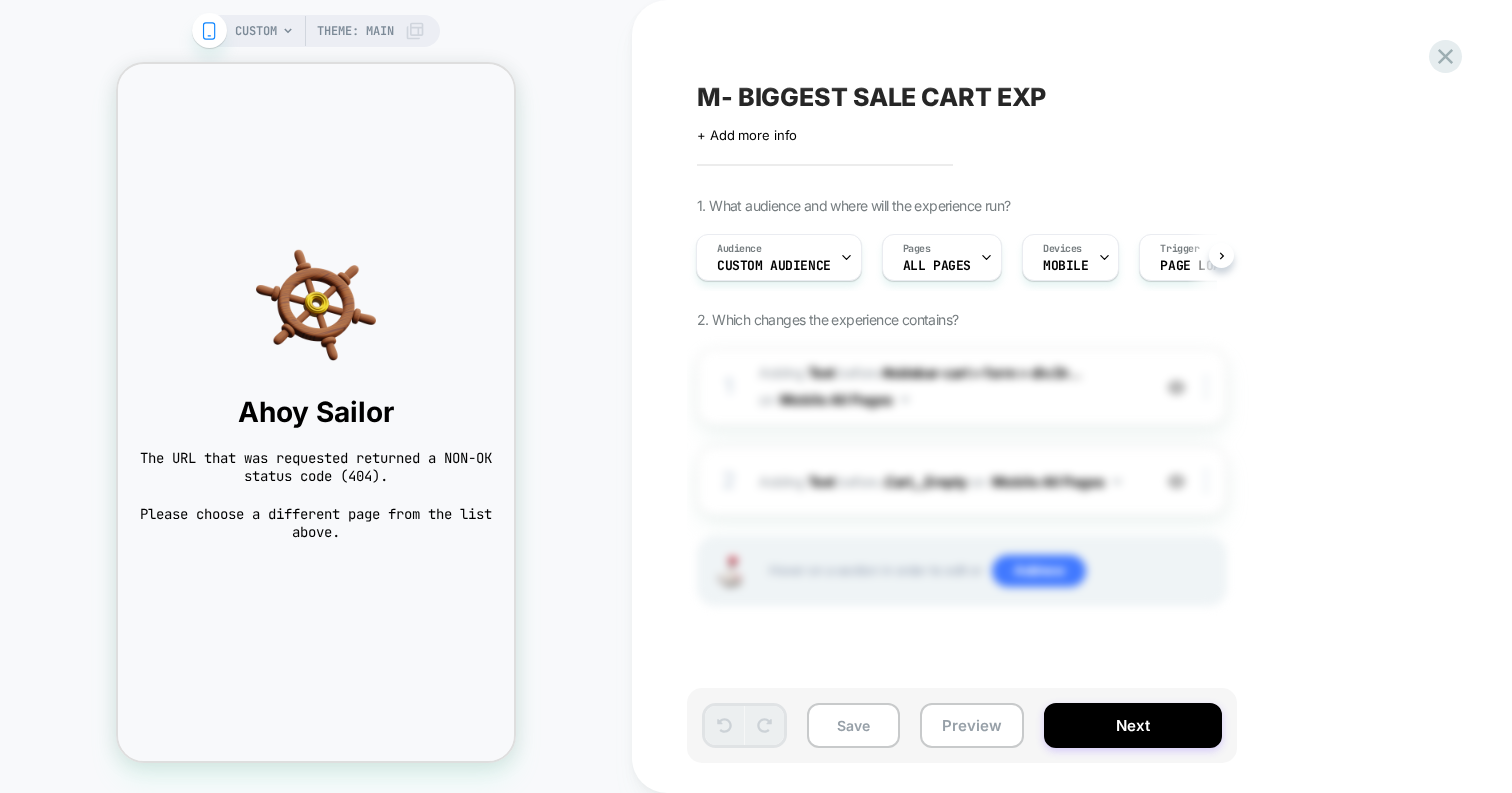 click on "CUSTOM Theme: MAIN" at bounding box center [330, 31] 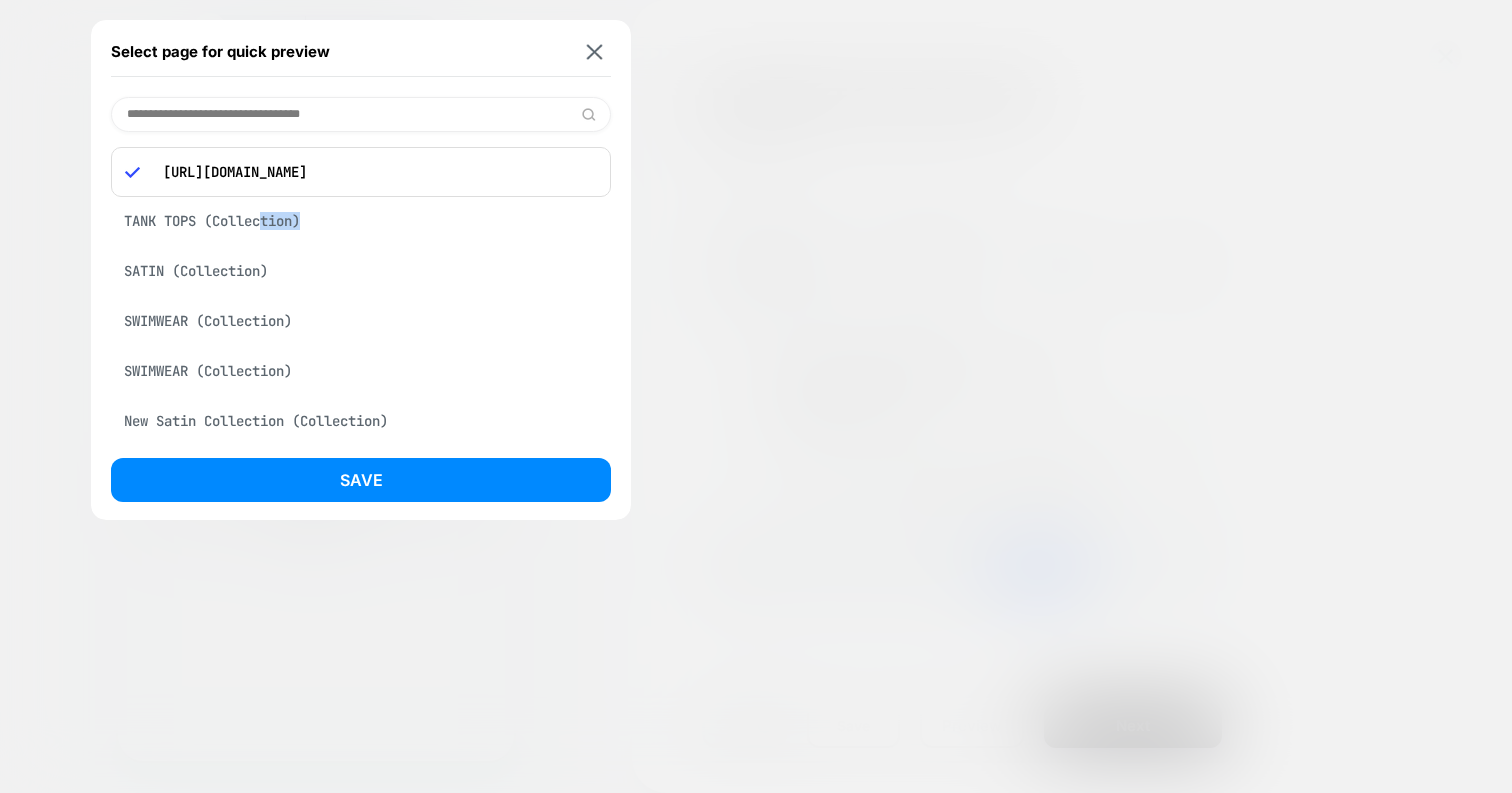 click on "TANK TOPS (Collection)" at bounding box center [361, 221] 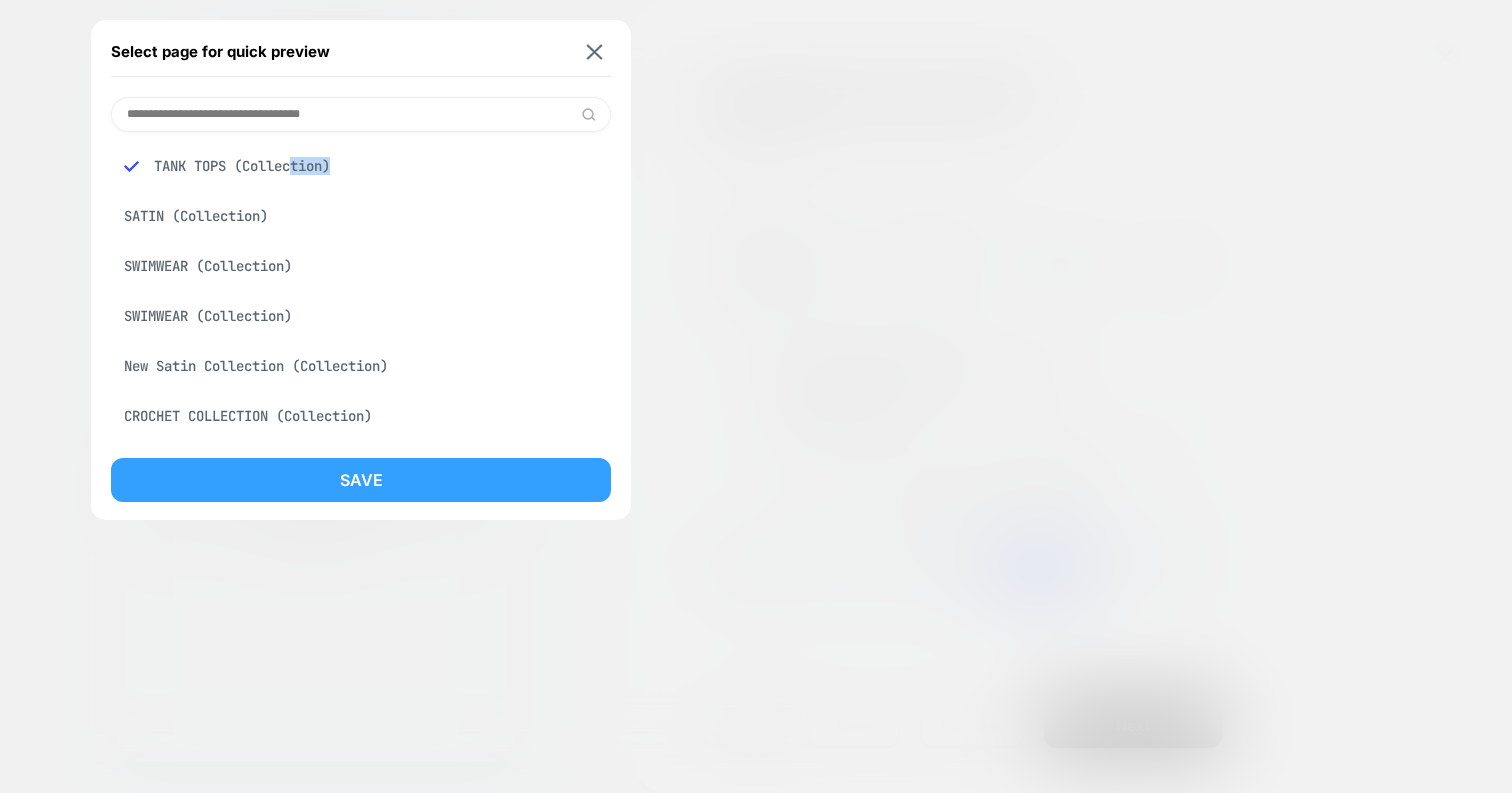 click on "Save" at bounding box center (361, 480) 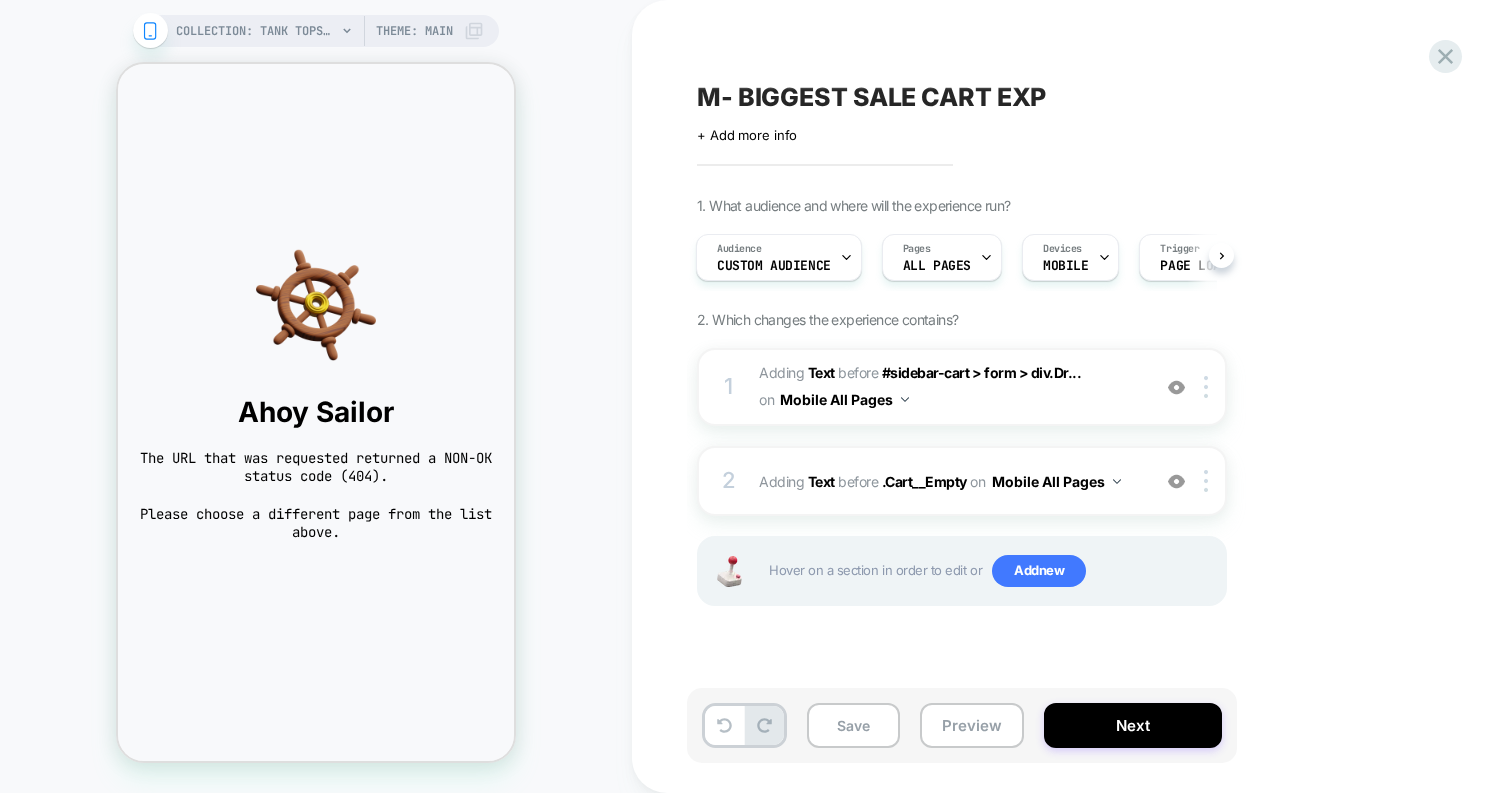 scroll, scrollTop: 0, scrollLeft: 2, axis: horizontal 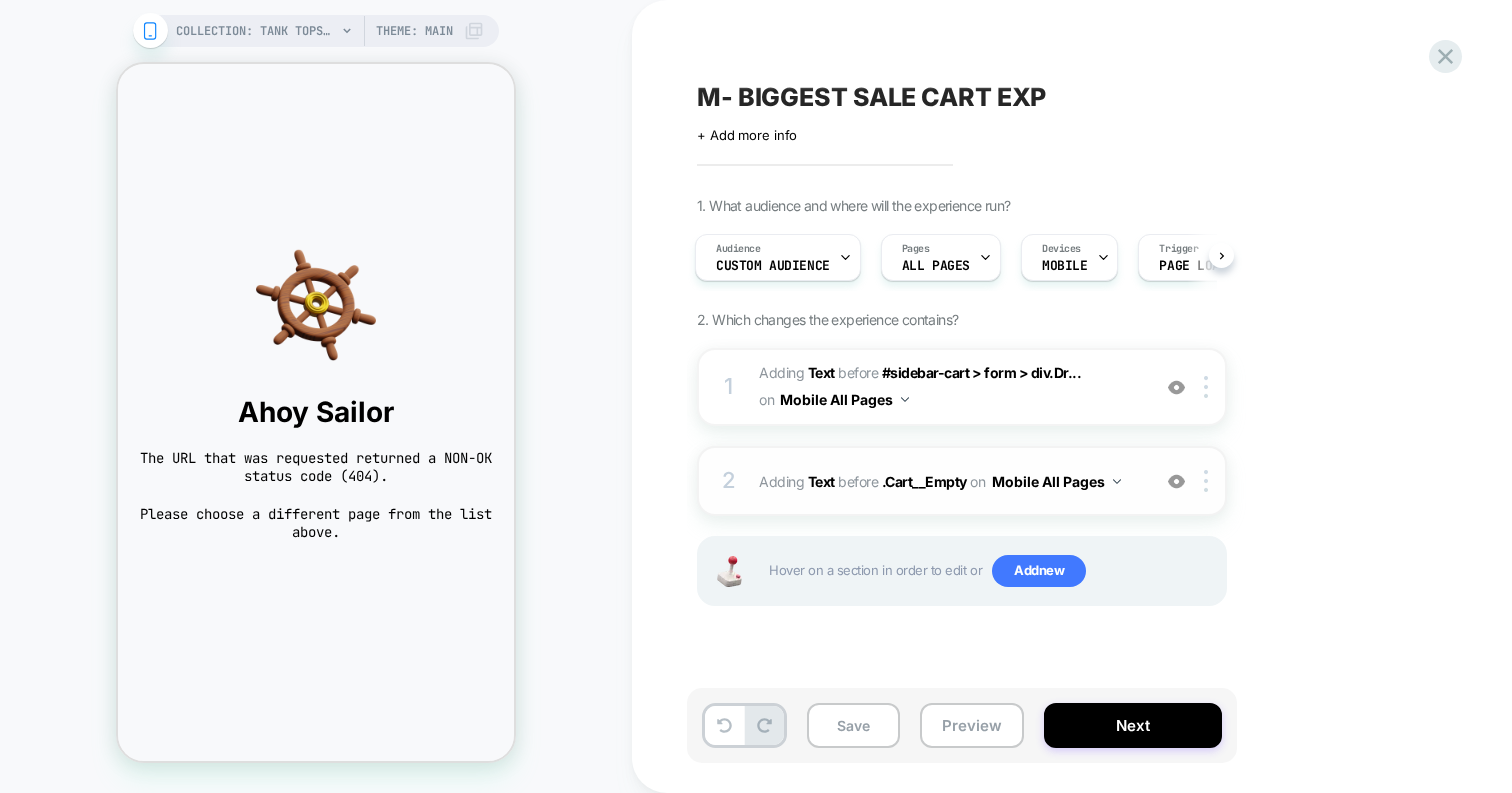 click on "2 #_loomi_addon_1732029455038_dup1738500316_dup1739434915 Adding   Text   BEFORE .Cart__Empty .Cart__Empty   on Mobile All Pages Add Before Add After Duplicate Replace Position Copy CSS Selector Copy Widget Id Rename Copy to   Desktop Target   All Devices Delete Upgrade to latest" at bounding box center (962, 481) 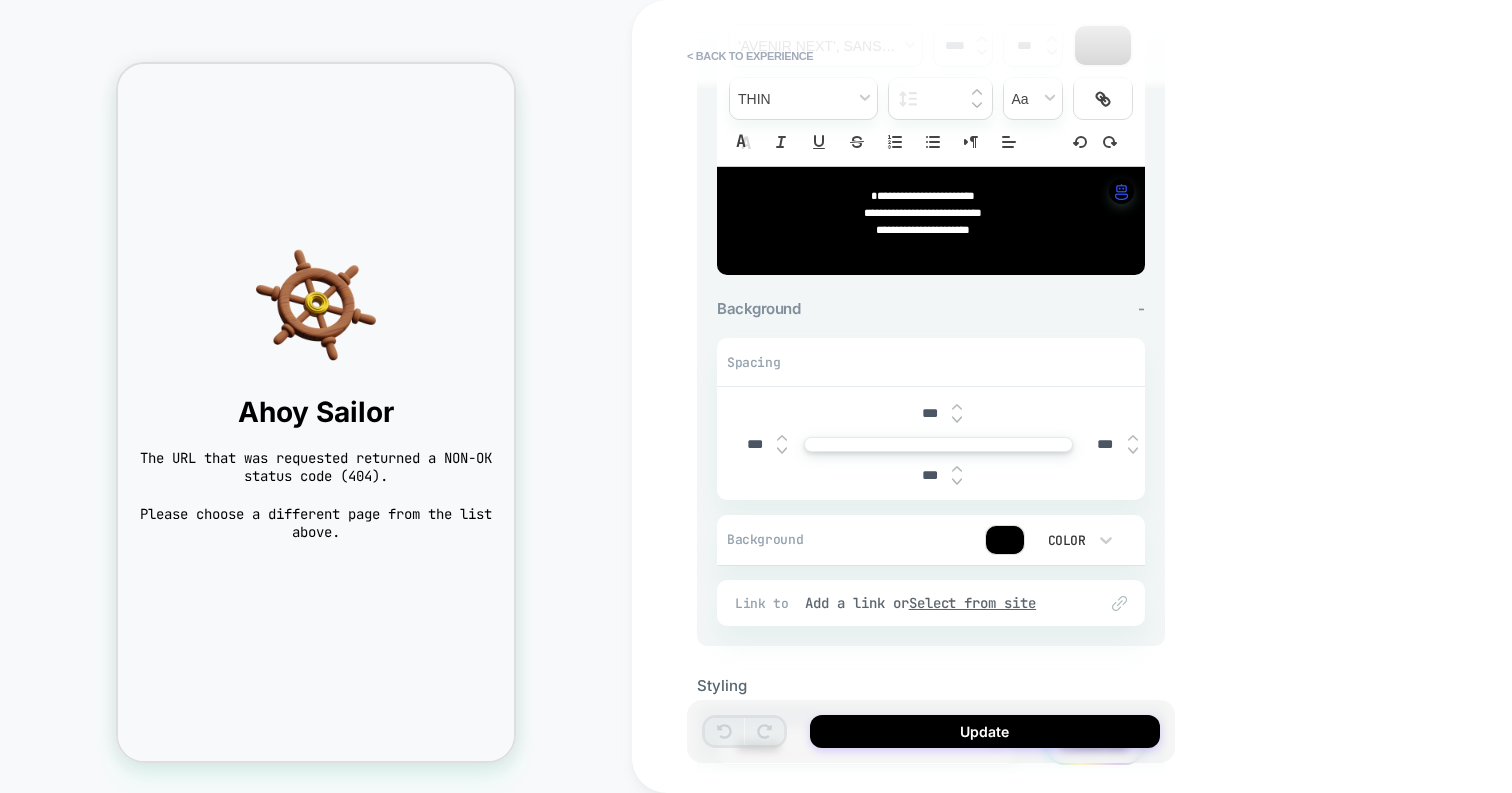 scroll, scrollTop: 0, scrollLeft: 0, axis: both 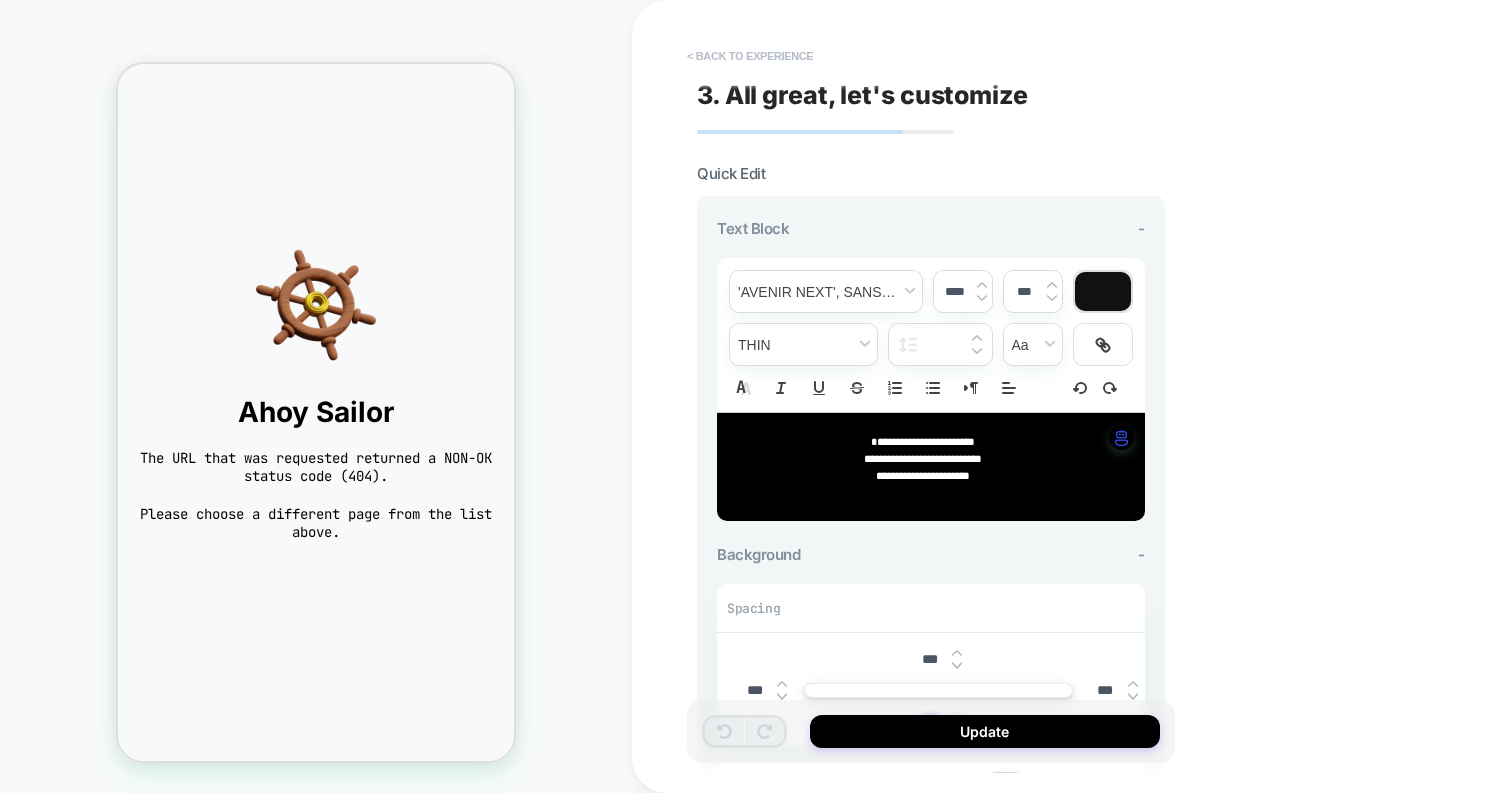 click on "< Back to experience" at bounding box center (750, 56) 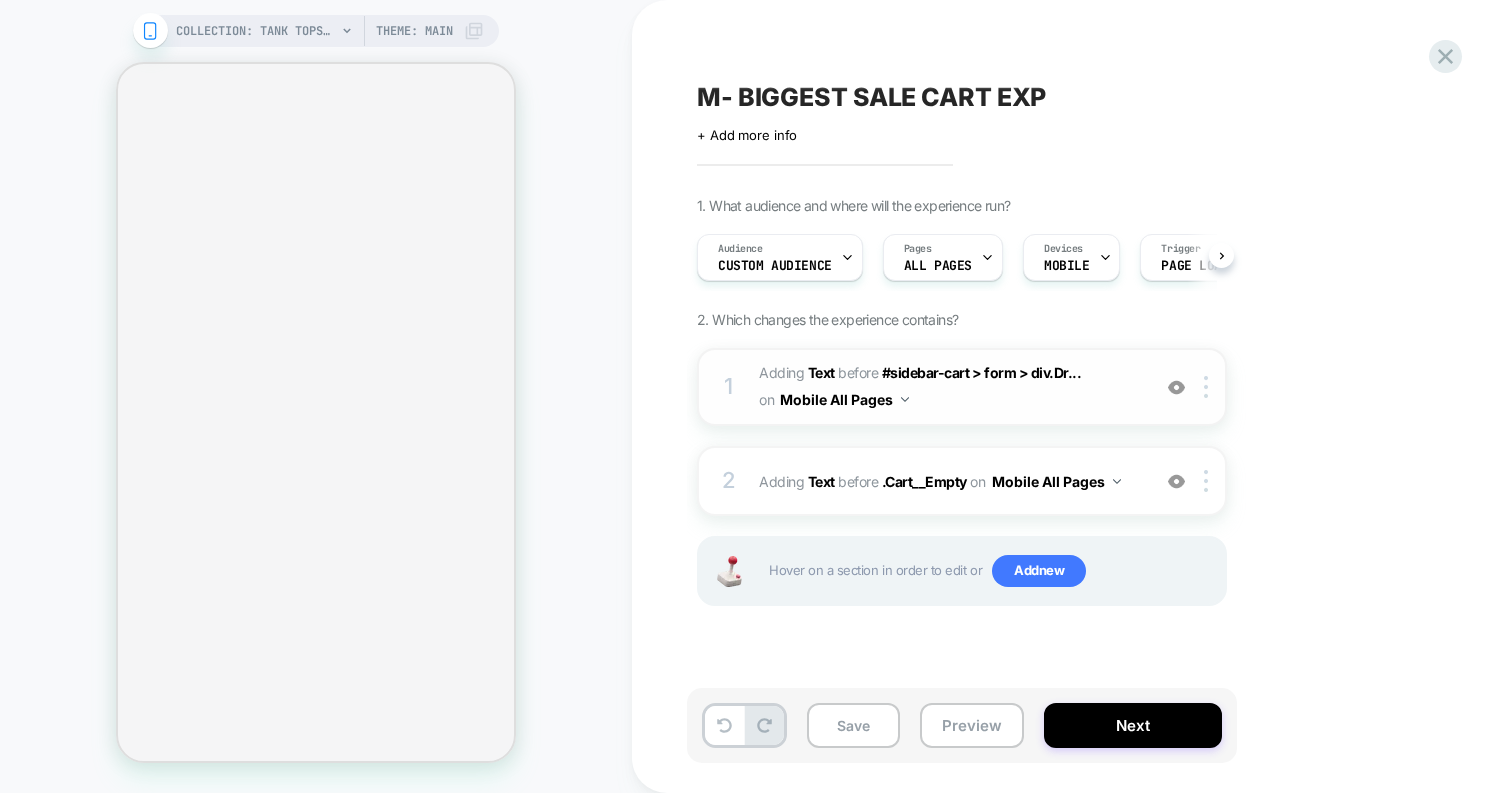 click on "#_loomi_addon_1732024583335_dup1738500316_dup1739434915 Adding   Text   BEFORE #sidebar-cart > form > div.Dr... #sidebar-cart > form > div.Drawer__Main > div:first-child   on Mobile All Pages" at bounding box center [949, 387] 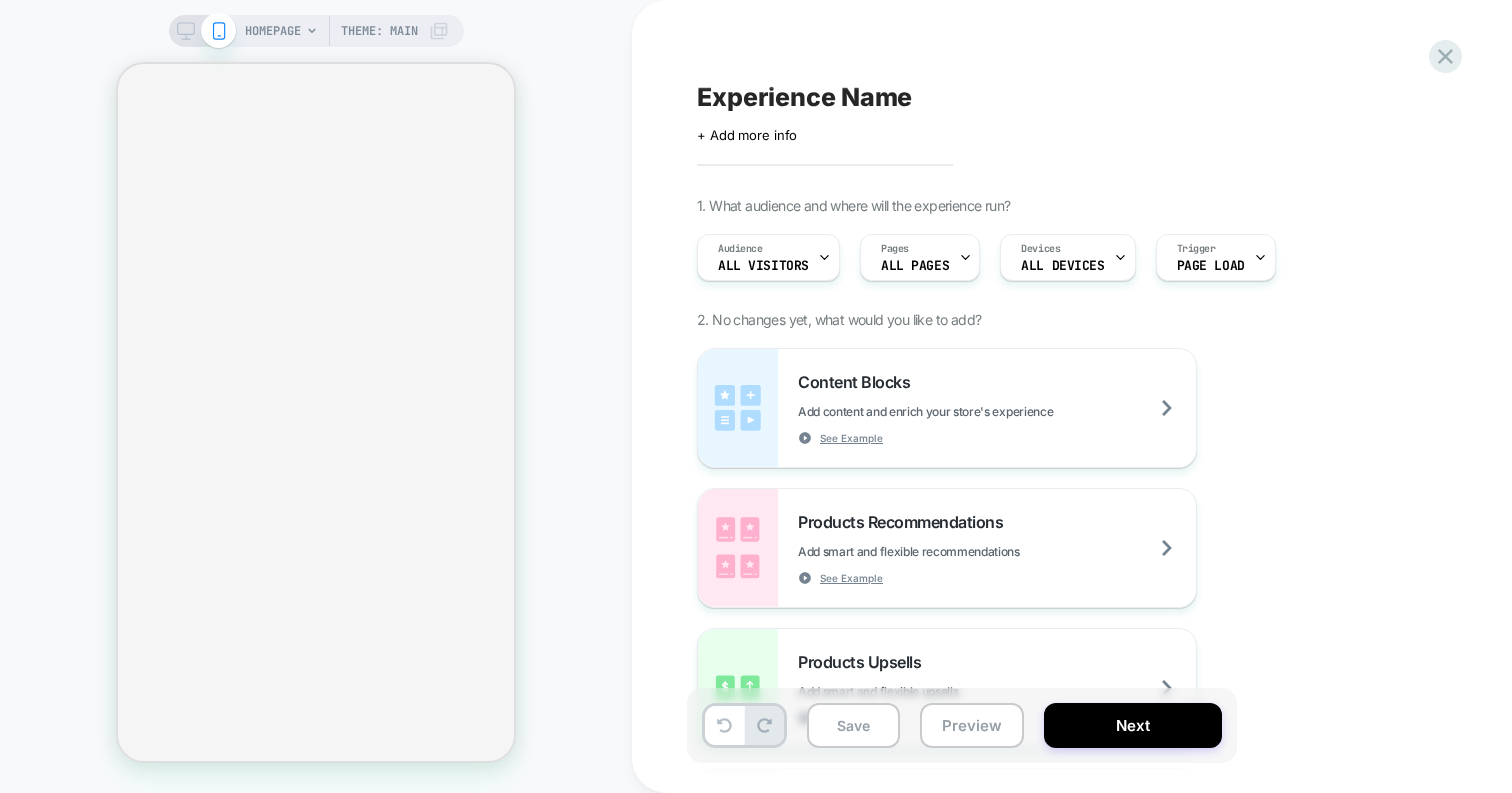 scroll, scrollTop: 0, scrollLeft: 0, axis: both 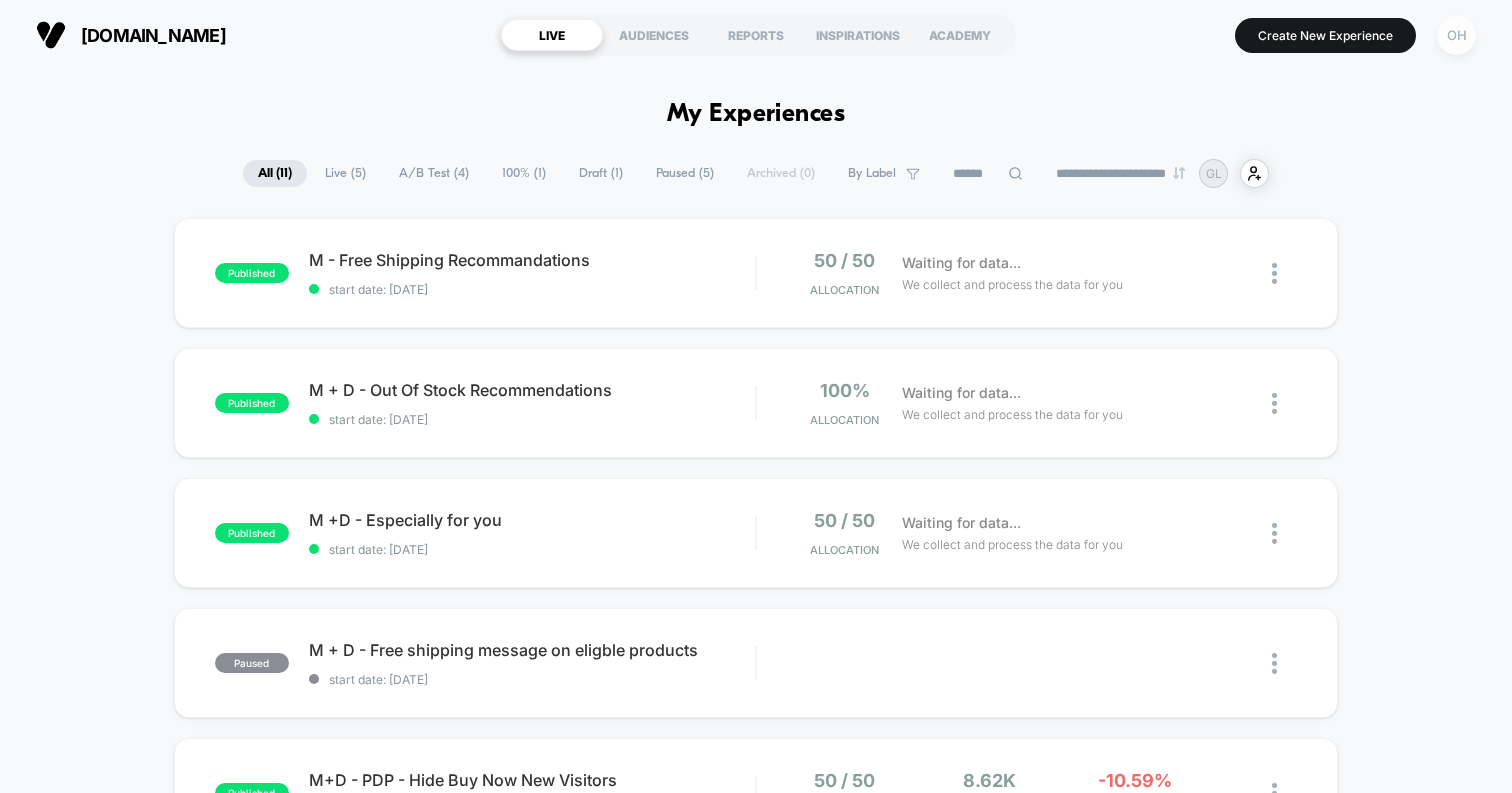 click on "OH" at bounding box center (1456, 35) 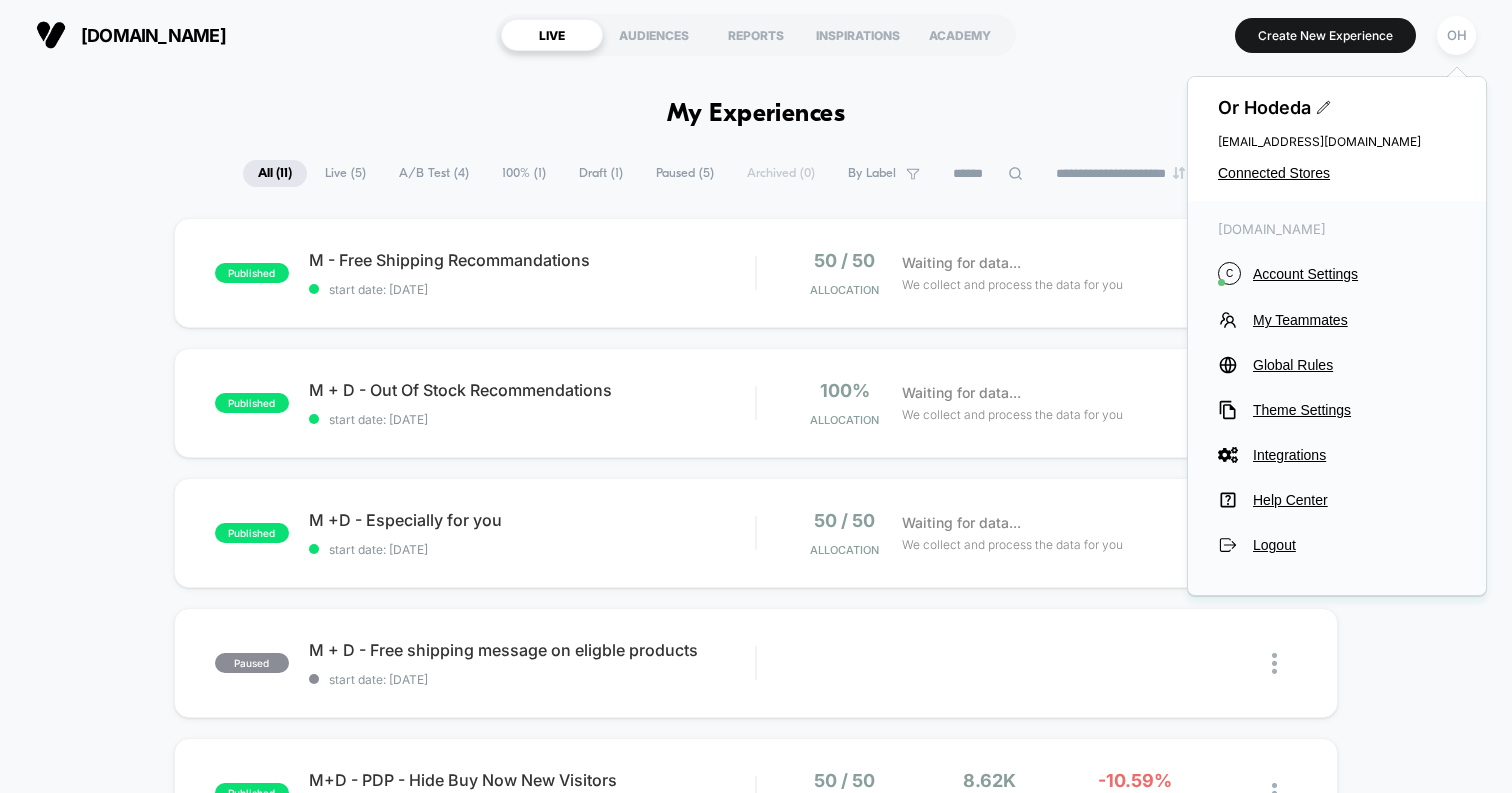 scroll, scrollTop: 0, scrollLeft: 0, axis: both 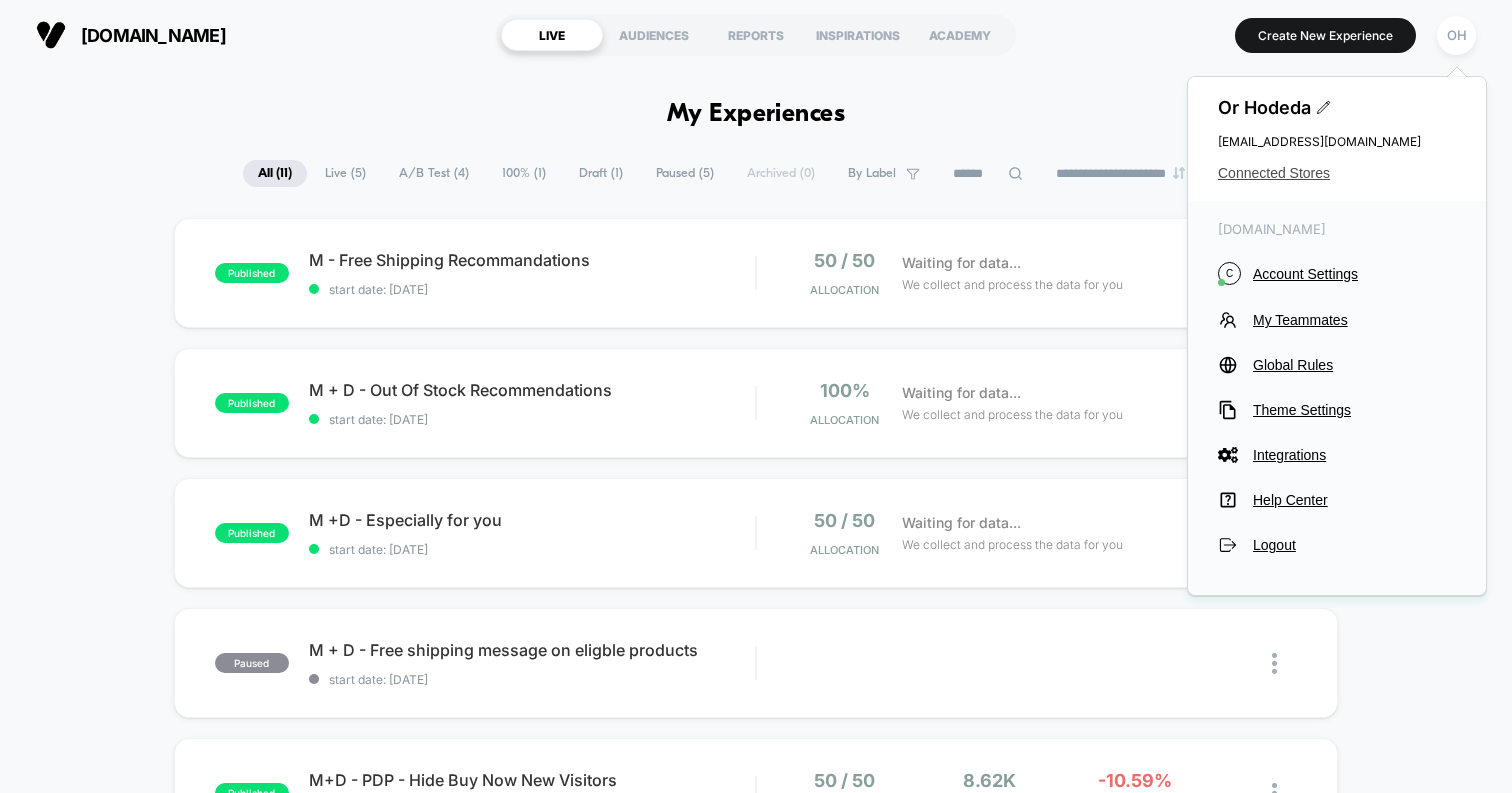 click on "Connected Stores" at bounding box center [1337, 173] 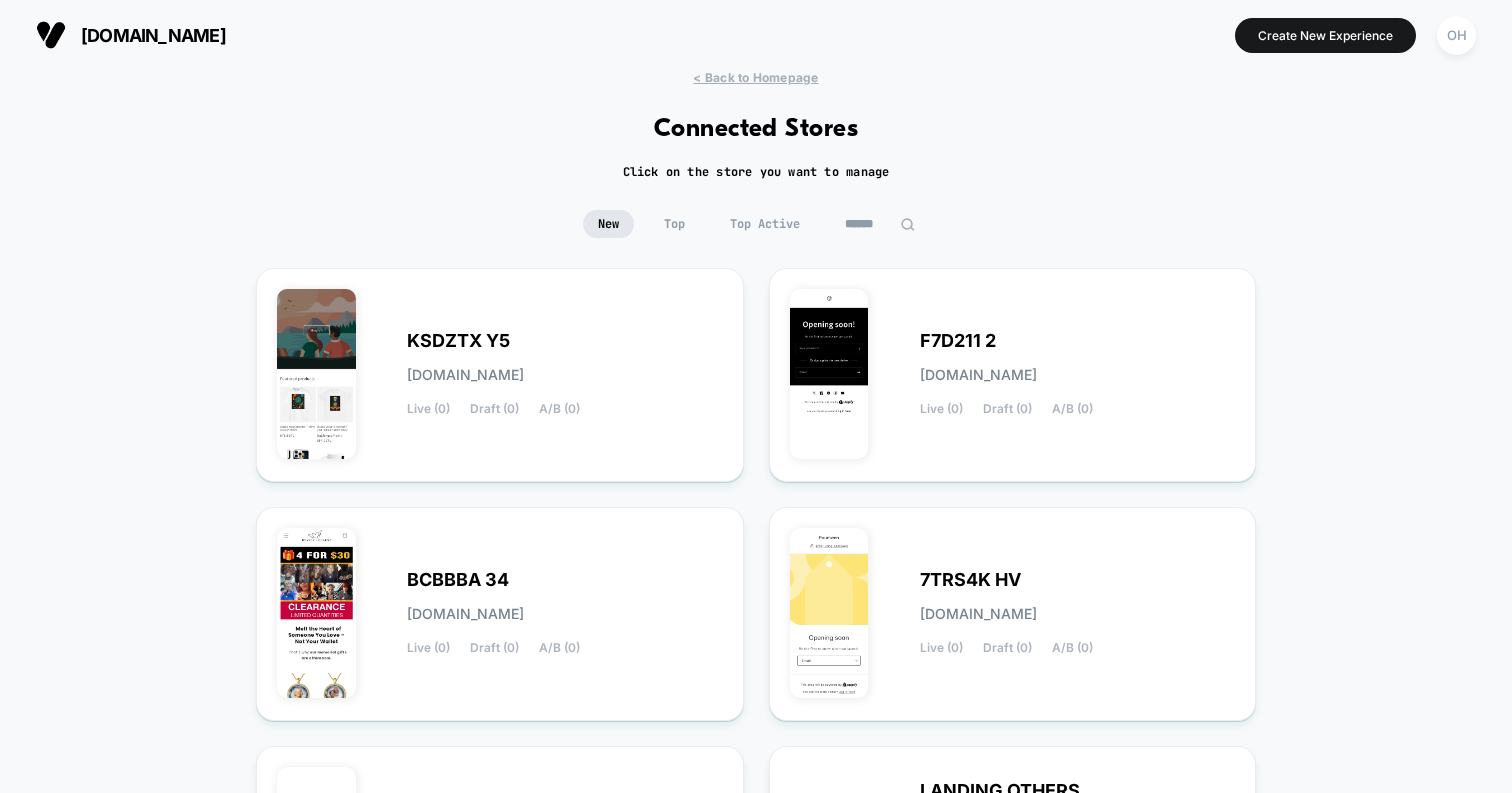 click at bounding box center [880, 224] 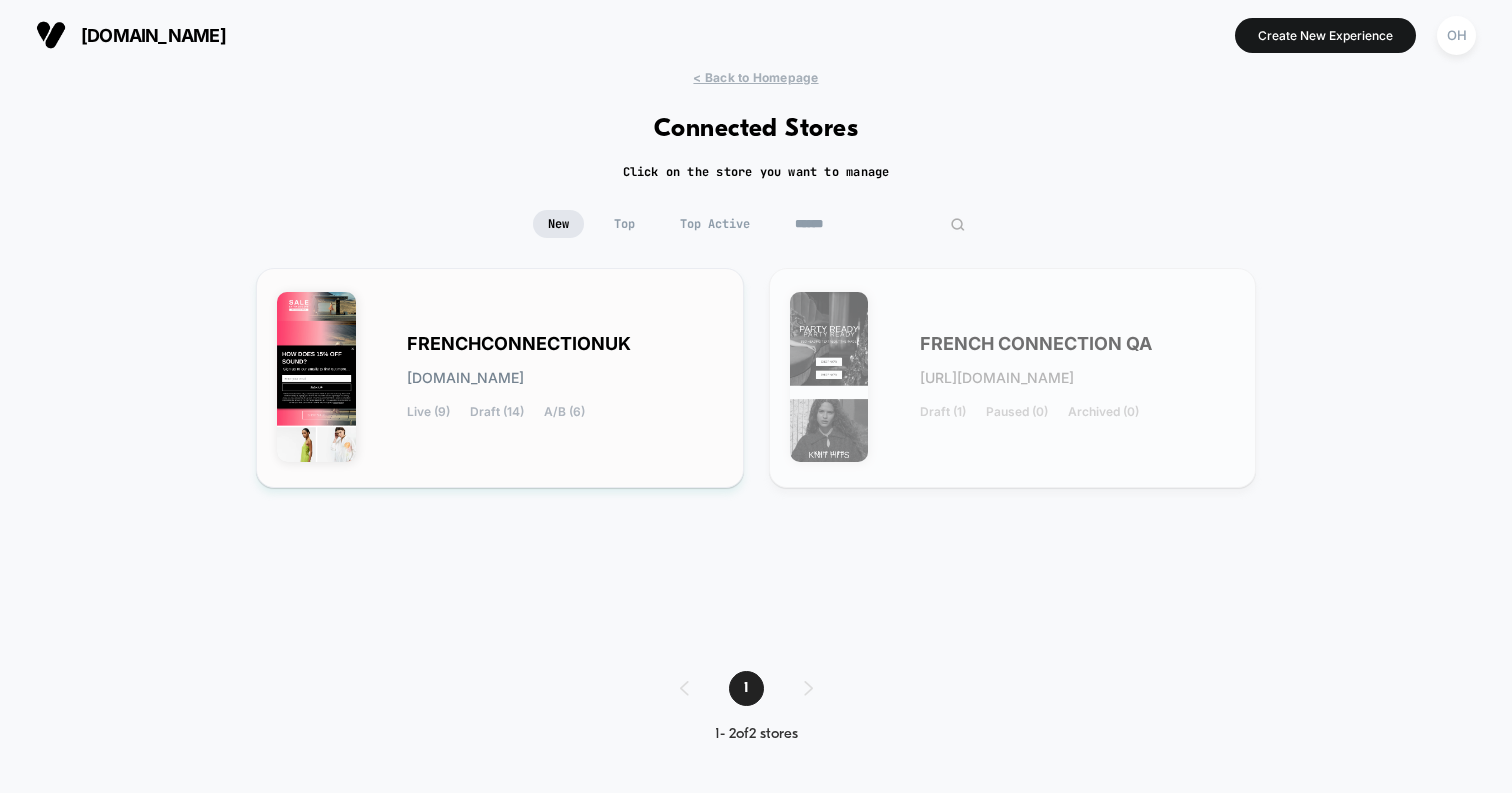 type on "******" 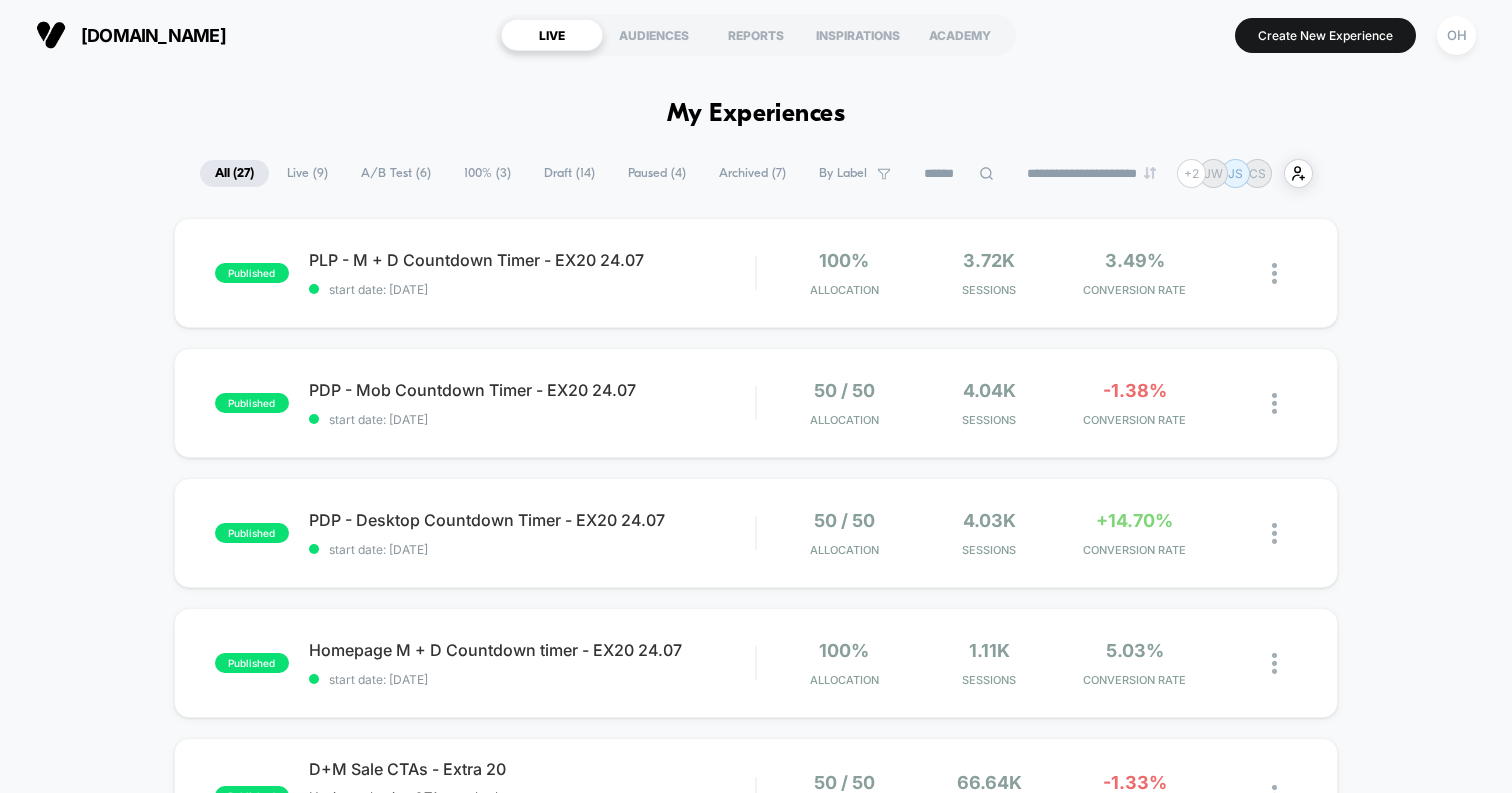 click on "frenchconnection.com LIVE AUDIENCES REPORTS INSPIRATIONS ACADEMY Create New Experience OH" at bounding box center (756, 35) 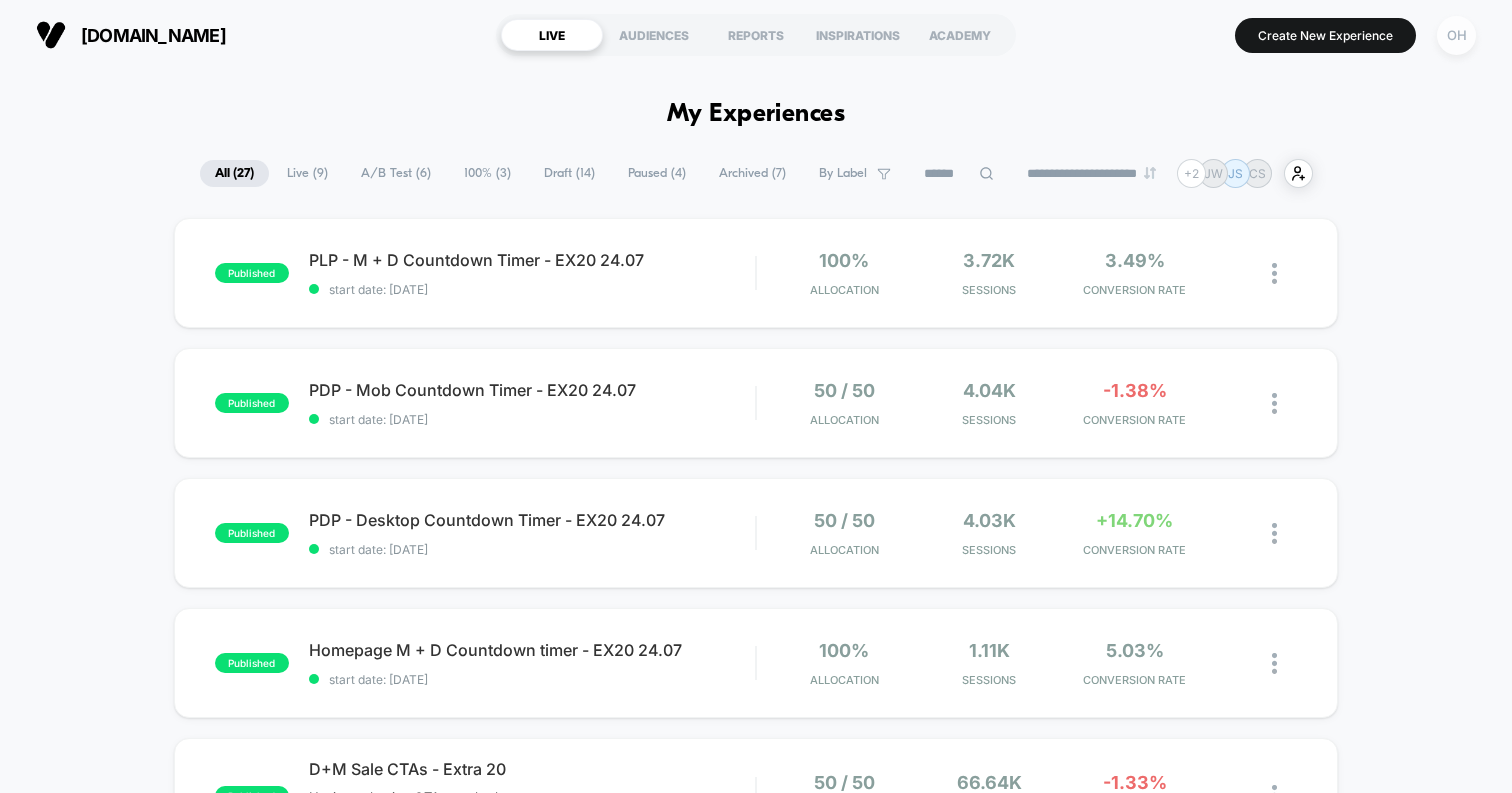 click on "OH" at bounding box center [1456, 35] 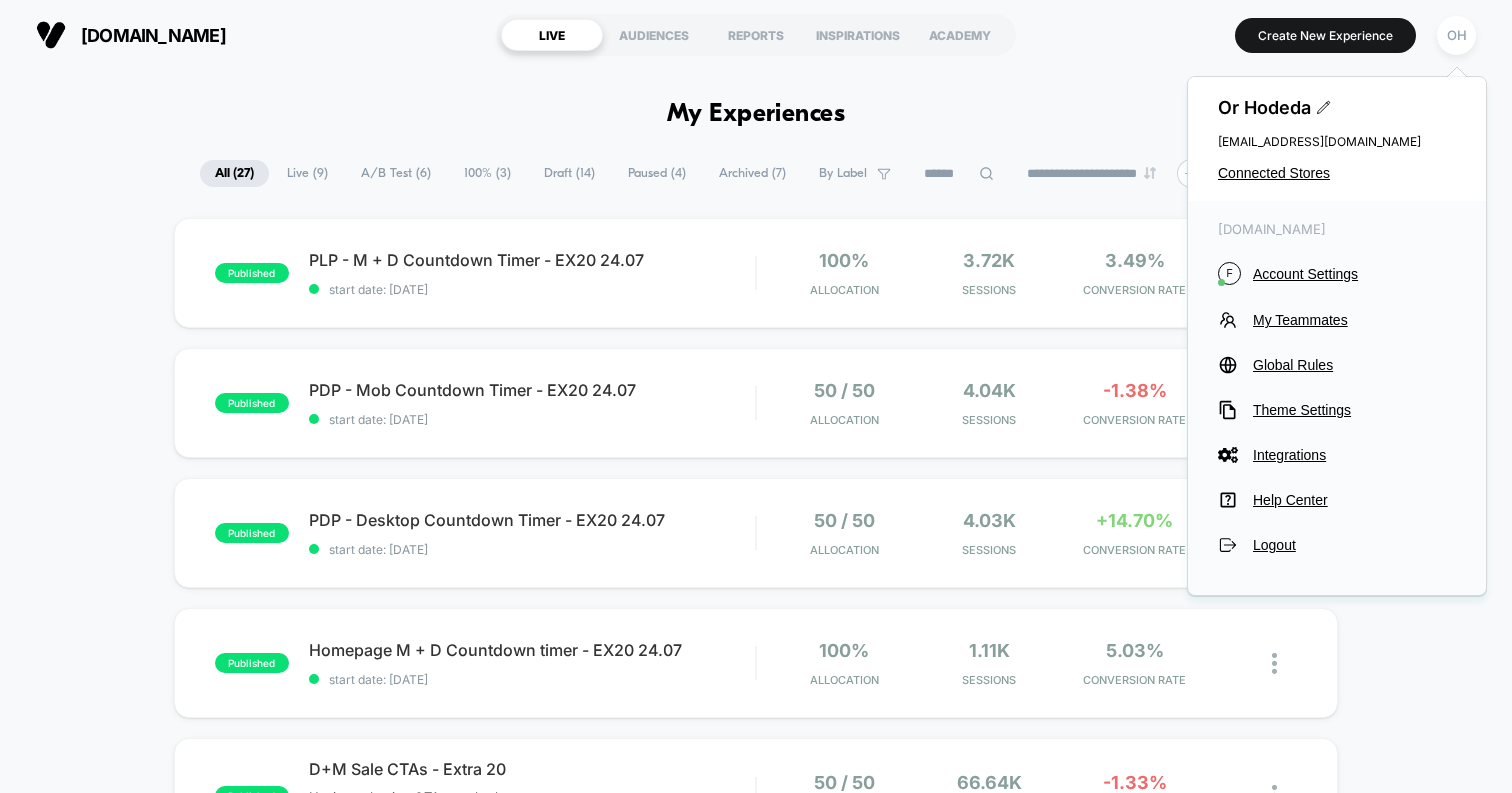 click on "**********" at bounding box center [756, 1894] 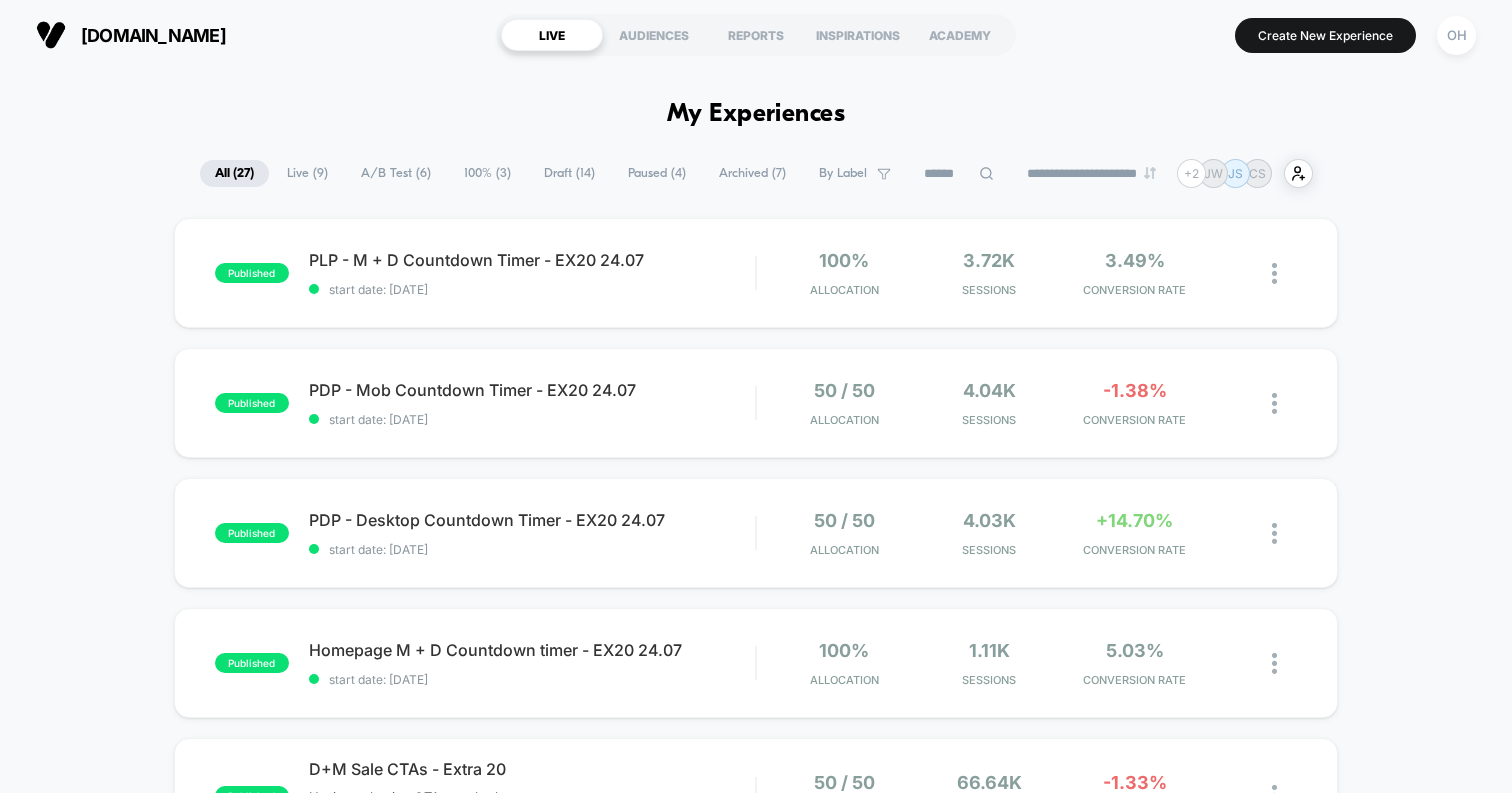 click at bounding box center (959, 174) 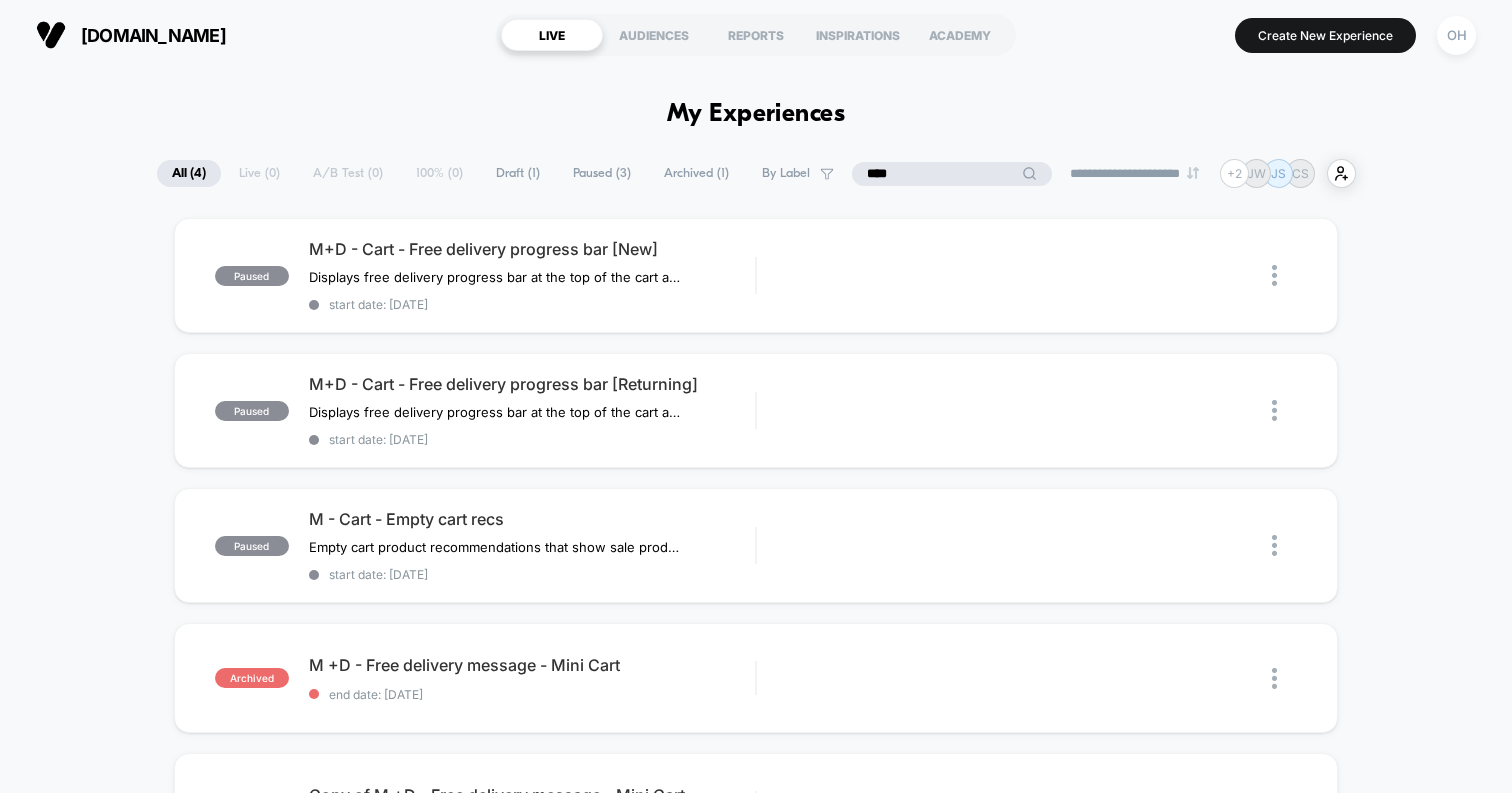 click on "****" at bounding box center (952, 174) 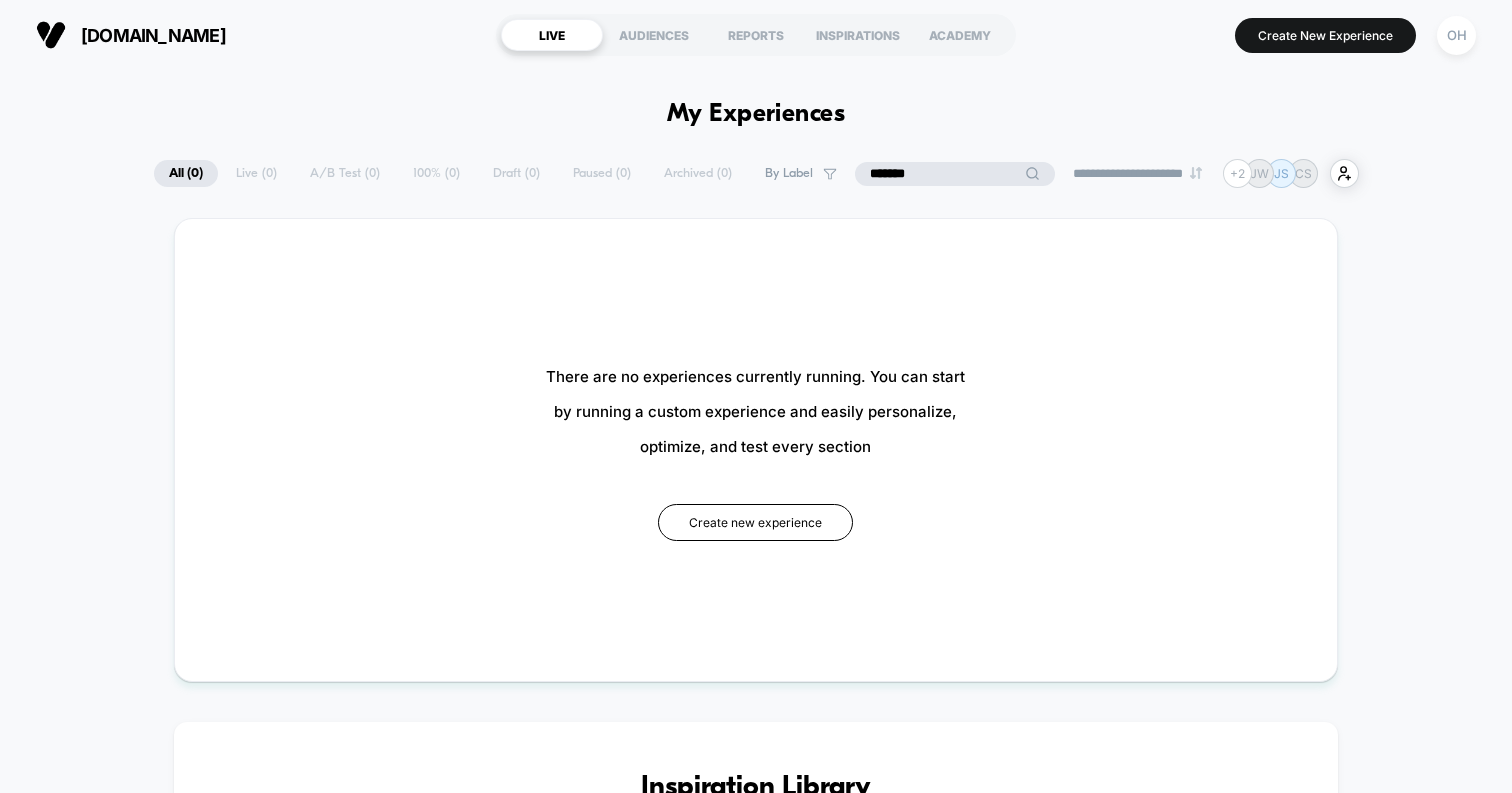 type on "******" 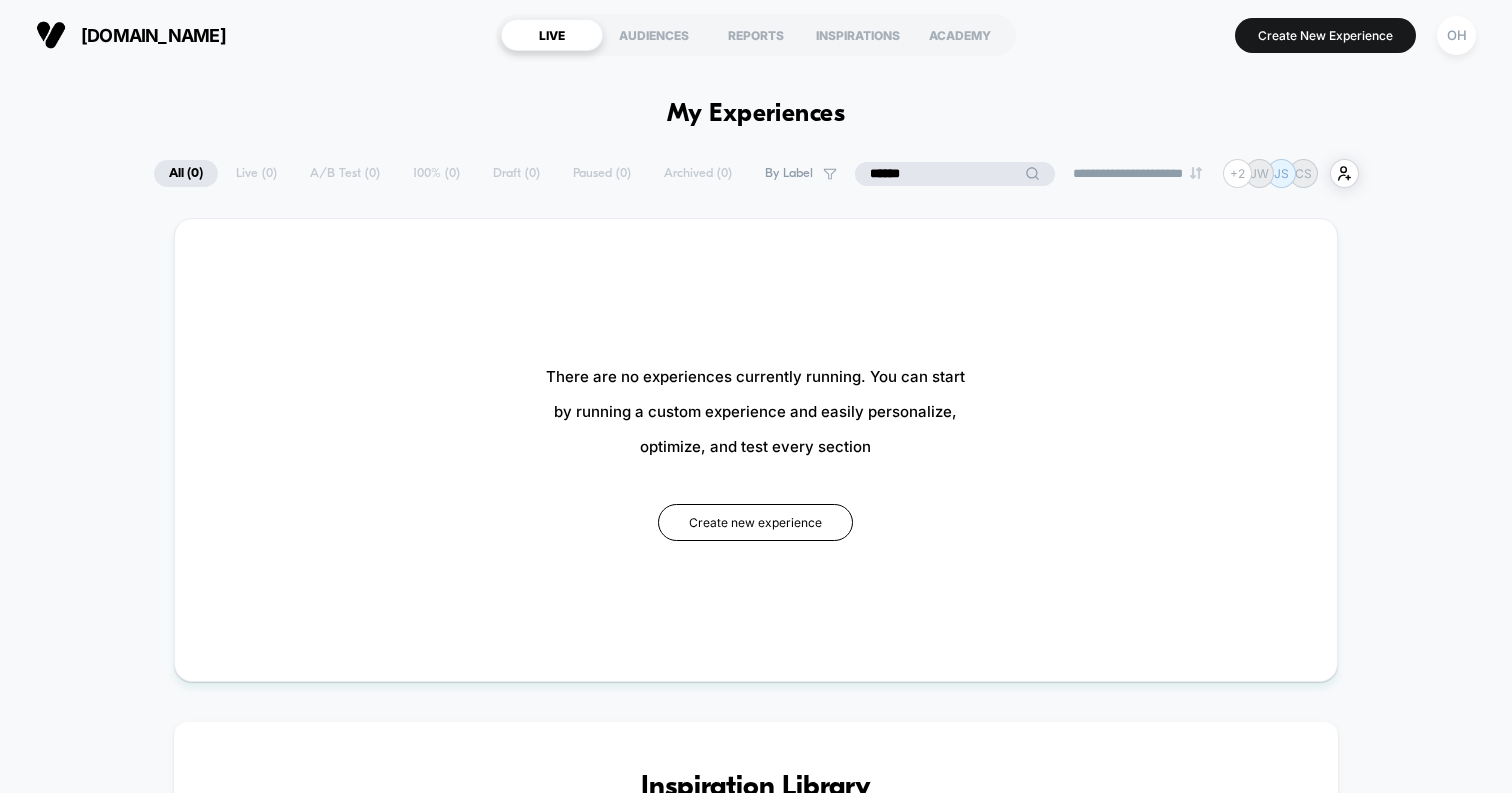 type 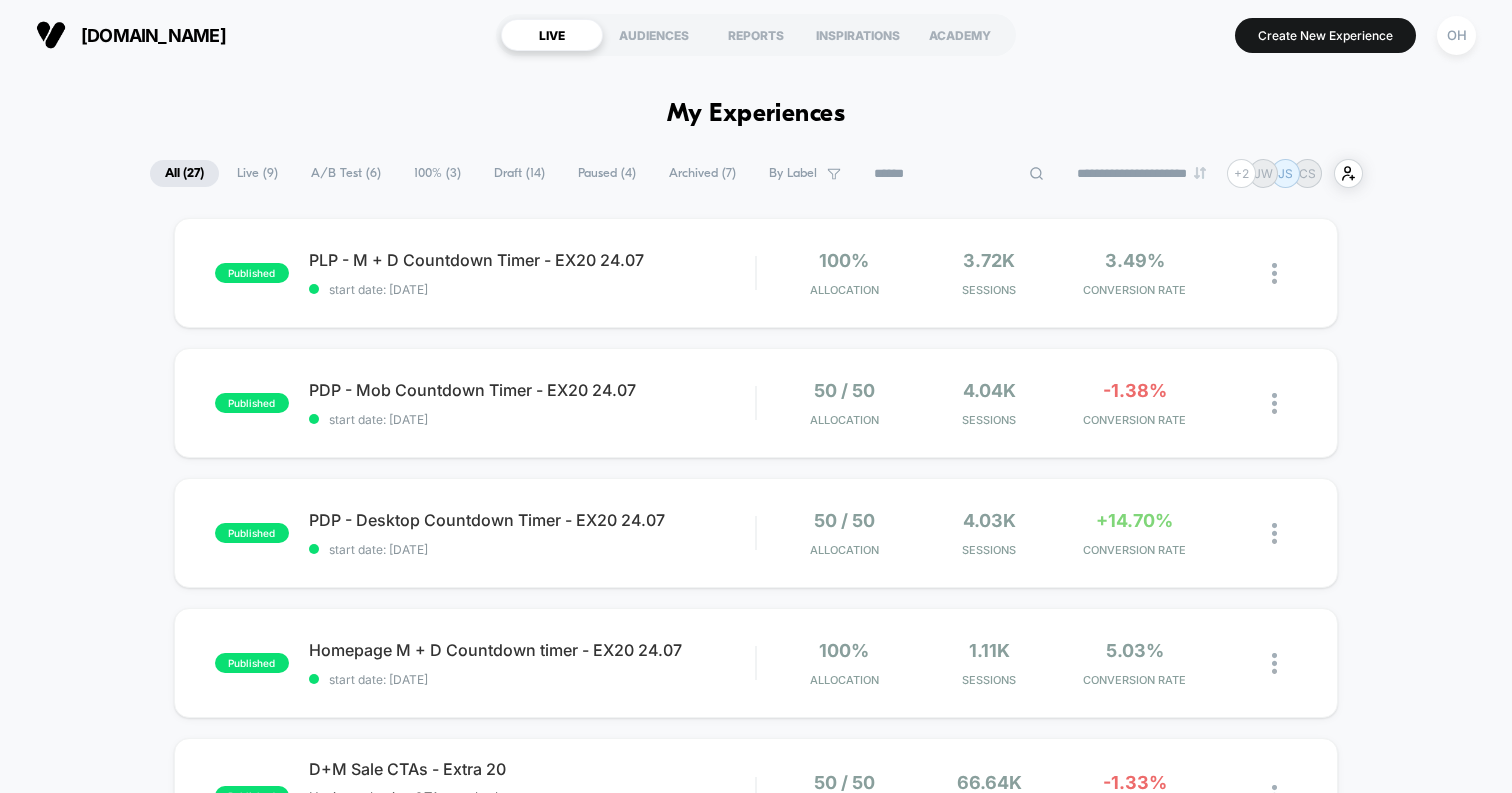 click on "**********" at bounding box center [756, 1570] 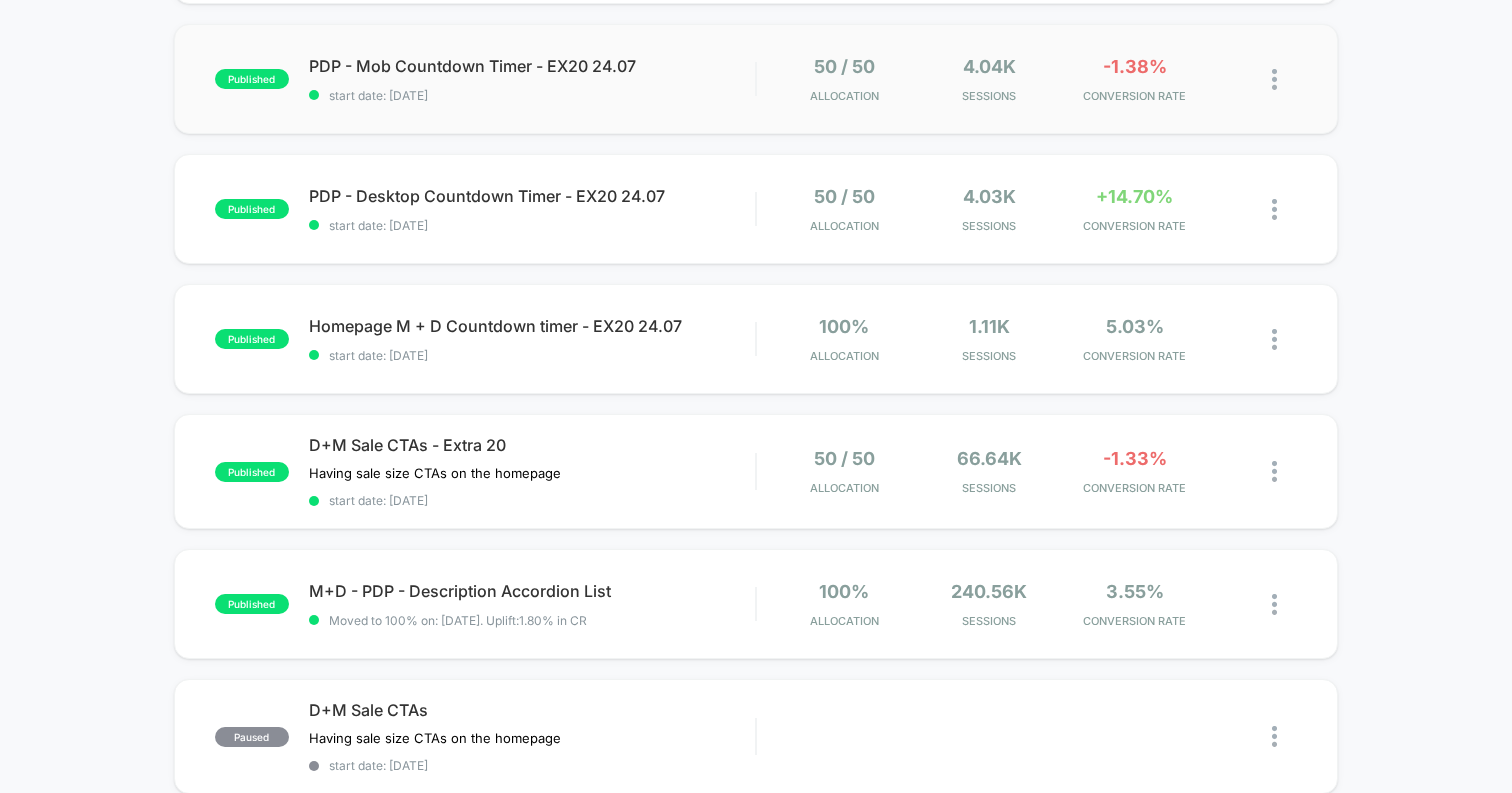 scroll, scrollTop: 0, scrollLeft: 0, axis: both 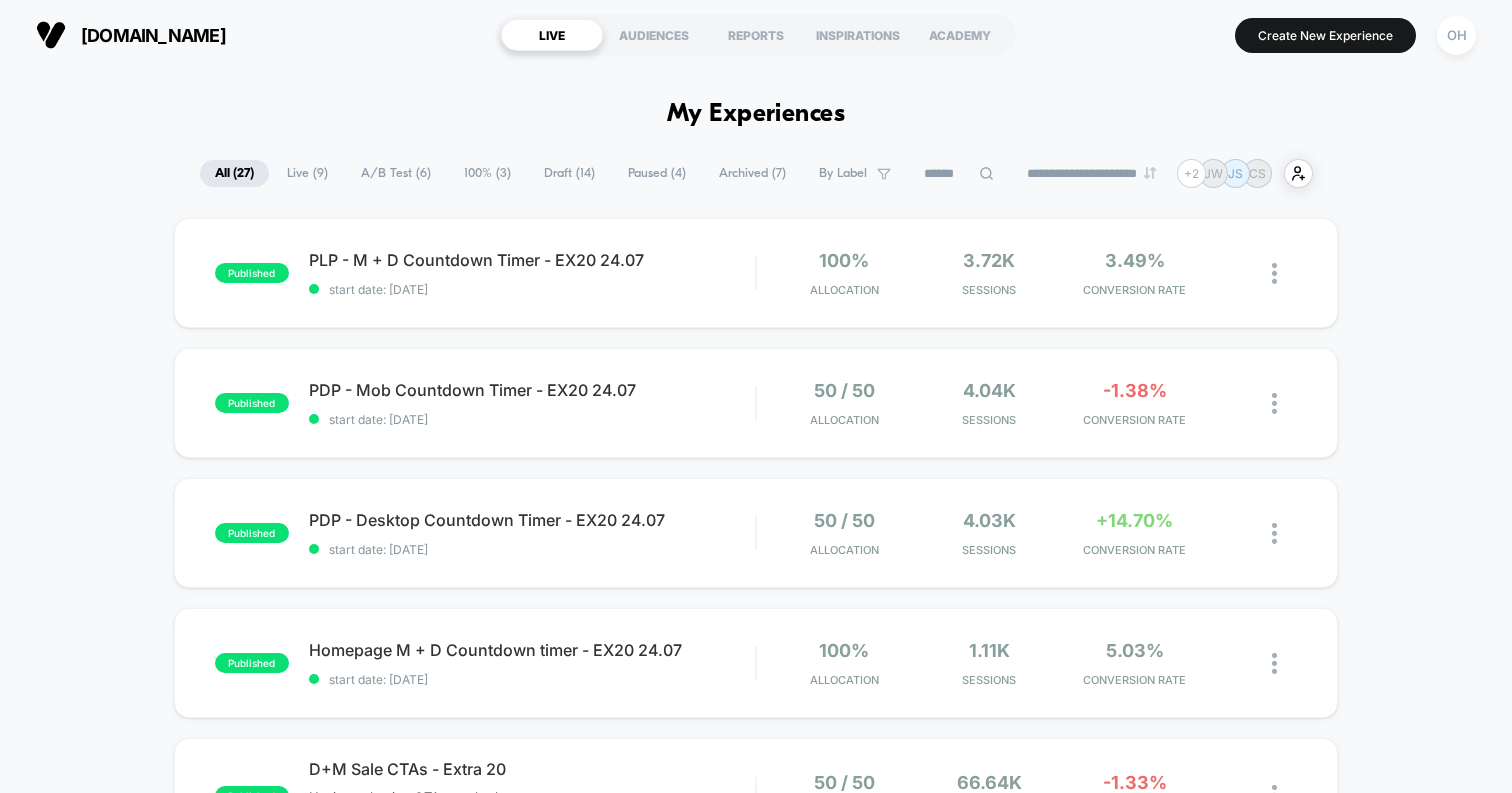 click on "Live ( 9 )" at bounding box center (307, 173) 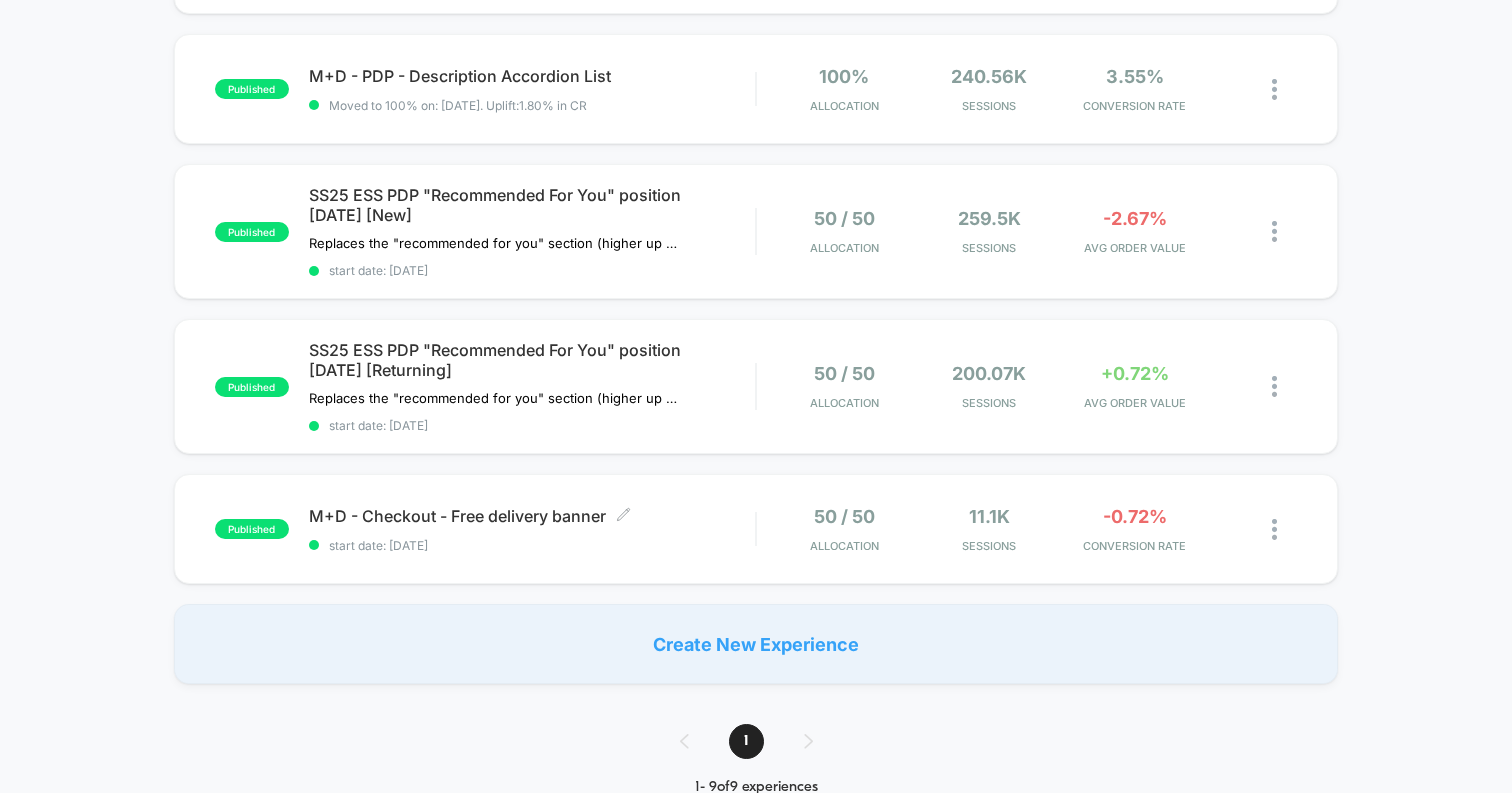 scroll, scrollTop: 817, scrollLeft: 0, axis: vertical 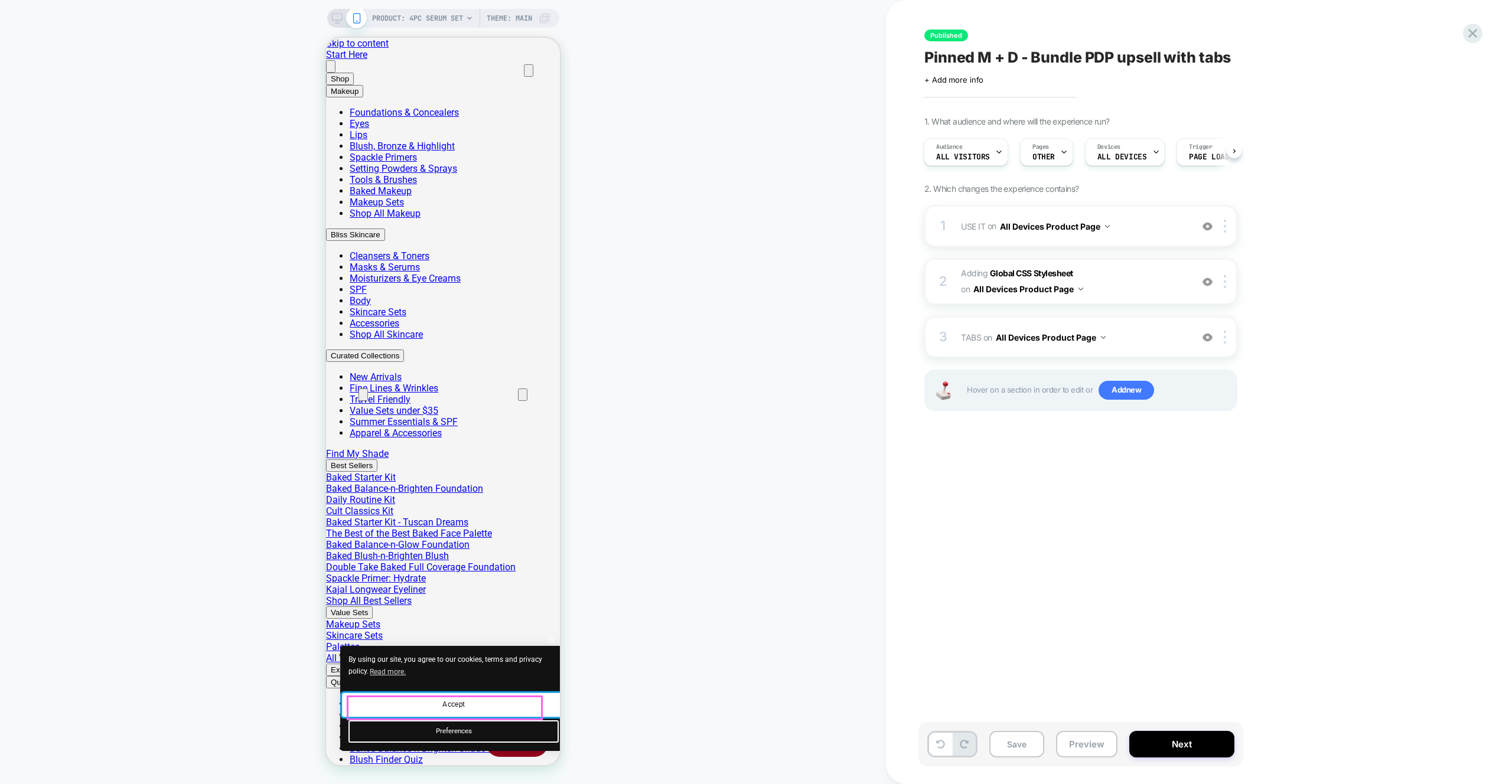 click on "Accept" at bounding box center [454, 705] 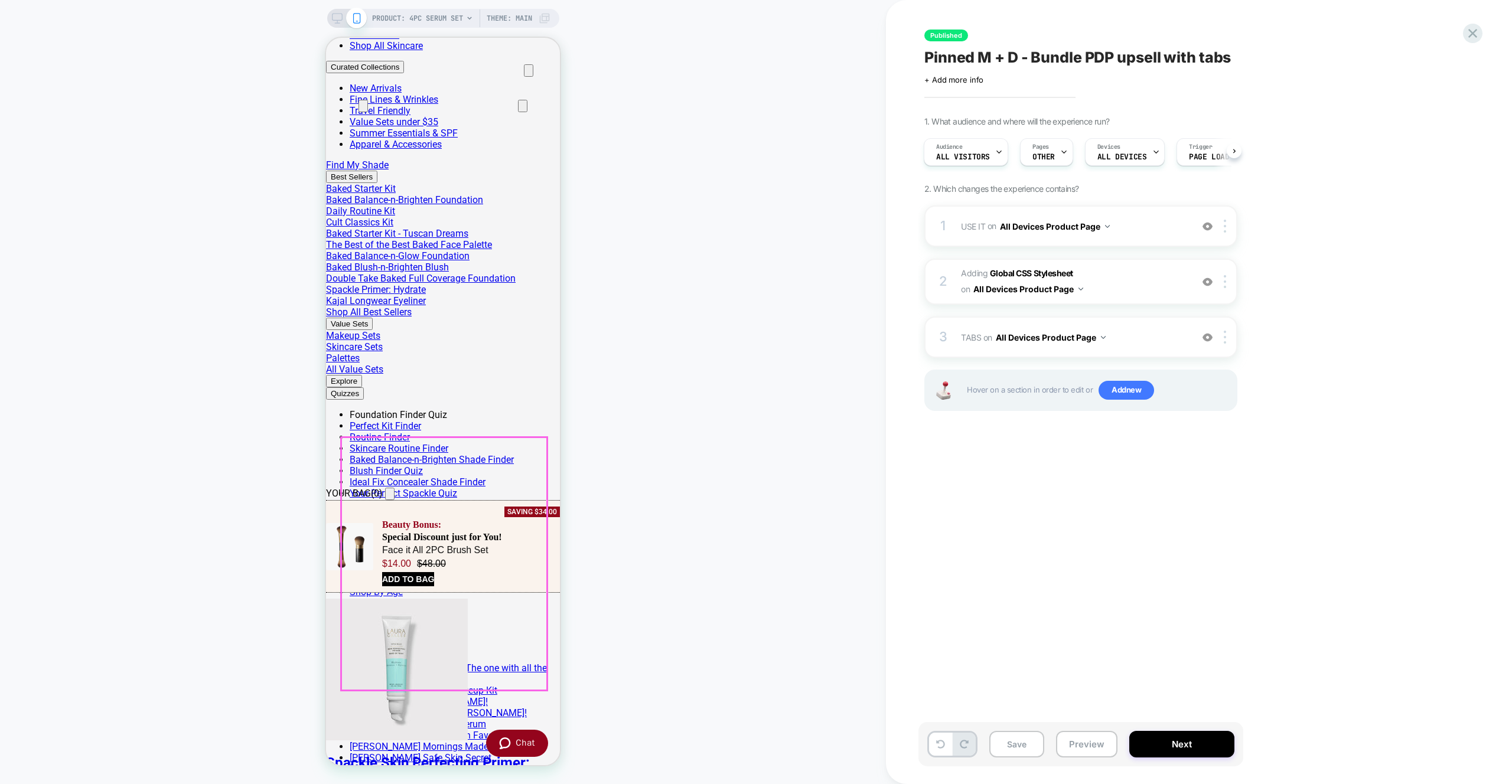 scroll, scrollTop: 303, scrollLeft: 0, axis: vertical 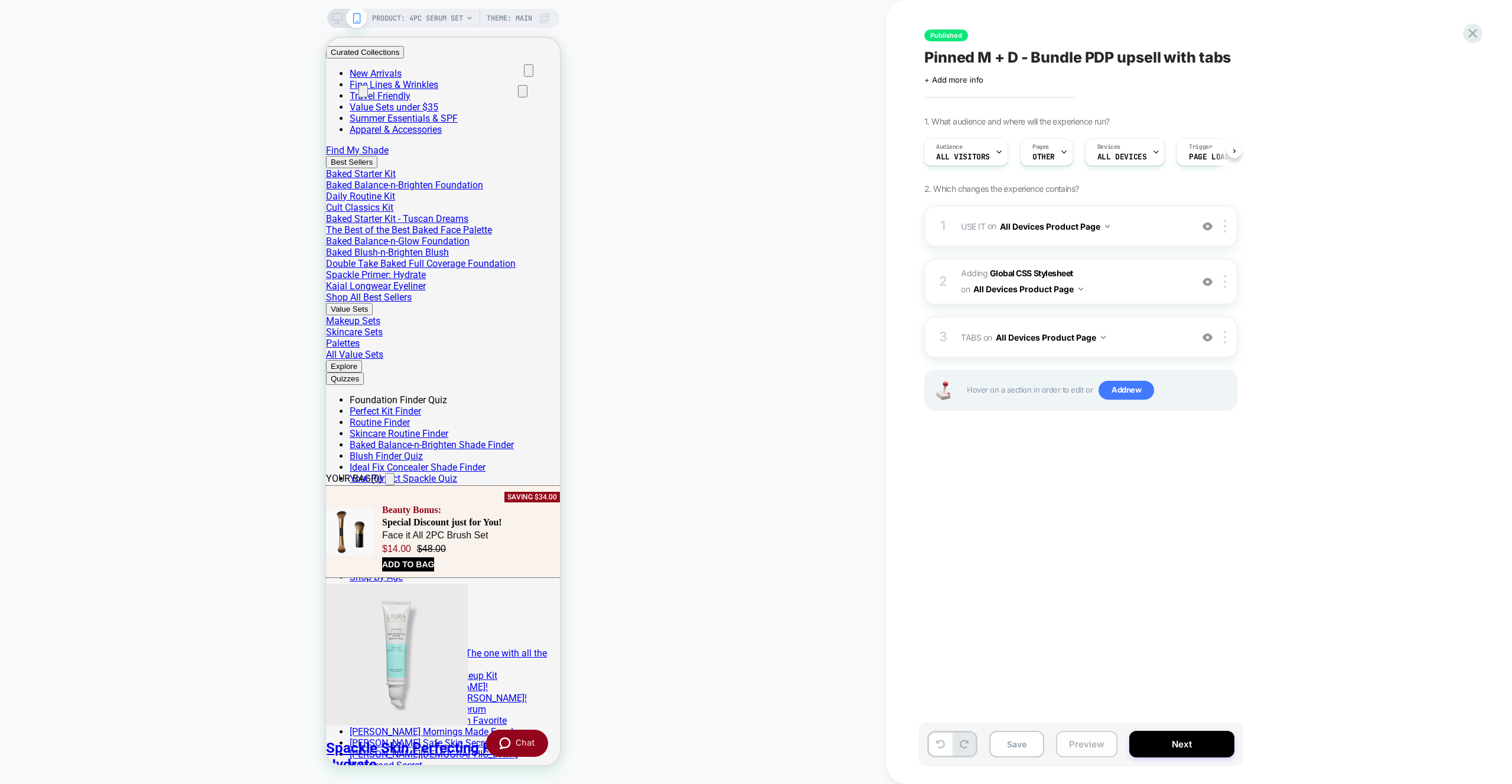 click on "Preview" at bounding box center (1087, 744) 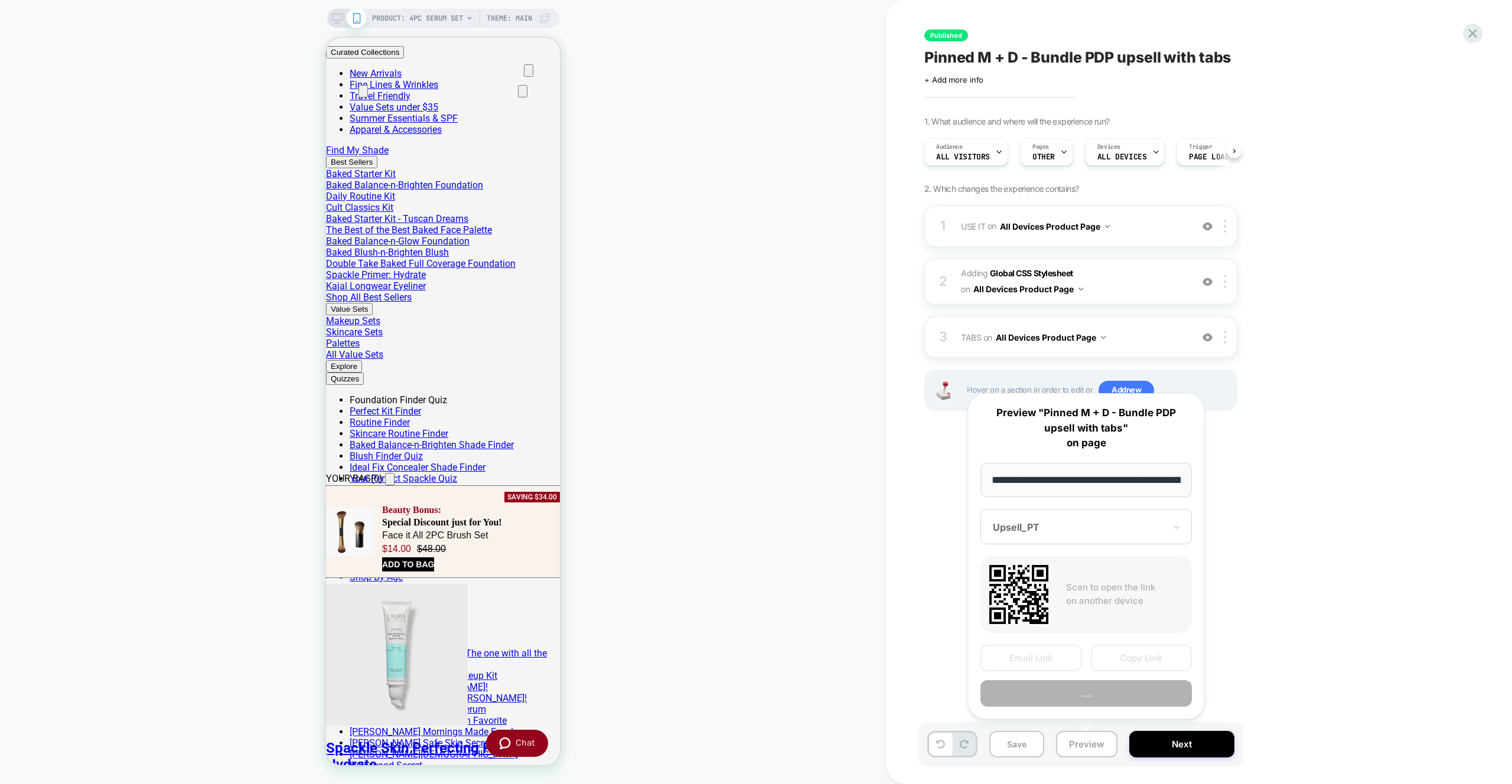 scroll, scrollTop: 0, scrollLeft: 154, axis: horizontal 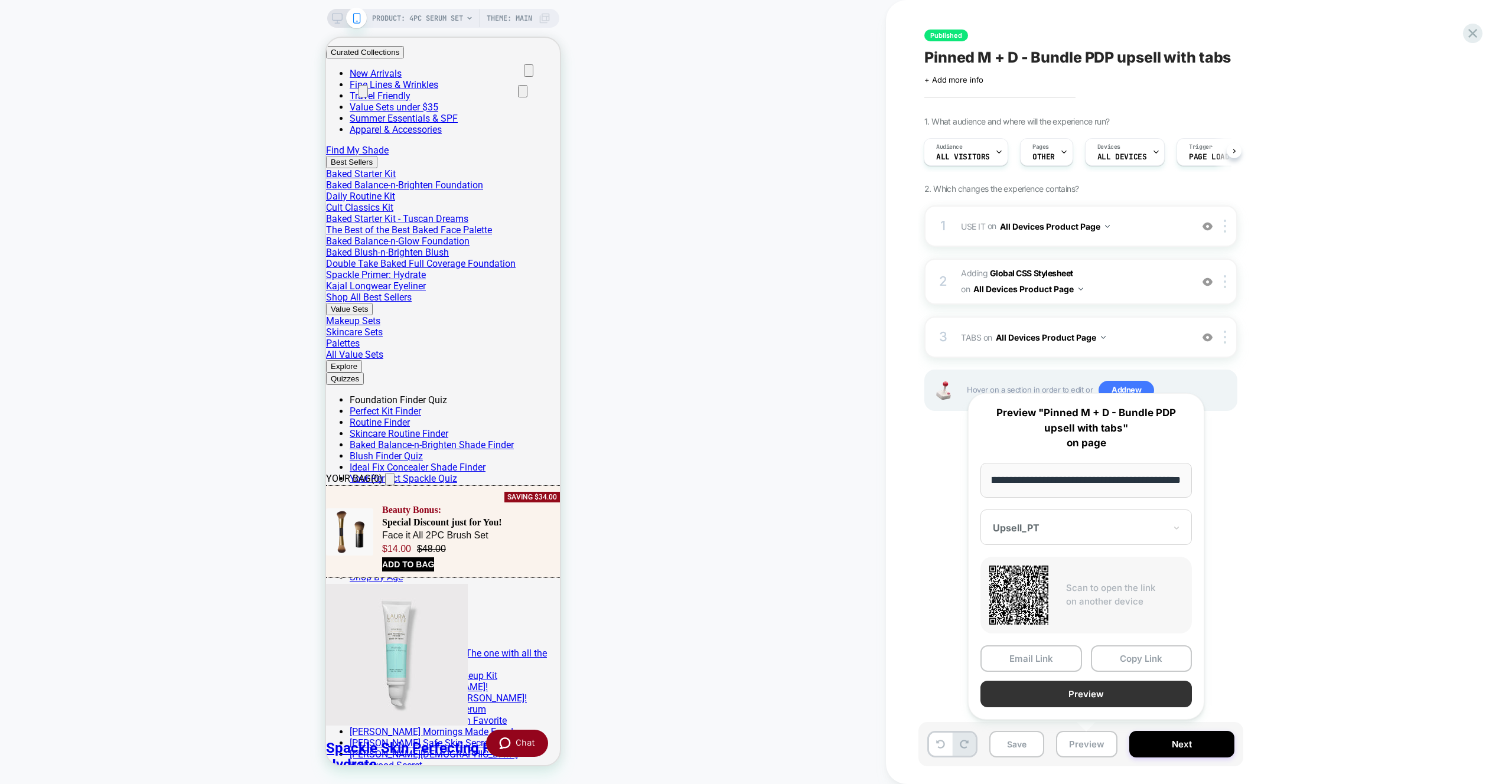 click on "Preview" at bounding box center [1086, 694] 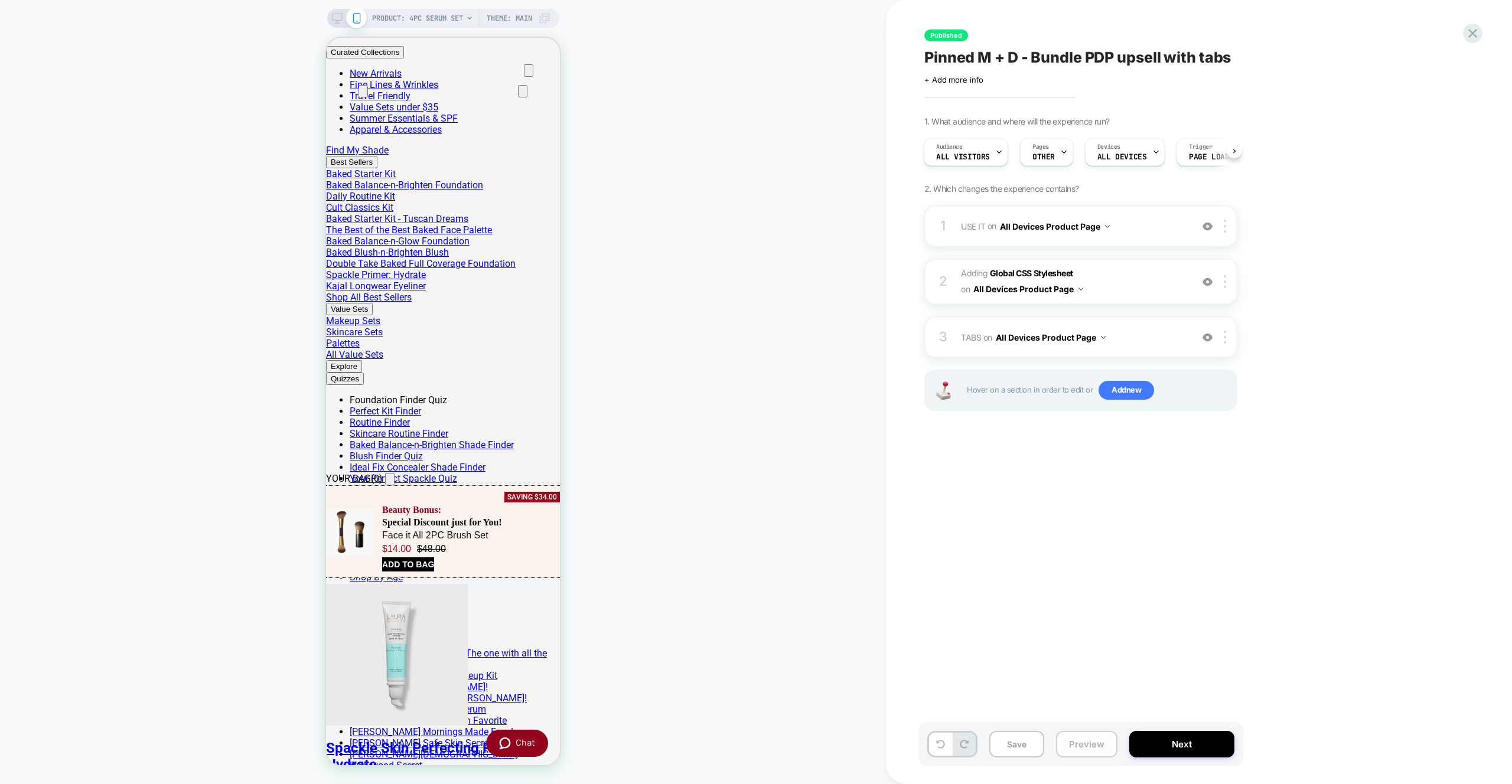 click on "Preview" at bounding box center [1087, 744] 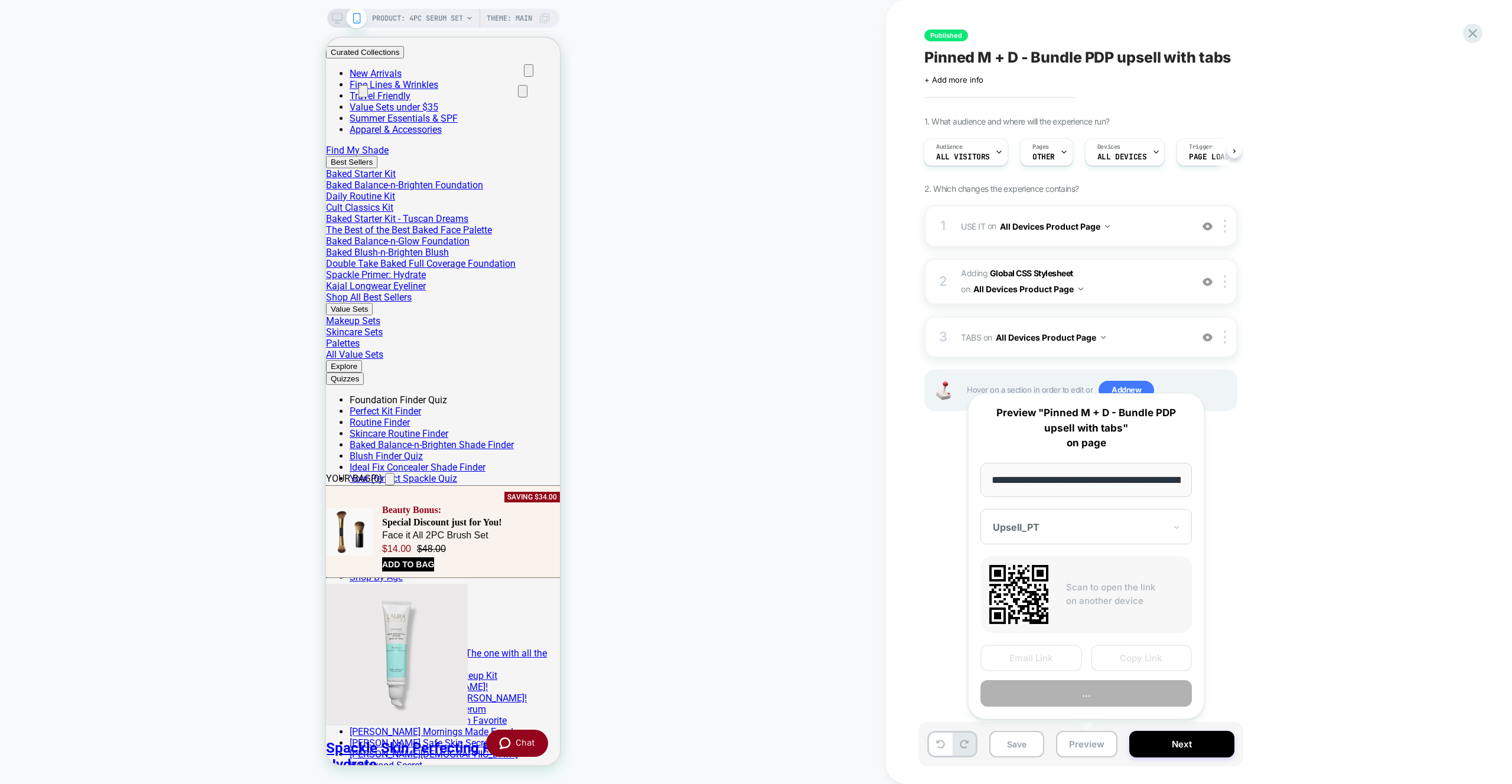 scroll, scrollTop: 0, scrollLeft: 154, axis: horizontal 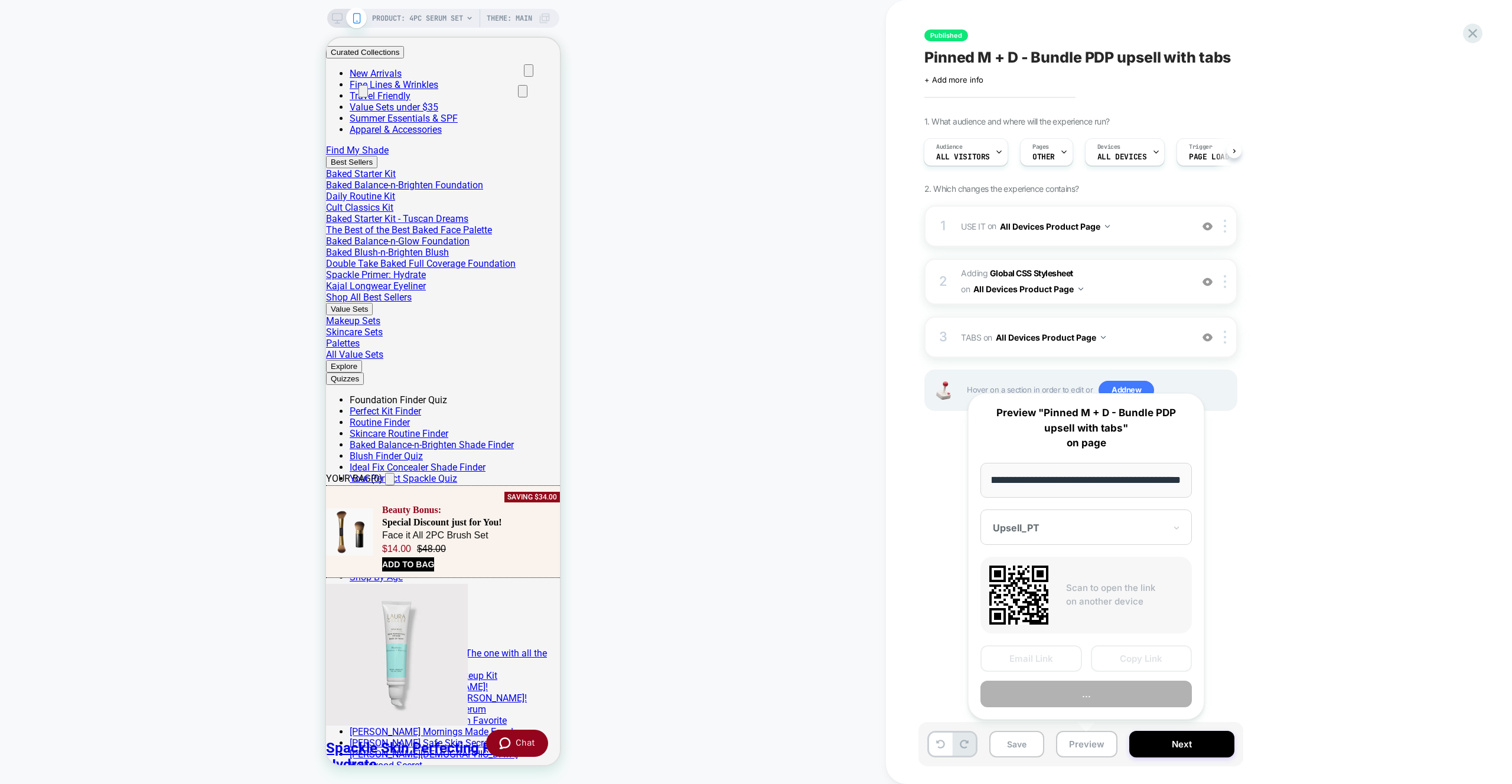 click on "Copy Link" at bounding box center [1142, 658] 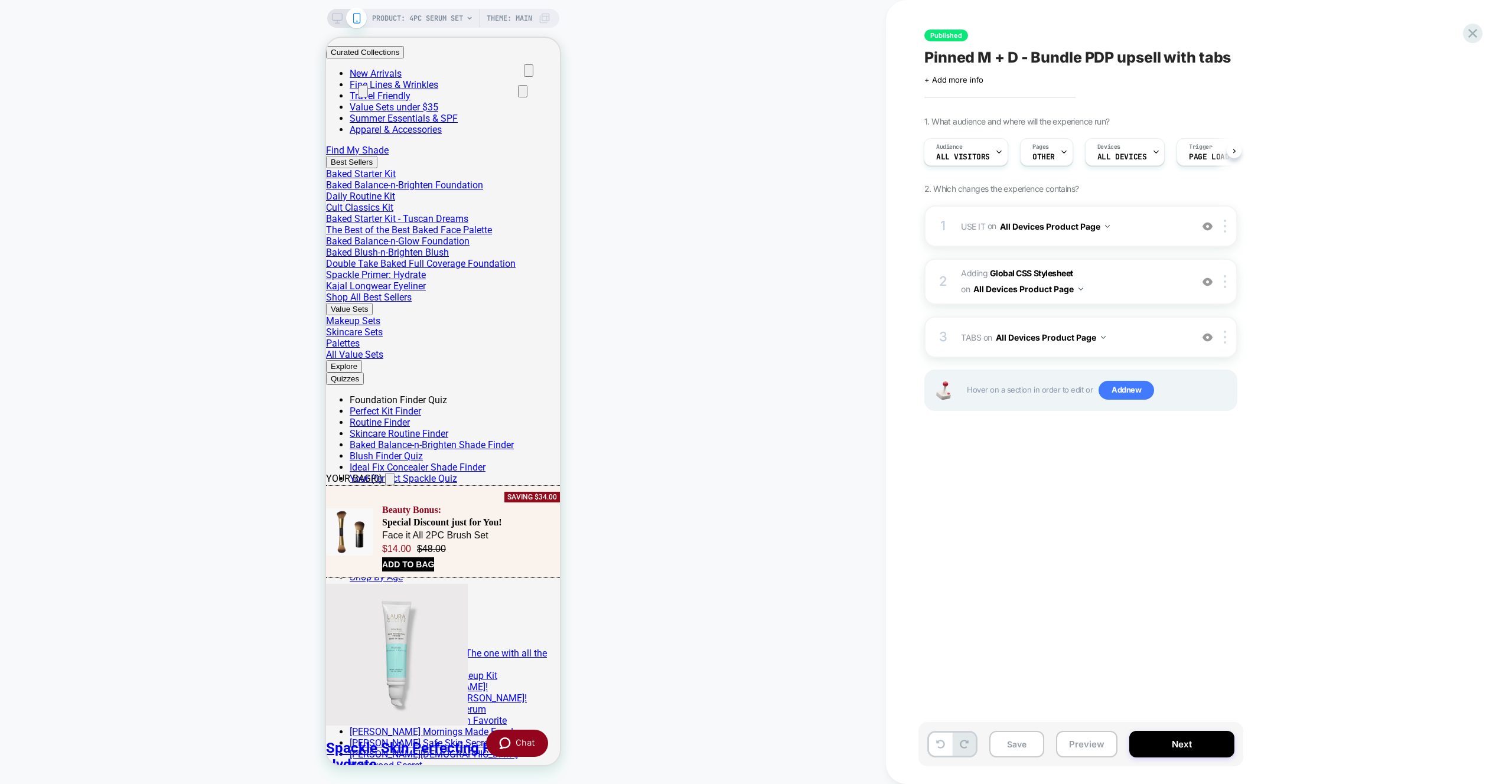 click on "1 USE IT Replacing Blocks List WITH #_loomi_addon_1753027664641 #new-use-it-wrapper-vsly   on All Devices Product Page Add Before Add After Duplicate Replace Position Copy CSS Selector Copy Widget Id Rename Target   Mobile Delete Upgrade to latest" at bounding box center [1081, 226] 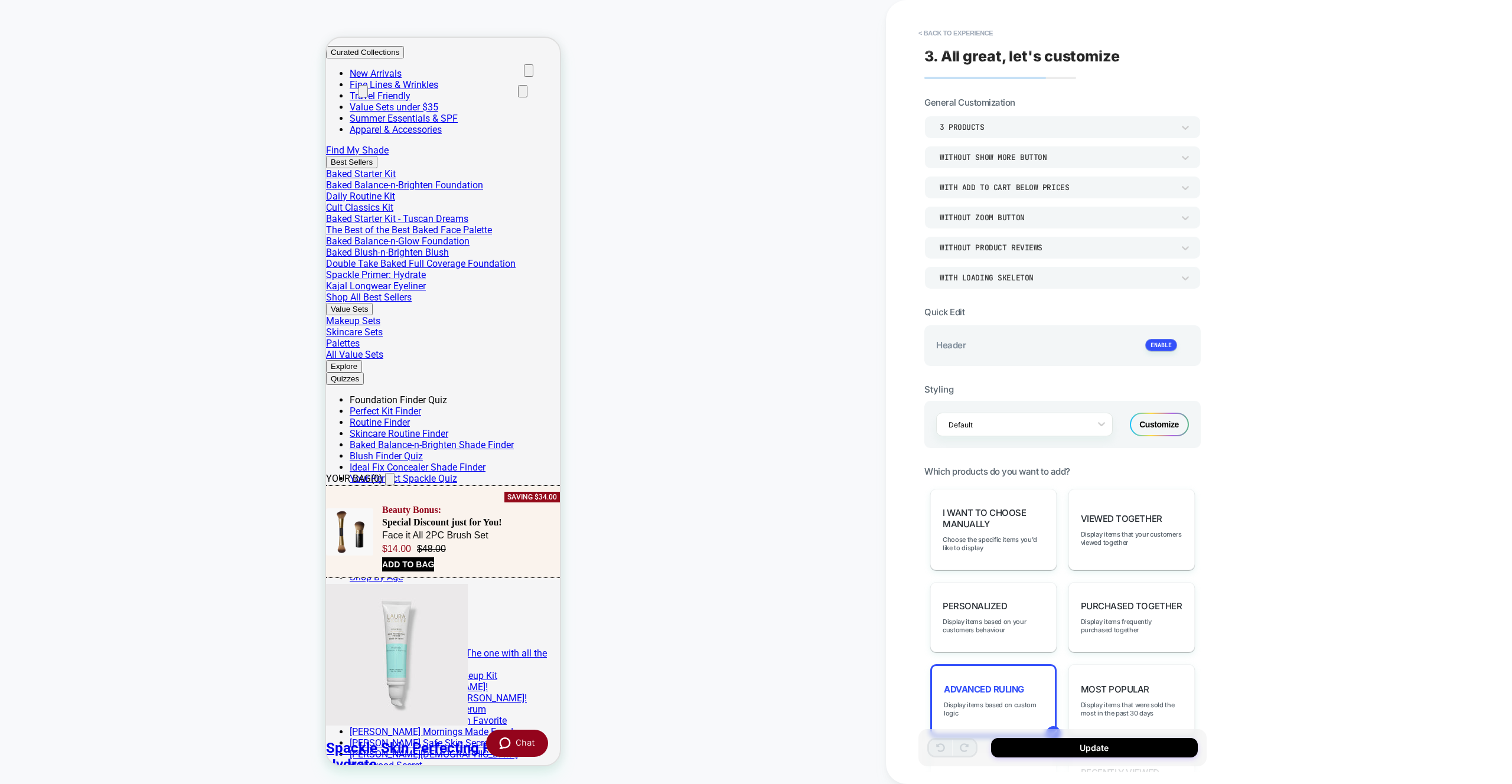 scroll, scrollTop: 431, scrollLeft: 0, axis: vertical 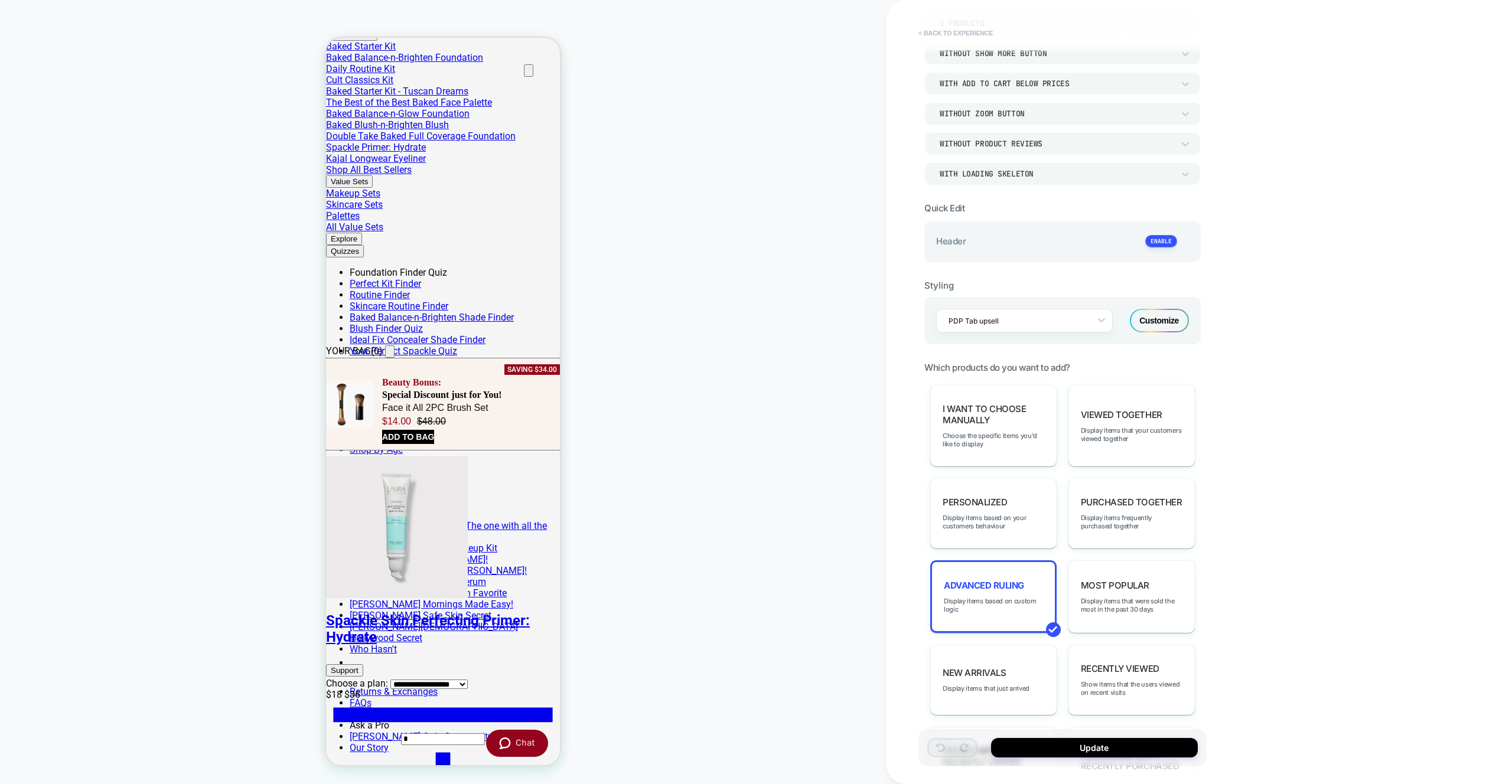 click on "< Back to experience" at bounding box center [956, 33] 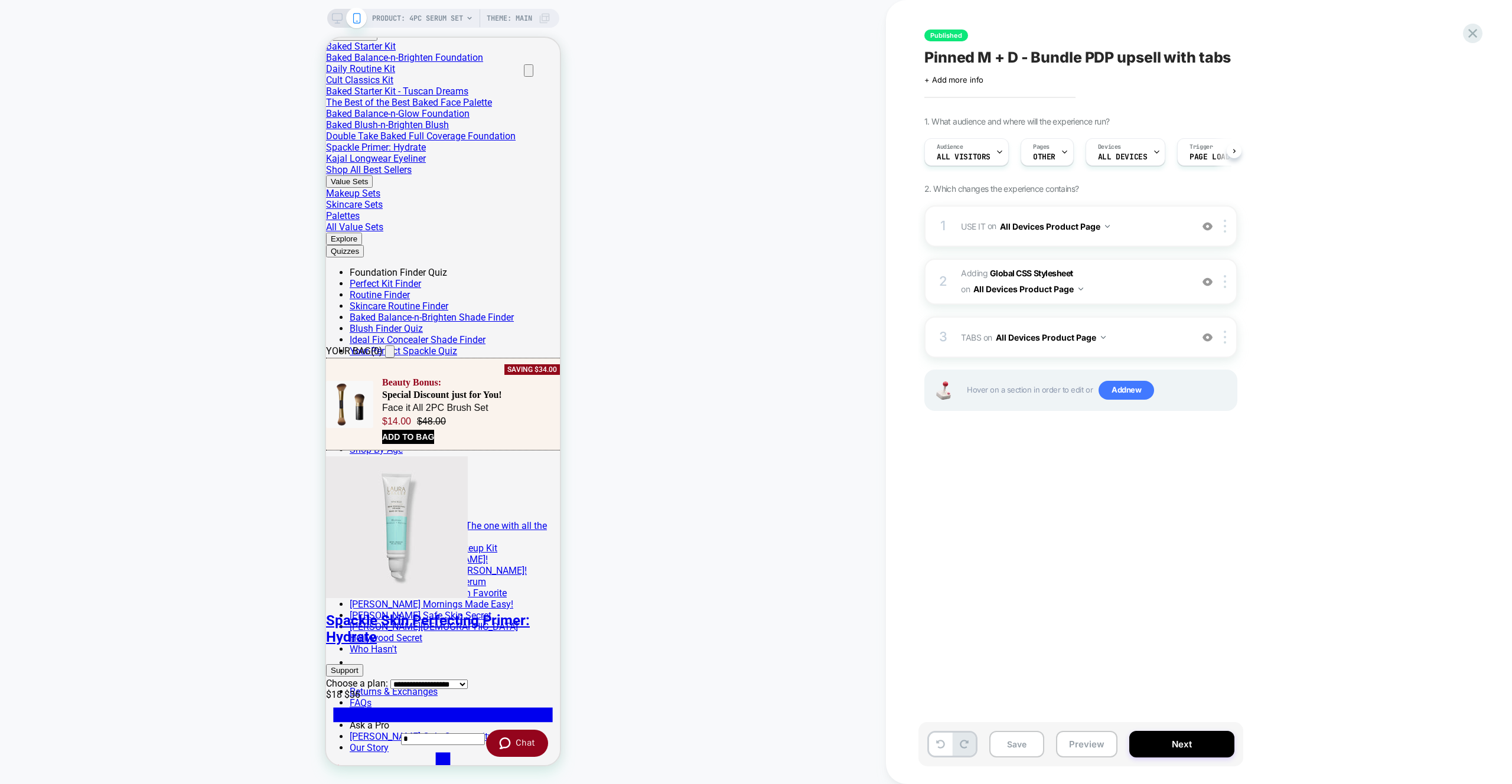 scroll, scrollTop: 0, scrollLeft: 1, axis: horizontal 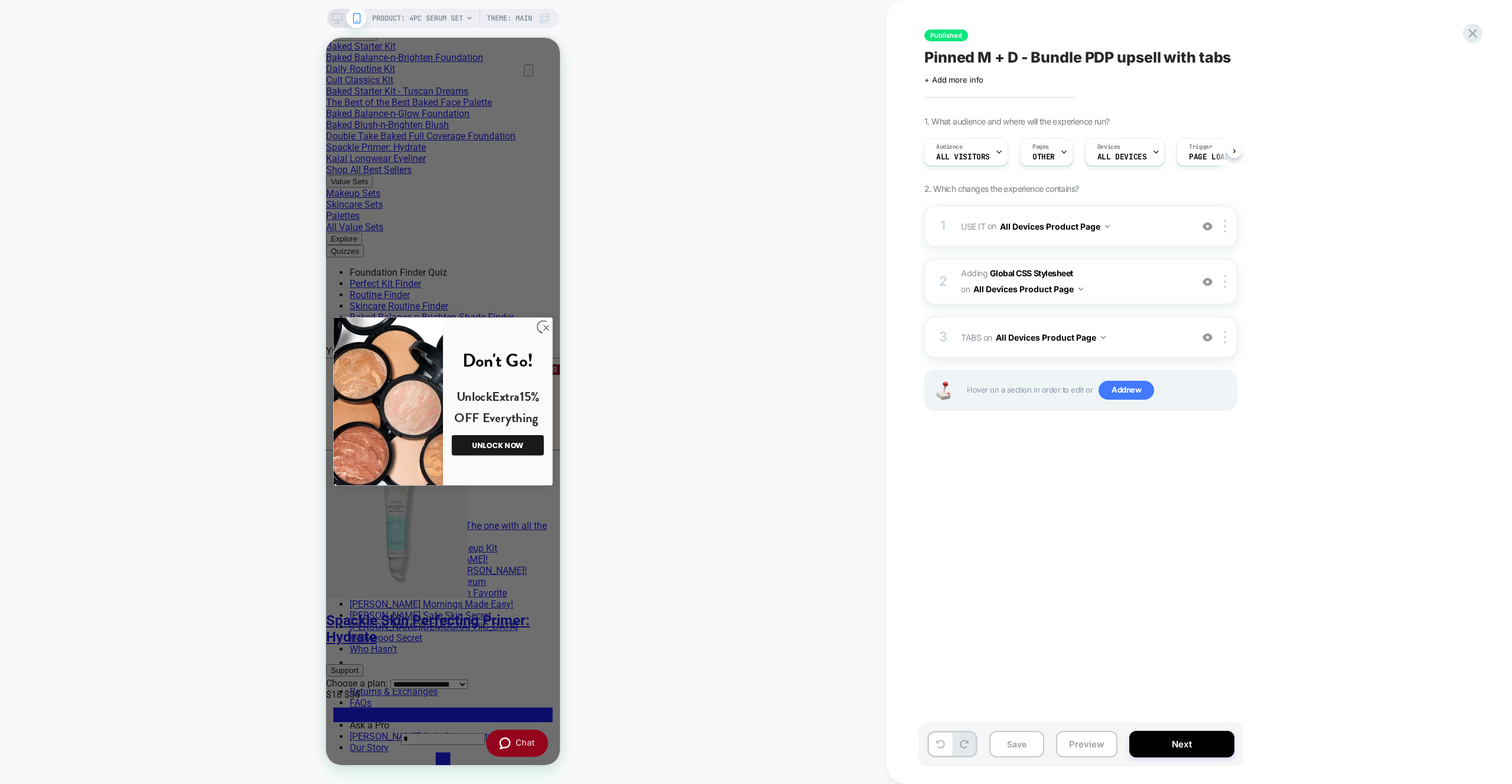 click on "Published Pinned M + D - Bundle PDP upsell with tabs Click to edit experience details + Add more info 1. What audience and where will the experience run? Audience All Visitors Pages OTHER Devices ALL DEVICES Trigger Page Load 2. Which changes the experience contains? 1 USE IT Replacing Blocks List WITH #_loomi_addon_1753027664641 #new-use-it-wrapper-vsly   on All Devices Product Page Add Before Add After Duplicate Replace Position Copy CSS Selector Copy Widget Id Rename Target   Mobile Delete Upgrade to latest 2 Adding   Global CSS Stylesheet   on All Devices Product Page Add Before Add After Target   Mobile Delete 3 TABS Adding Code Block BEFORE .accordion_tabs   on All Devices Product Page Add Before Add After Duplicate Replace Position Copy CSS Selector Rename Target   Mobile Delete Hover on a section in order to edit or  Add  new" at bounding box center (1140, 392) 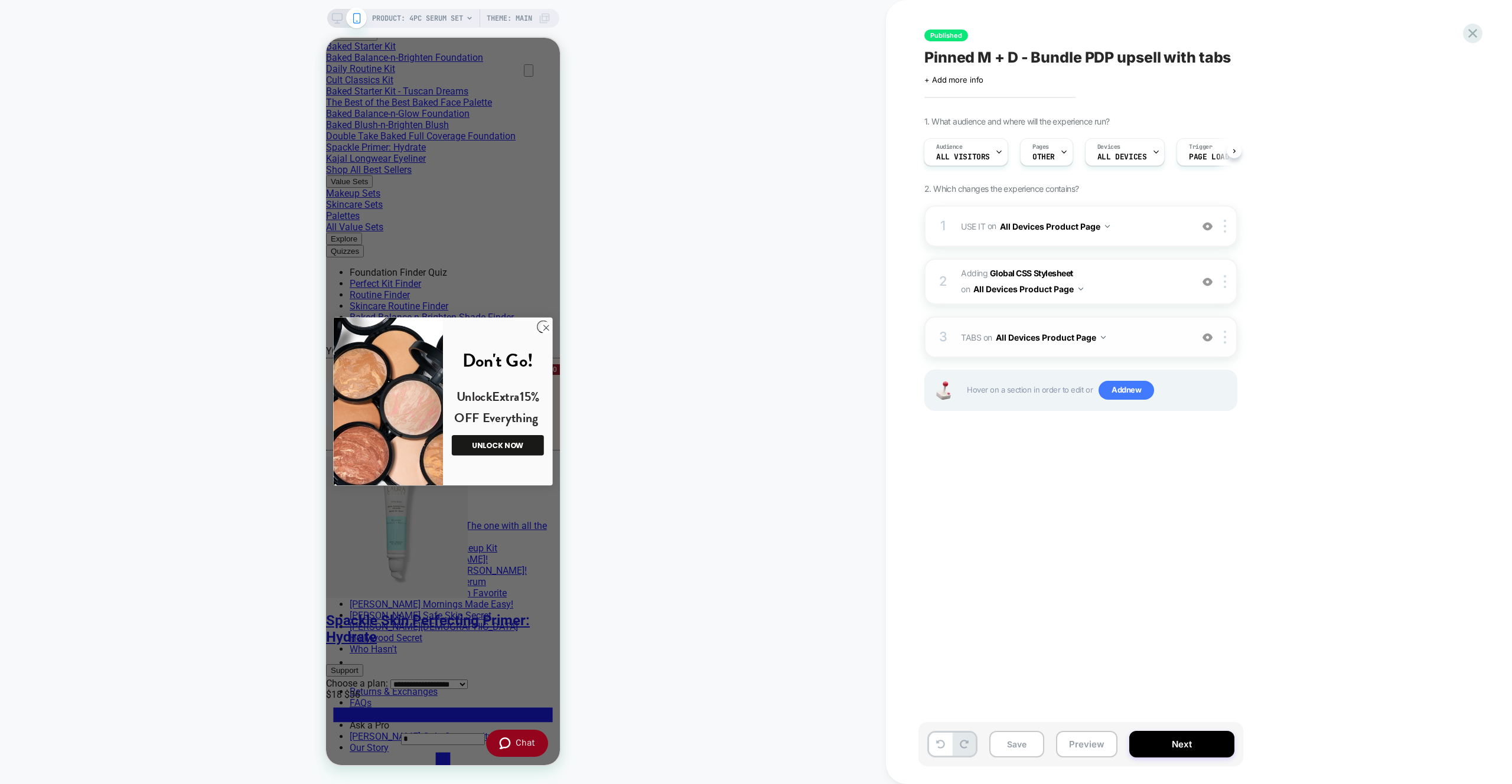 click on "3 TABS Adding Code Block BEFORE .accordion_tabs   on All Devices Product Page Add Before Add After Duplicate Replace Position Copy CSS Selector Rename Target   Mobile Delete" at bounding box center (1081, 337) 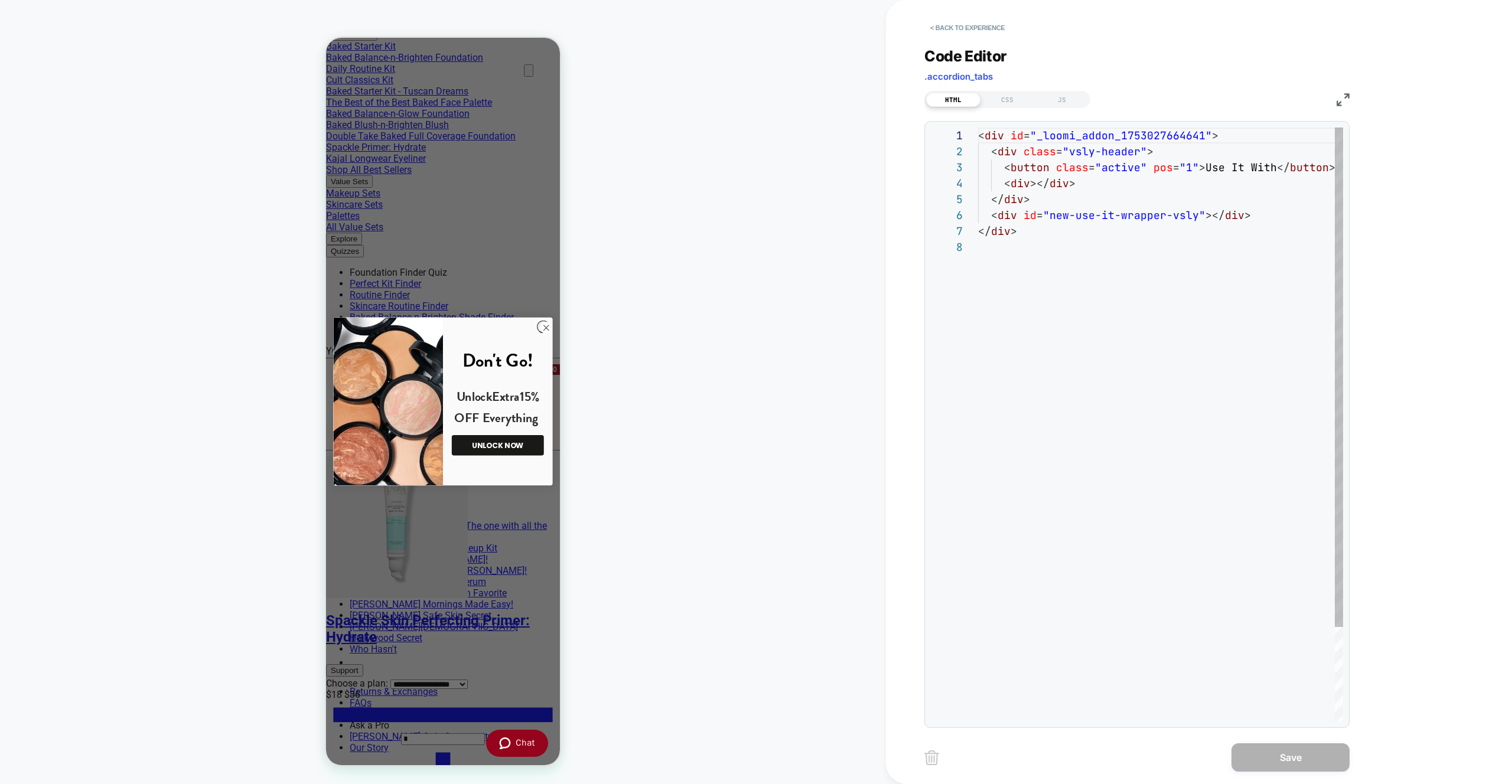 scroll, scrollTop: 112, scrollLeft: 0, axis: vertical 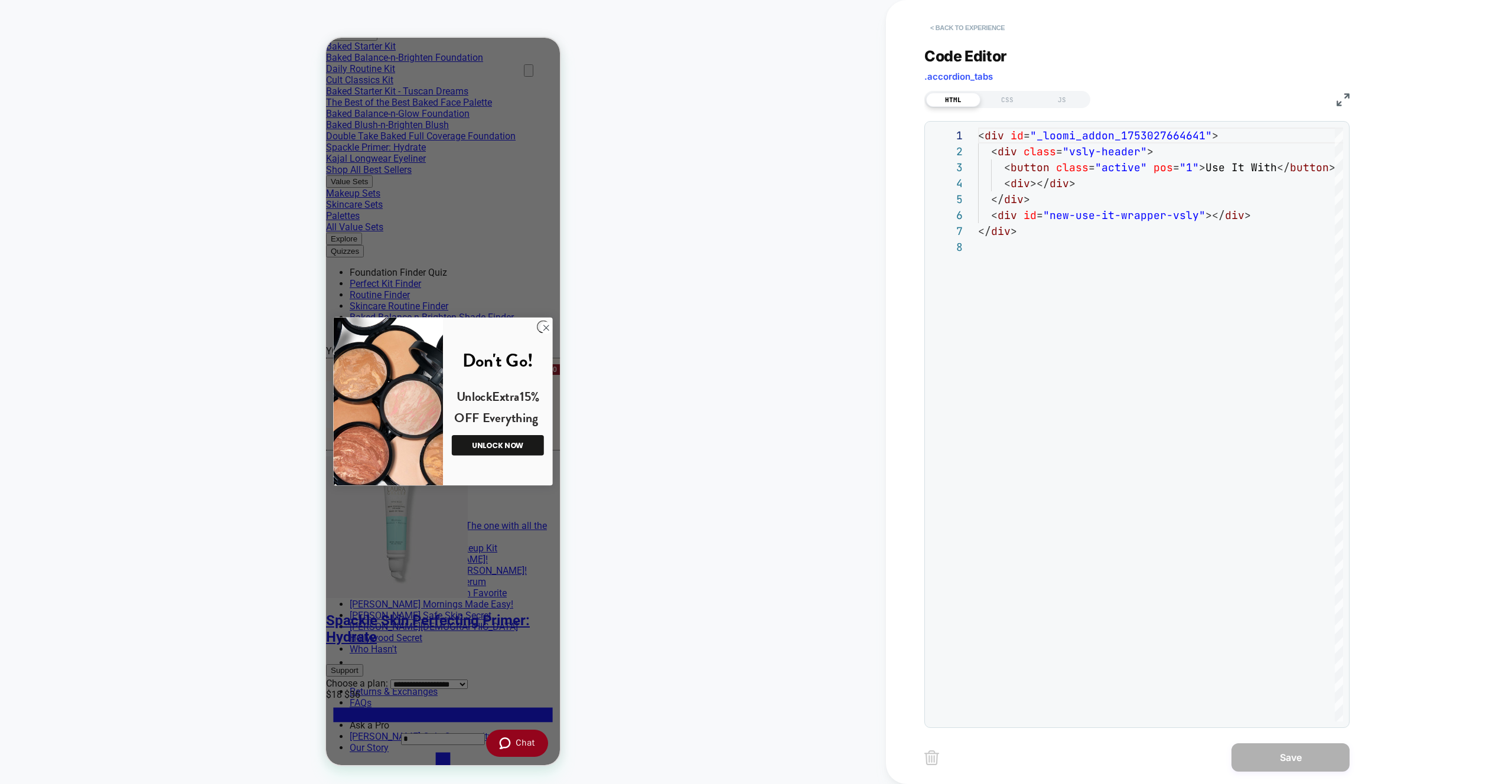 click on "< Back to experience" at bounding box center [967, 28] 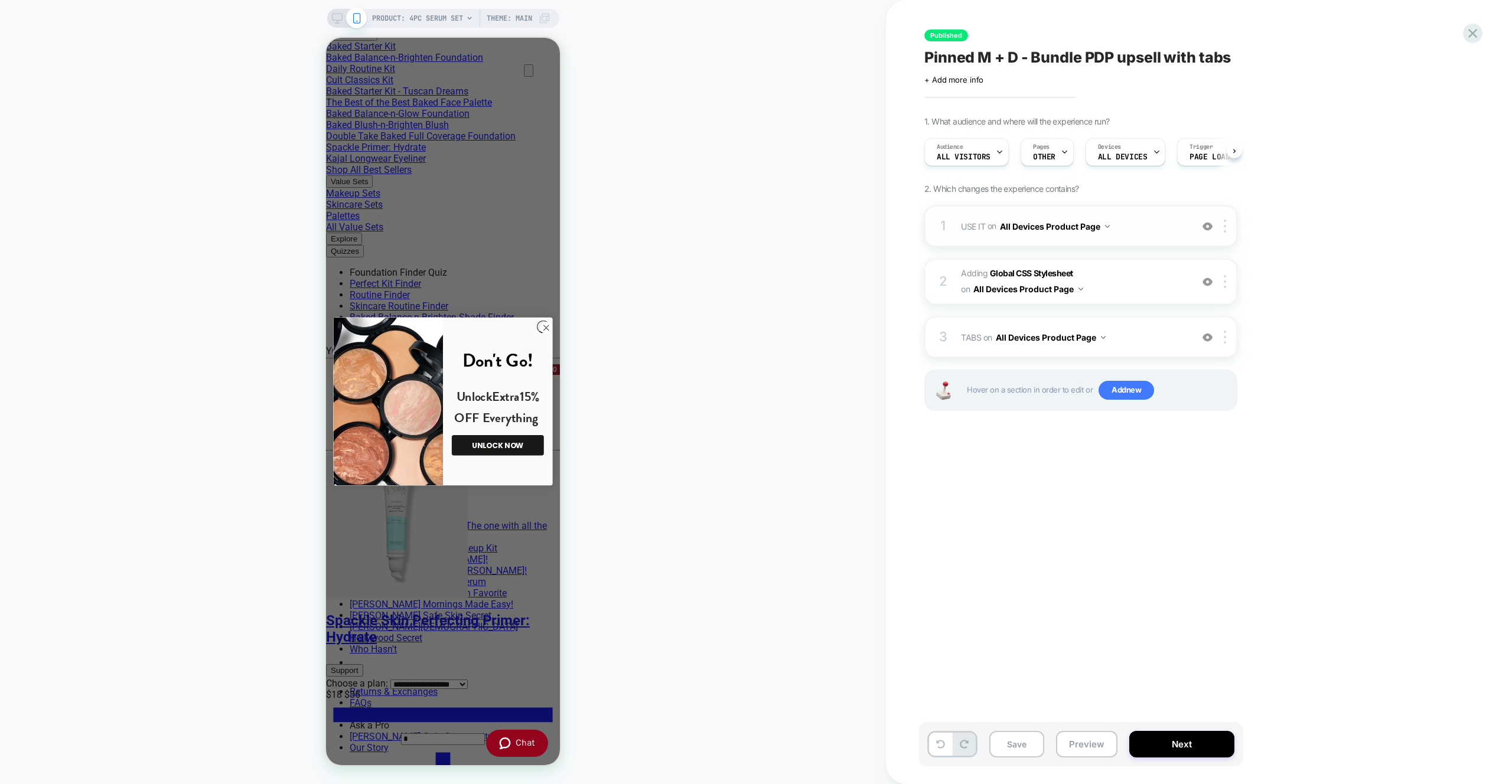 scroll, scrollTop: 0, scrollLeft: 1, axis: horizontal 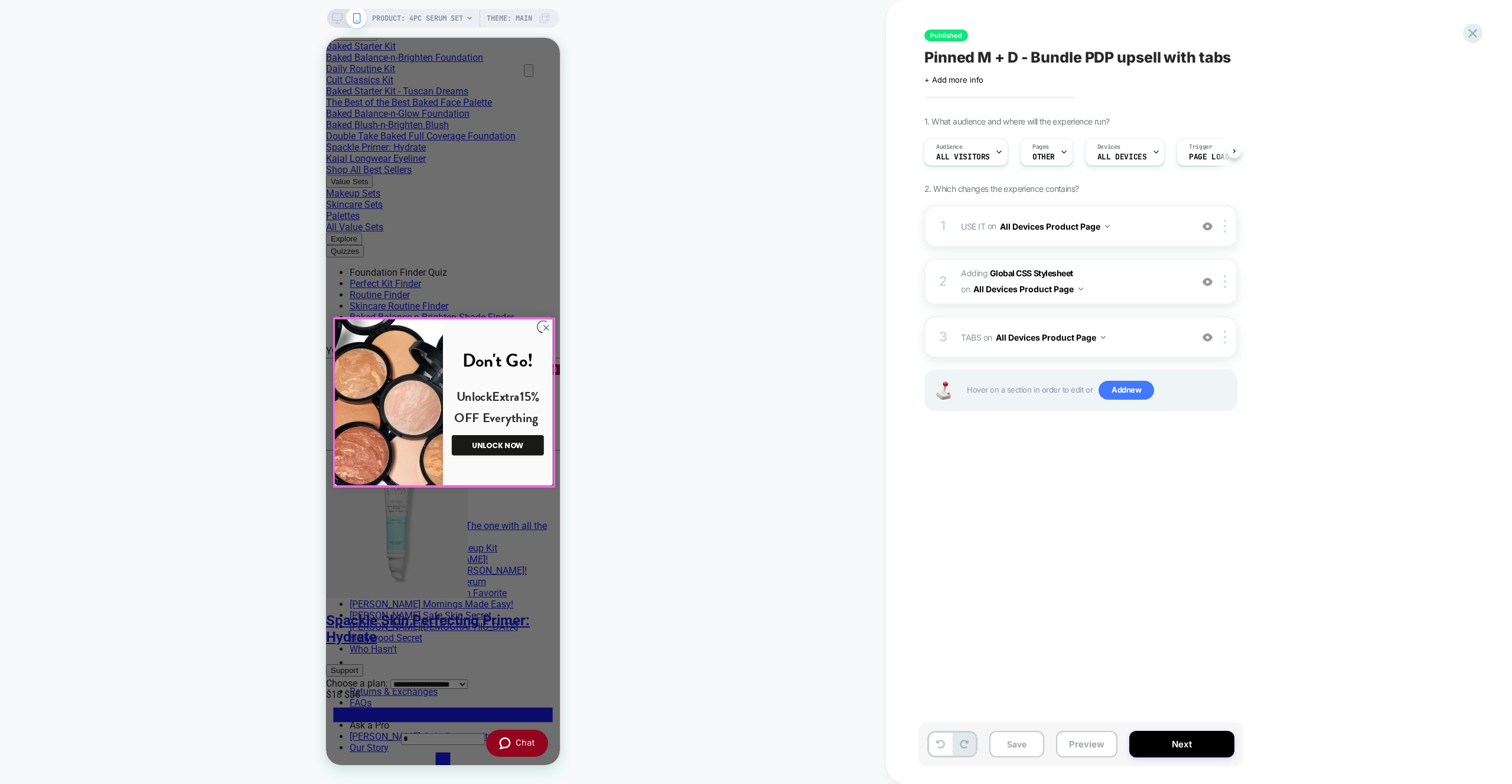 click 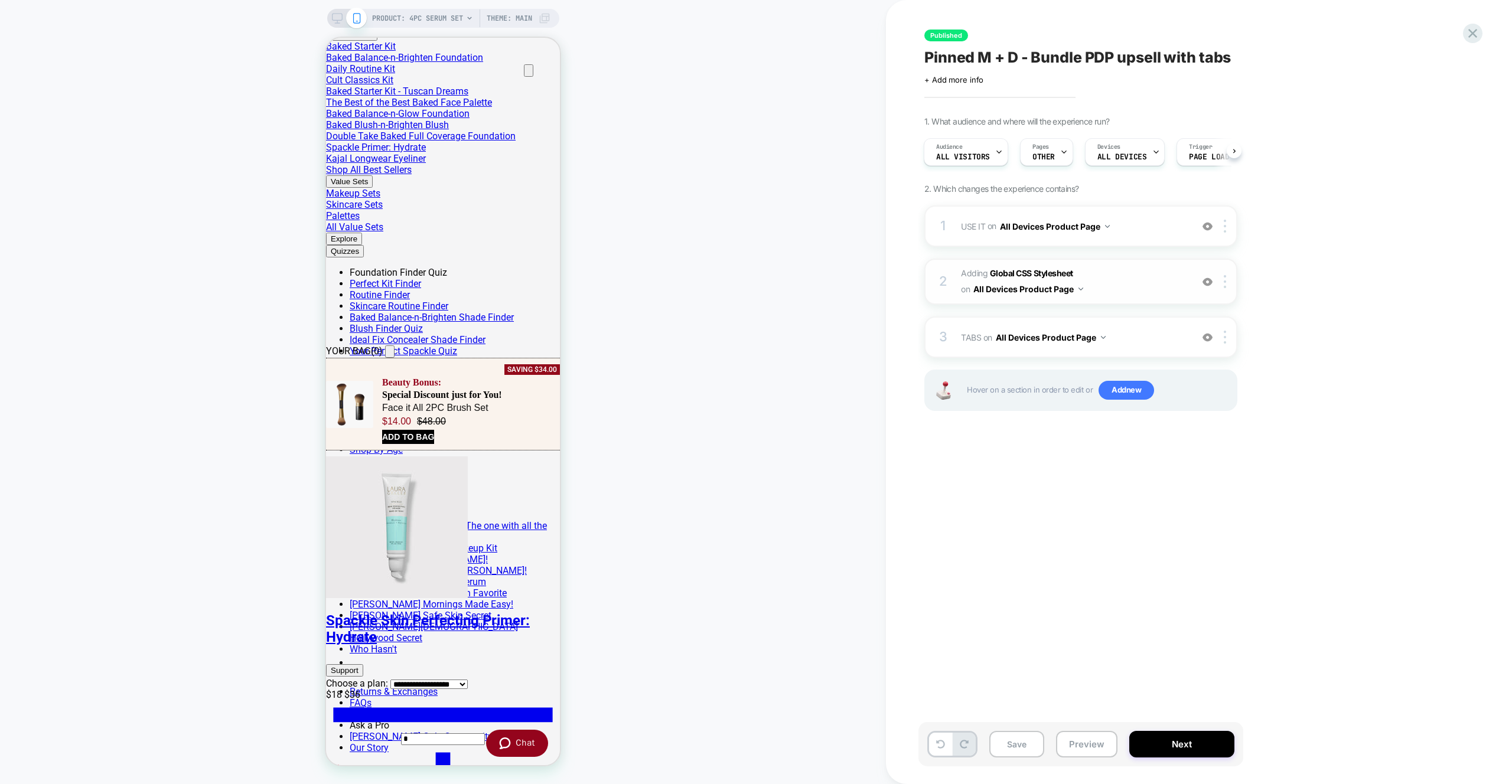 click on "Adding   Global CSS Stylesheet   on All Devices Product Page" at bounding box center [1073, 282] 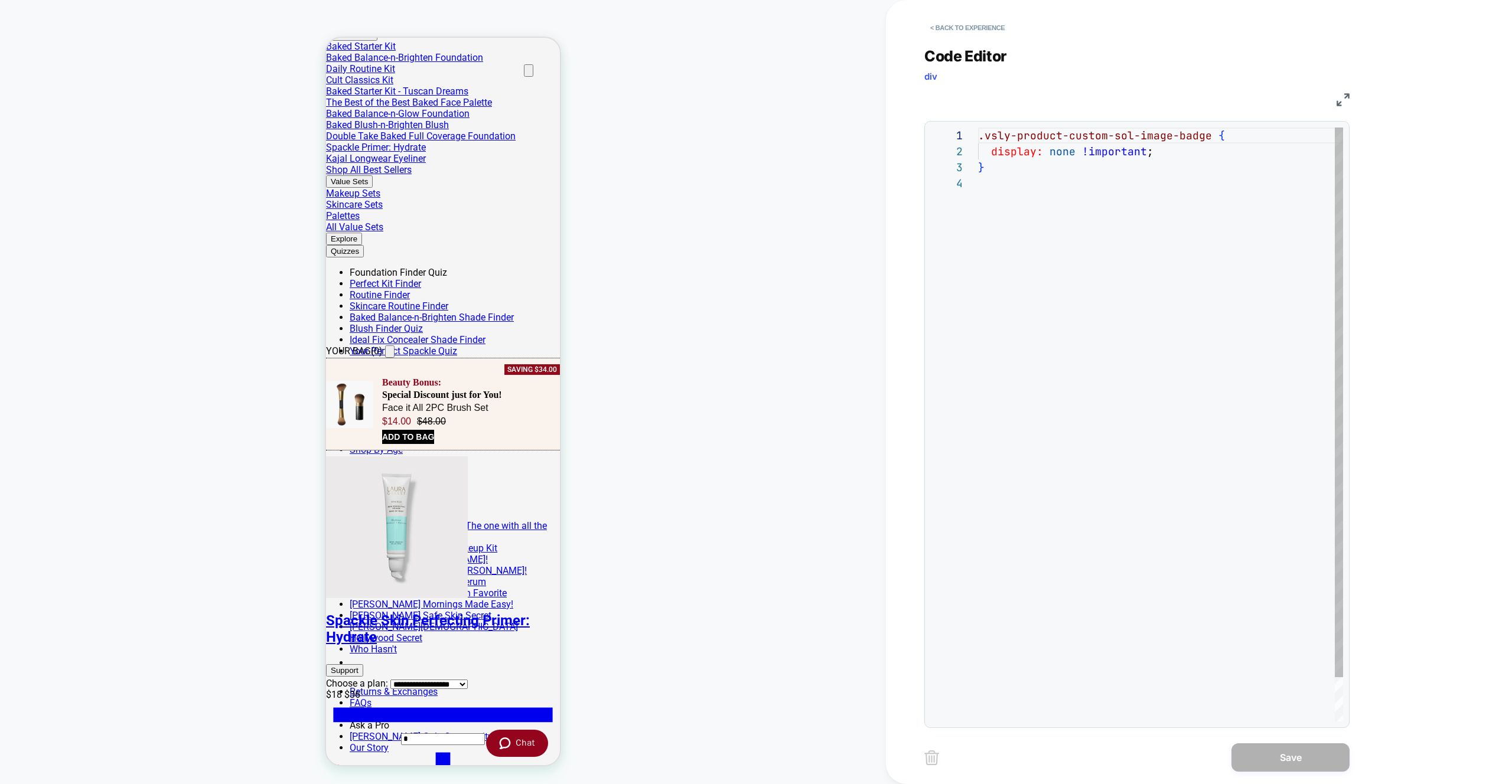 scroll, scrollTop: 48, scrollLeft: 0, axis: vertical 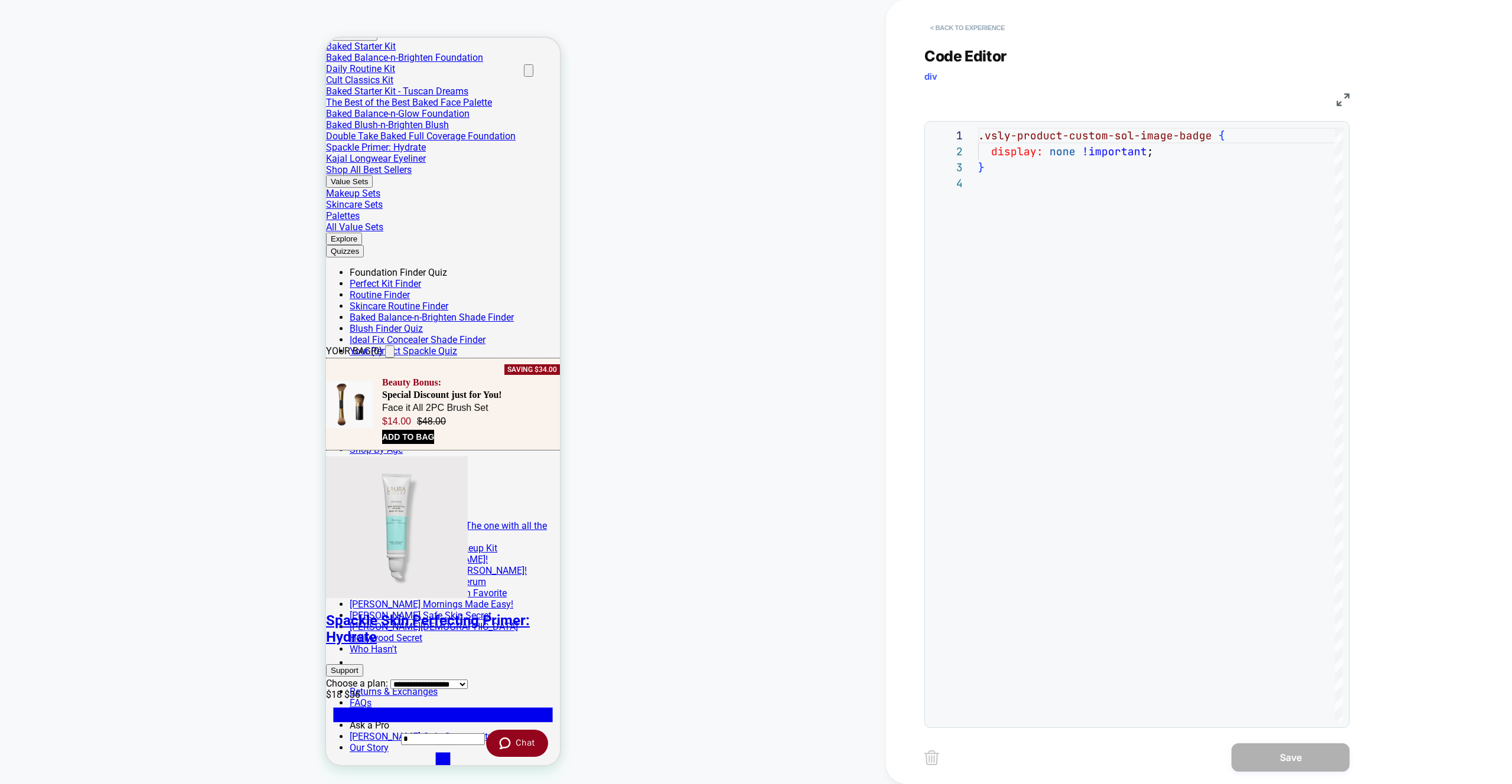 click on "< Back to experience" at bounding box center (967, 28) 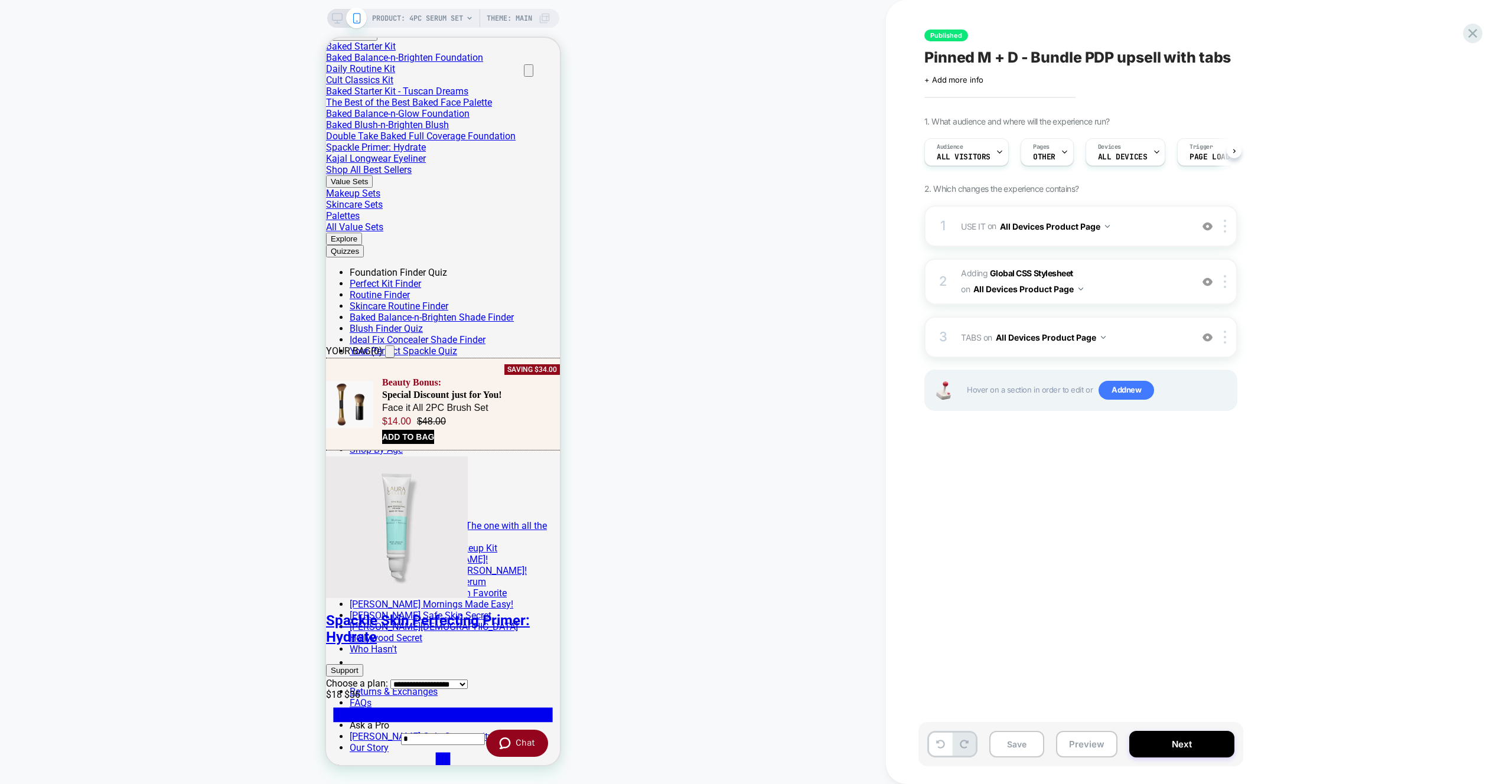scroll, scrollTop: 0, scrollLeft: 0, axis: both 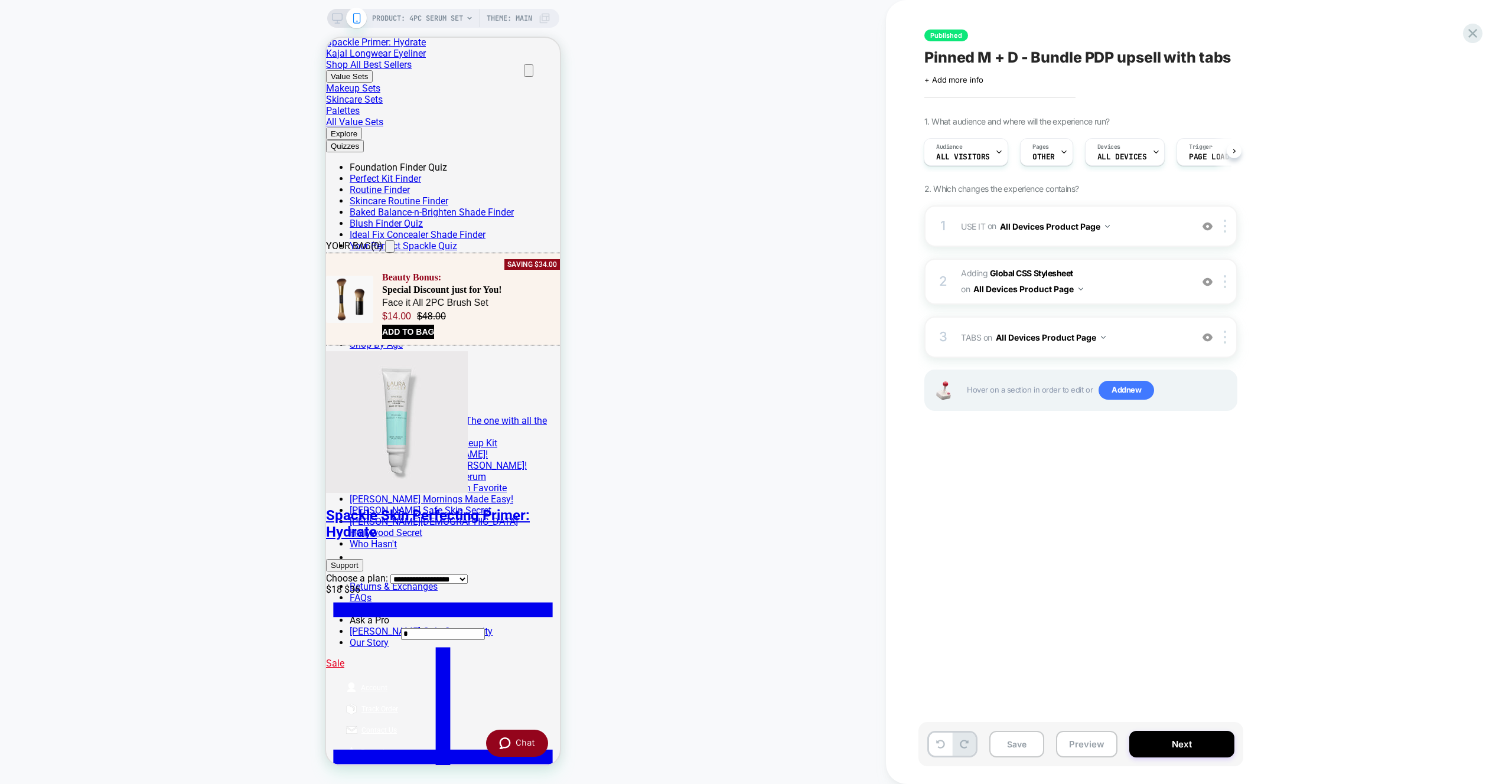 click on "PRODUCT: 4PC Serum Set PRODUCT: 4PC Serum Set Theme: MAIN" at bounding box center (443, 392) 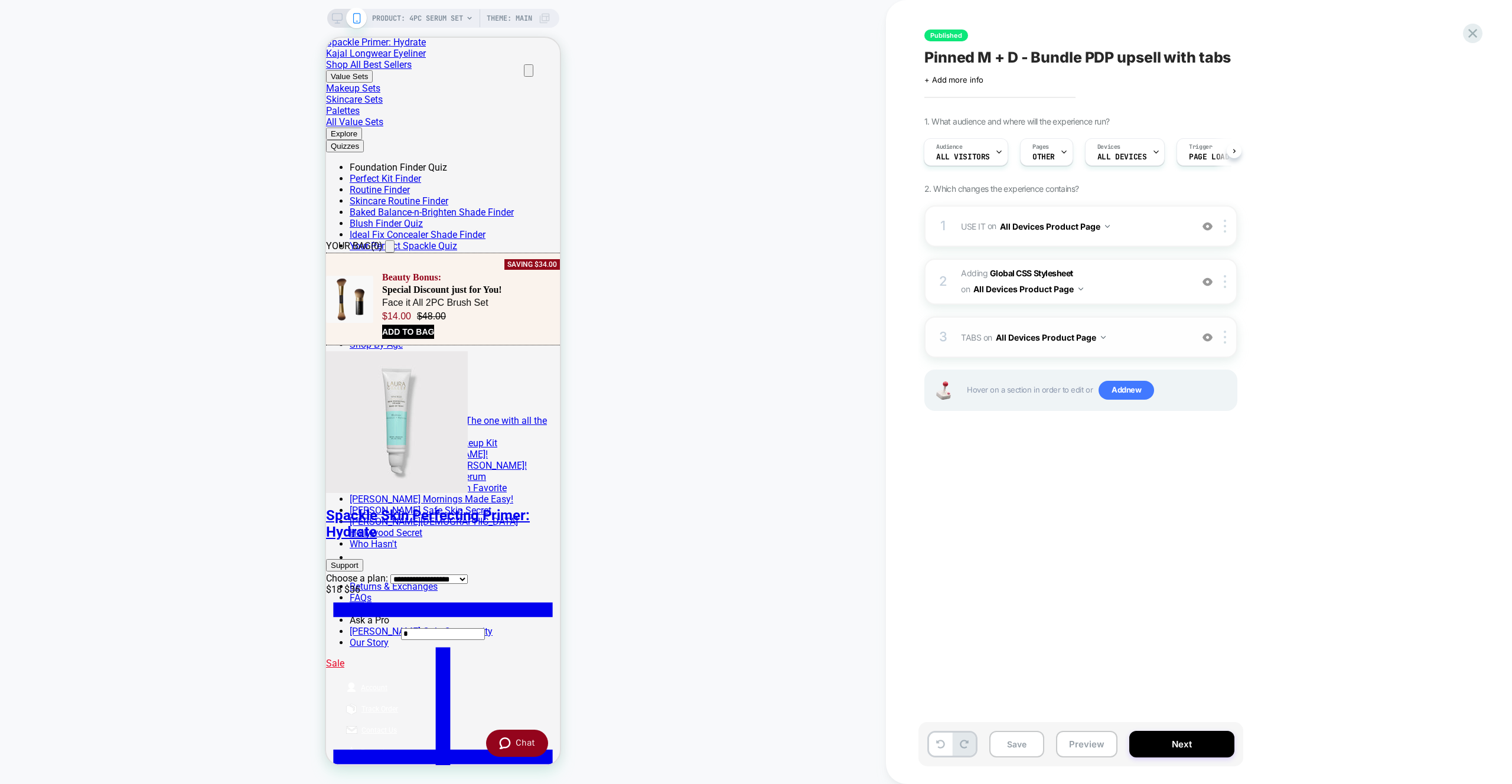 click on "3 TABS Adding Code Block BEFORE .accordion_tabs   on All Devices Product Page Add Before Add After Duplicate Replace Position Copy CSS Selector Rename Target   Mobile Delete" at bounding box center [1081, 337] 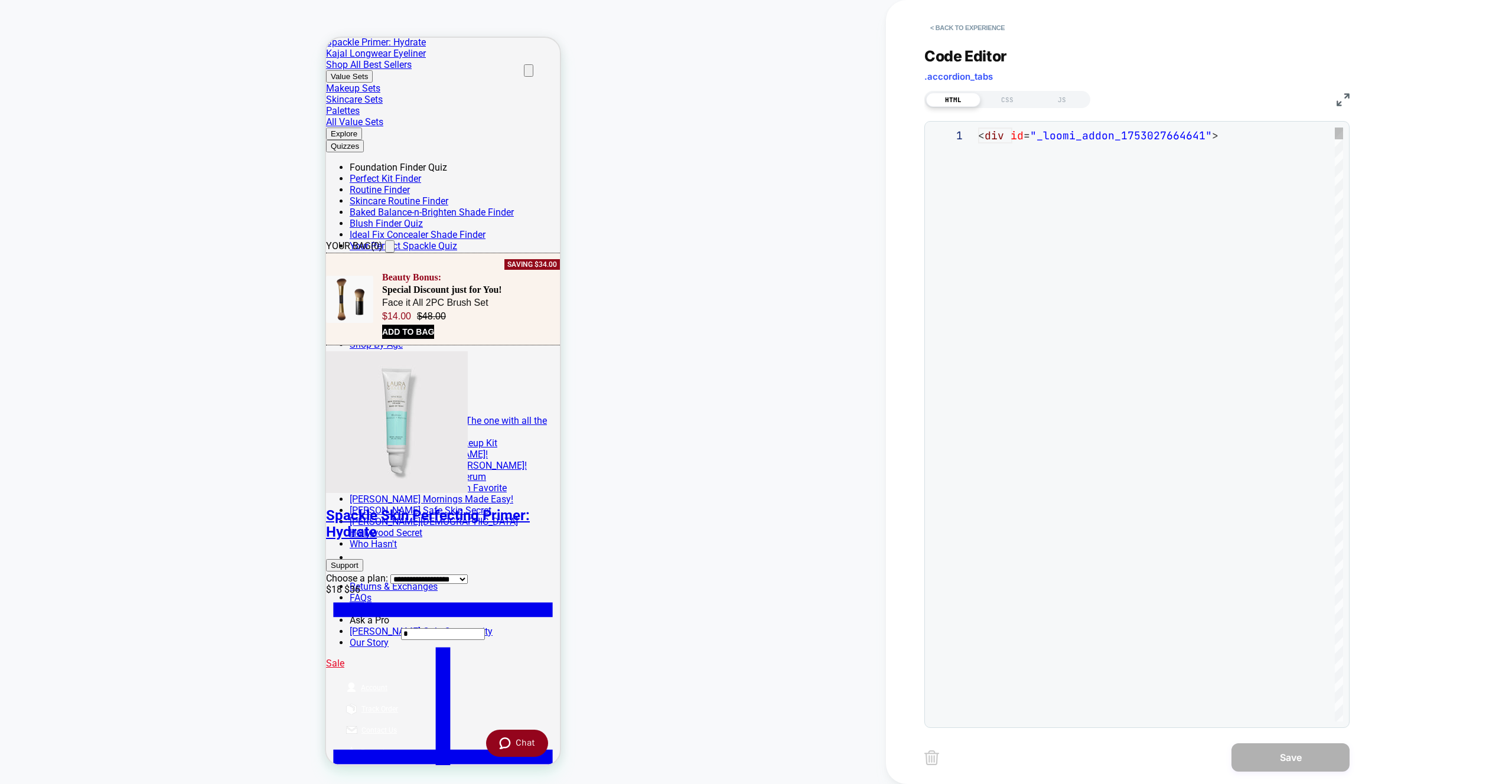 scroll, scrollTop: 112, scrollLeft: 0, axis: vertical 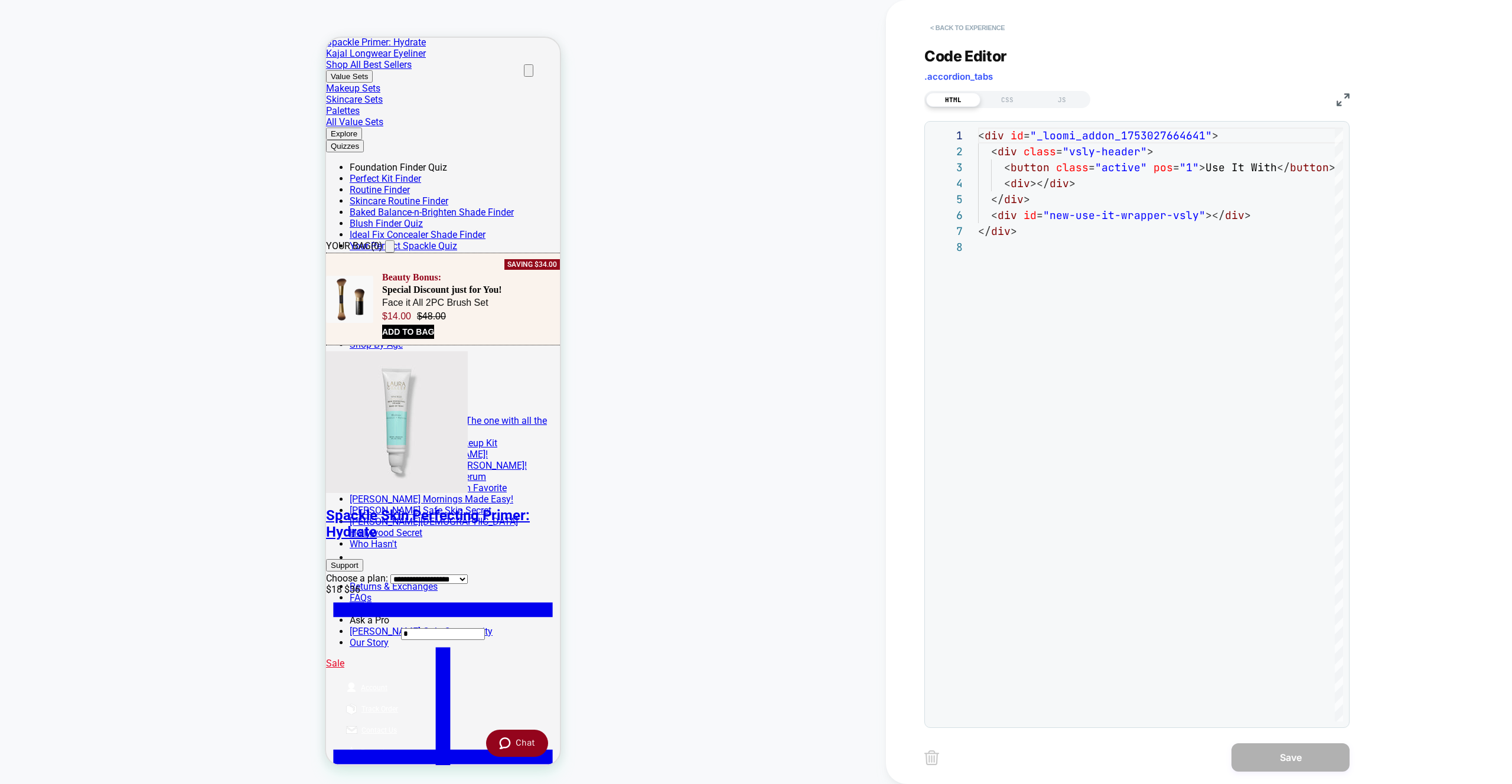 click on "< Back to experience" at bounding box center [967, 28] 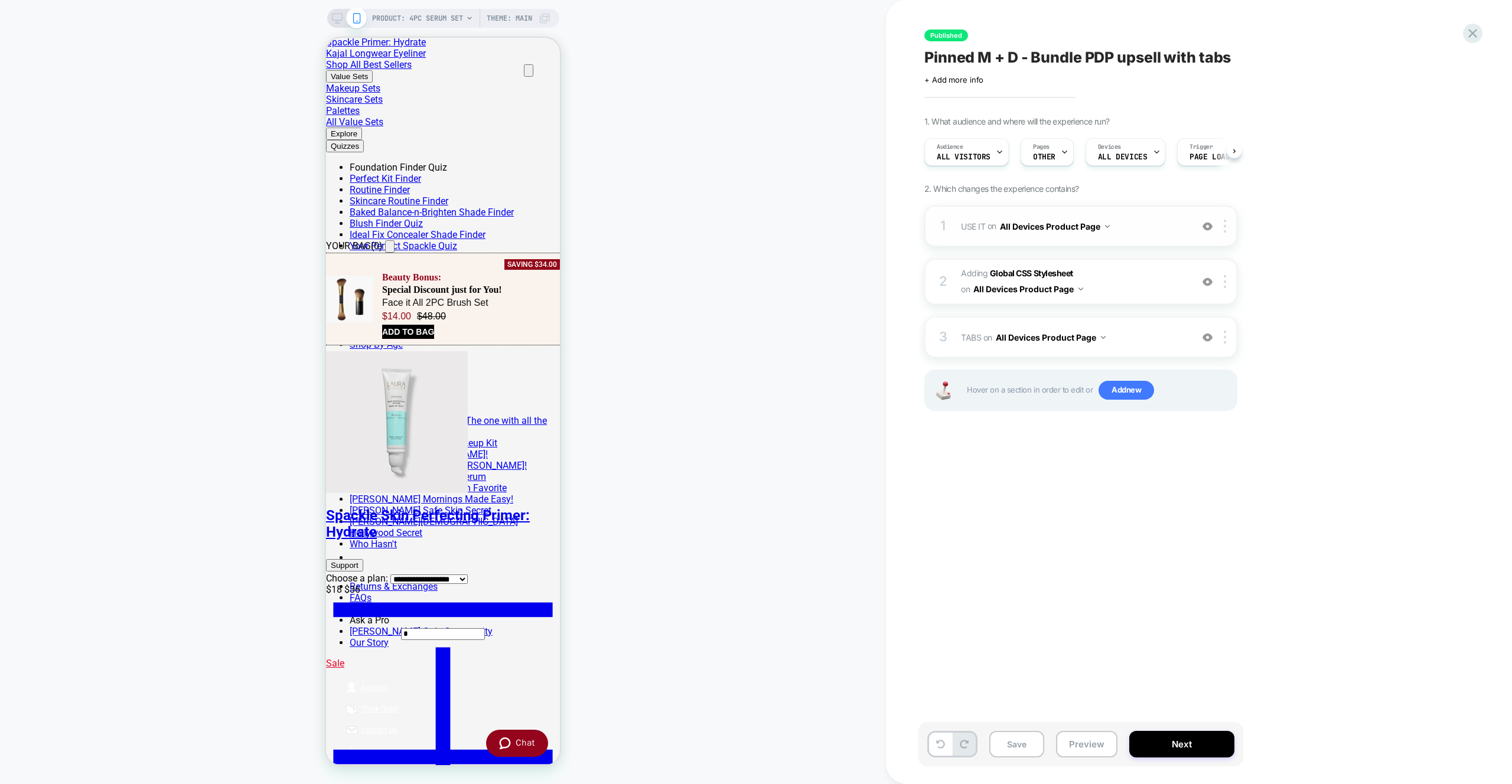 scroll, scrollTop: 0, scrollLeft: 1, axis: horizontal 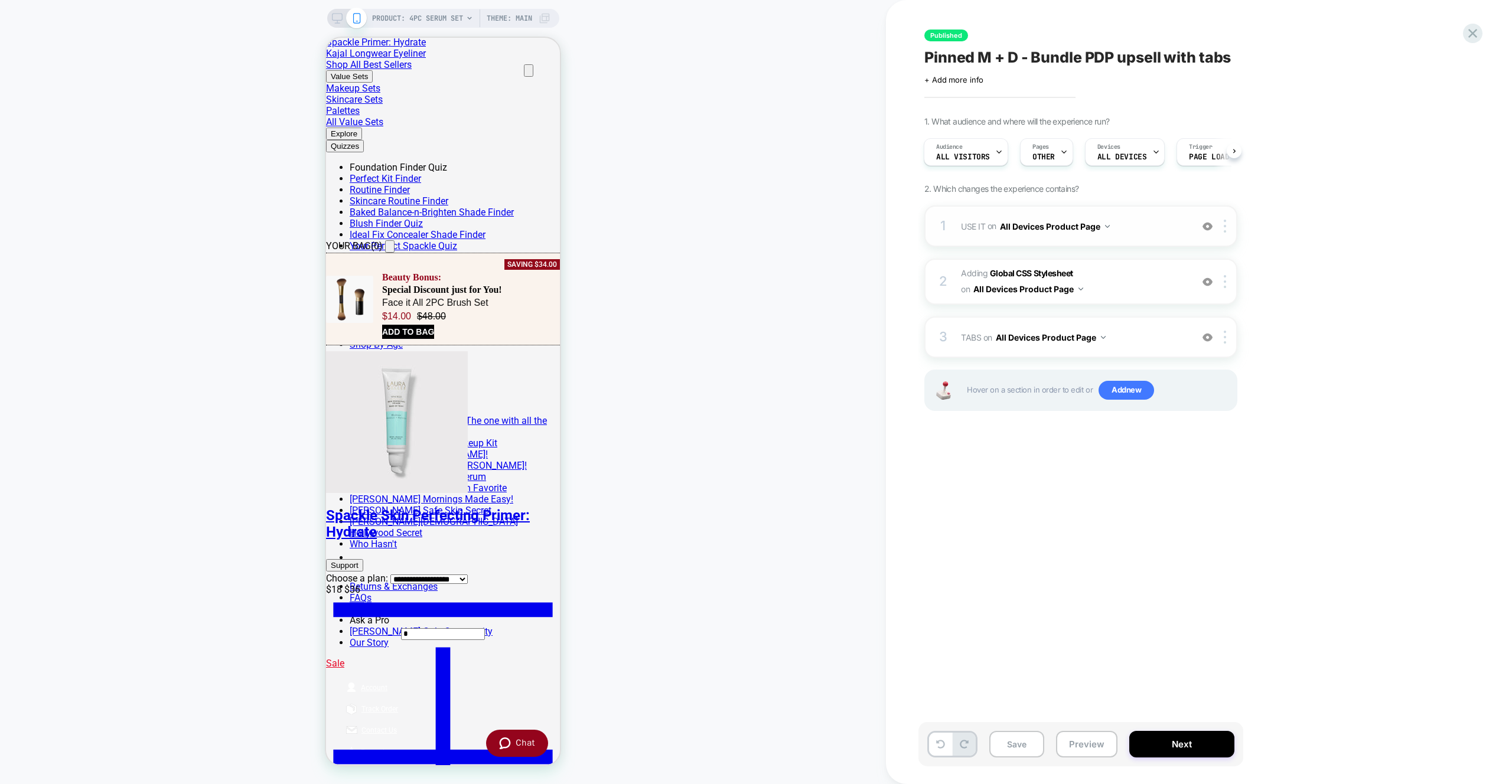 click on "USE IT Replacing Blocks List WITH #_loomi_addon_1753027664641 #new-use-it-wrapper-vsly   on All Devices Product Page" at bounding box center (1073, 226) 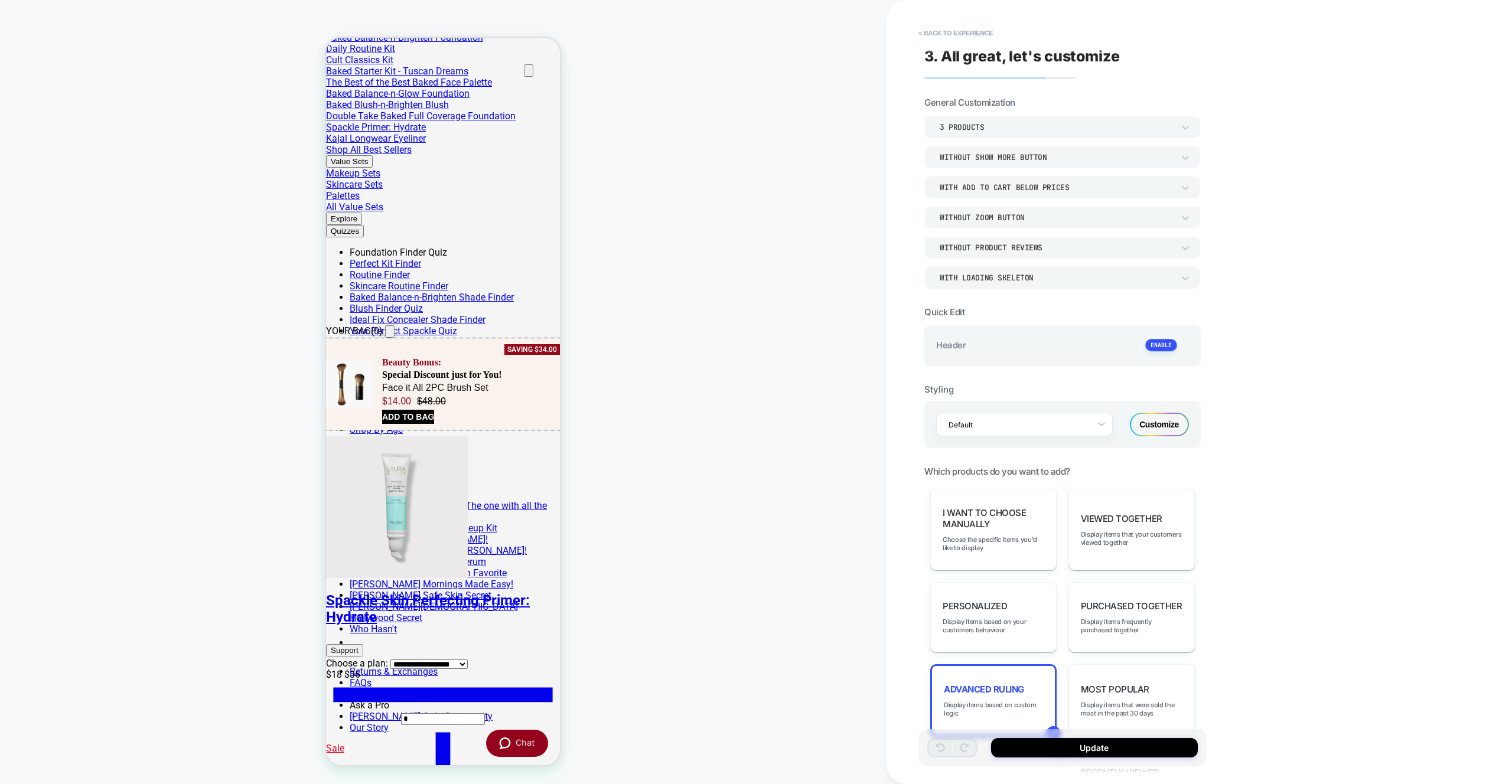 scroll, scrollTop: 459, scrollLeft: 0, axis: vertical 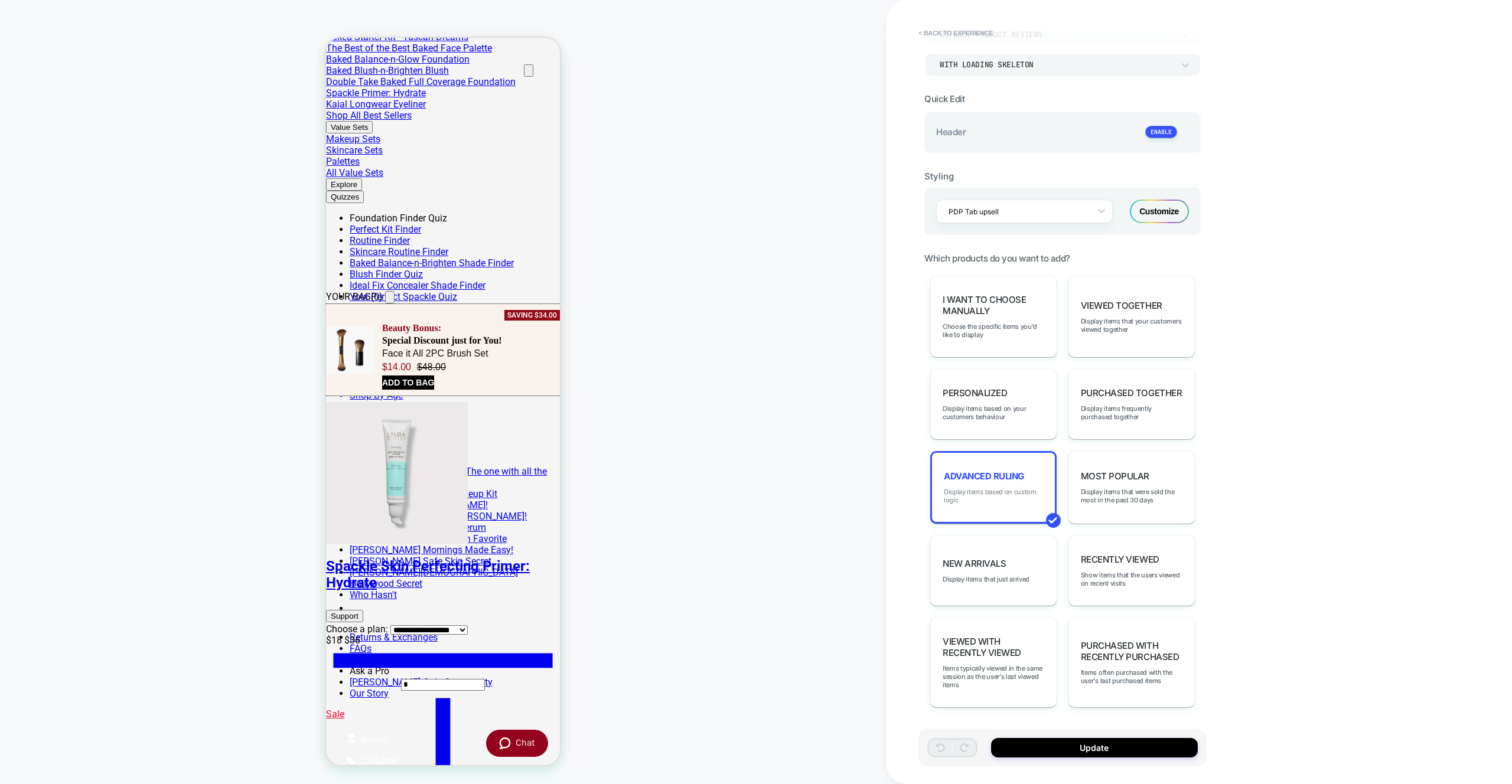 click on "Display items based on custom logic" at bounding box center [993, 496] 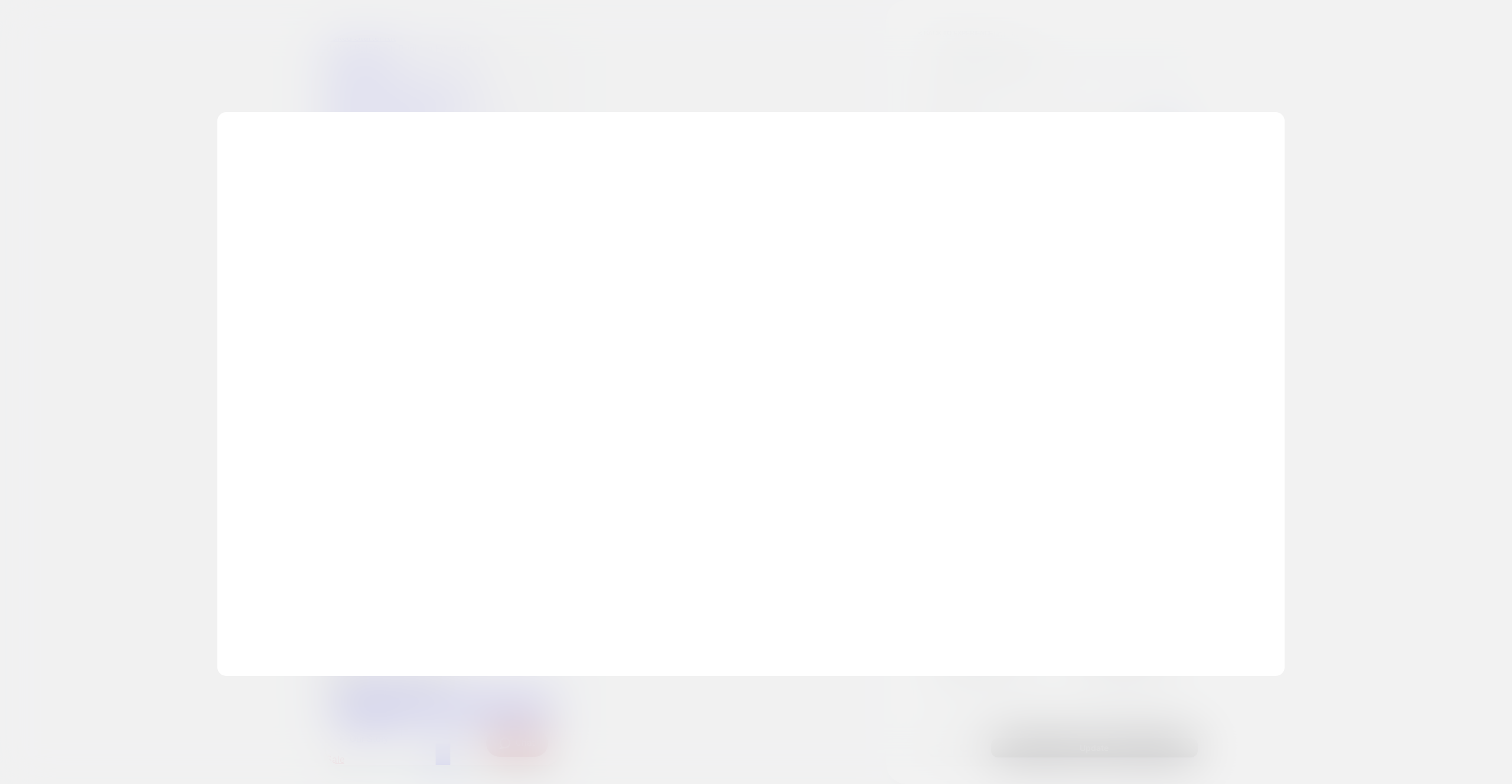 scroll, scrollTop: 431, scrollLeft: 0, axis: vertical 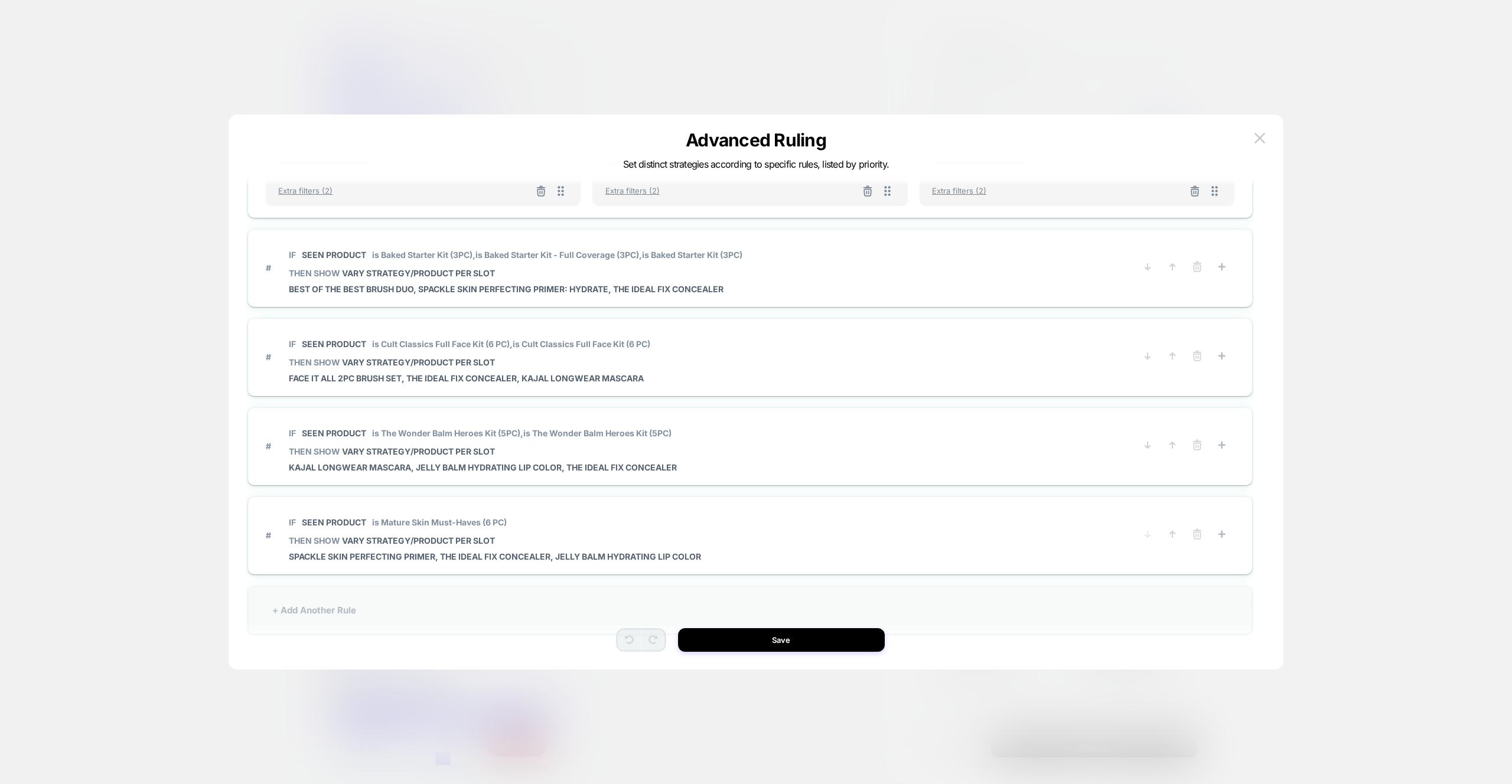 click on "+ Add Another Rule" at bounding box center (750, 610) 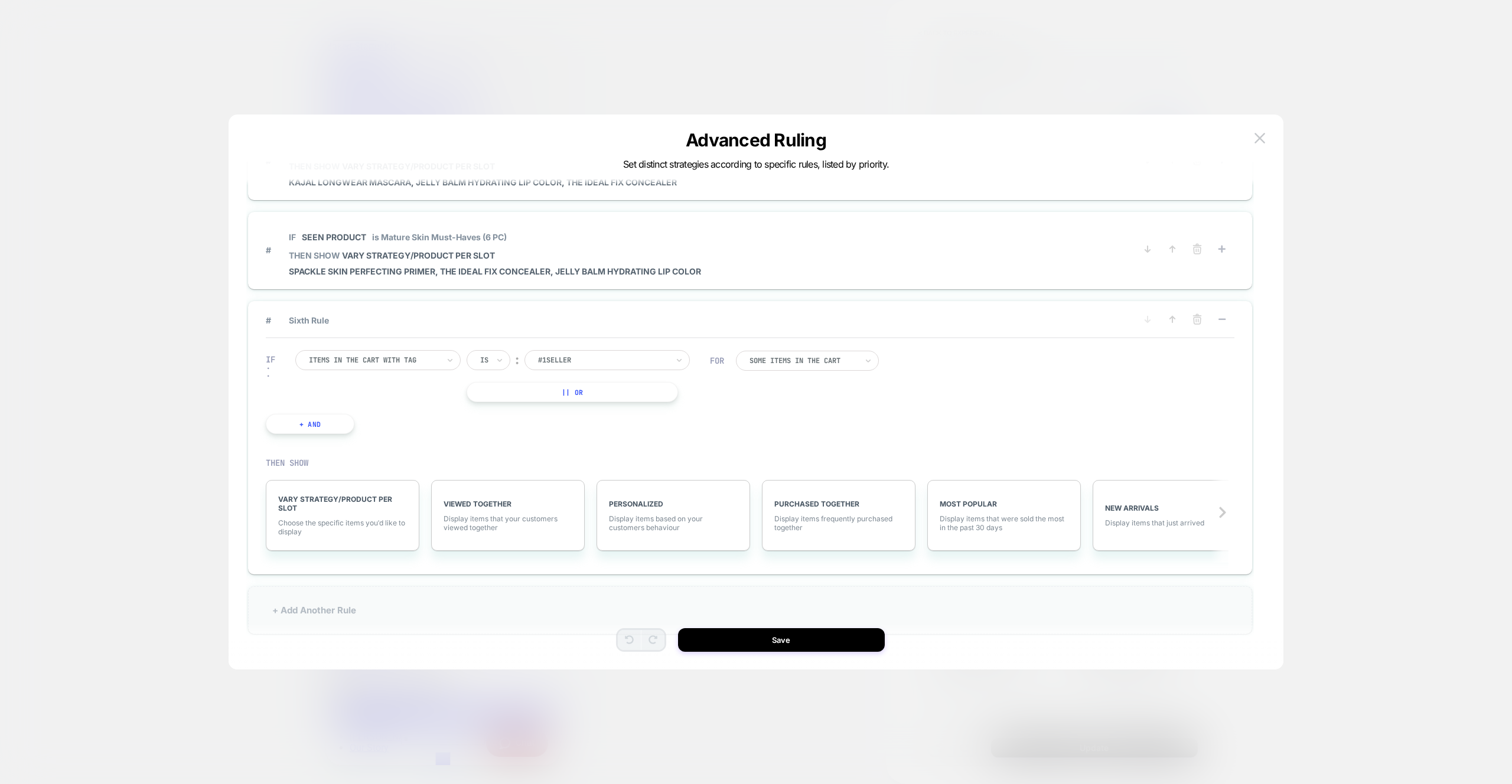 scroll, scrollTop: 339, scrollLeft: 0, axis: vertical 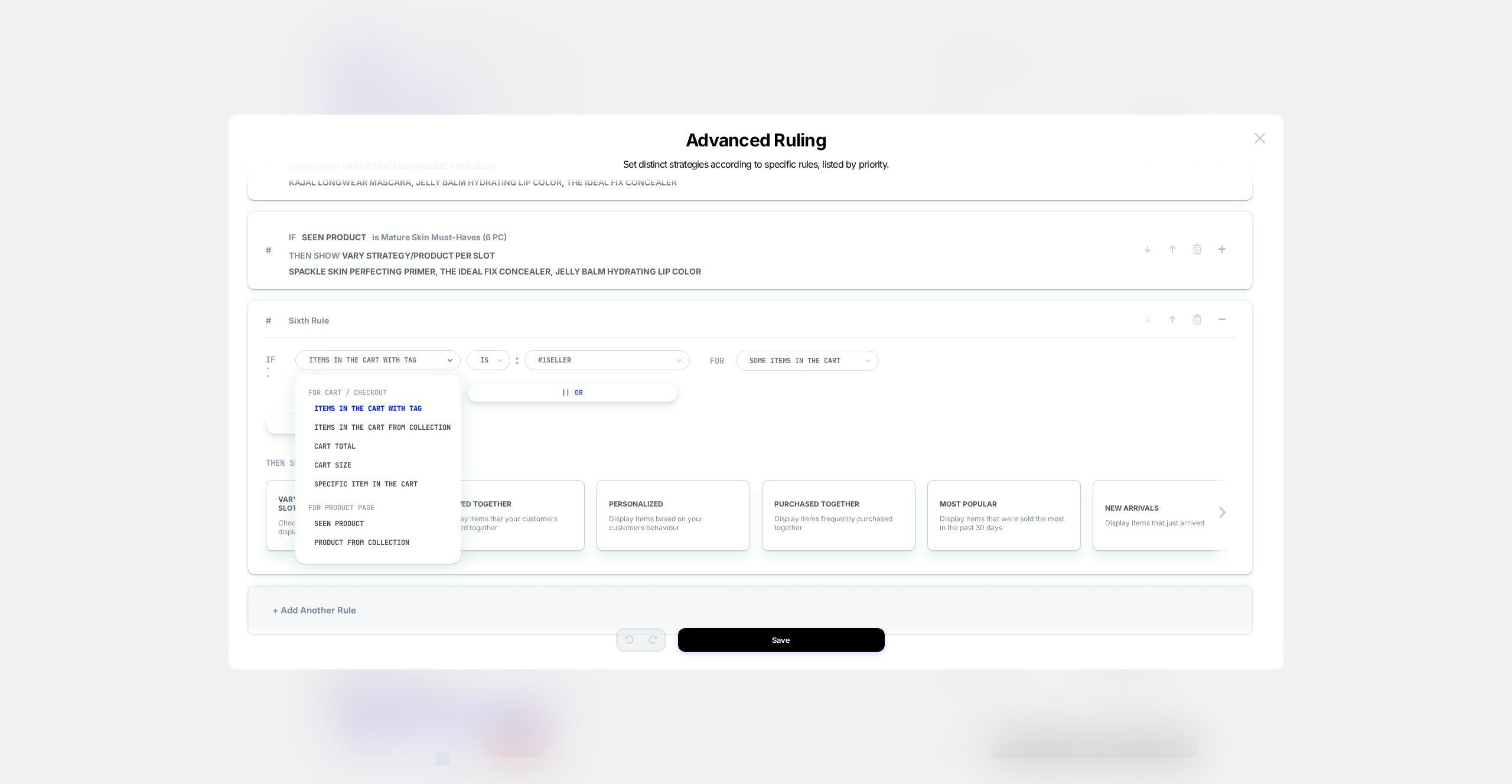 click at bounding box center (374, 360) 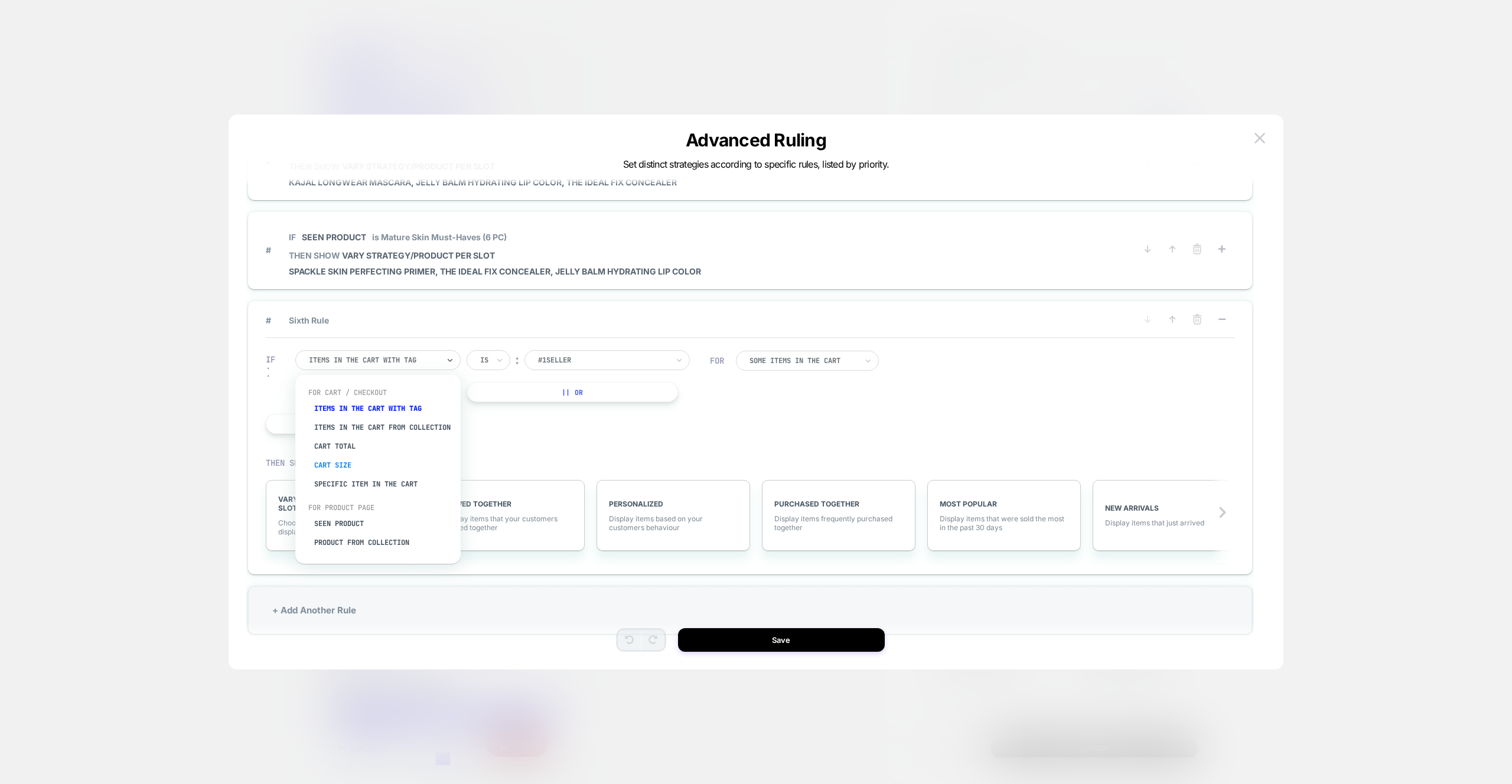 scroll, scrollTop: 30, scrollLeft: 0, axis: vertical 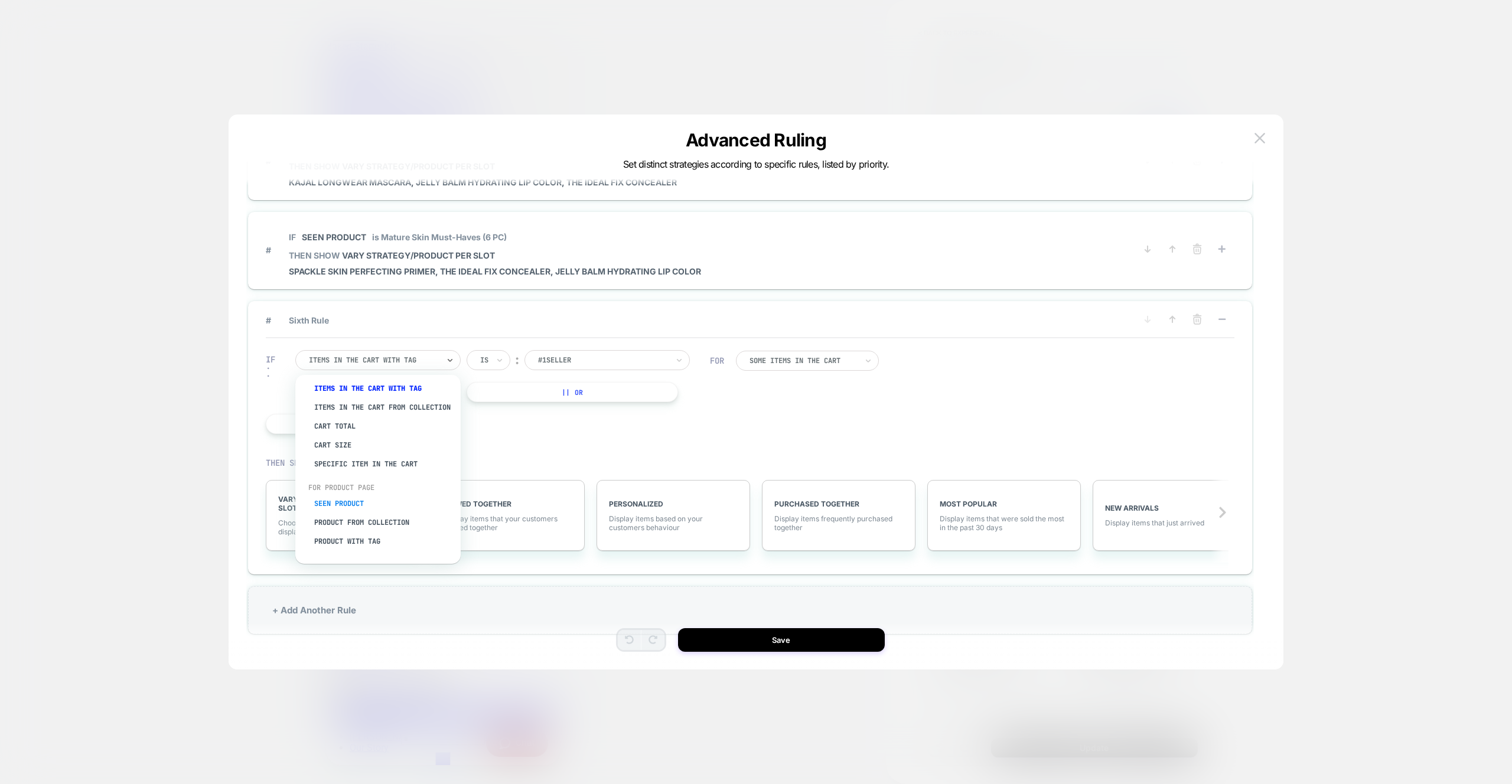 click on "Seen Product" at bounding box center (384, 504) 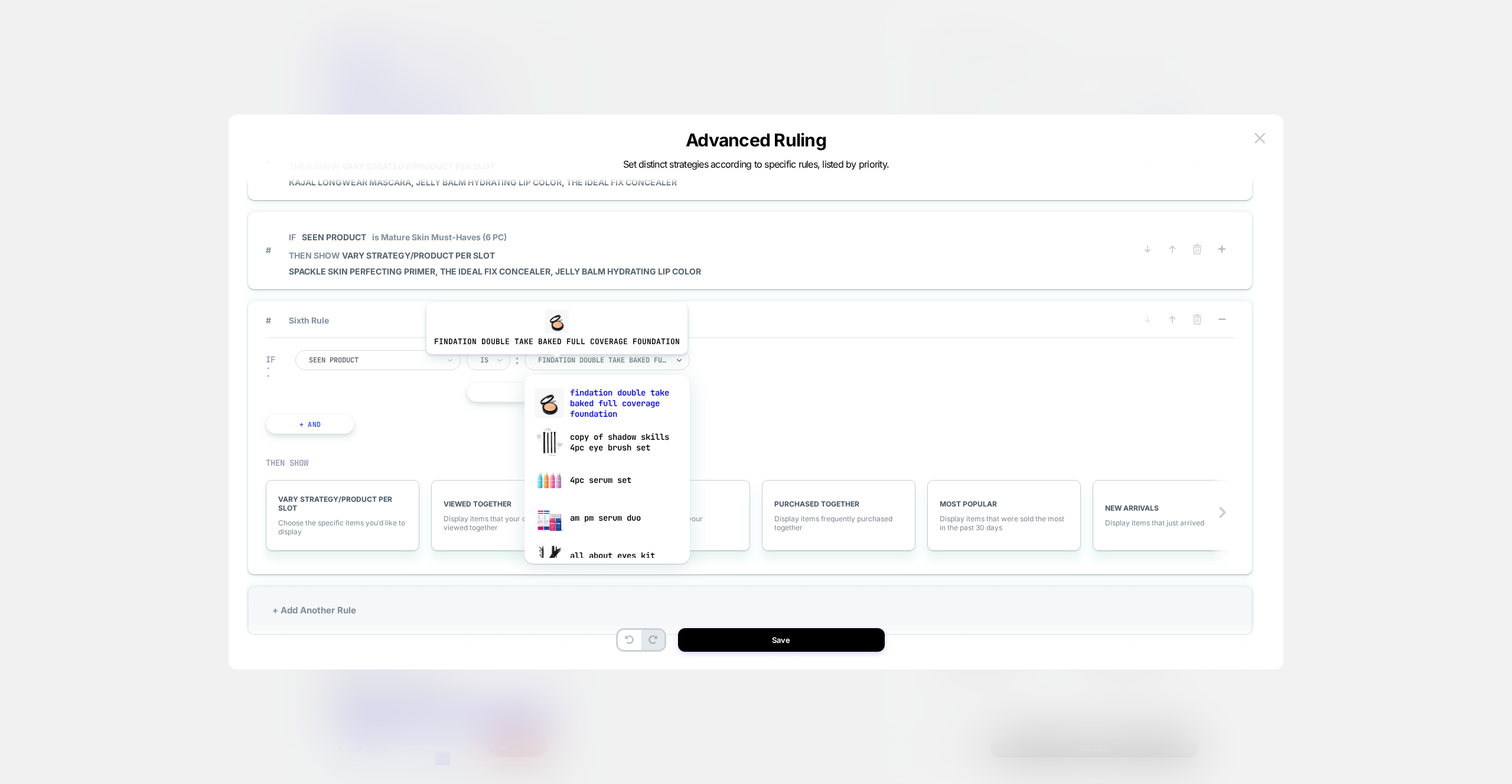 click at bounding box center [603, 360] 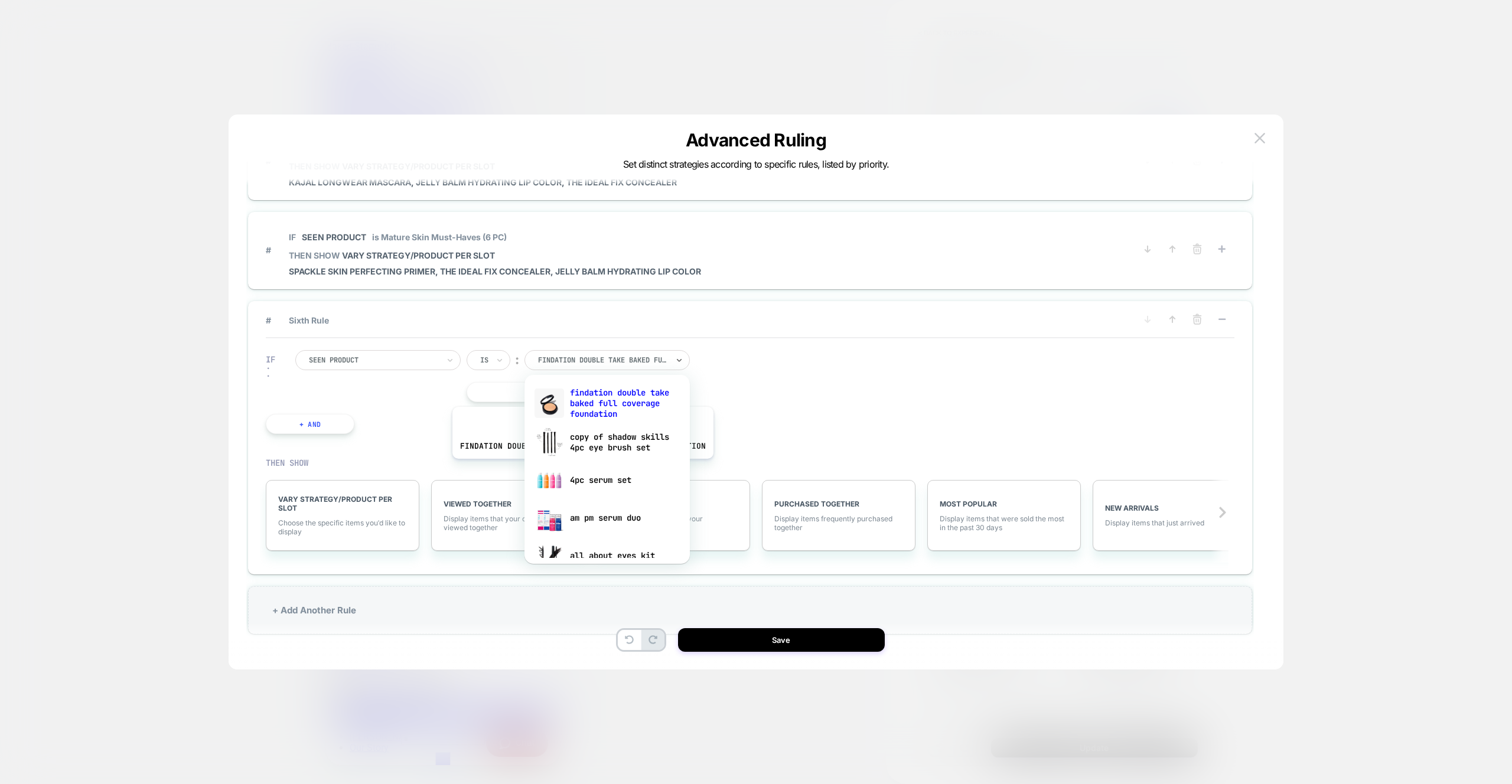 drag, startPoint x: 580, startPoint y: 469, endPoint x: 587, endPoint y: 452, distance: 18.38478 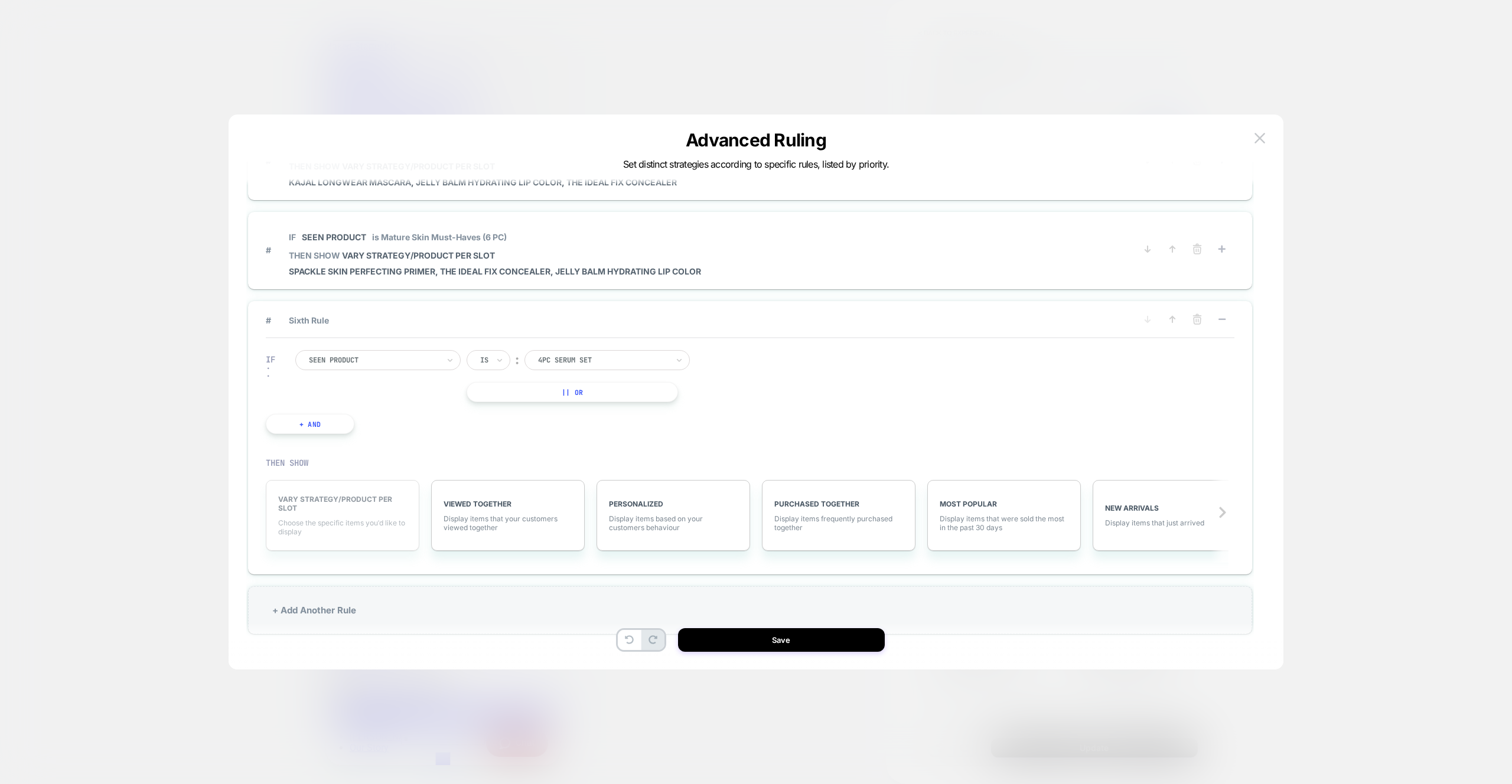 click on "VARY STRATEGY/PRODUCT PER SLOT Choose the specific items you׳d like to display" at bounding box center (343, 515) 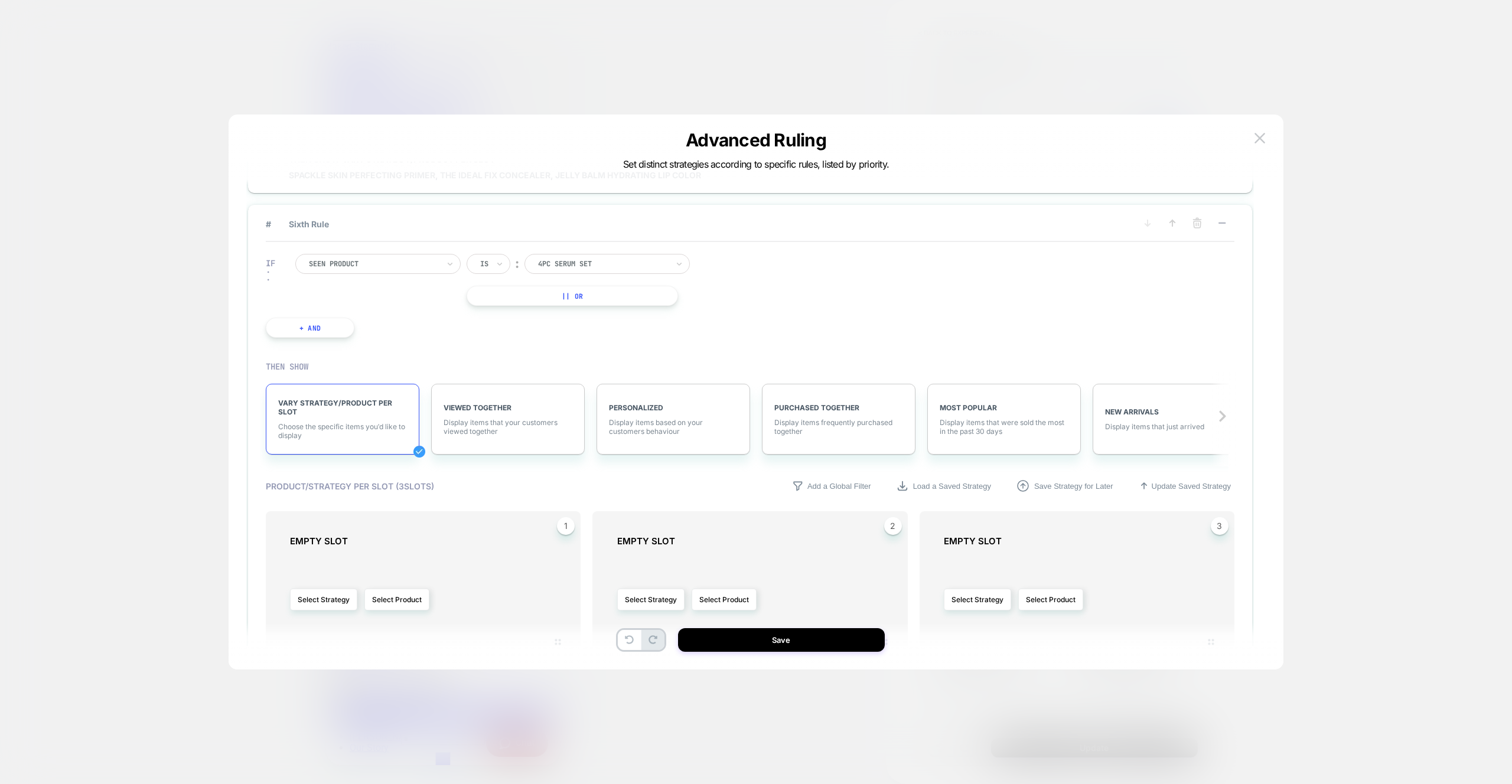scroll, scrollTop: 473, scrollLeft: 0, axis: vertical 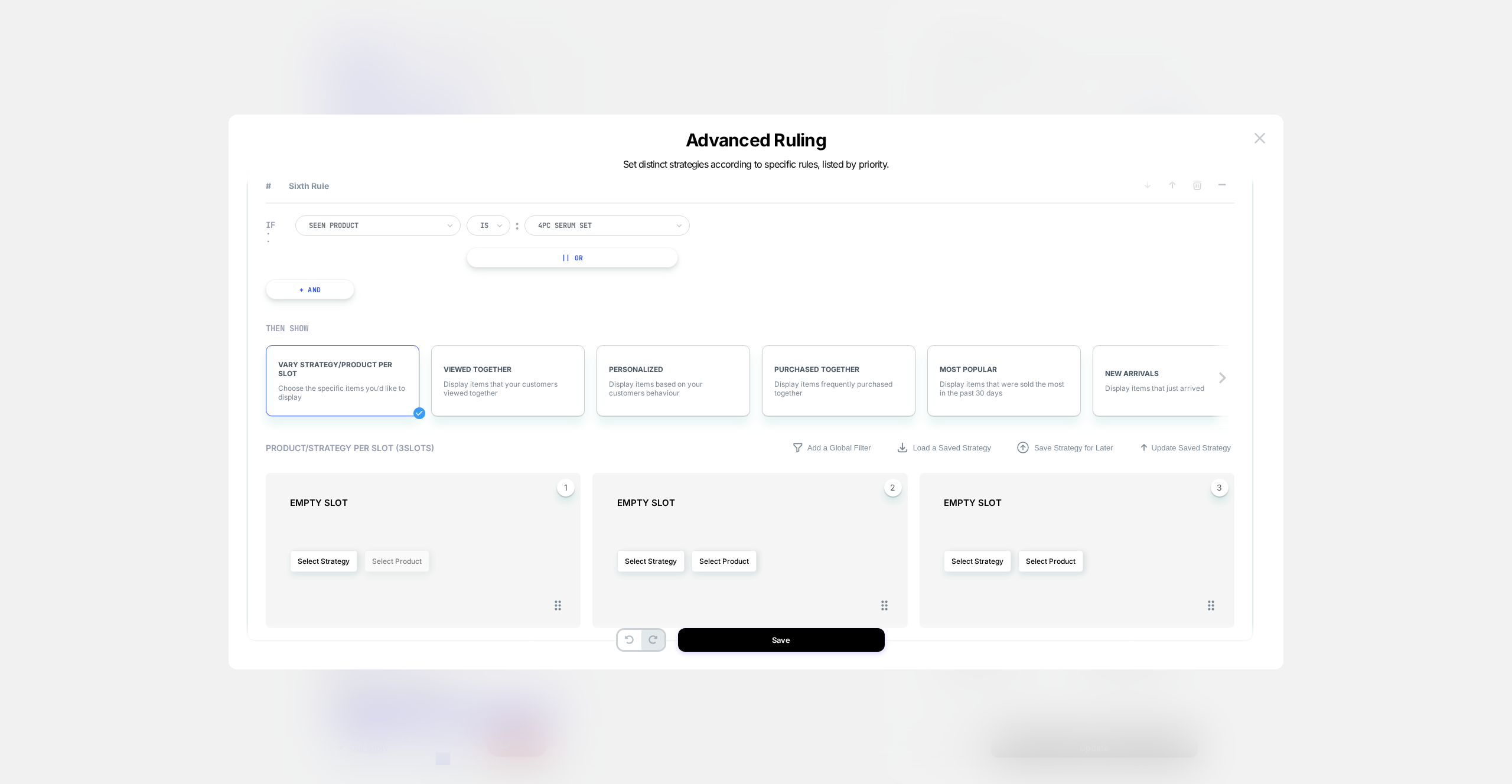 click on "Select Product" at bounding box center (397, 561) 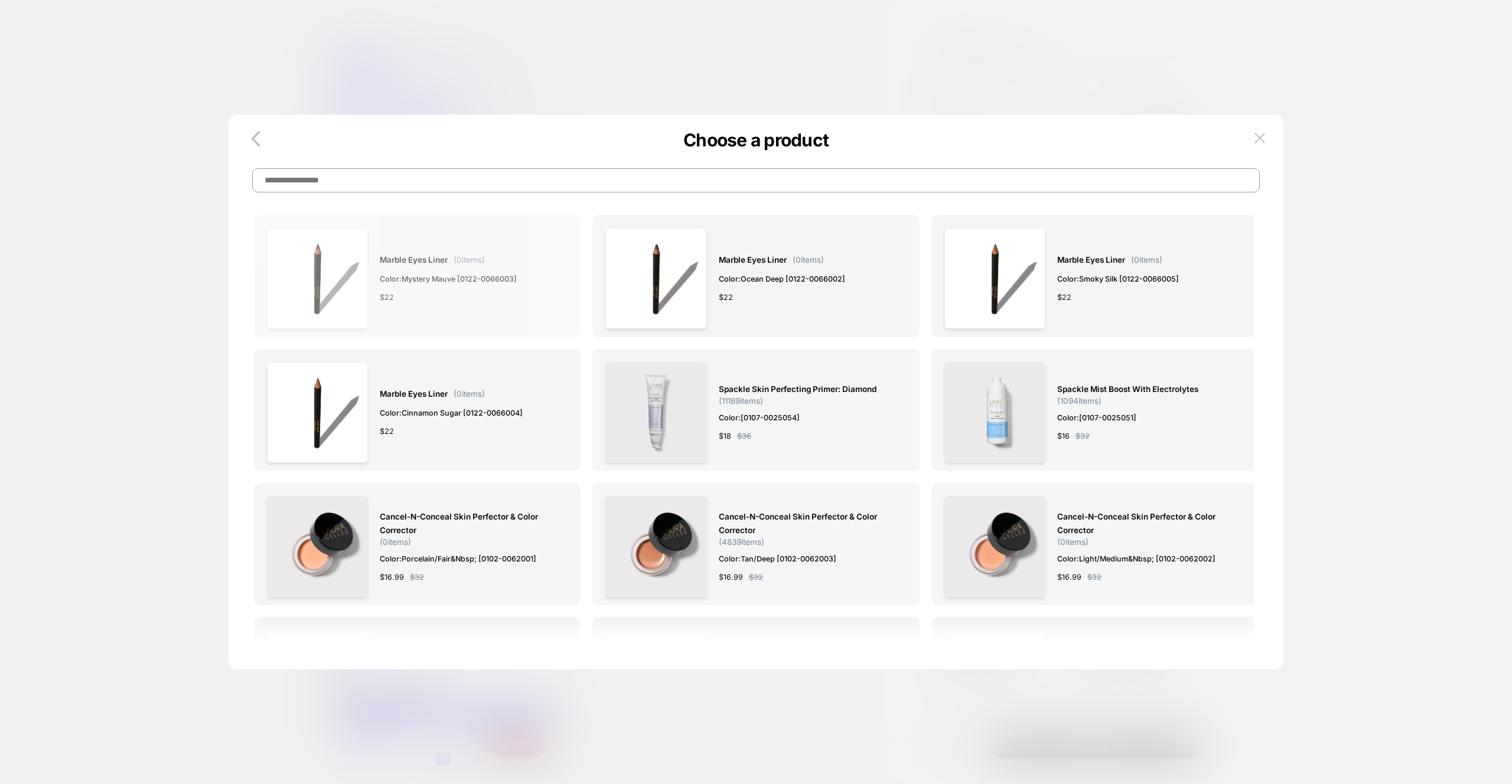 click on "Marble Eyes Liner ( 0  items) Color:  Mystery Mauve [0122-0066003] $ 22" at bounding box center [448, 278] 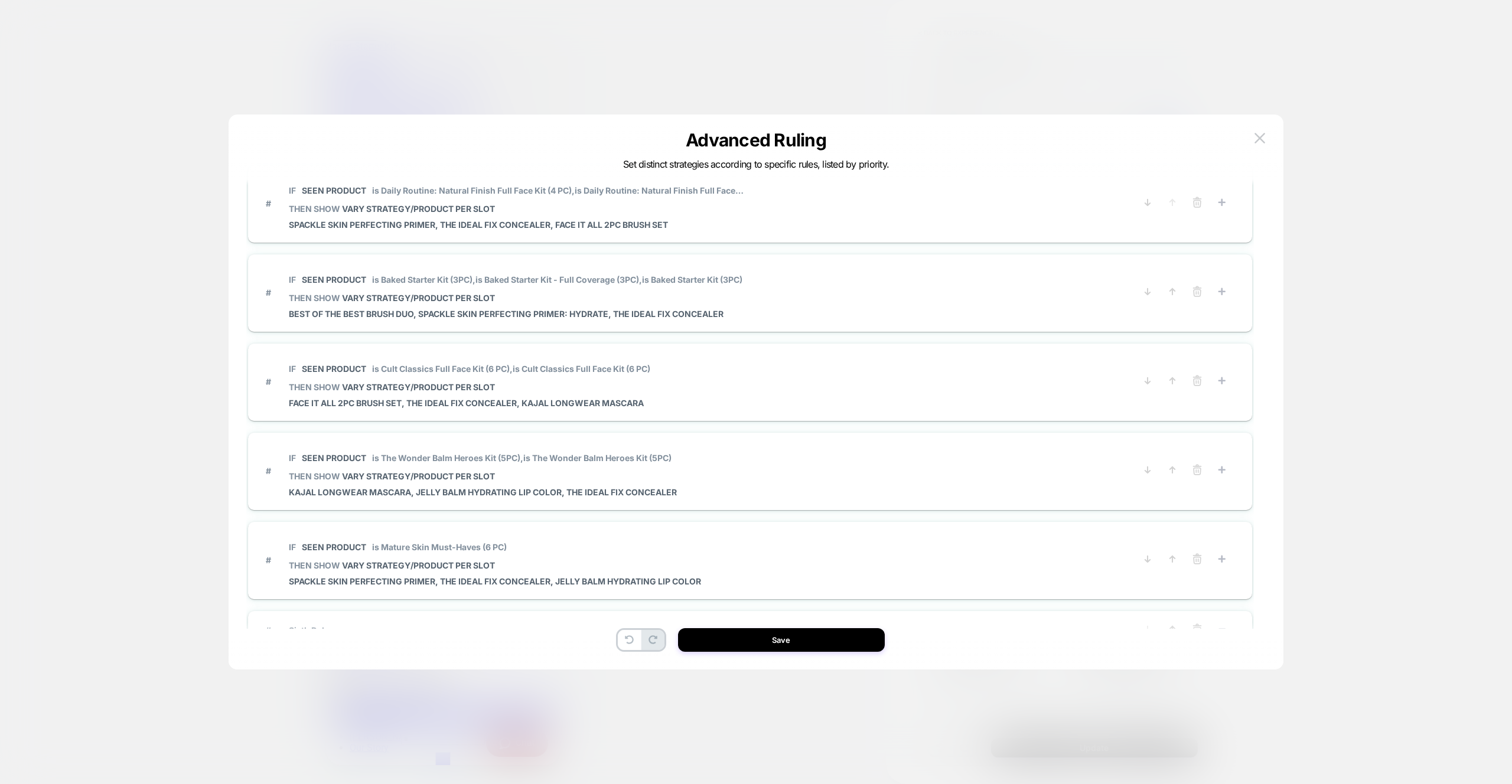 scroll, scrollTop: 35, scrollLeft: 0, axis: vertical 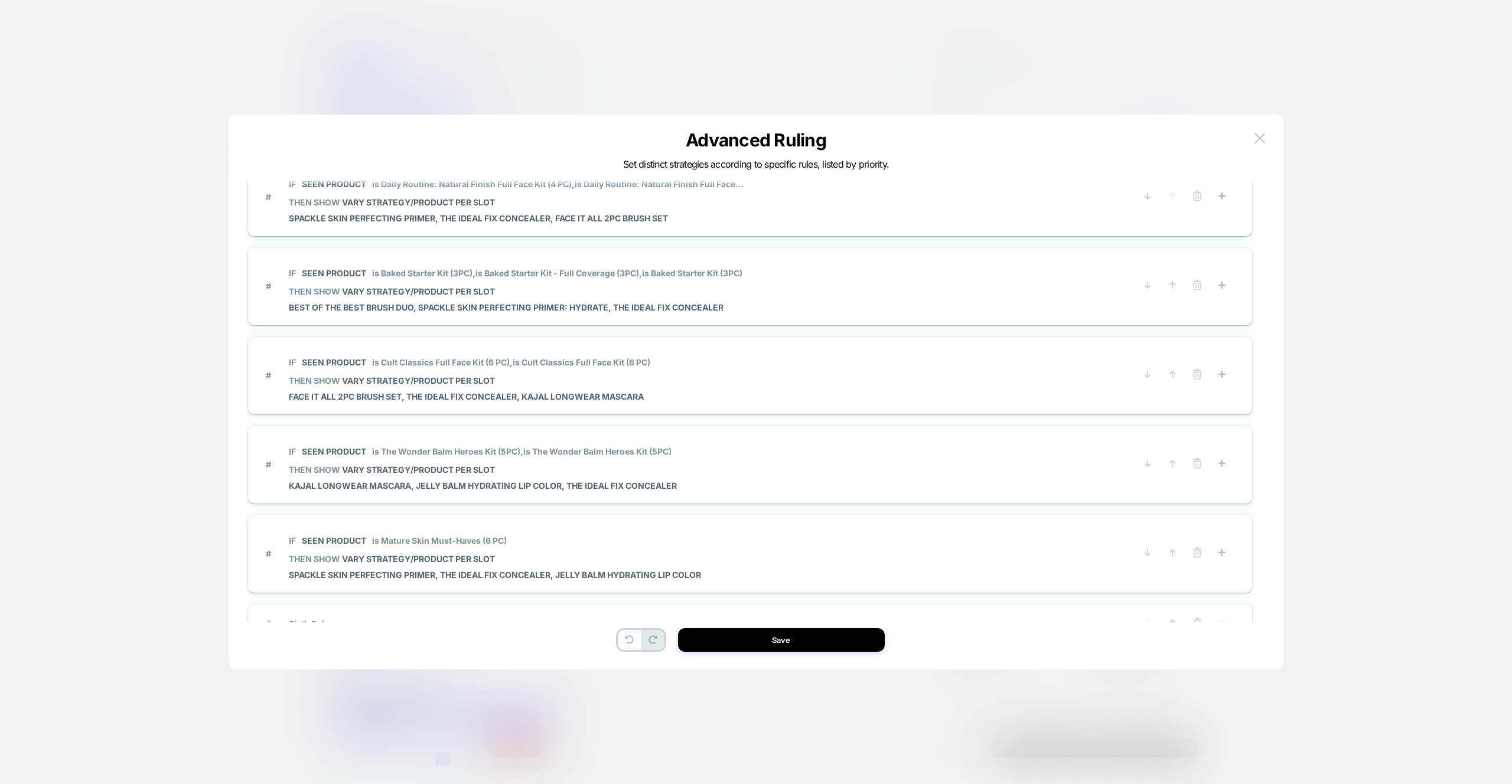 click on "Save" at bounding box center [781, 640] 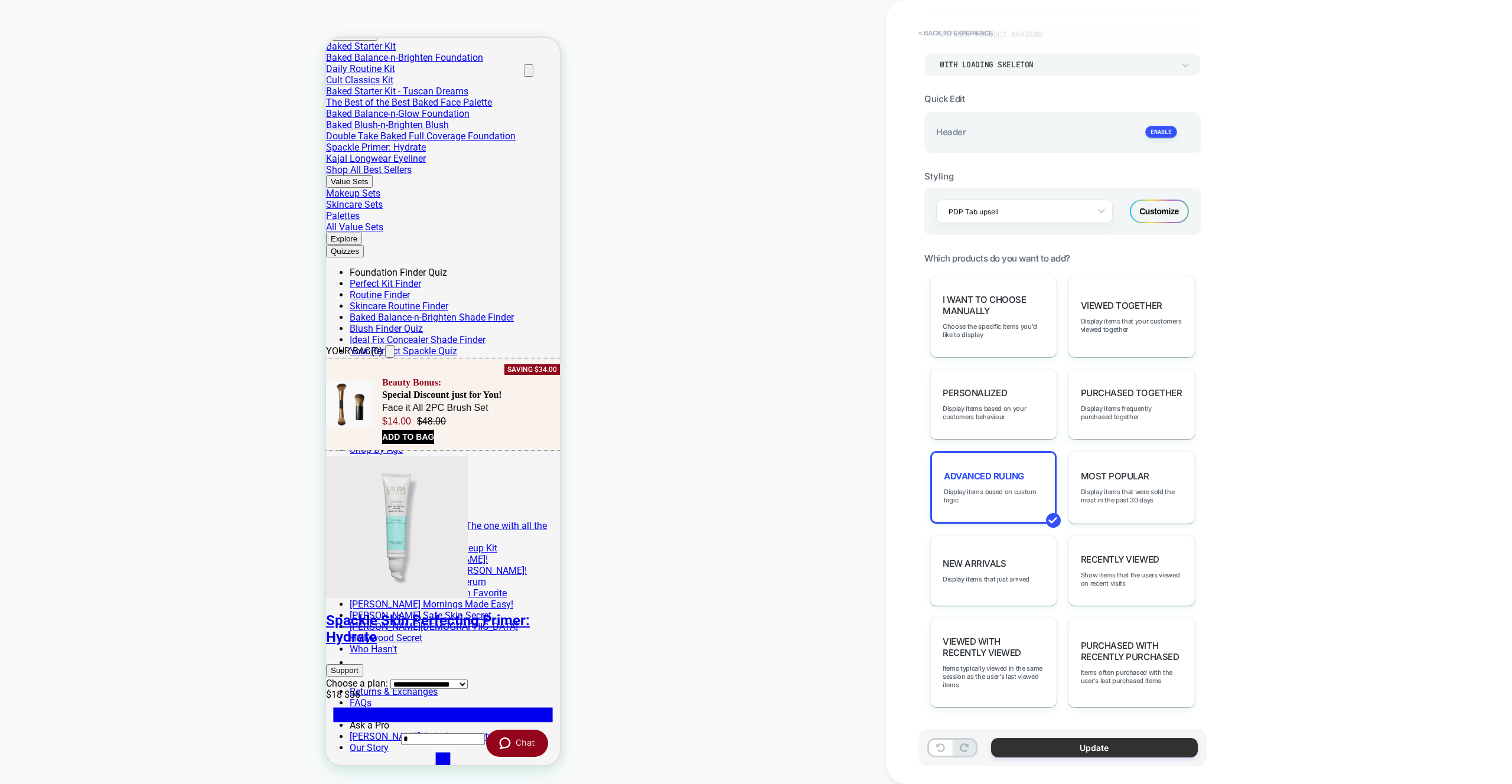 click on "Update" at bounding box center (1094, 747) 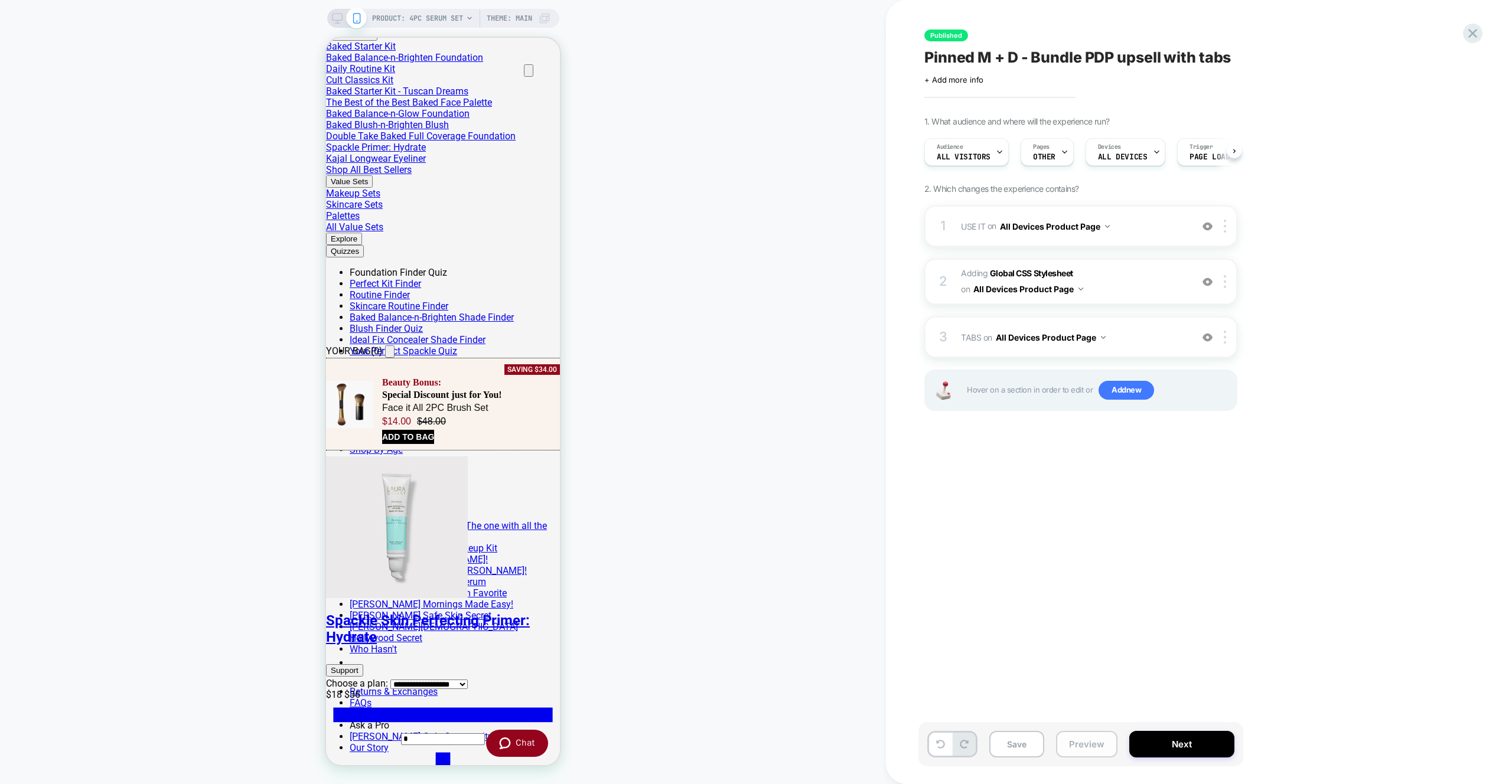 scroll, scrollTop: 0, scrollLeft: 1, axis: horizontal 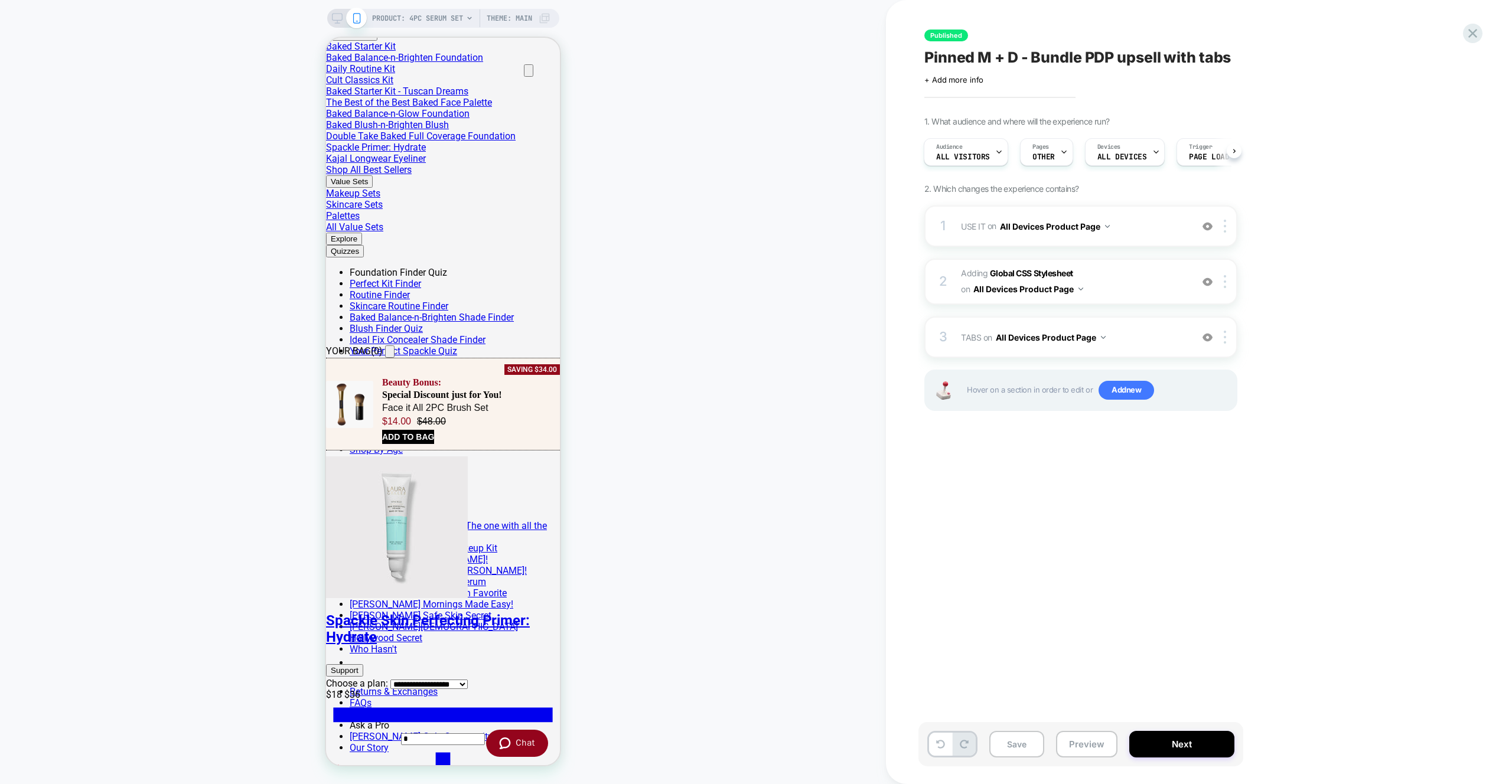 click on "Preview" at bounding box center (1087, 744) 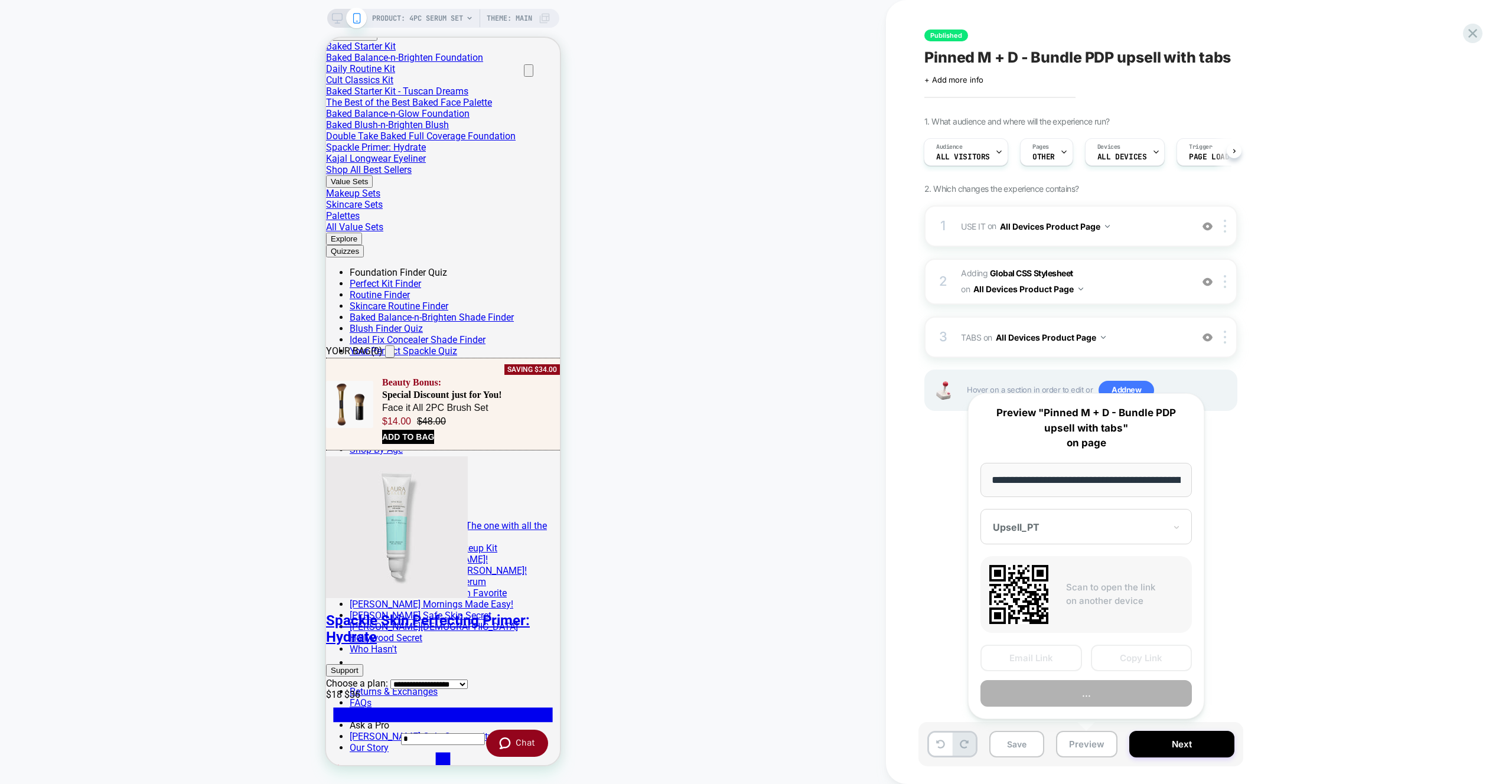 scroll, scrollTop: 0, scrollLeft: 154, axis: horizontal 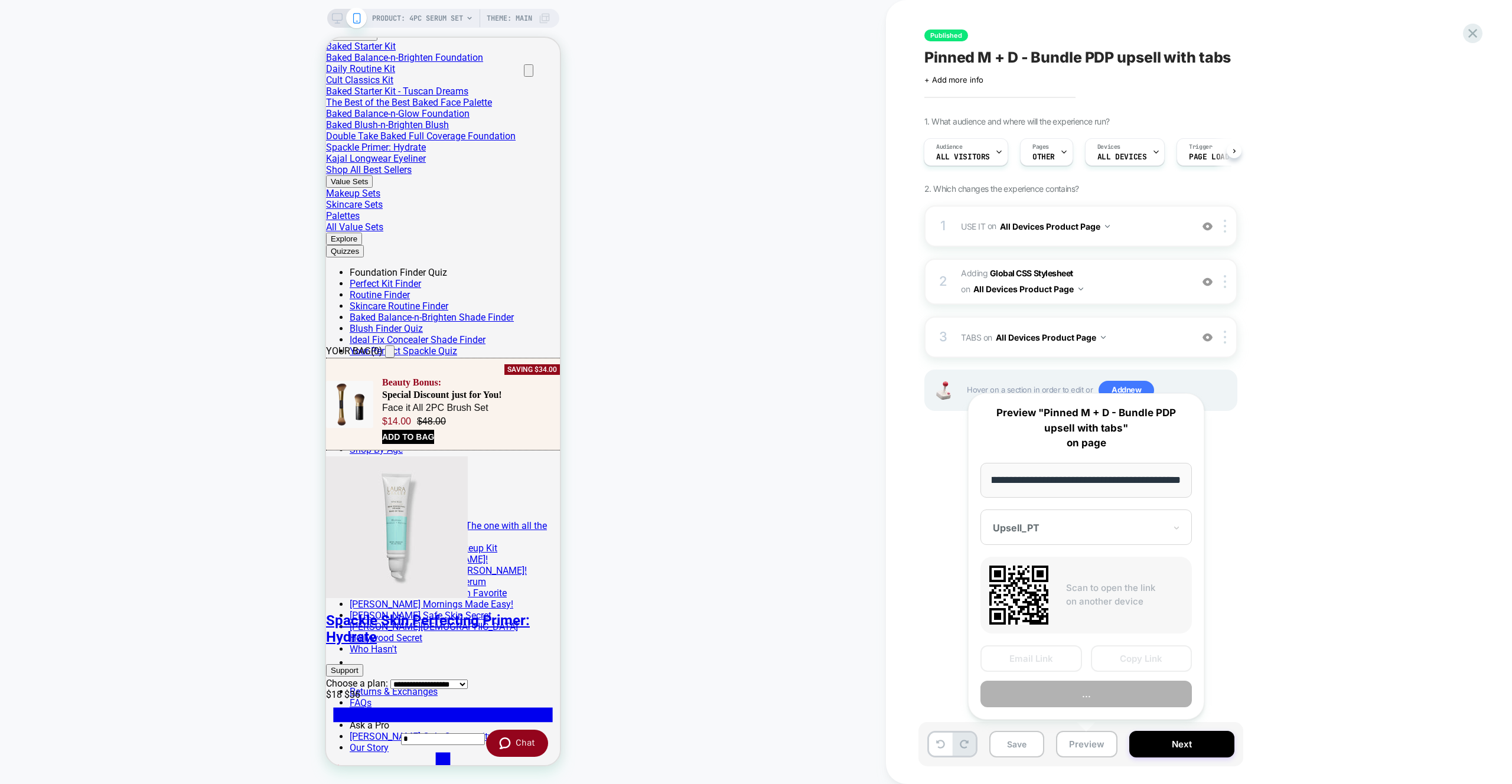 click on "Copy Link" at bounding box center [1142, 658] 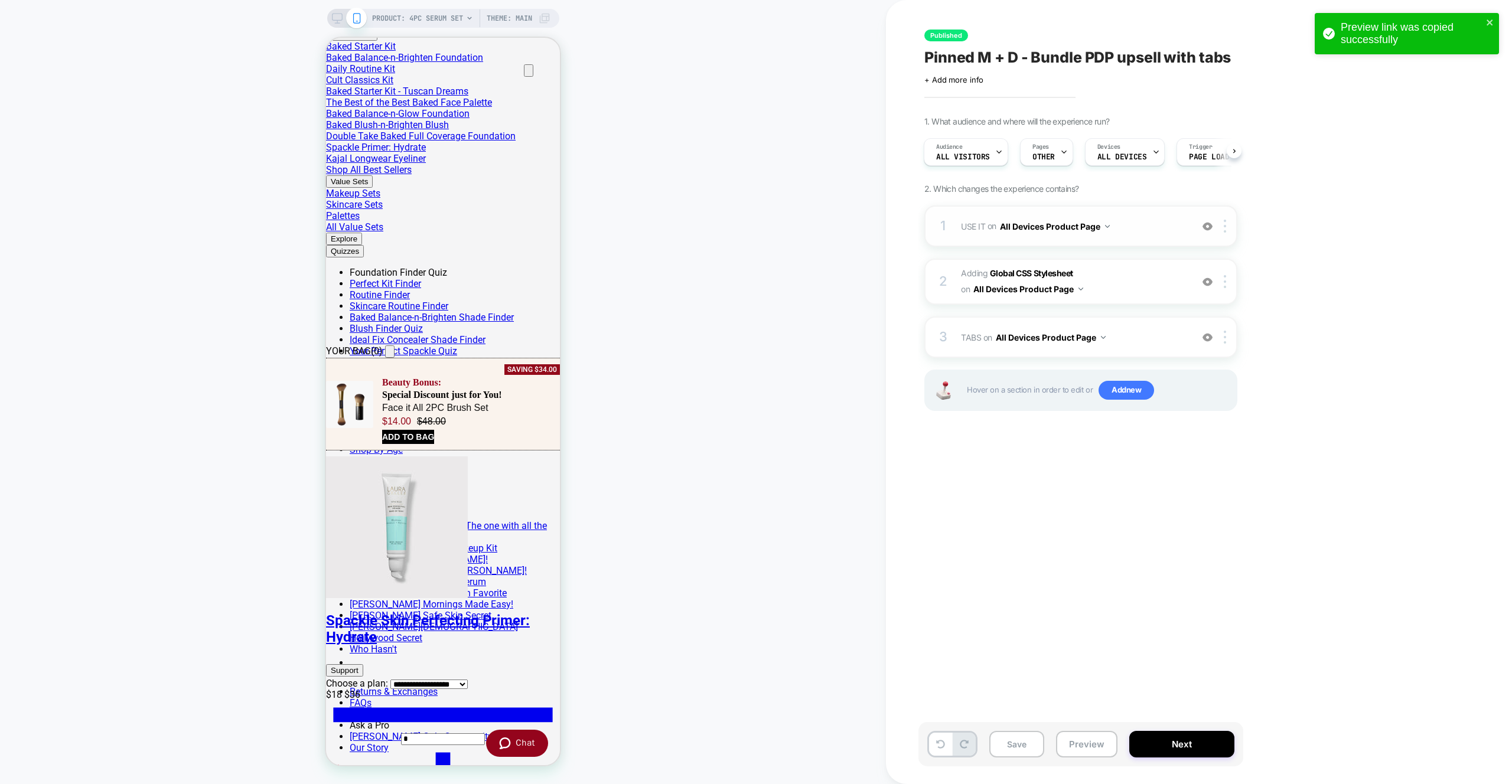 click on "1 USE IT Replacing Blocks List WITH #_loomi_addon_1753027664641 #new-use-it-wrapper-vsly   on All Devices Product Page Add Before Add After Duplicate Replace Position Copy CSS Selector Copy Widget Id Rename Target   Mobile Delete Upgrade to latest" at bounding box center [1081, 226] 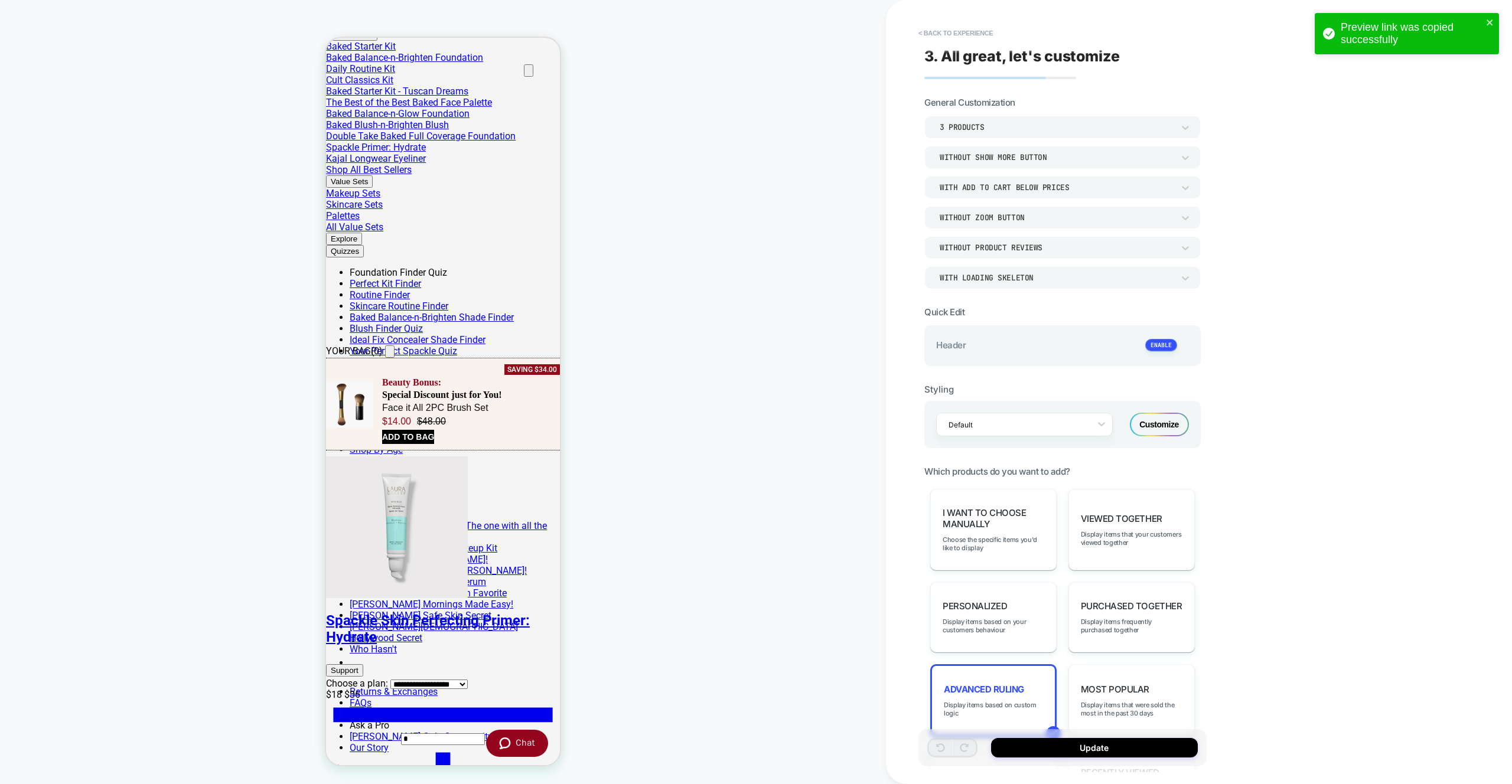 scroll, scrollTop: 437, scrollLeft: 0, axis: vertical 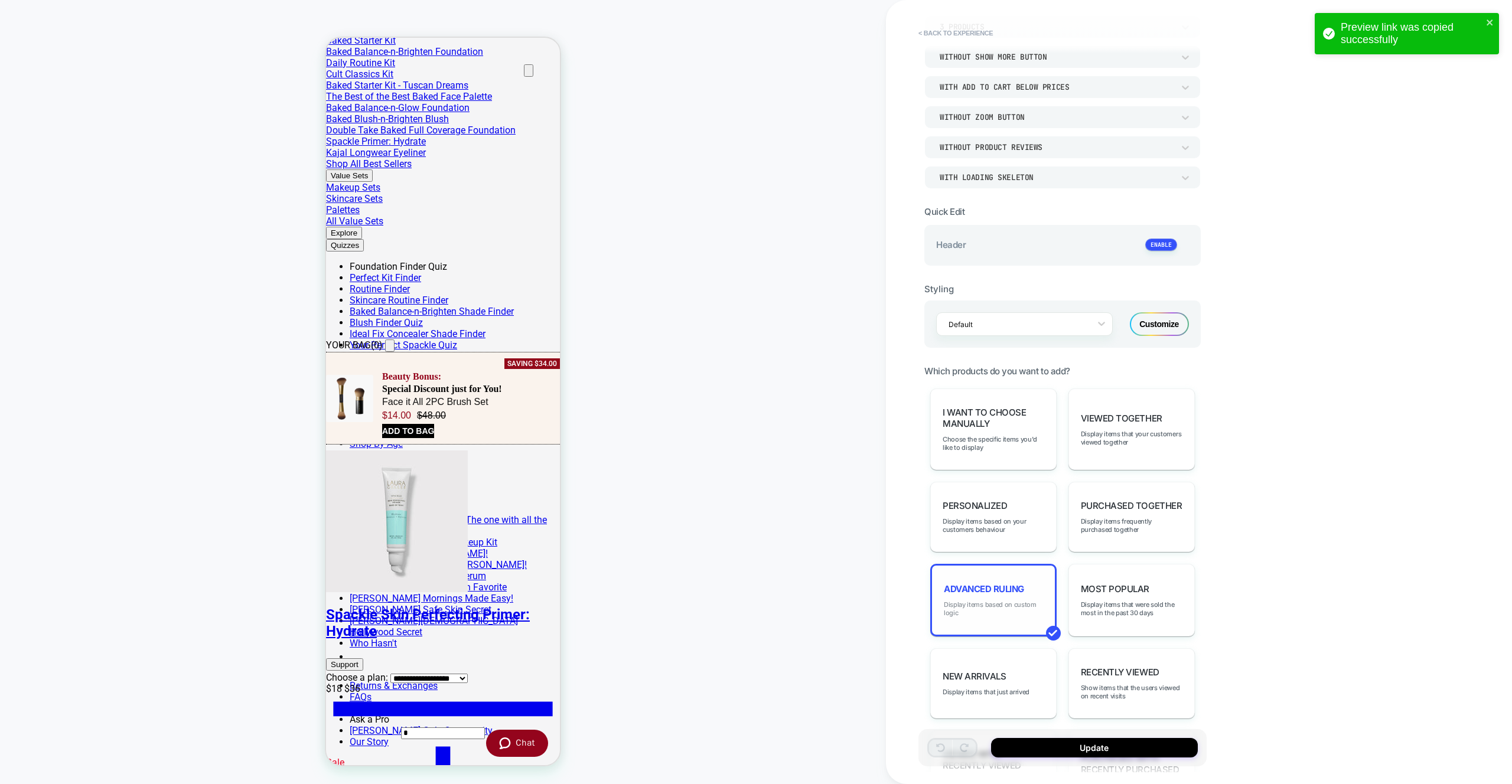 click on "Display items based on custom logic" at bounding box center (993, 609) 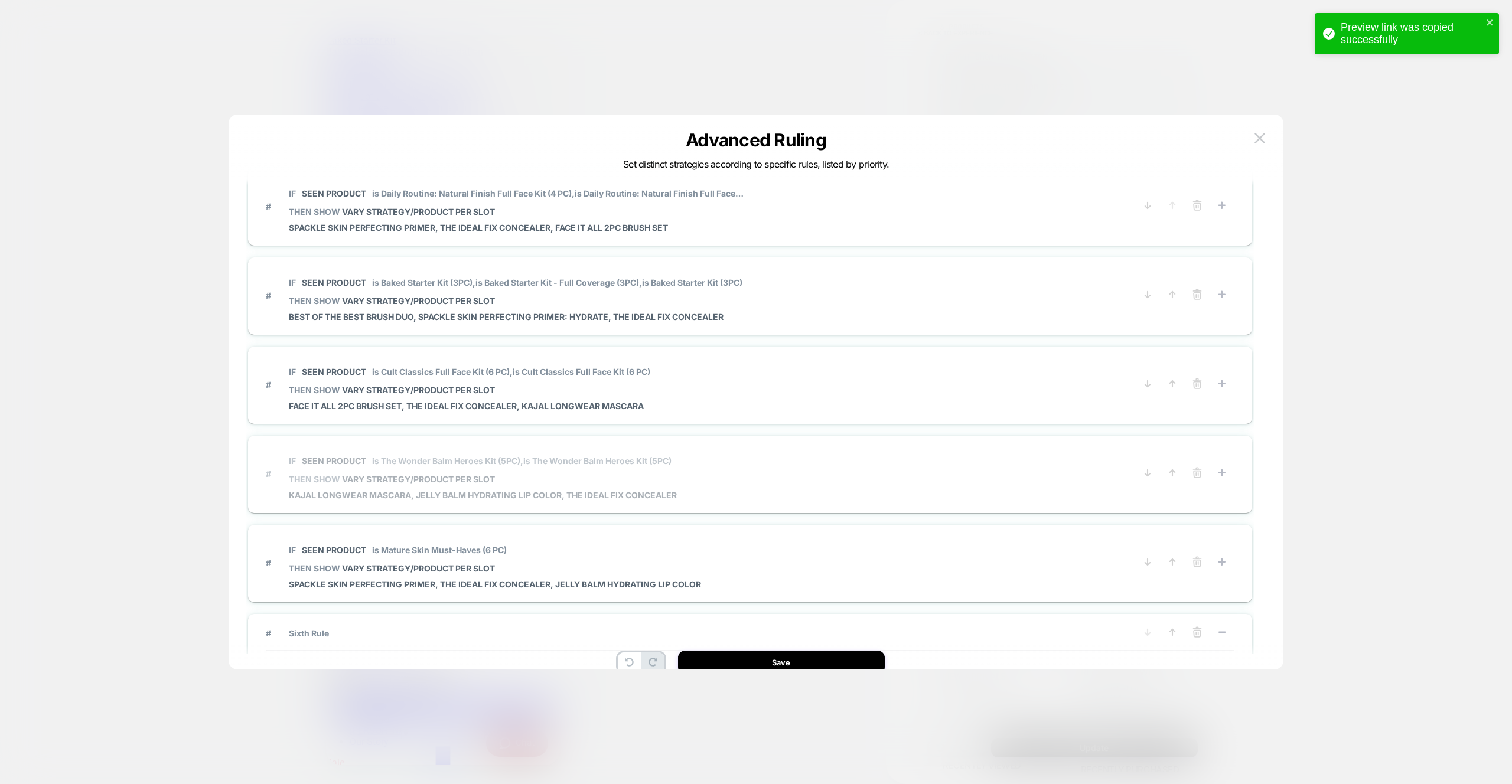scroll, scrollTop: 35, scrollLeft: 0, axis: vertical 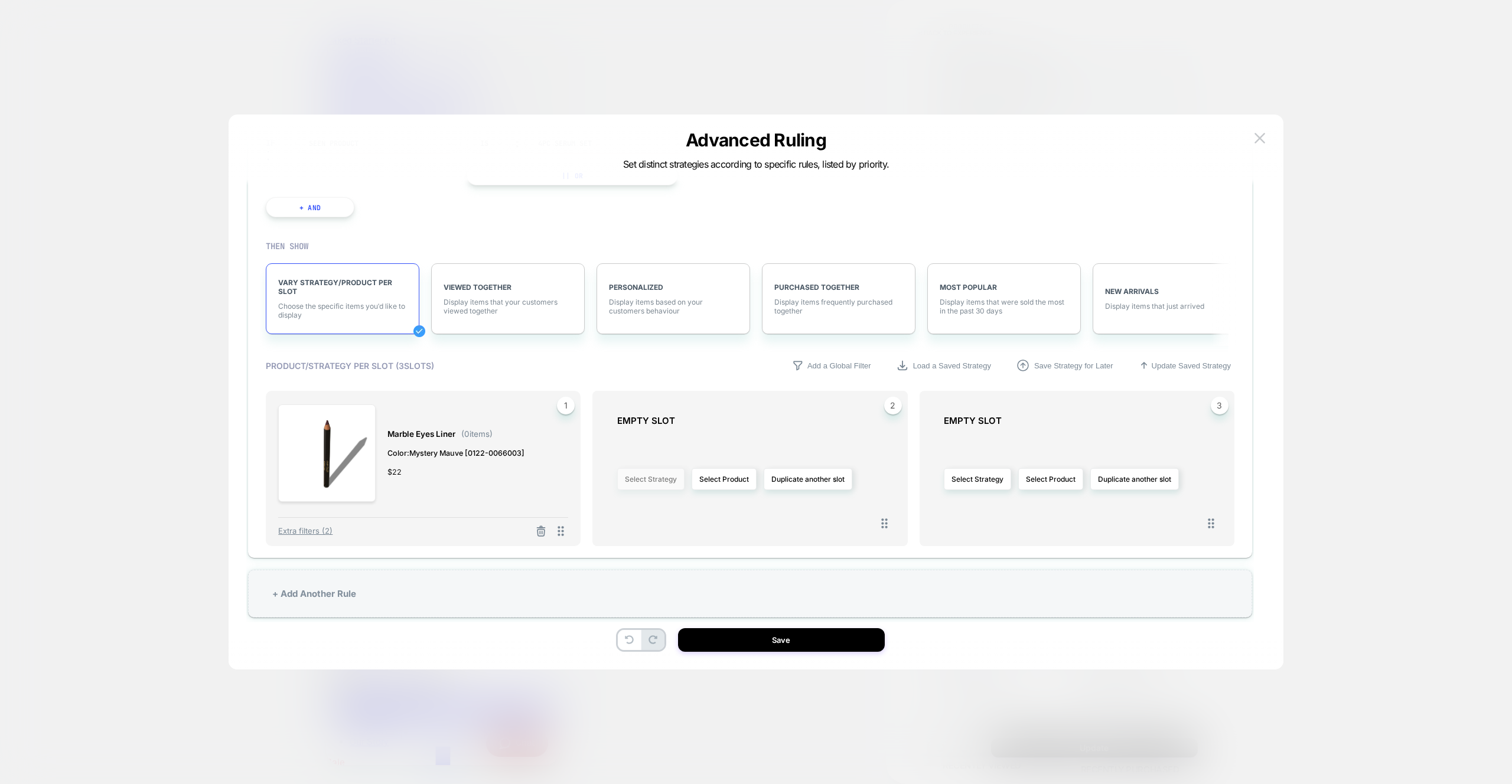 click on "Select Strategy" at bounding box center [651, 479] 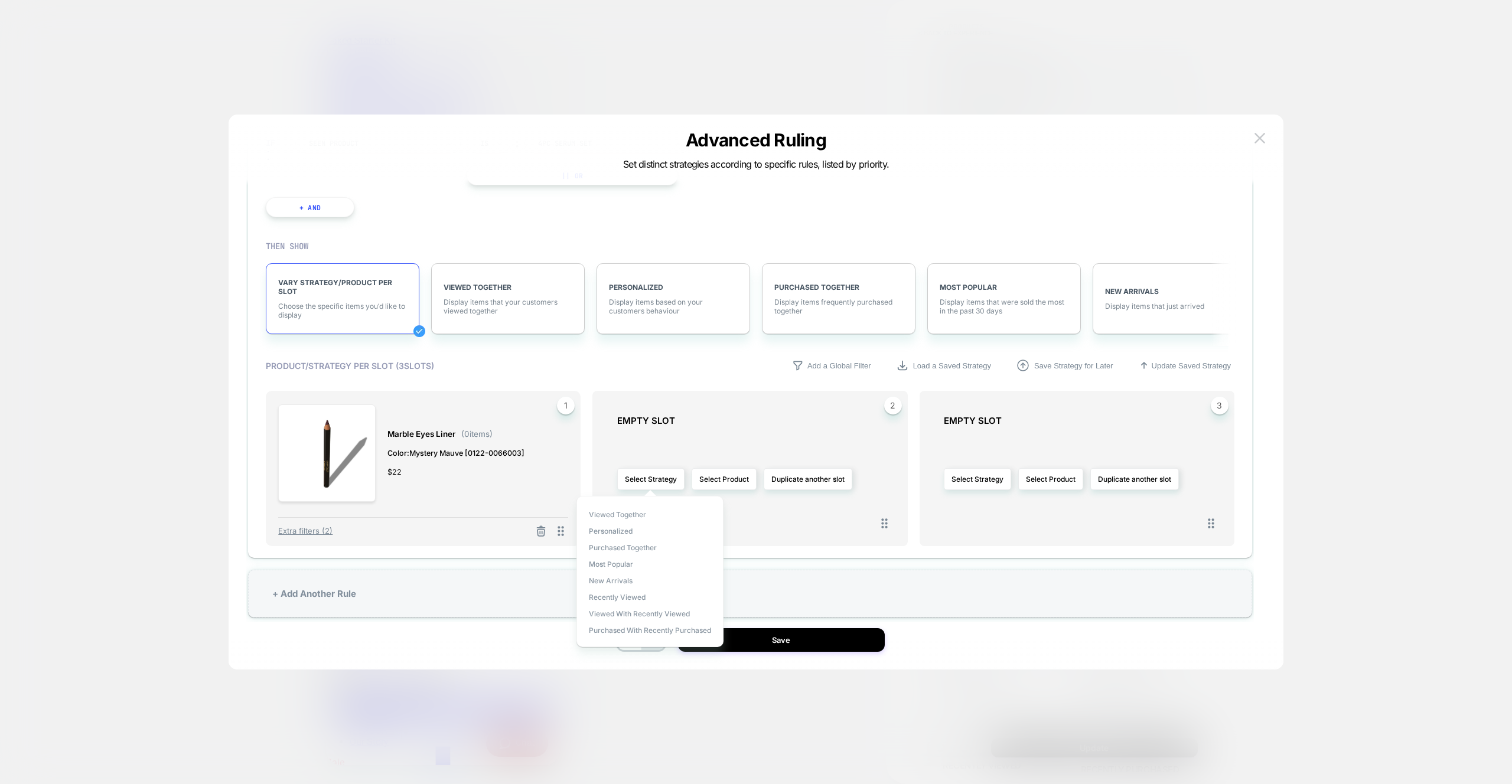 click on "Most Popular" at bounding box center (611, 564) 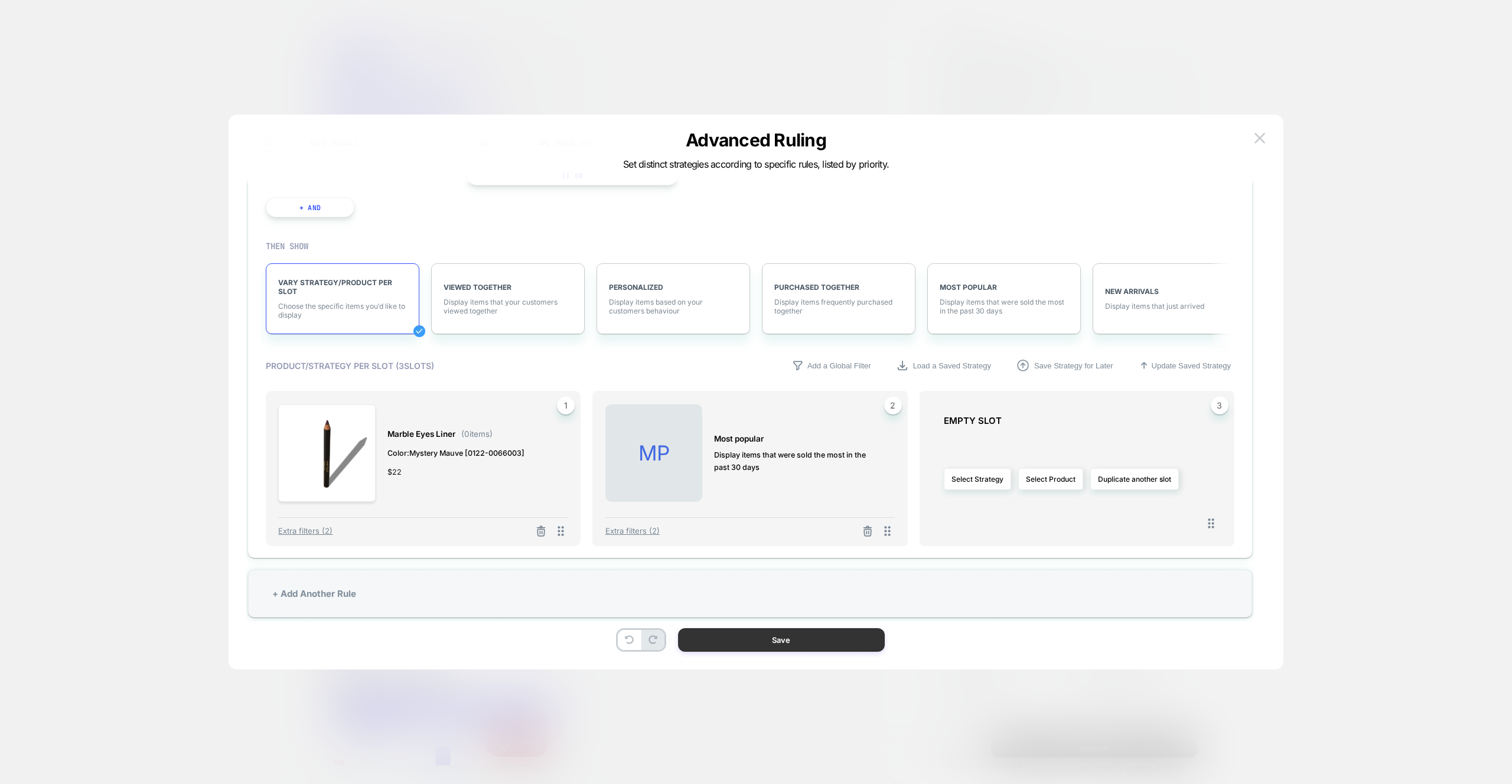 click on "Save" at bounding box center [781, 640] 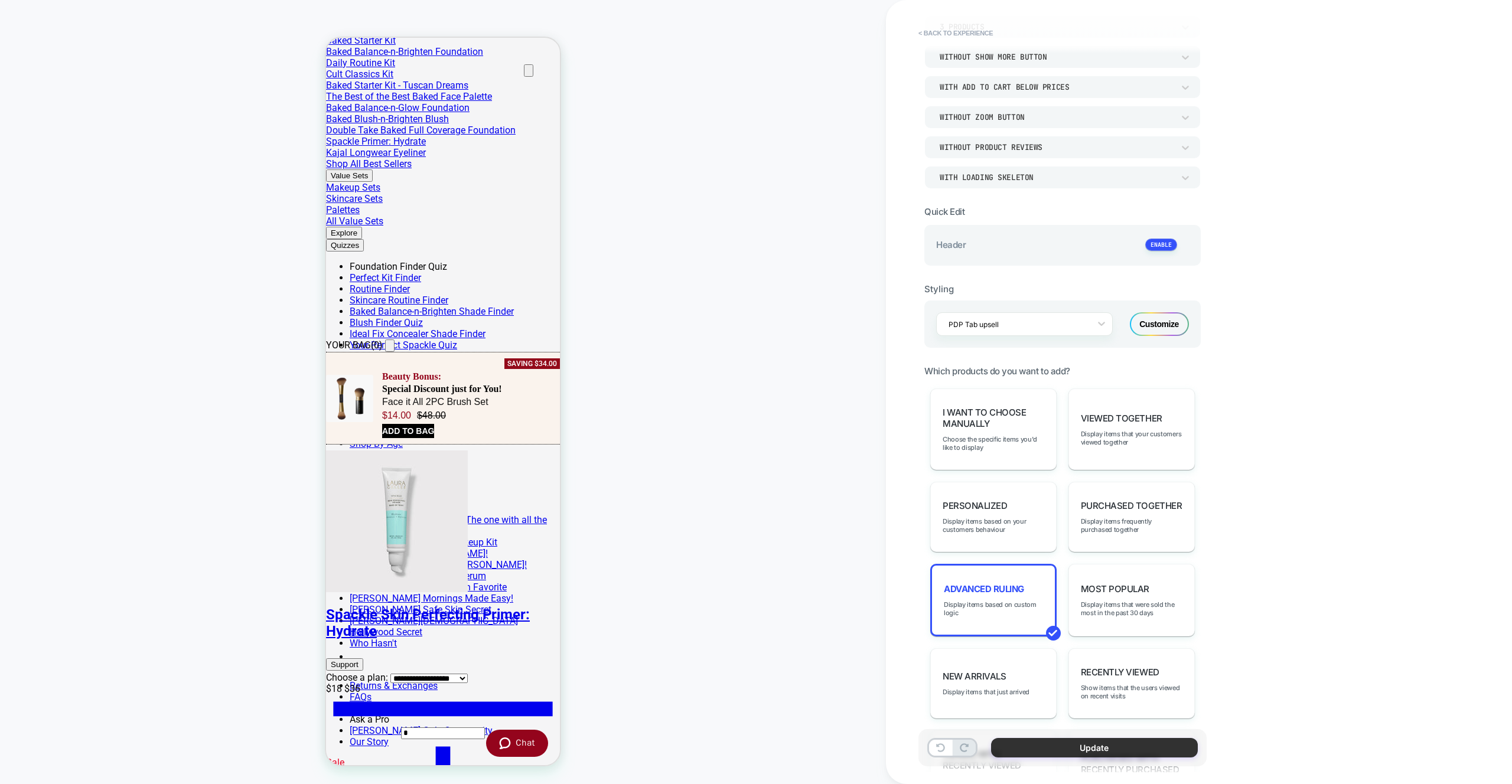 click on "Update" at bounding box center [1094, 747] 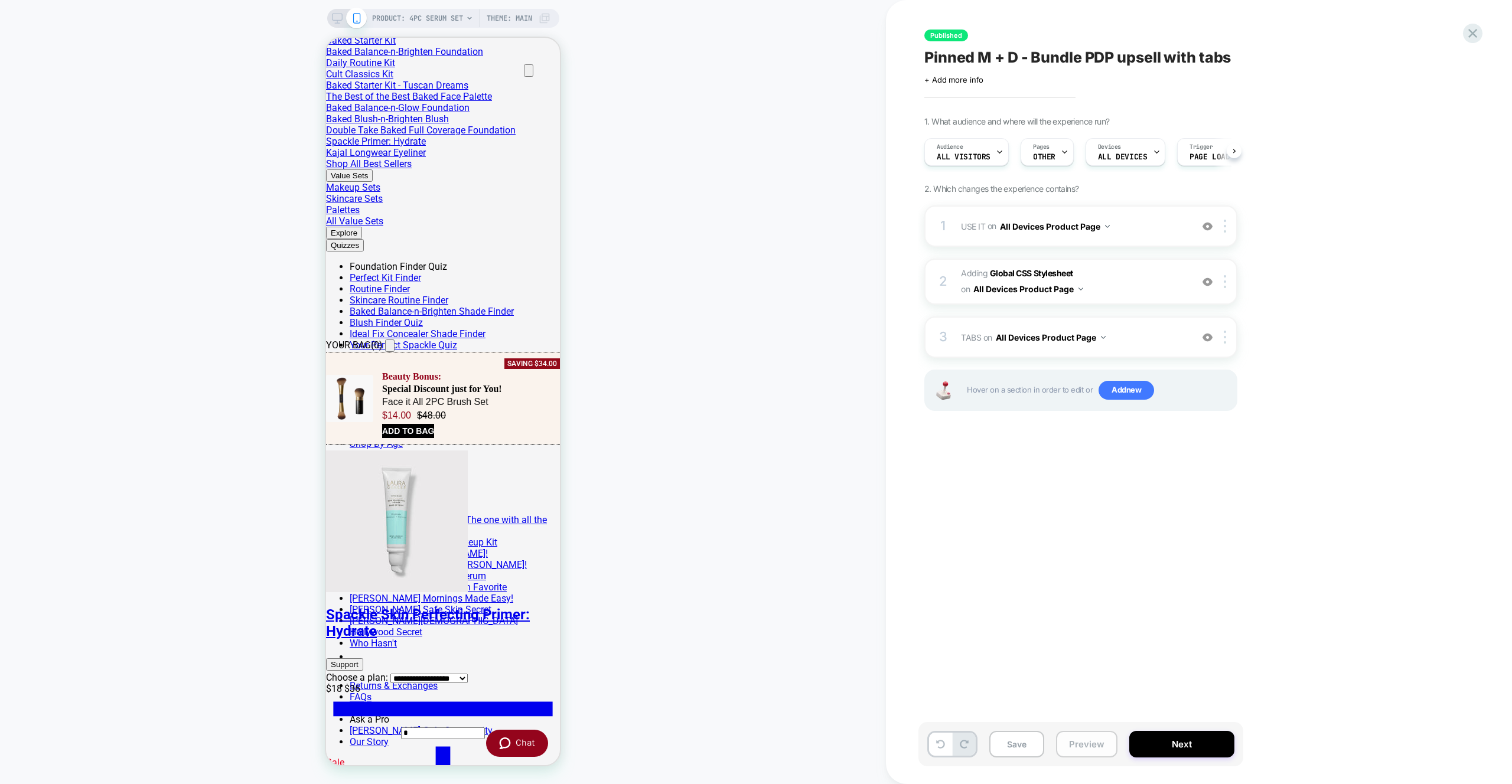 click on "Preview" at bounding box center (1087, 744) 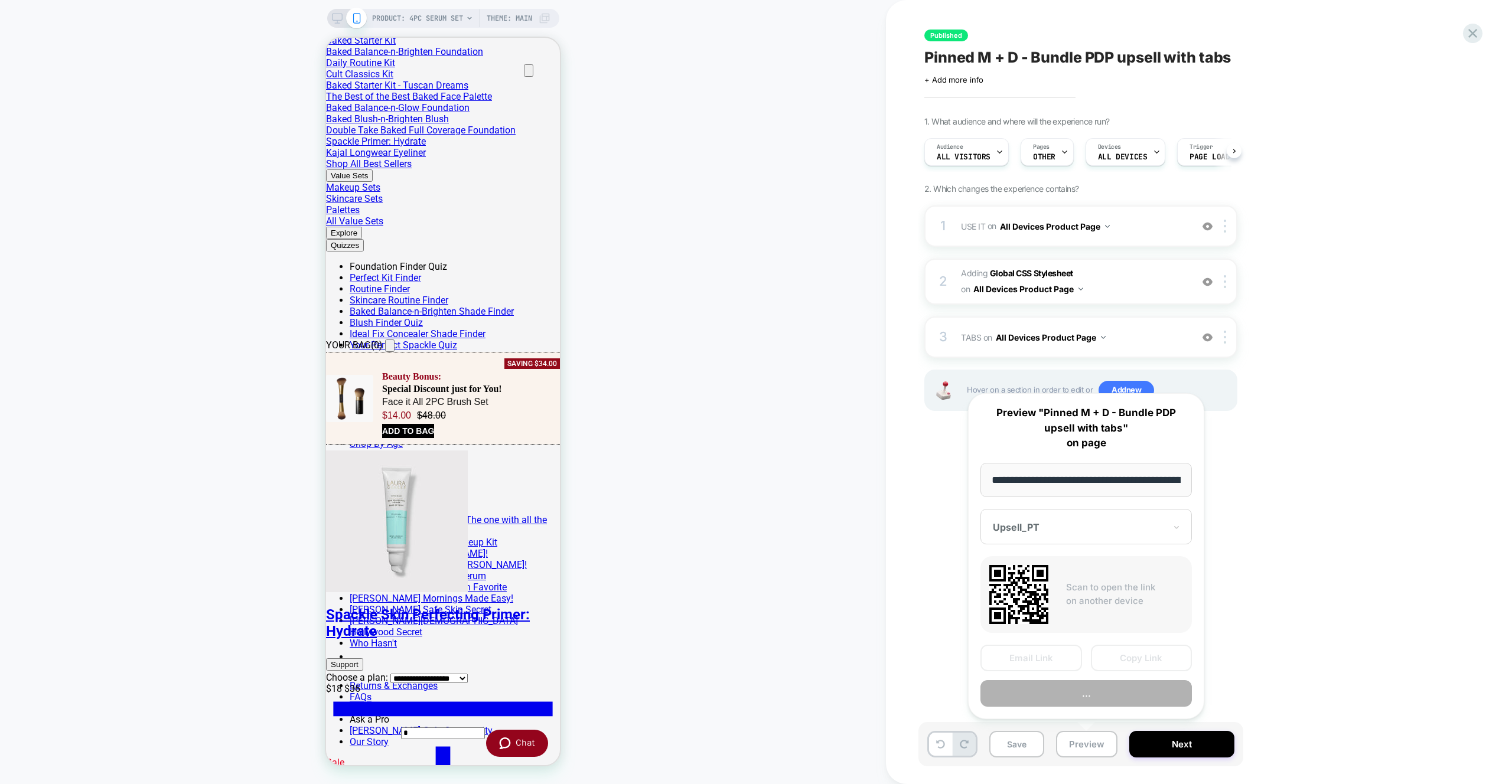 scroll, scrollTop: 0, scrollLeft: 1, axis: horizontal 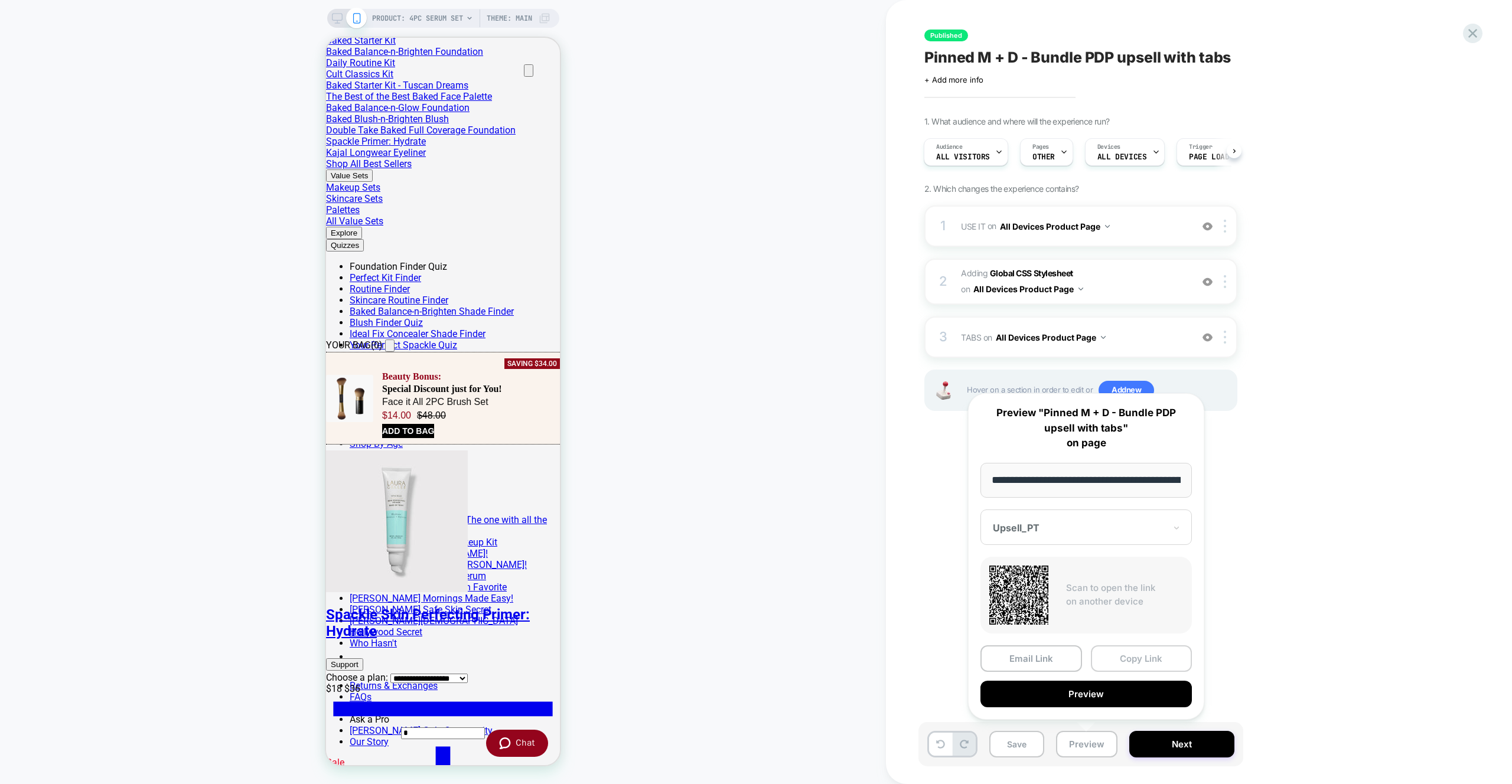 click on "Copy Link" at bounding box center [1142, 658] 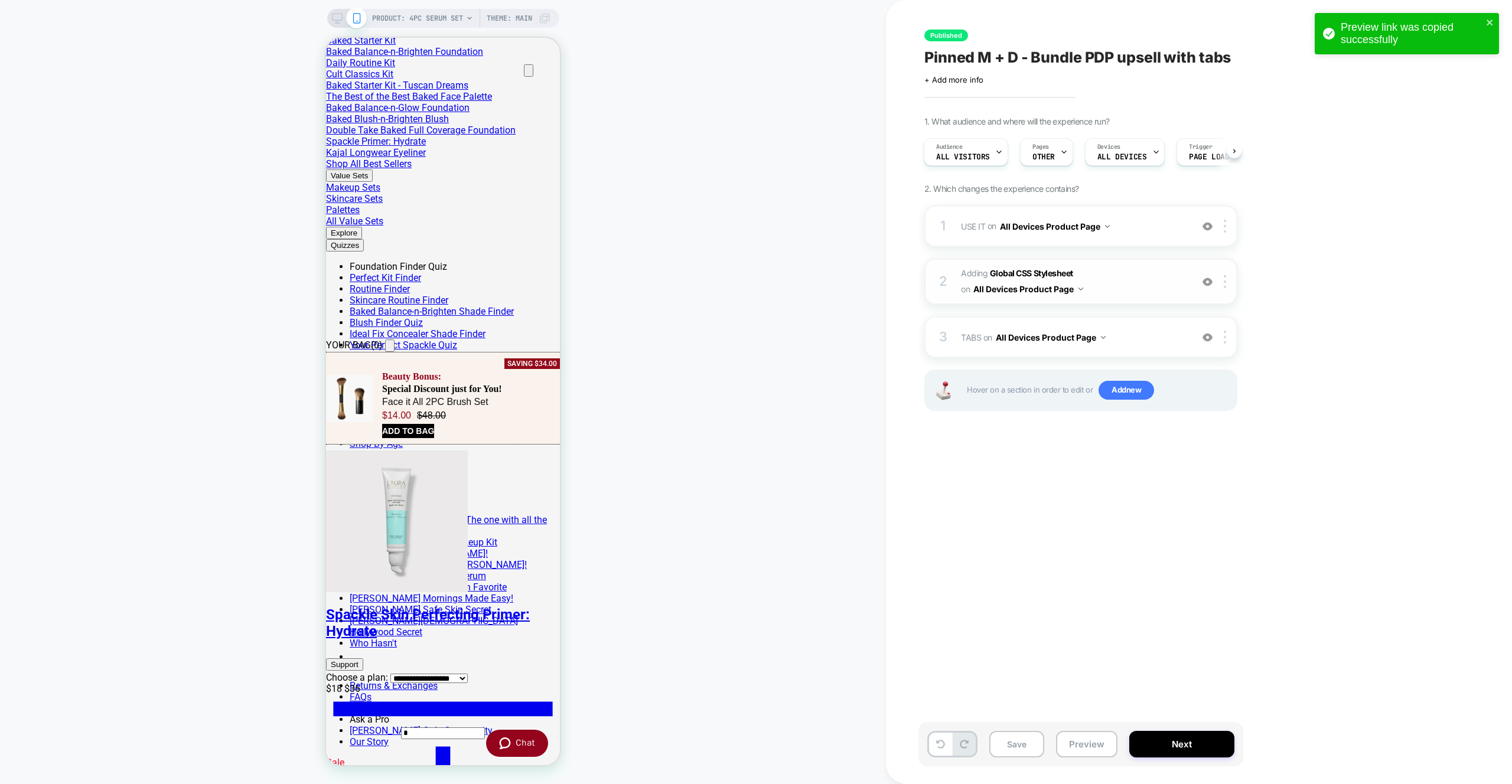 click on "Adding   Global CSS Stylesheet   on All Devices Product Page" at bounding box center [1073, 282] 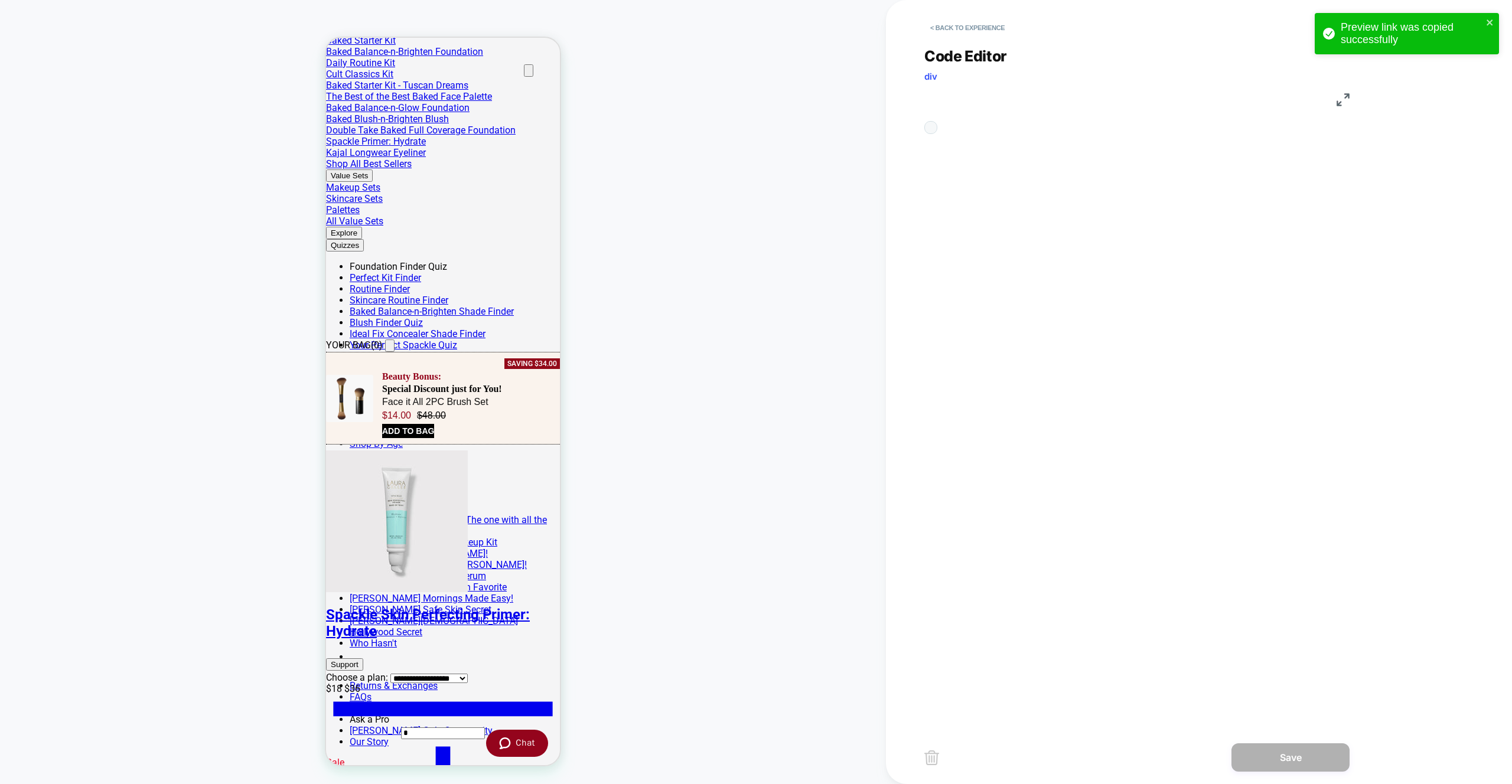 scroll, scrollTop: 48, scrollLeft: 0, axis: vertical 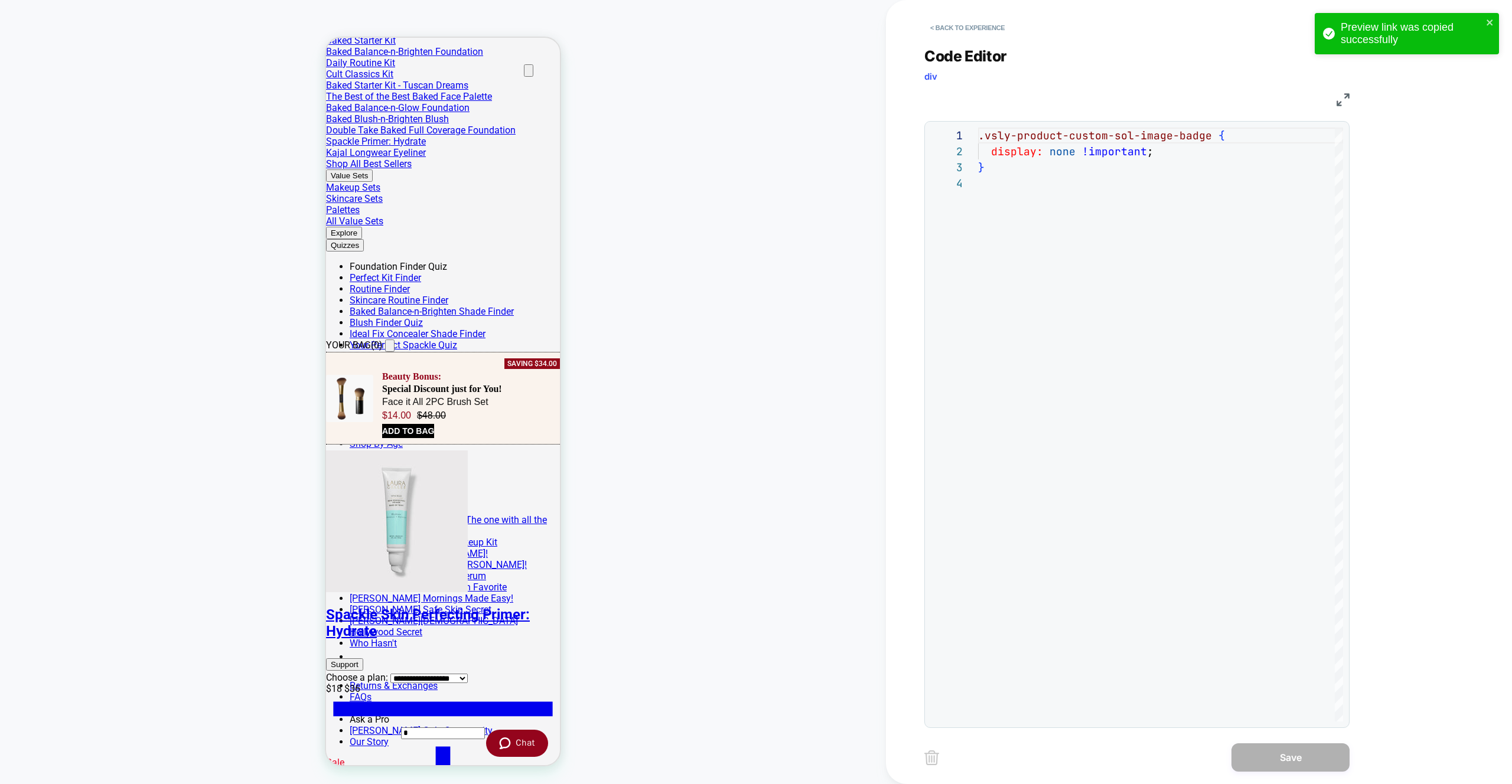 click on "**********" at bounding box center (1137, 380) 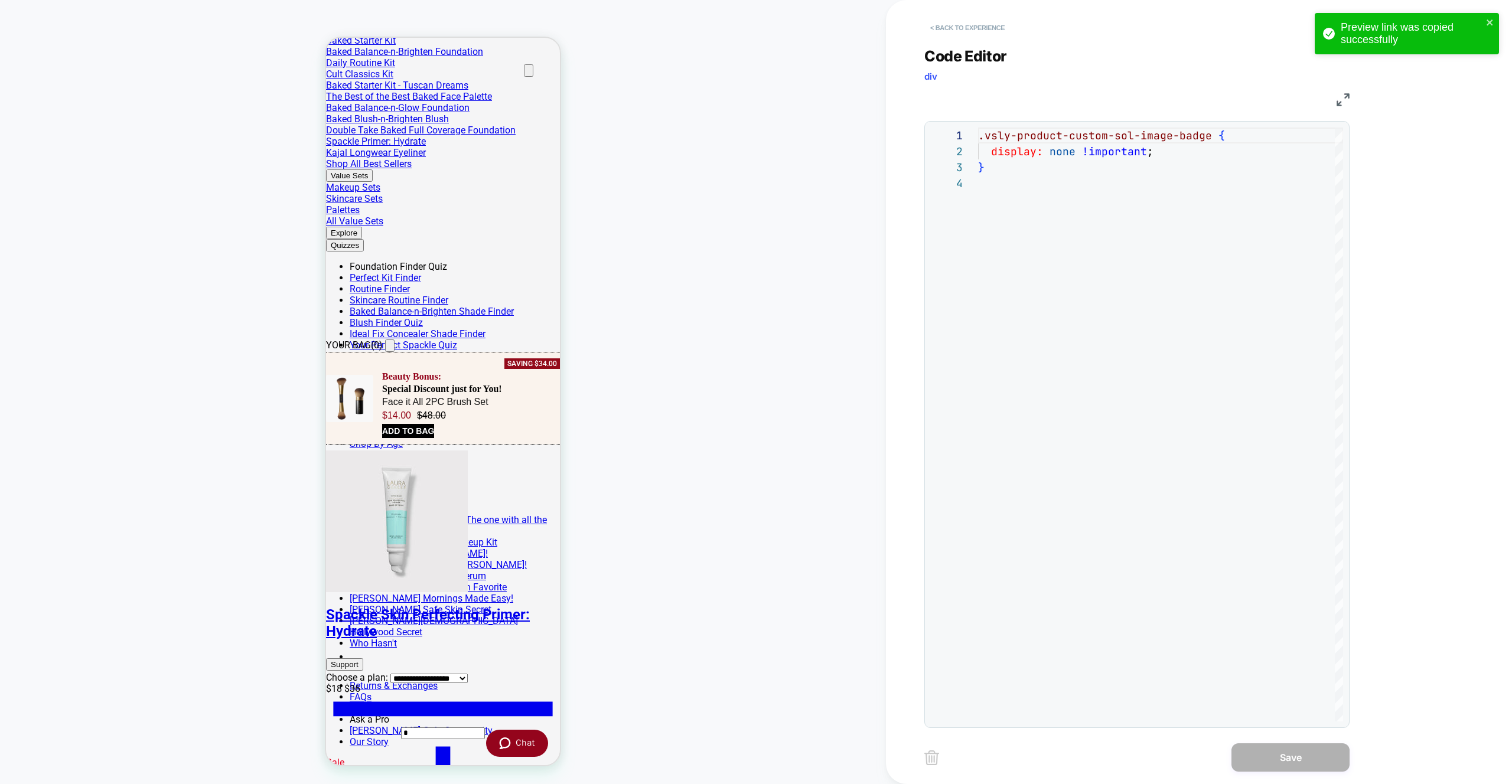 click on "< Back to experience" at bounding box center (967, 28) 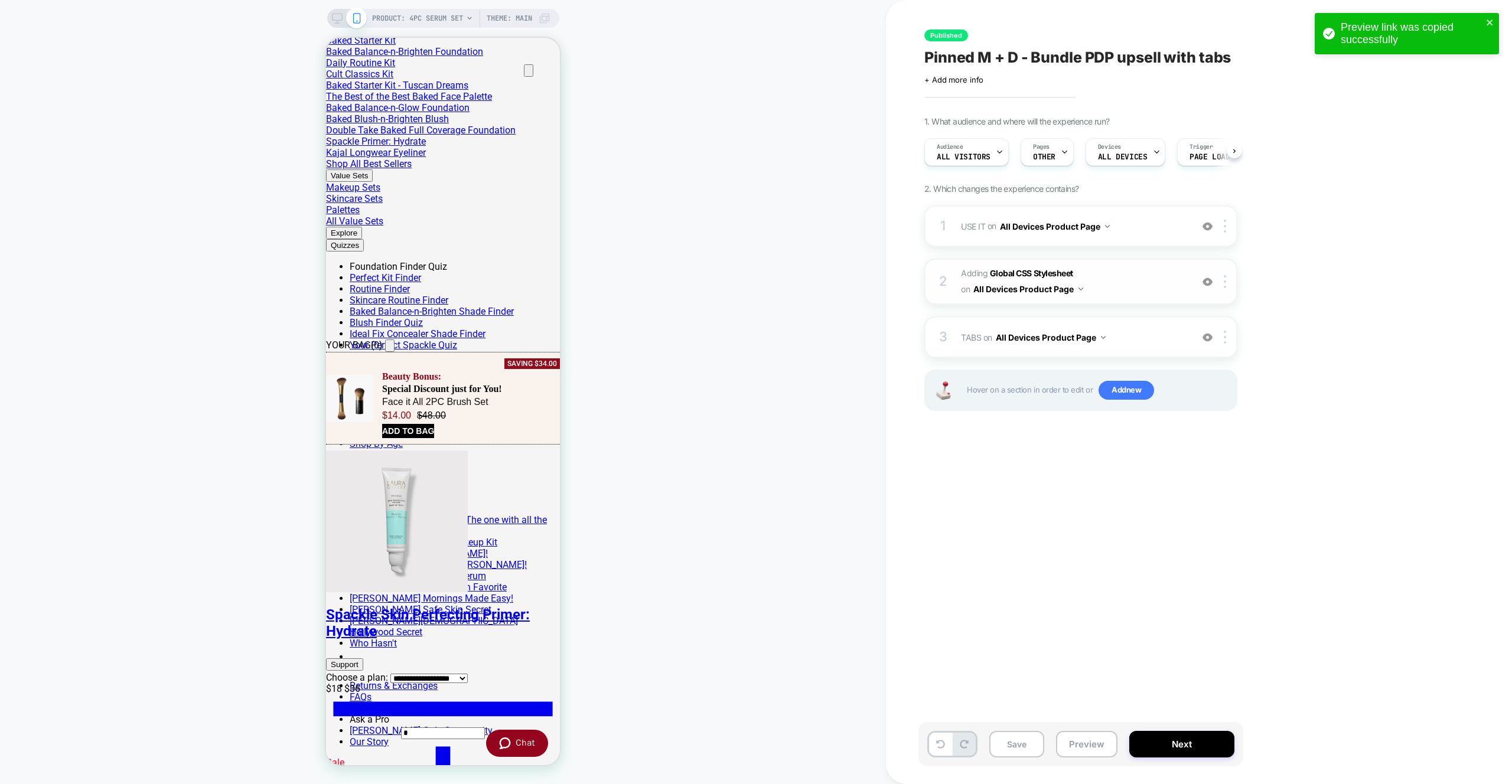 scroll, scrollTop: 0, scrollLeft: 1, axis: horizontal 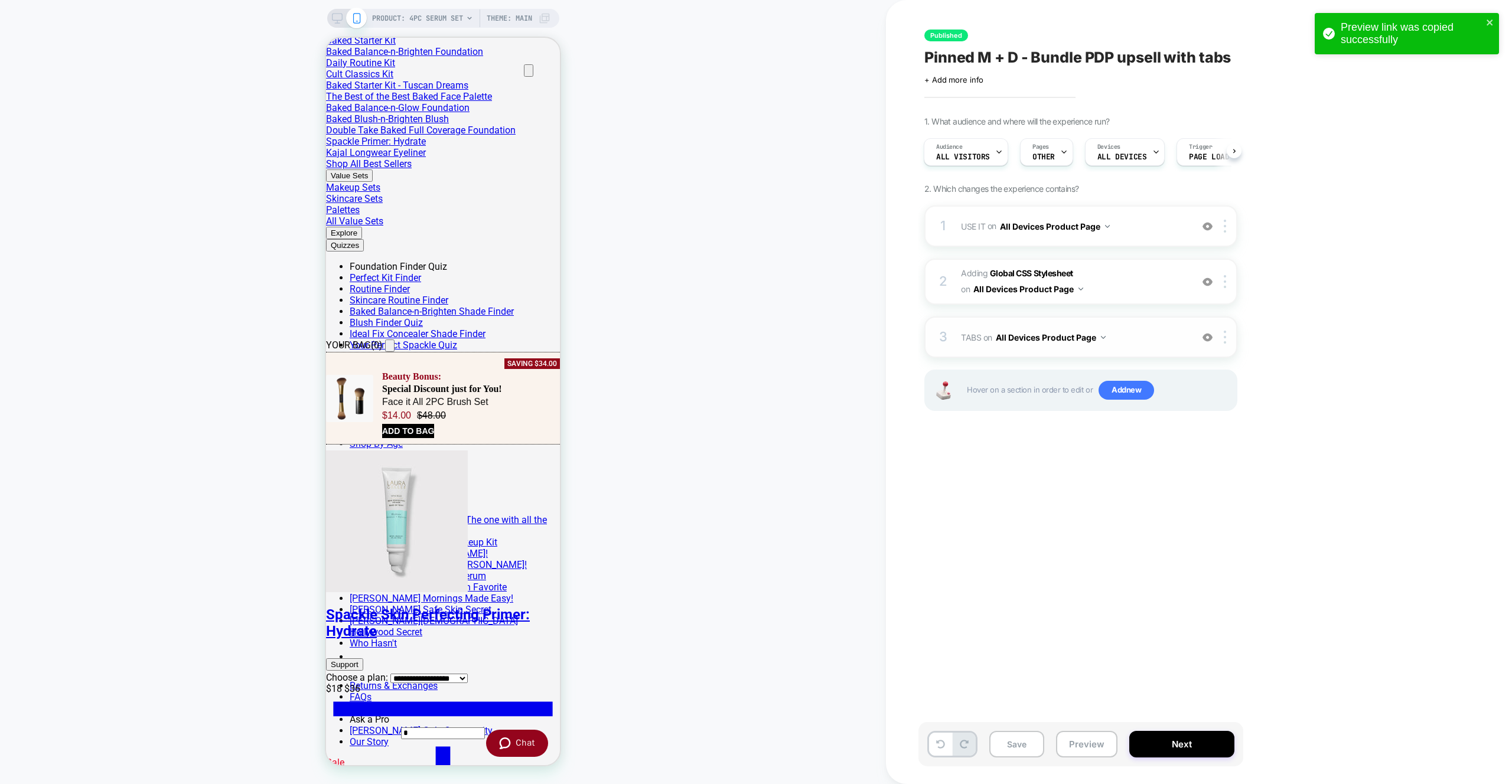 click on "TABS Adding Code Block BEFORE .accordion_tabs   on All Devices Product Page" at bounding box center (1073, 337) 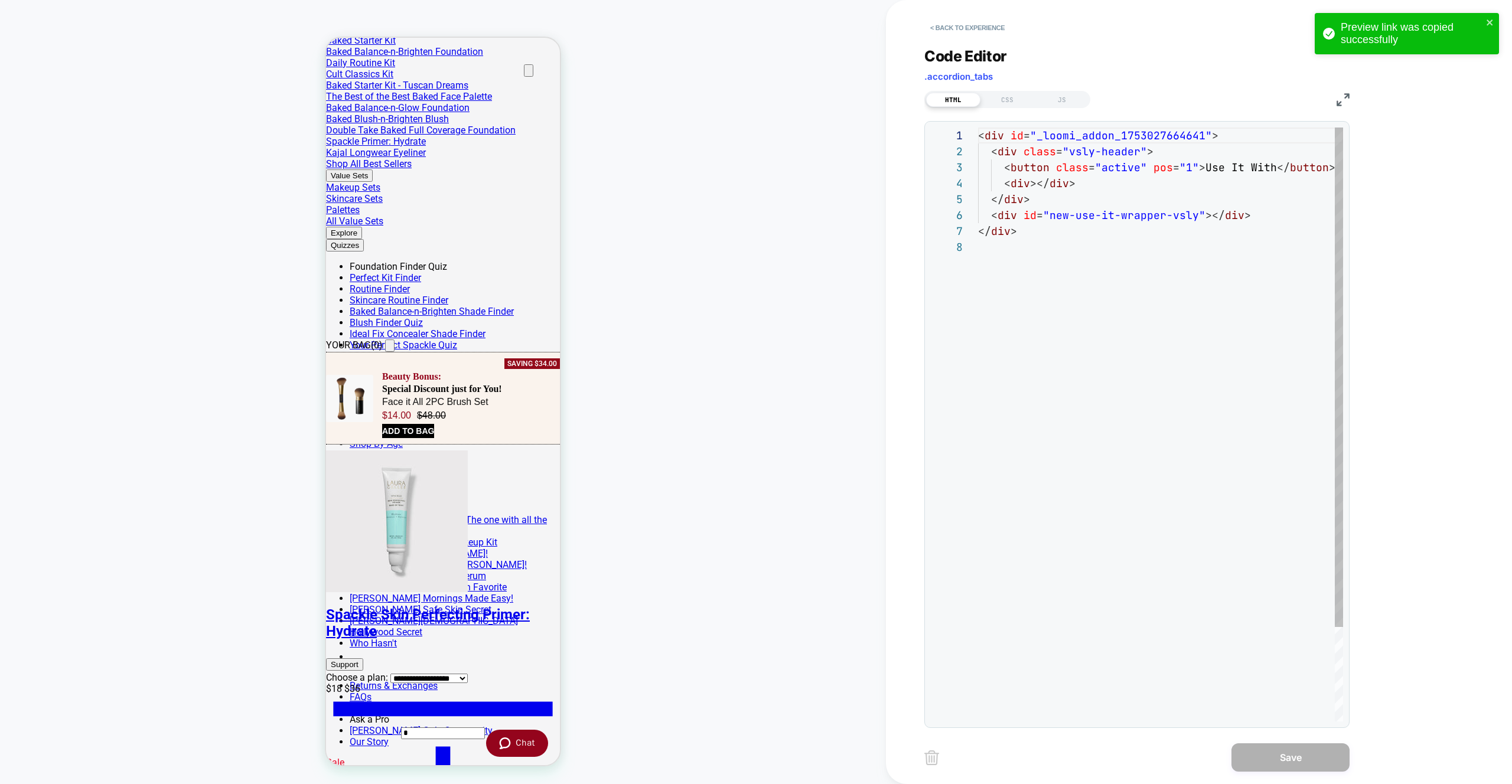 scroll, scrollTop: 112, scrollLeft: 0, axis: vertical 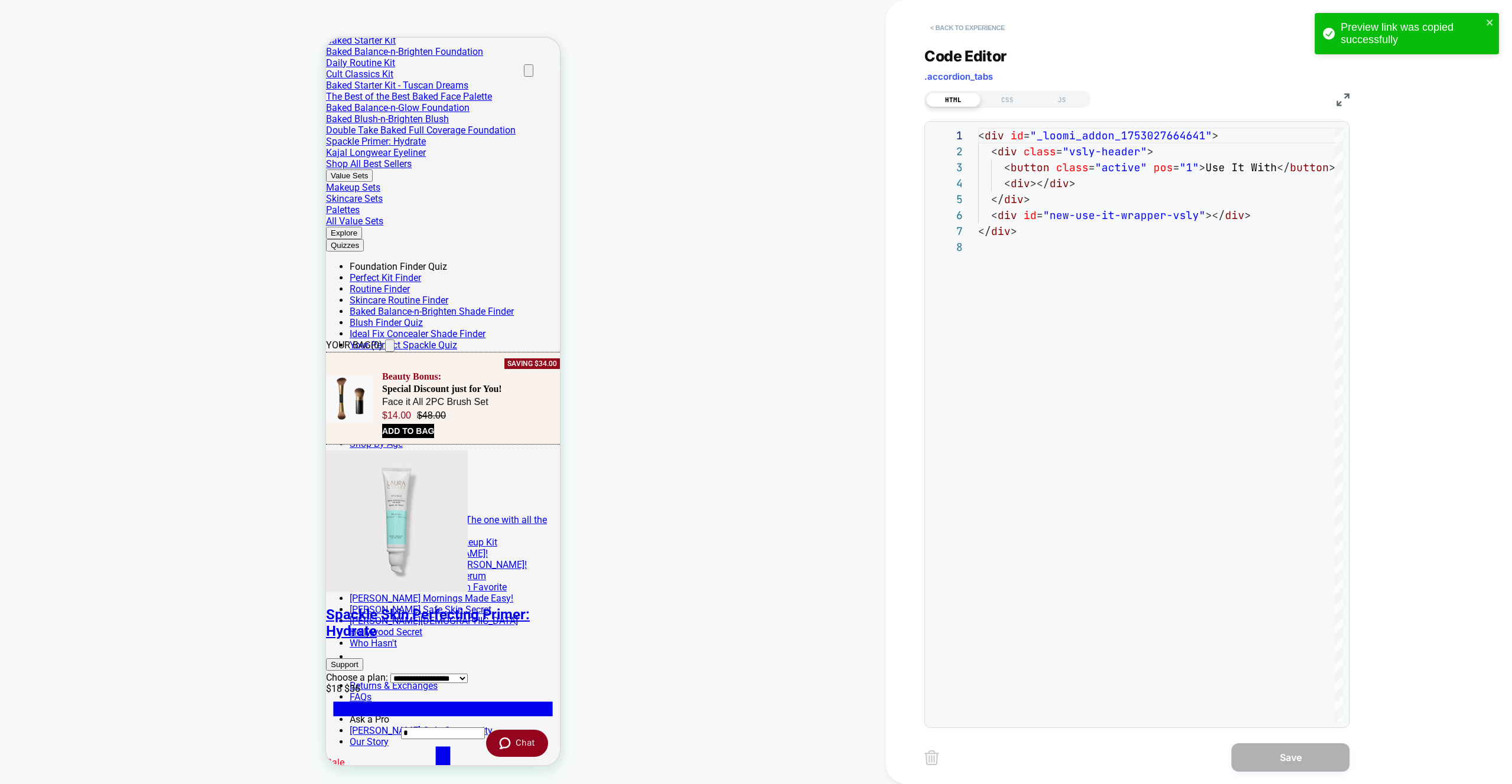 click on "< Back to experience" at bounding box center (967, 28) 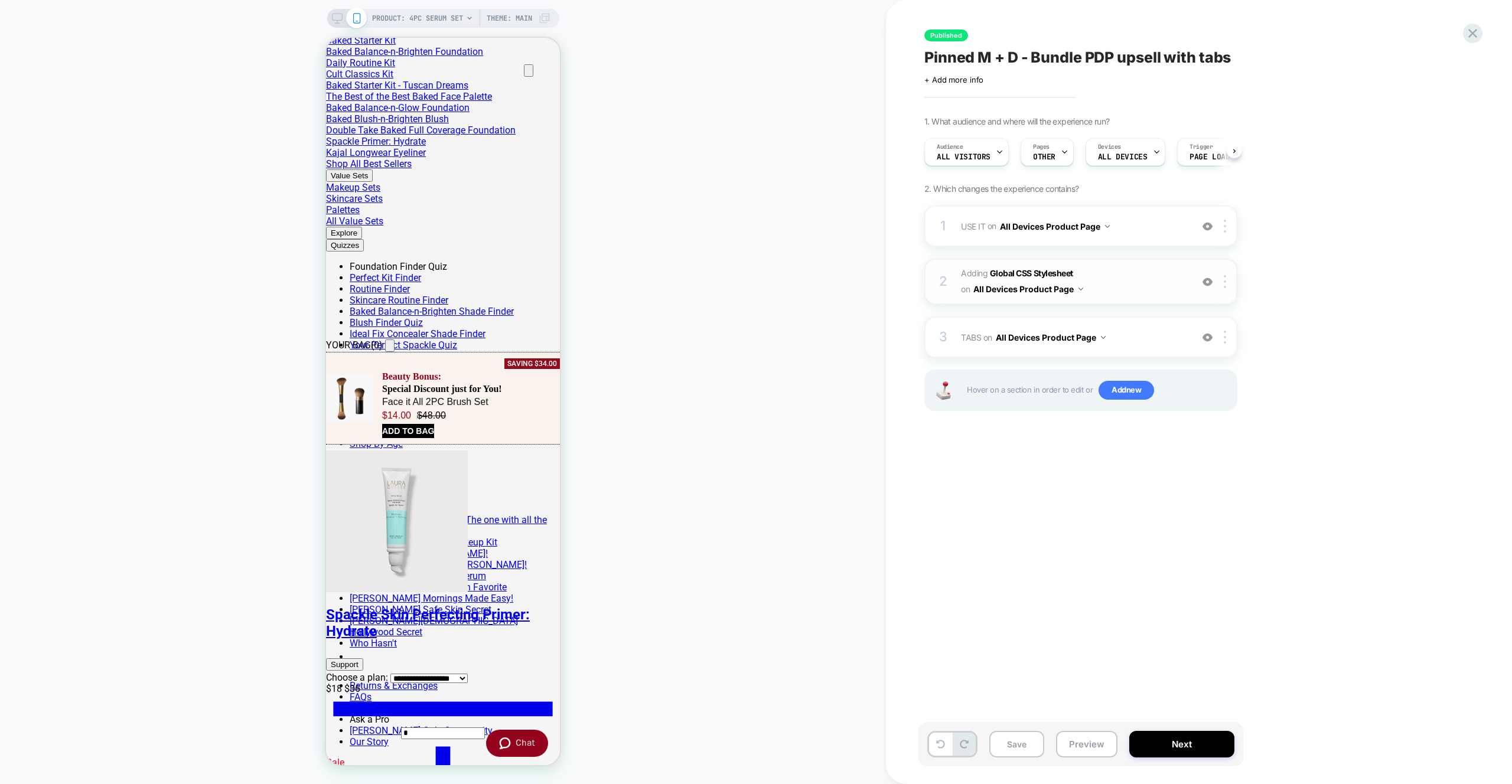scroll, scrollTop: 0, scrollLeft: 1, axis: horizontal 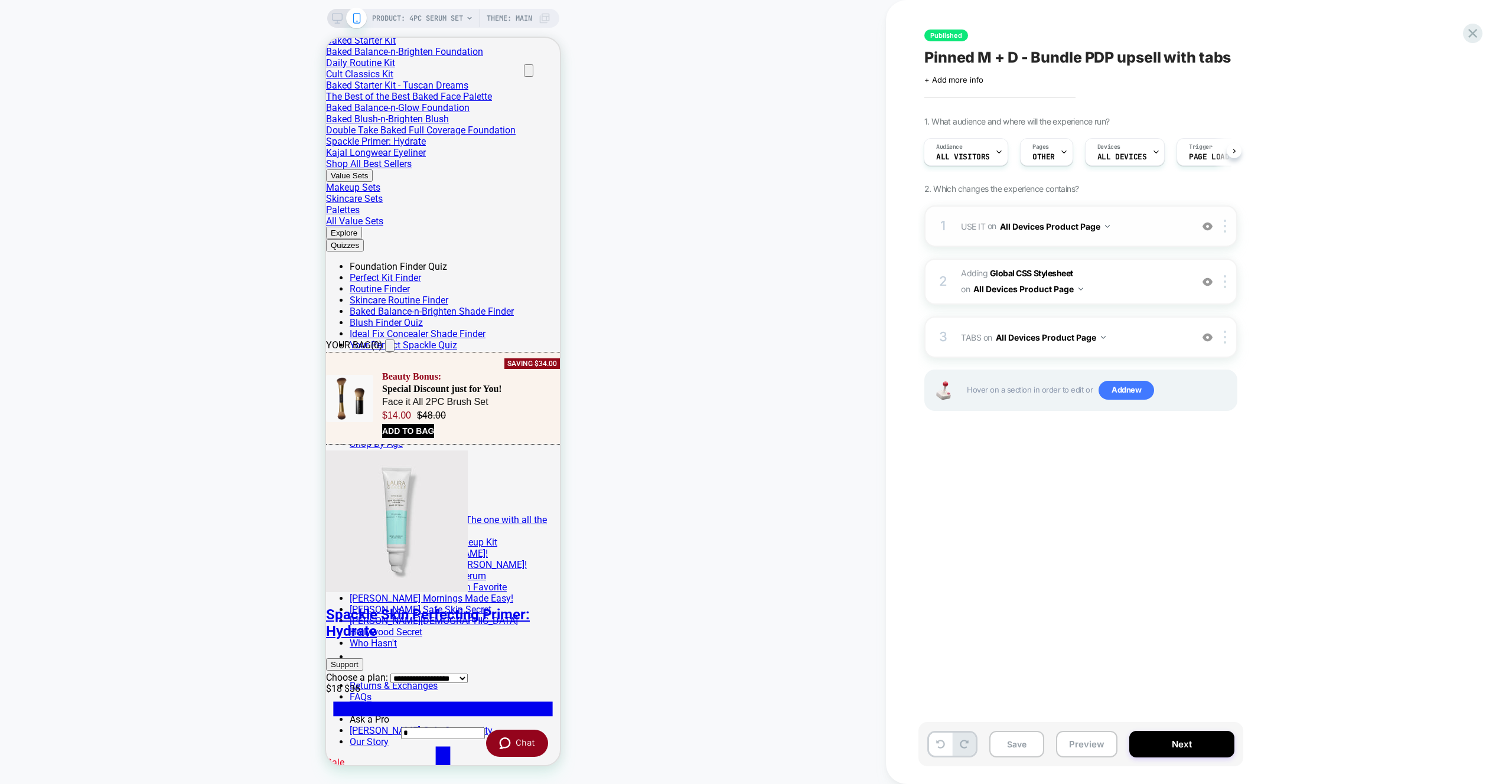 click on "USE IT Replacing Blocks List WITH #_loomi_addon_1753027664641 #new-use-it-wrapper-vsly   on All Devices Product Page" at bounding box center [1073, 226] 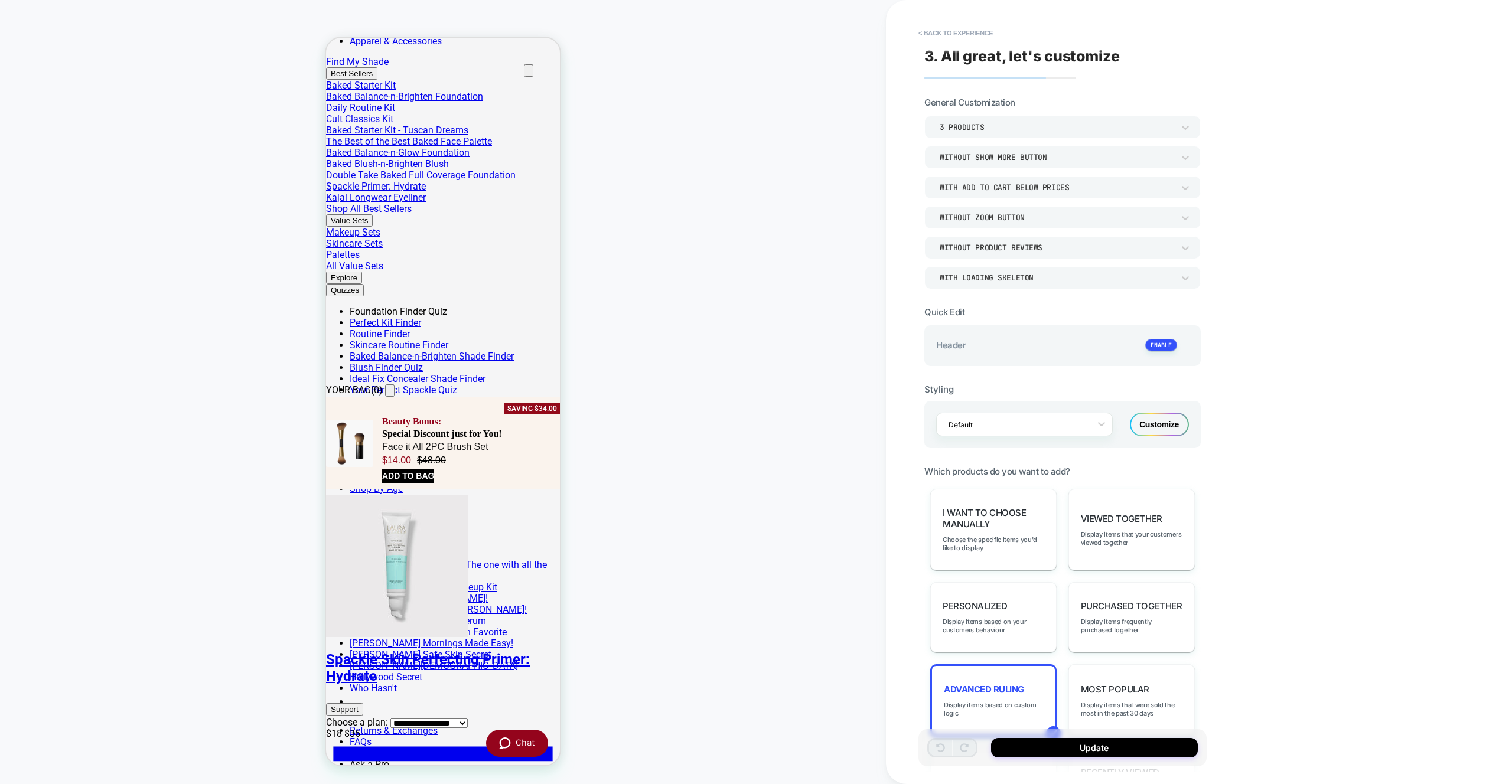 scroll, scrollTop: 405, scrollLeft: 0, axis: vertical 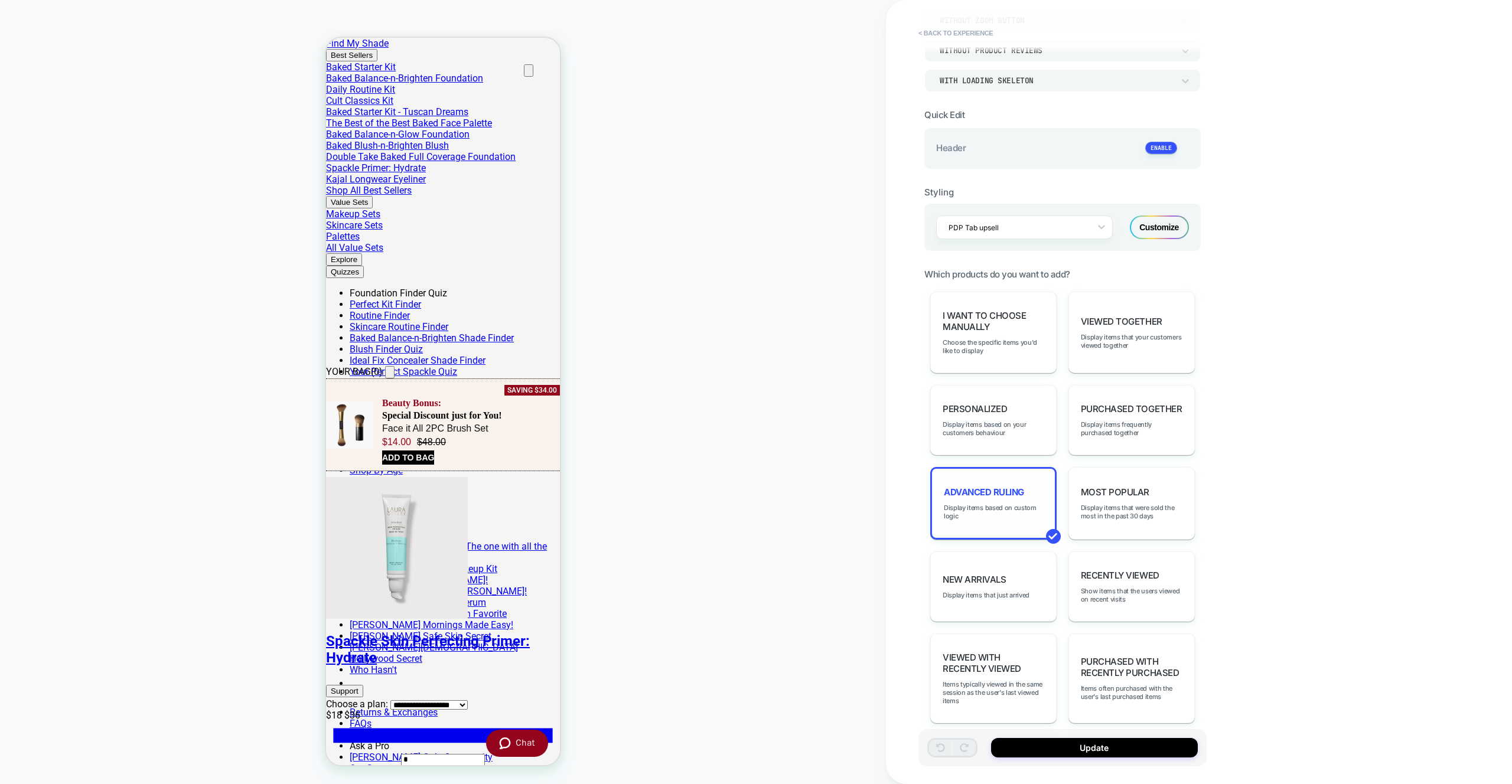 click on "Advanced Ruling" at bounding box center [984, 492] 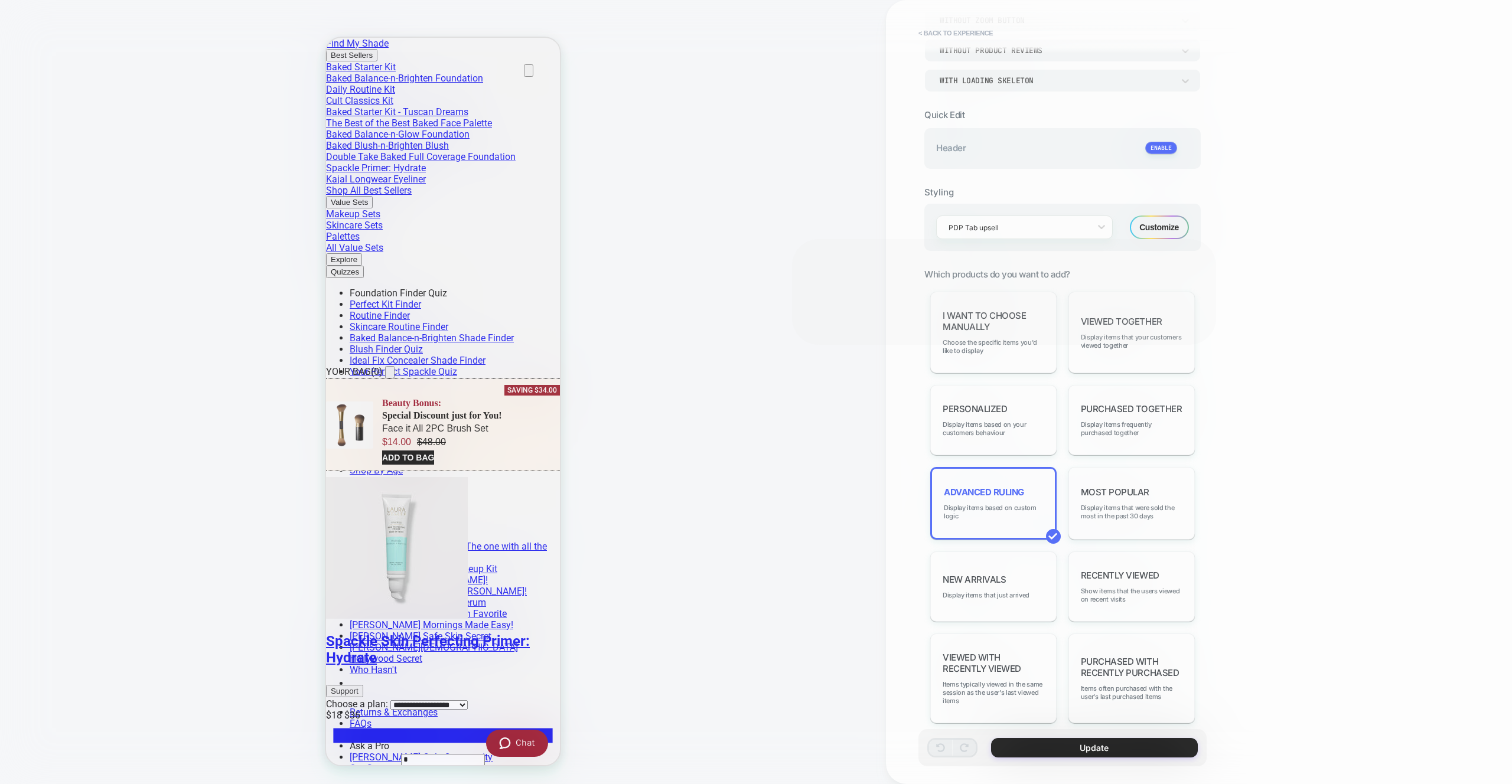 scroll, scrollTop: 411, scrollLeft: 0, axis: vertical 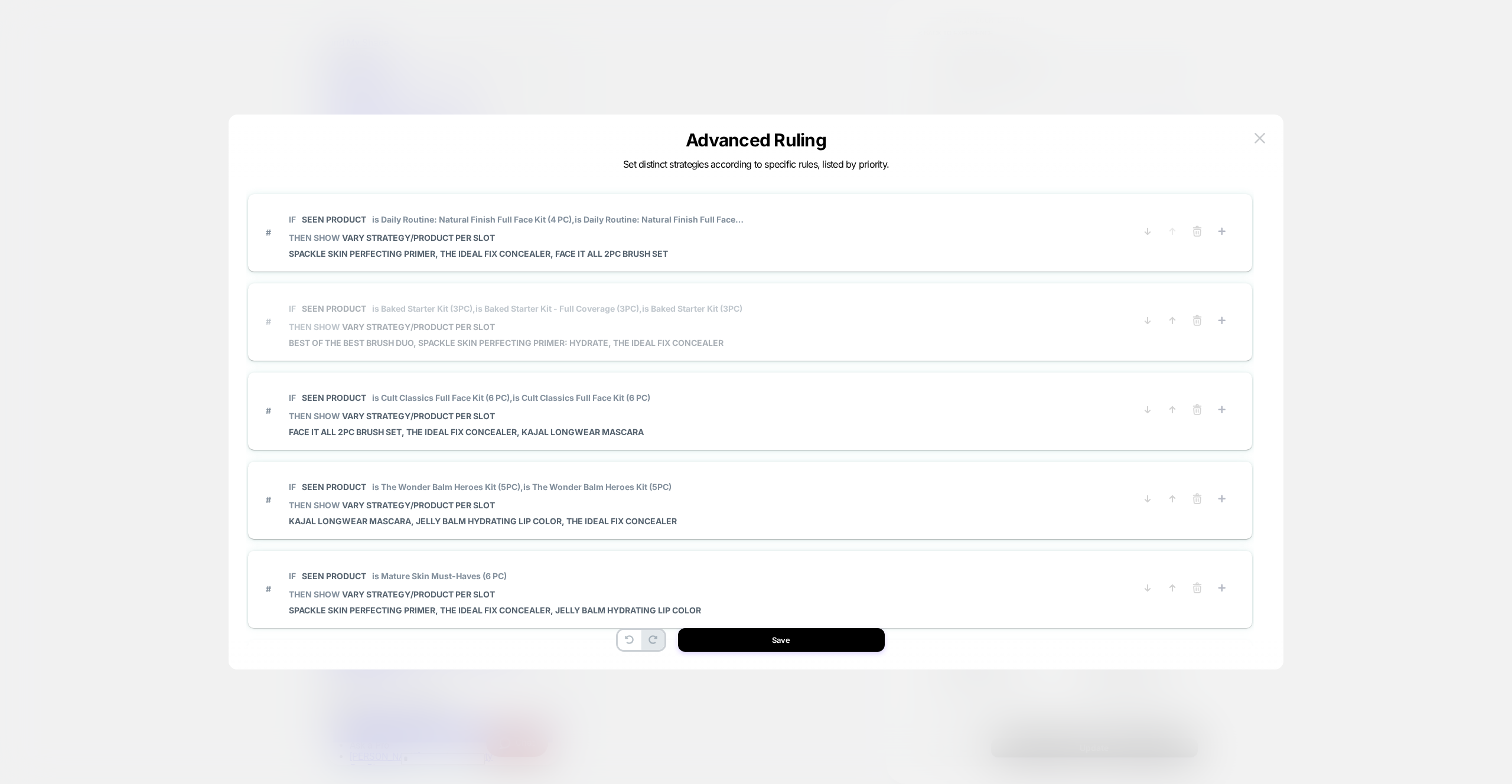 click on "# IF Seen Product  is Baked Starter Kit (3PC),   is Baked Starter Kit - Full Coverage (3PC),   is Baked Starter Kit (3PC)  THEN SHOW     VARY STRATEGY/PRODUCT PER SLOT   Best of the Best Brush Duo, Spackle Skin Perfecting Primer: Hydrate, The Ideal Fix Concealer" at bounding box center (692, 321) 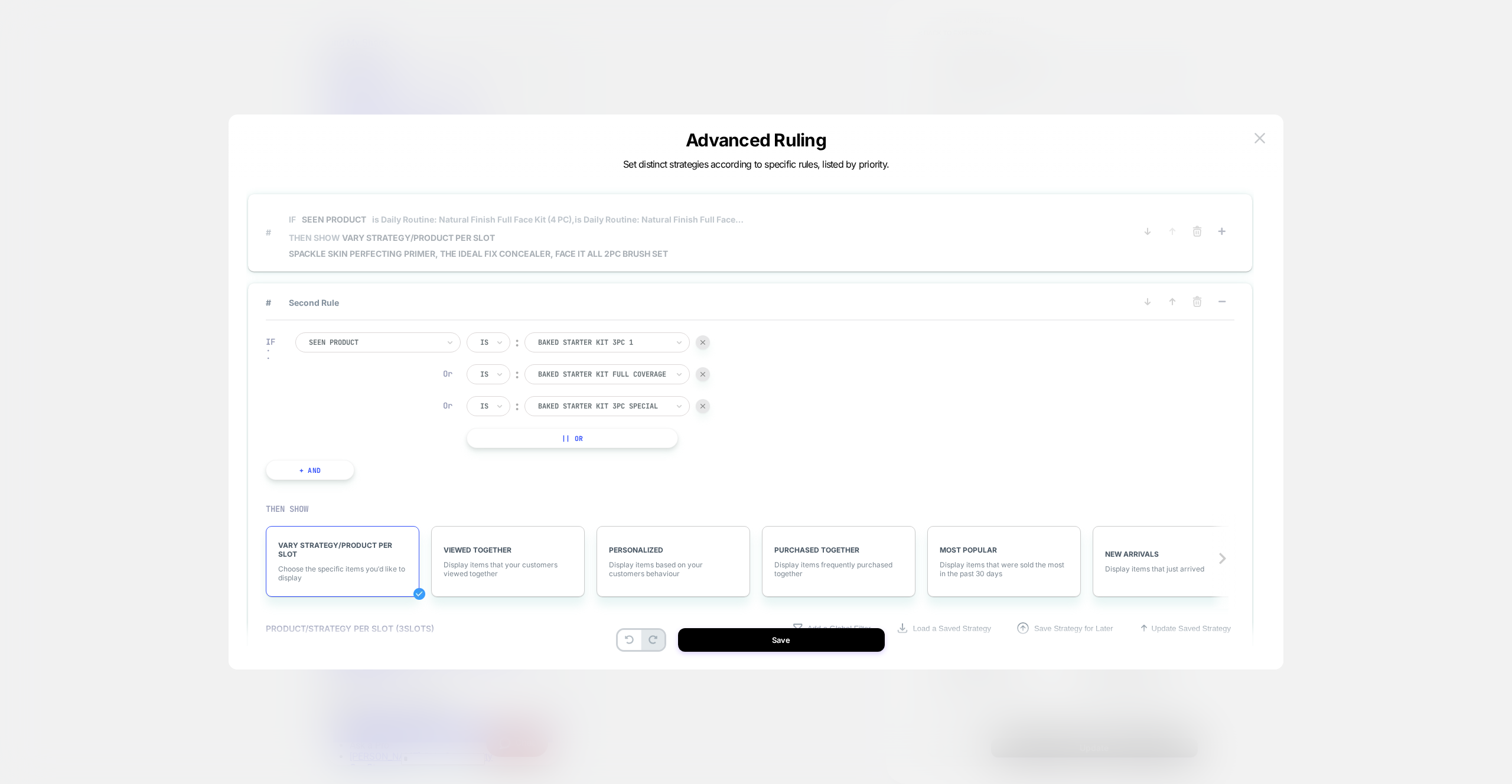 click on "# IF Seen Product  is Daily Routine: Natural Finish Full Face Kit (4 PC),   is Daily Routine: Natural Finish Full Face Kit (4 PC)  THEN SHOW     VARY STRATEGY/PRODUCT PER SLOT   Spackle Skin Perfecting Primer, The Ideal Fix Concealer, Face it All 2PC Brush Set" at bounding box center [692, 232] 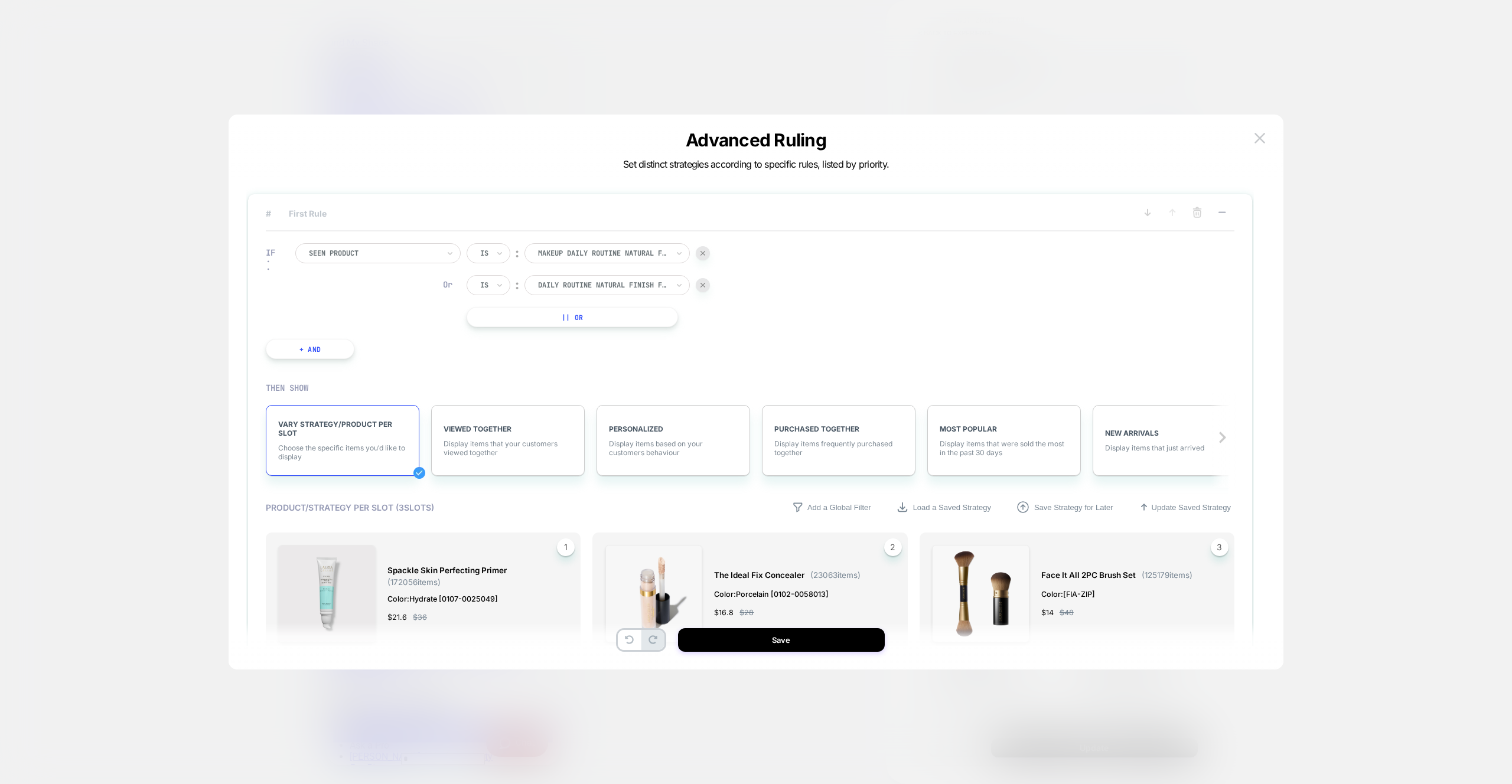 click on "# First Rule" at bounding box center [692, 213] 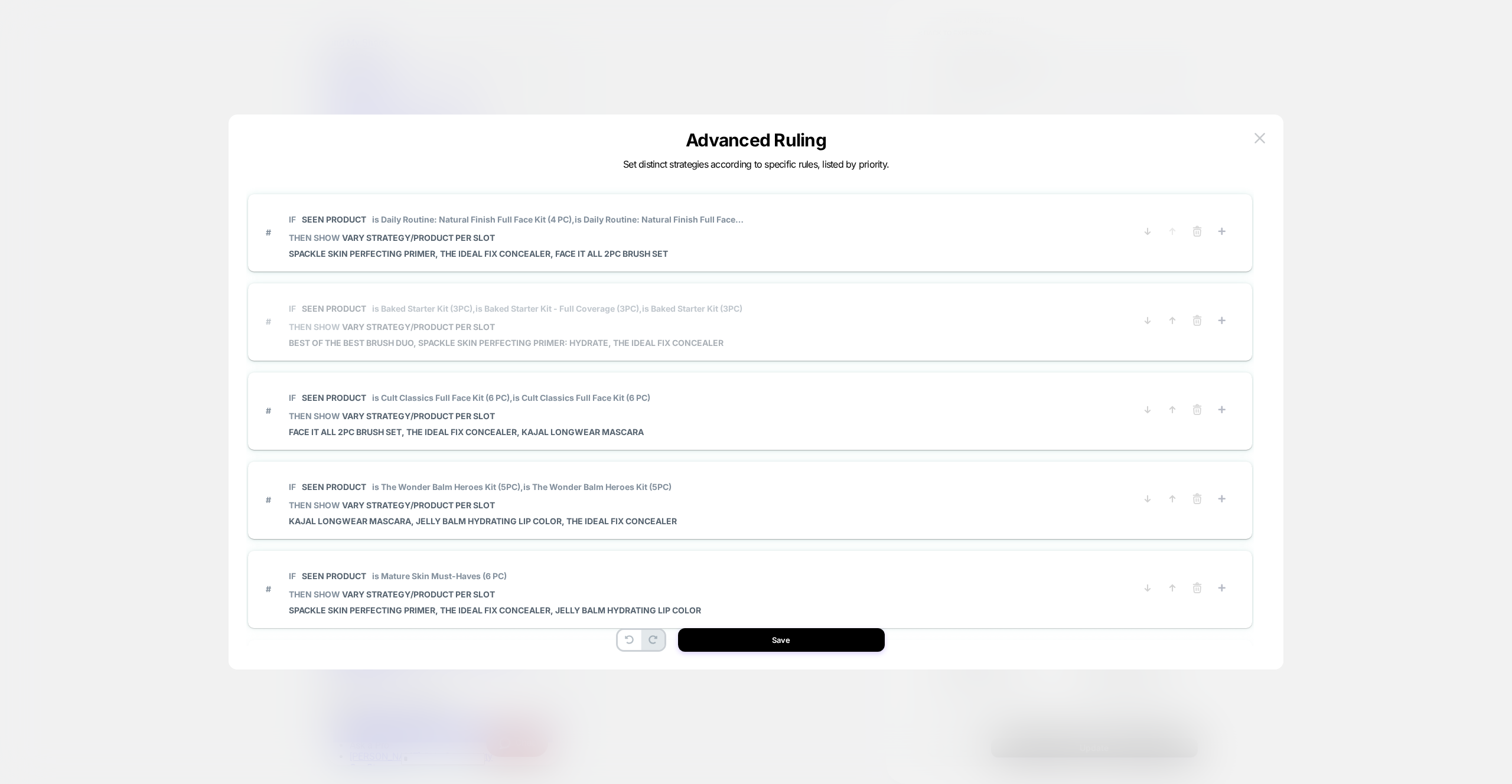 click on "# IF Seen Product  is Baked Starter Kit (3PC),   is Baked Starter Kit - Full Coverage (3PC),   is Baked Starter Kit (3PC)  THEN SHOW     VARY STRATEGY/PRODUCT PER SLOT   Best of the Best Brush Duo, Spackle Skin Perfecting Primer: Hydrate, The Ideal Fix Concealer" at bounding box center (692, 321) 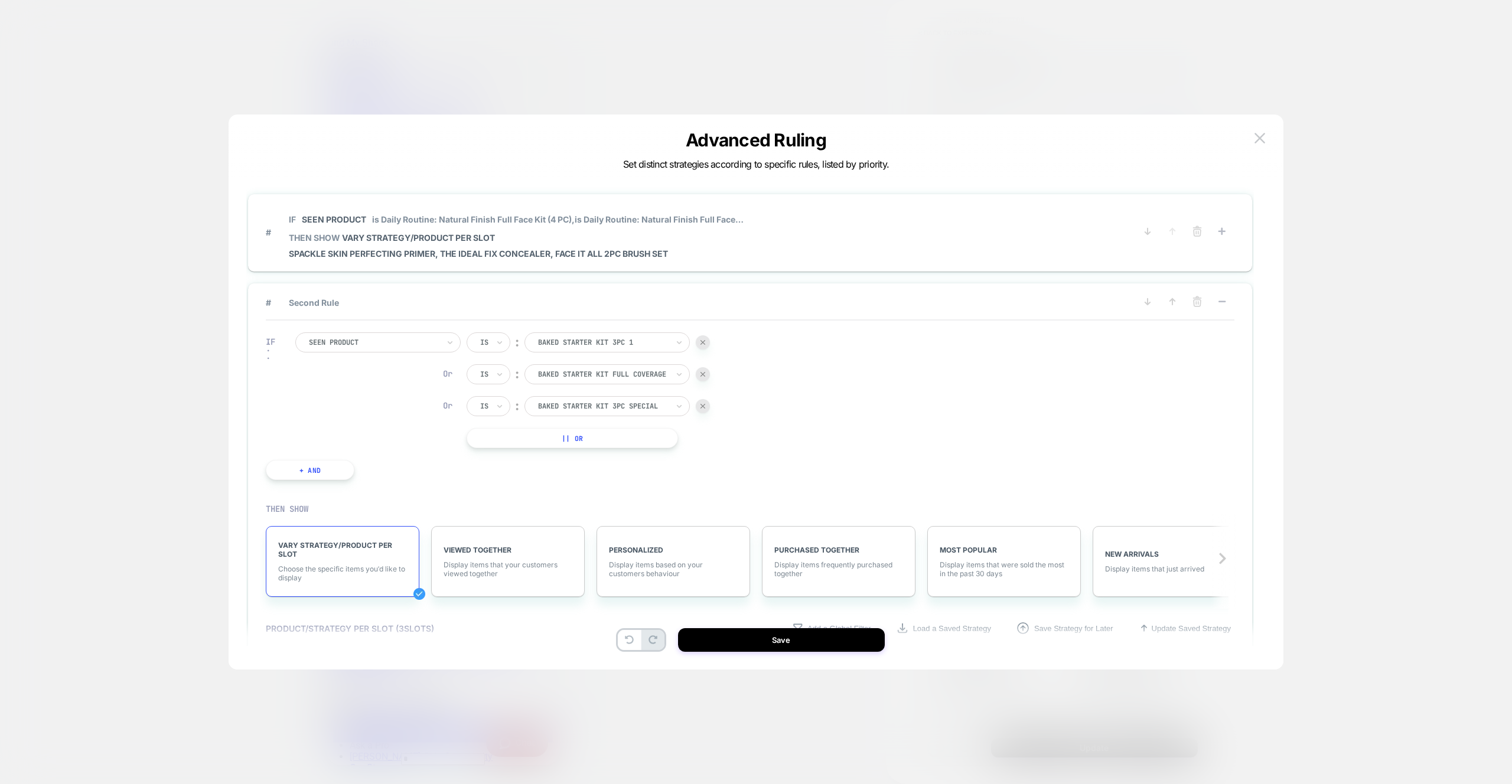 scroll, scrollTop: 35, scrollLeft: 0, axis: vertical 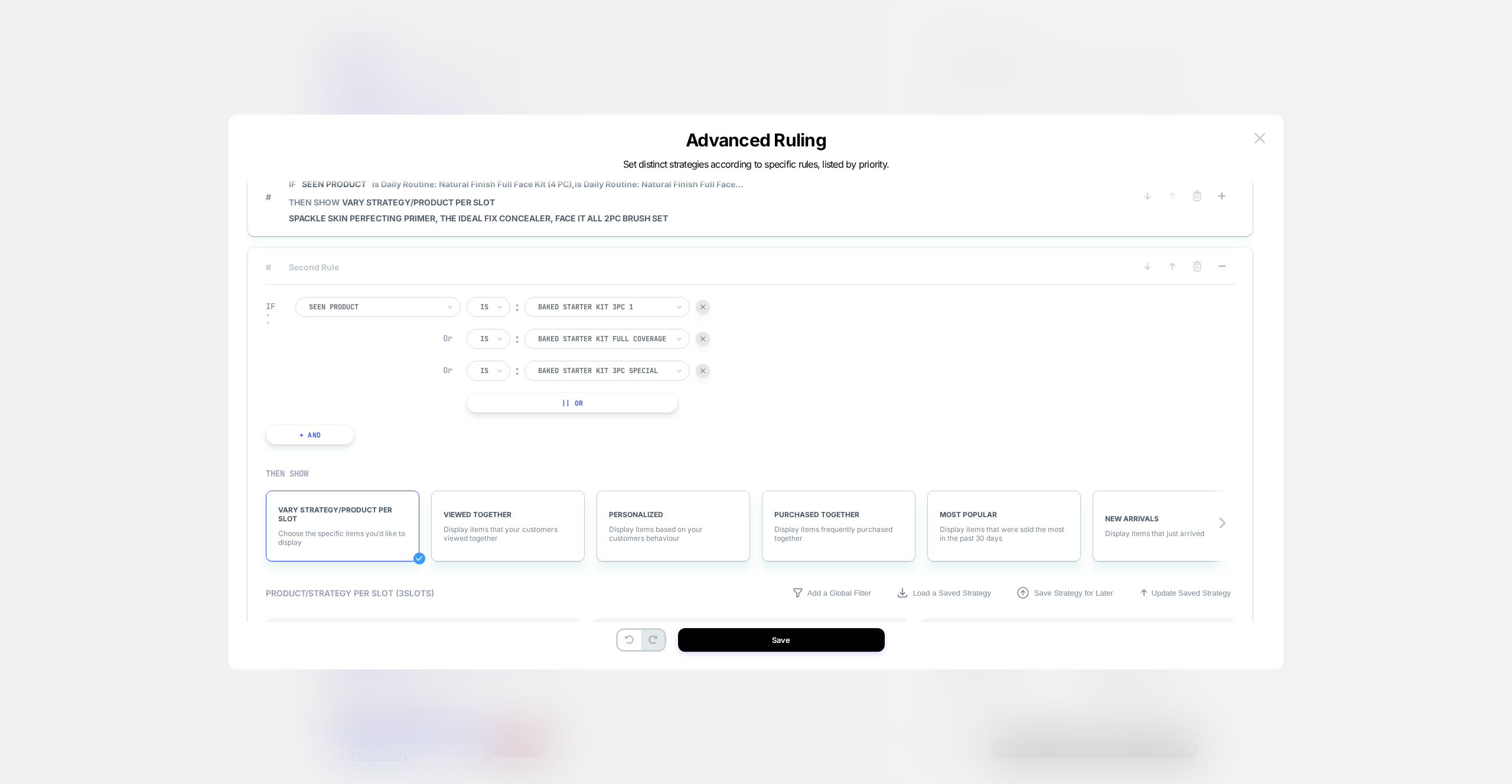 click on "# Second Rule" at bounding box center [692, 267] 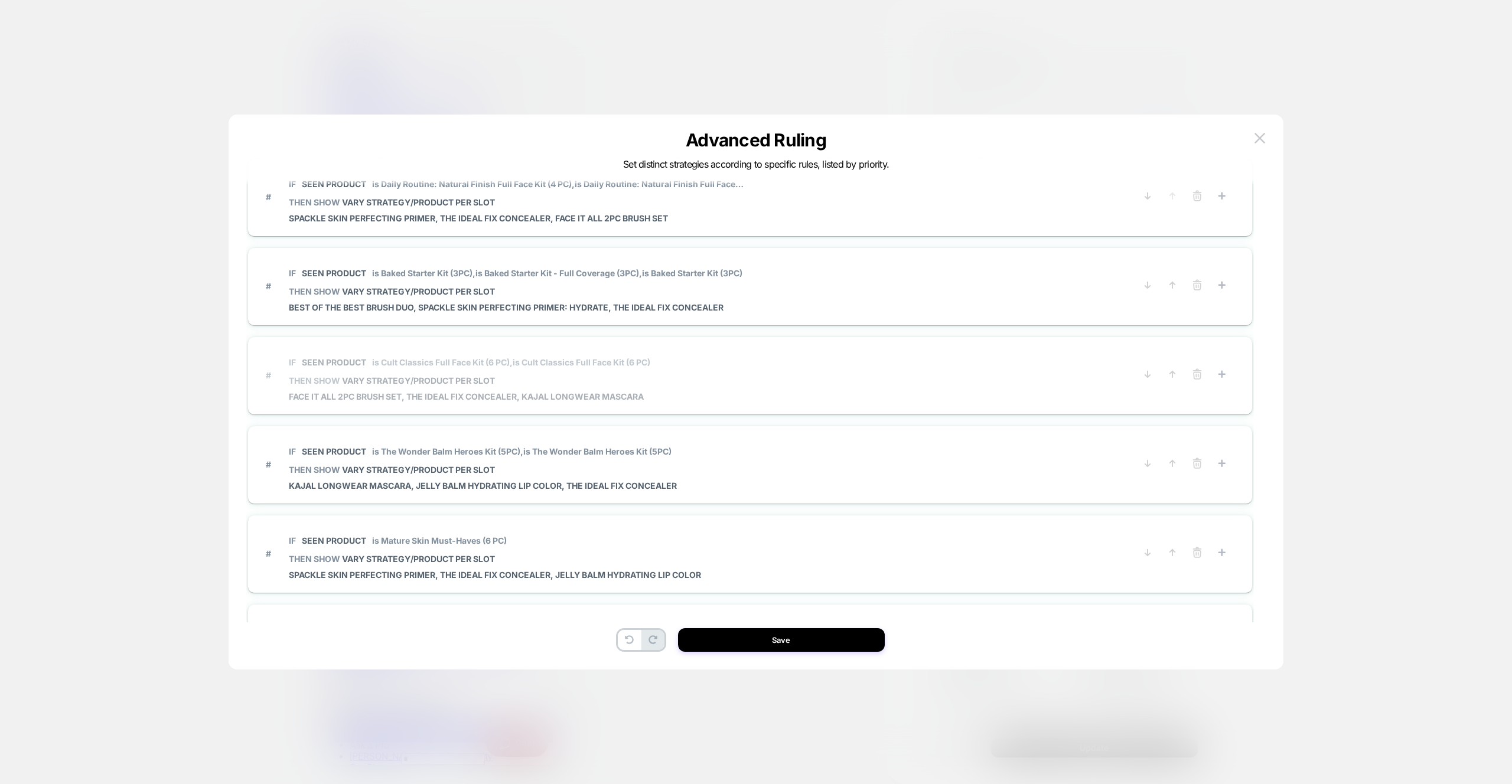 click on "# IF Seen Product  is Cult Classics Full Face Kit (6 PC),   is Cult Classics Full Face Kit (6 PC)  THEN SHOW     VARY STRATEGY/PRODUCT PER SLOT   Face it All 2PC Brush Set, The Ideal Fix Concealer, Kajal Longwear Mascara" at bounding box center (692, 375) 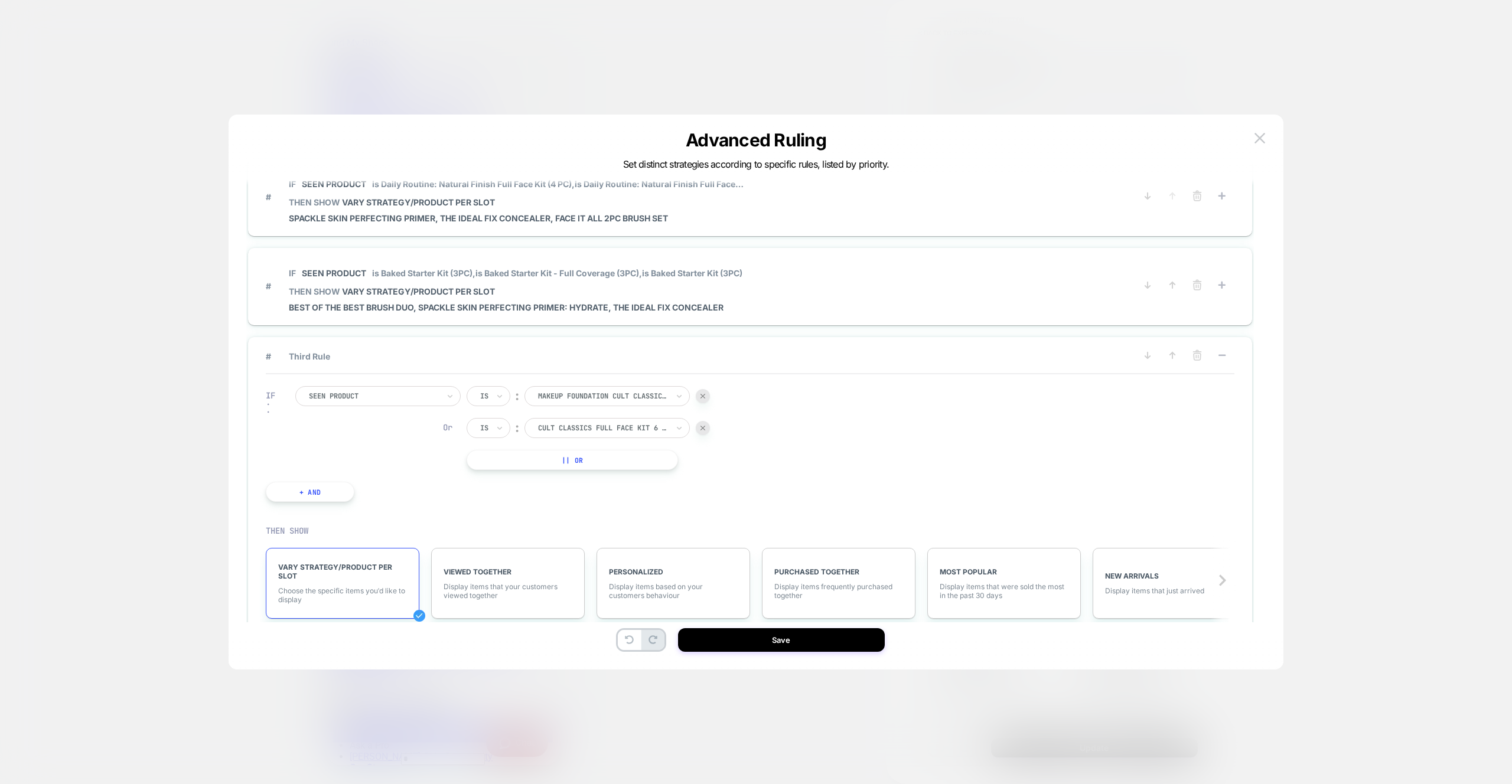 click on "# Third Rule IF Seen Product Is ︰ makeup foundation cult classics full face kit MAKEUP FOUNDATION CULT CLASSICS FULL FACE KIT Or Is ︰ cult classics full face kit 6 pc special CULT CLASSICS FULL FACE KIT 6 PC SPECIAL || Or + And . . . THEN SHOW VARY STRATEGY/PRODUCT PER SLOT Choose the specific items you׳d like to display VIEWED TOGETHER Display items that your customers viewed together PERSONALIZED Display items based on your customers behaviour PURCHASED TOGETHER Display items frequently purchased together MOST POPULAR Display items that were sold the most in the past 30 days NEW ARRIVALS Display items that just arrived RECENTLY VIEWED Show items that the users viewed on recent visits VIEWED WITH RECENTLY VIEWED Items typically viewed in the same session as the user's last viewed items PURCHASED WITH RECENTLY PURCHASED Items often purchased with the user's last purchased items Product/Strategy per slot ( 3  slots) Add a Global Filter Load a Saved Strategy Save Strategy for Later Update Saved Strategy (" at bounding box center [750, 589] 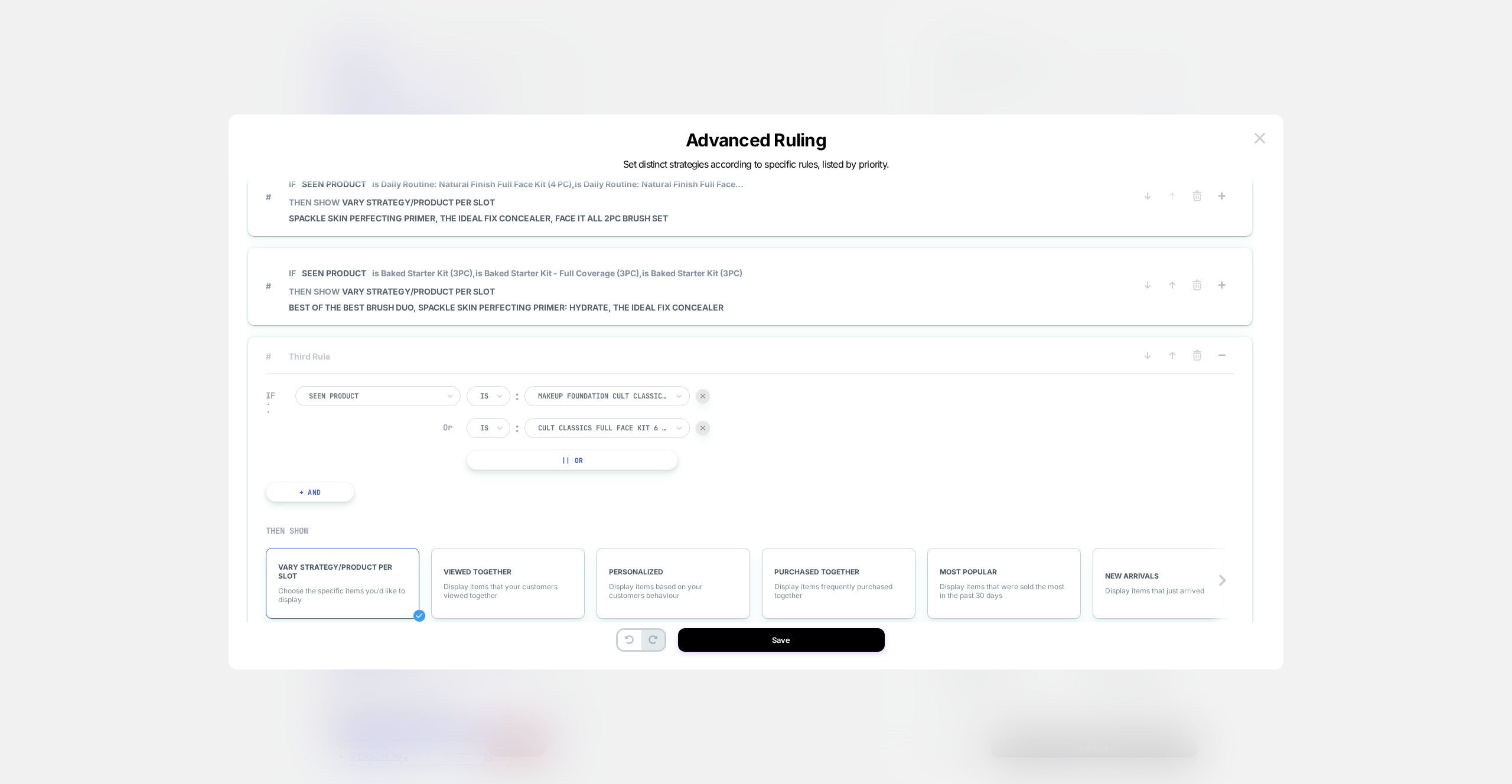 click on "# Third Rule" at bounding box center (692, 356) 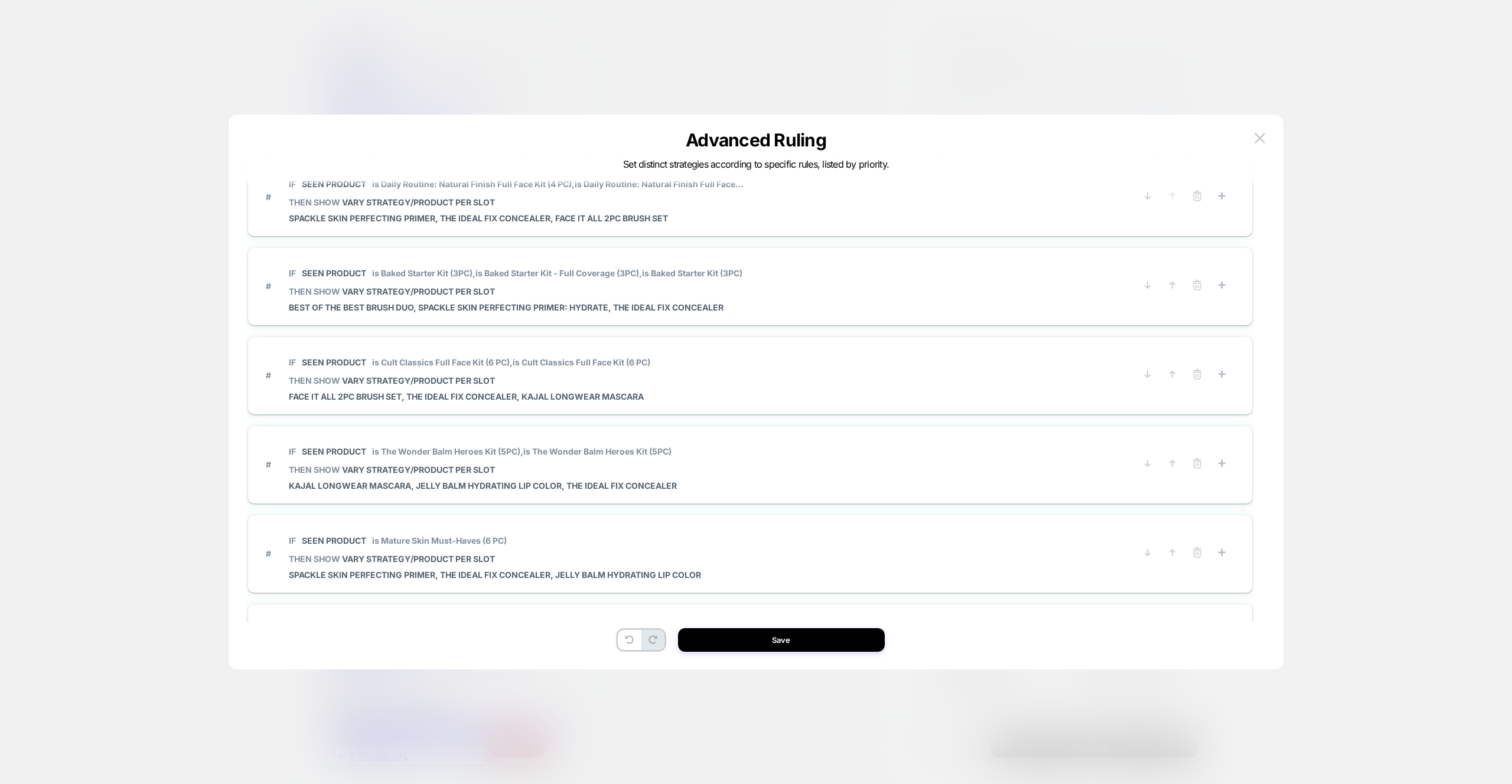 click on "# IF Seen Product  is The Wonder Balm Heroes Kit (5PC),   is The Wonder Balm Heroes Kit (5PC)  THEN SHOW     VARY STRATEGY/PRODUCT PER SLOT   Kajal Longwear Mascara, Jelly Balm Hydrating Lip Color, The Ideal Fix Concealer" at bounding box center [750, 465] 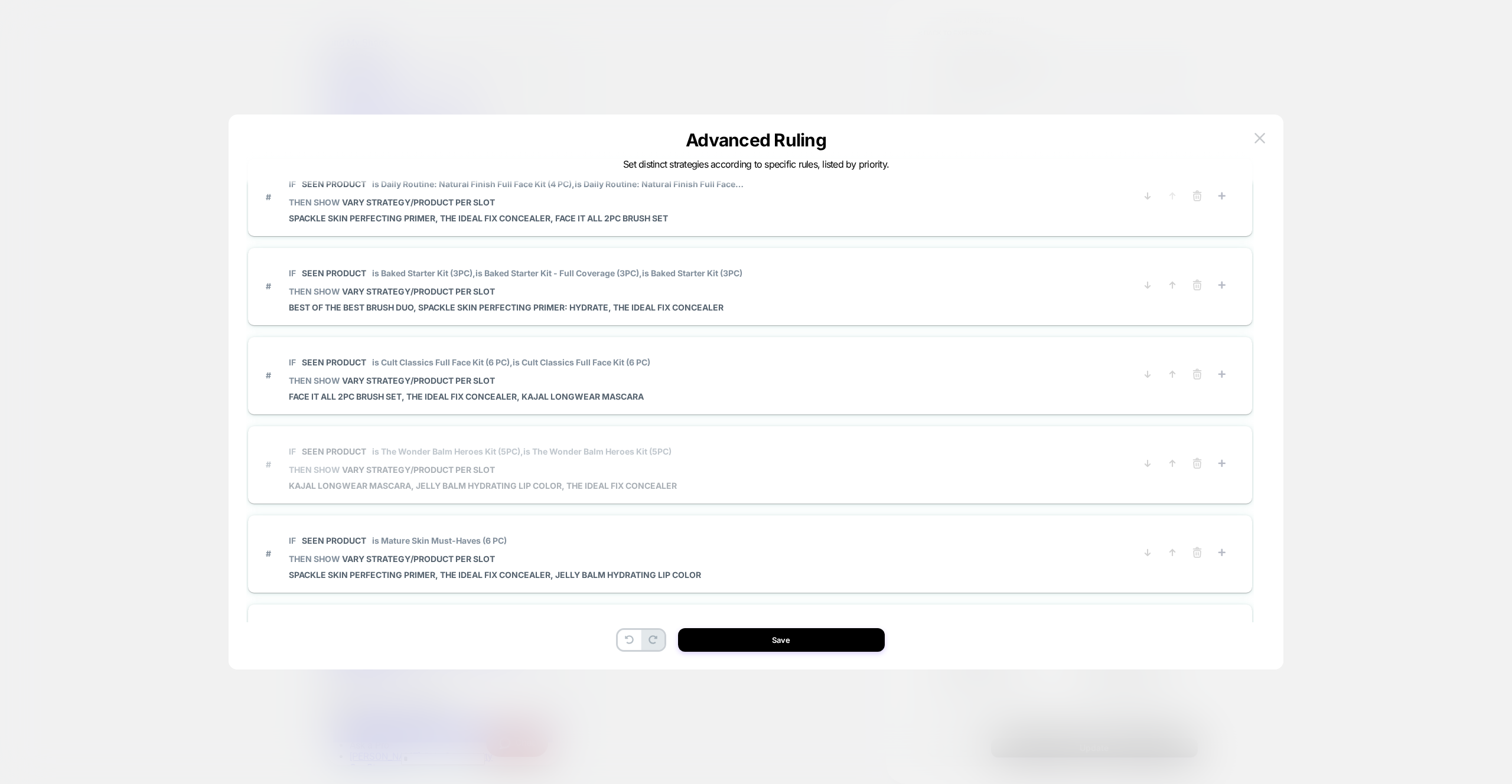 click on "# IF Seen Product  is The Wonder Balm Heroes Kit (5PC),   is The Wonder Balm Heroes Kit (5PC)  THEN SHOW     VARY STRATEGY/PRODUCT PER SLOT   Kajal Longwear Mascara, Jelly Balm Hydrating Lip Color, The Ideal Fix Concealer" at bounding box center [692, 464] 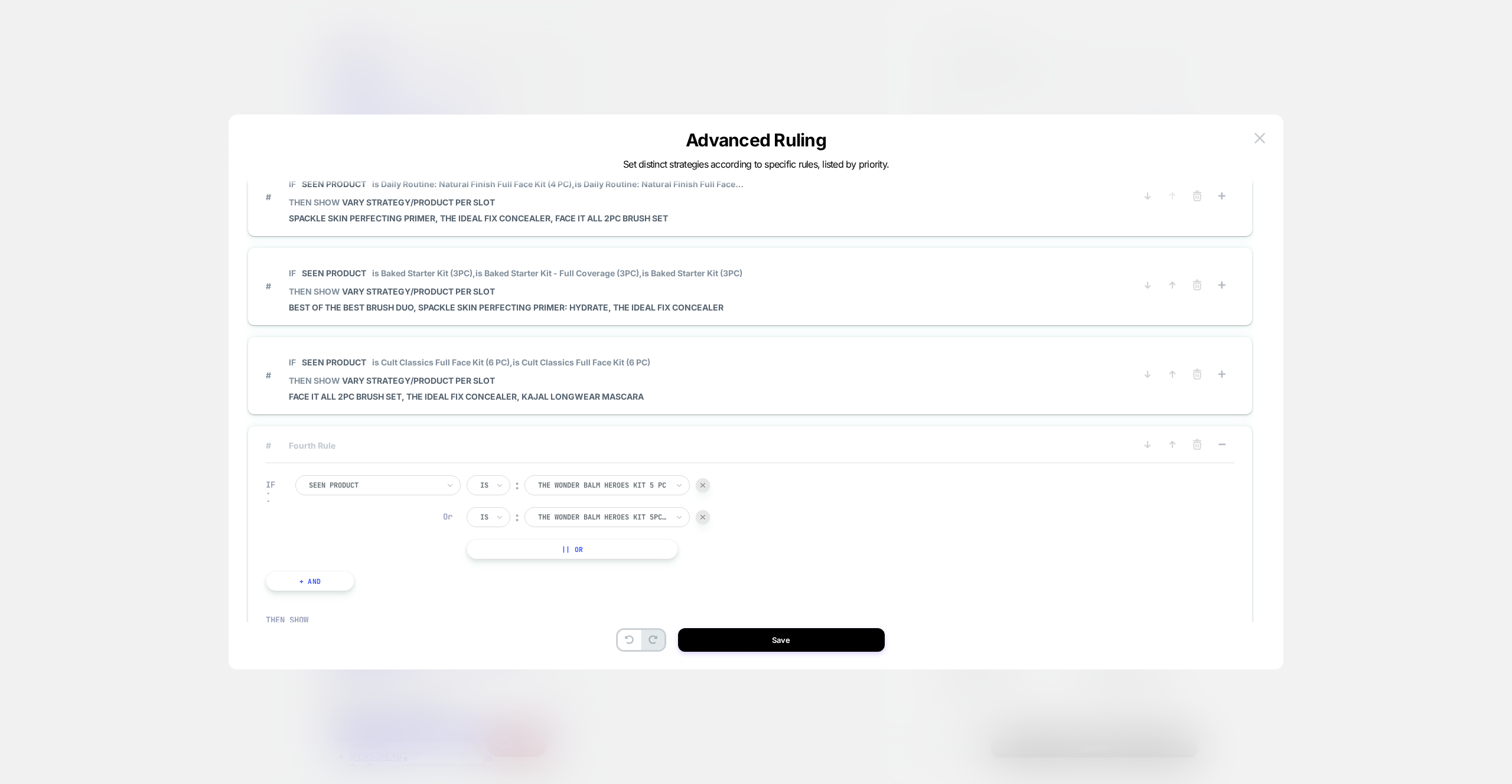 click on "# Fourth Rule" at bounding box center (692, 445) 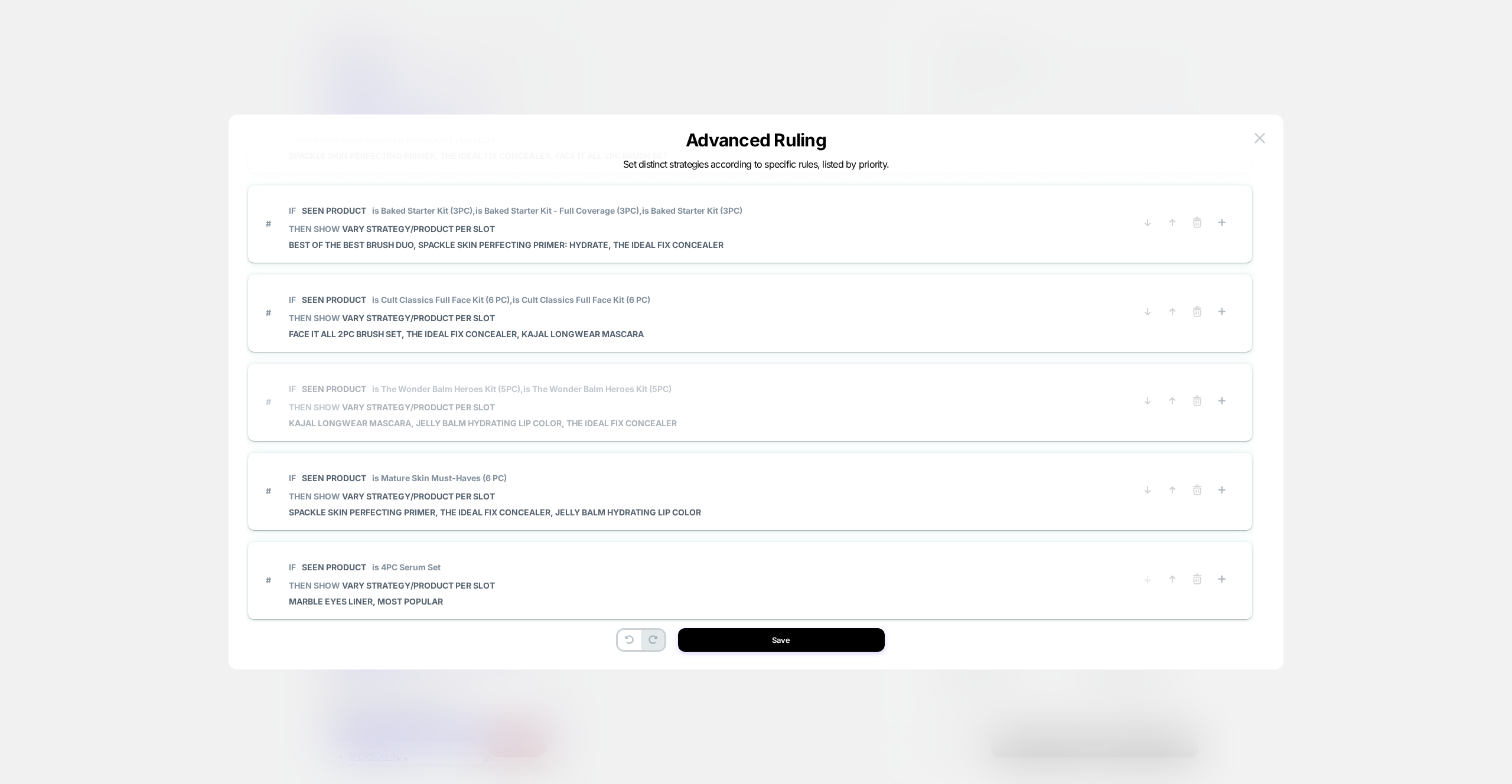 scroll, scrollTop: 123, scrollLeft: 0, axis: vertical 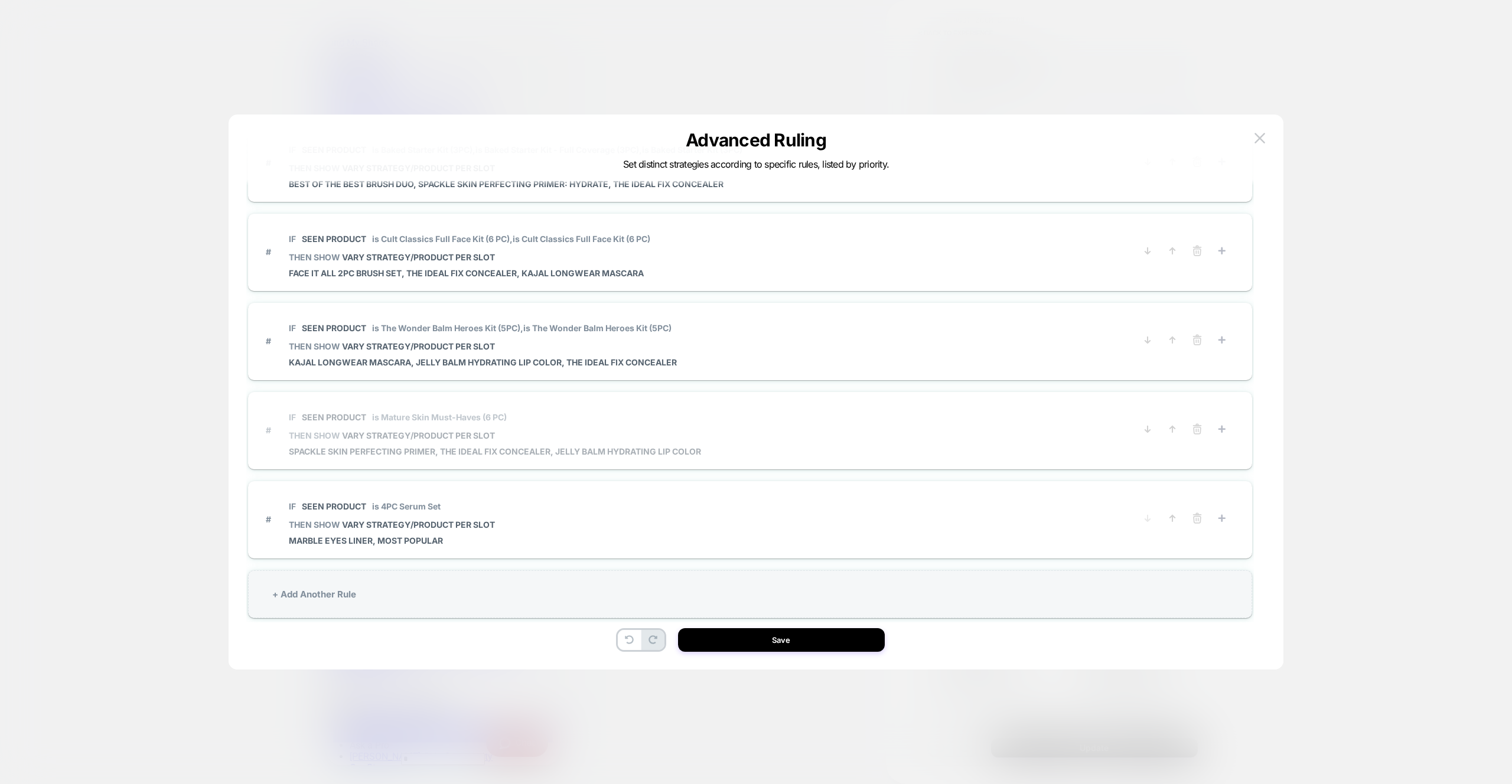 click on "# IF Seen Product  is Mature Skin Must-Haves (6 PC)  THEN SHOW     VARY STRATEGY/PRODUCT PER SLOT   Spackle Skin Perfecting Primer, The Ideal Fix Concealer, Jelly Balm Hydrating Lip Color" at bounding box center (692, 430) 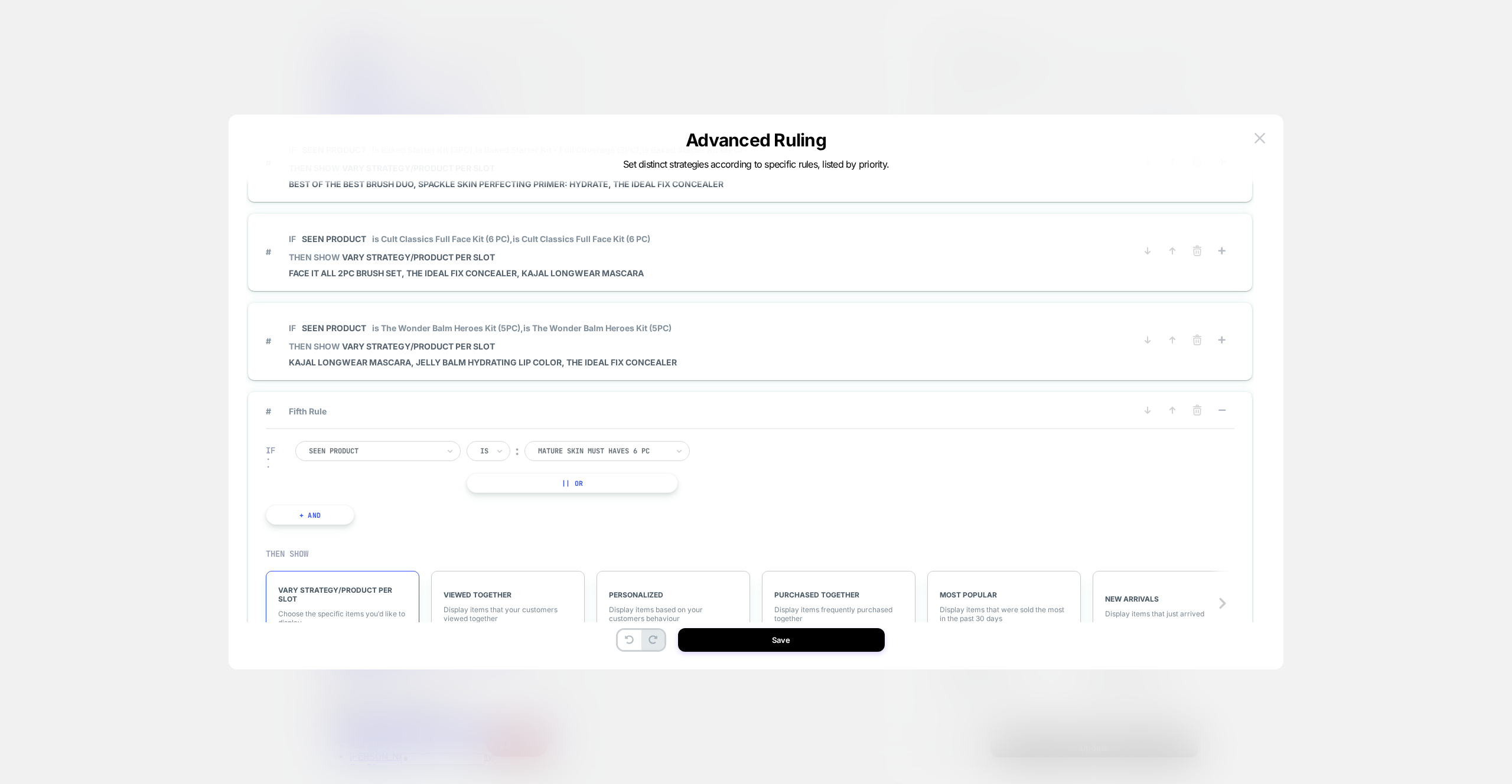 click on "# Fifth Rule" at bounding box center (750, 416) 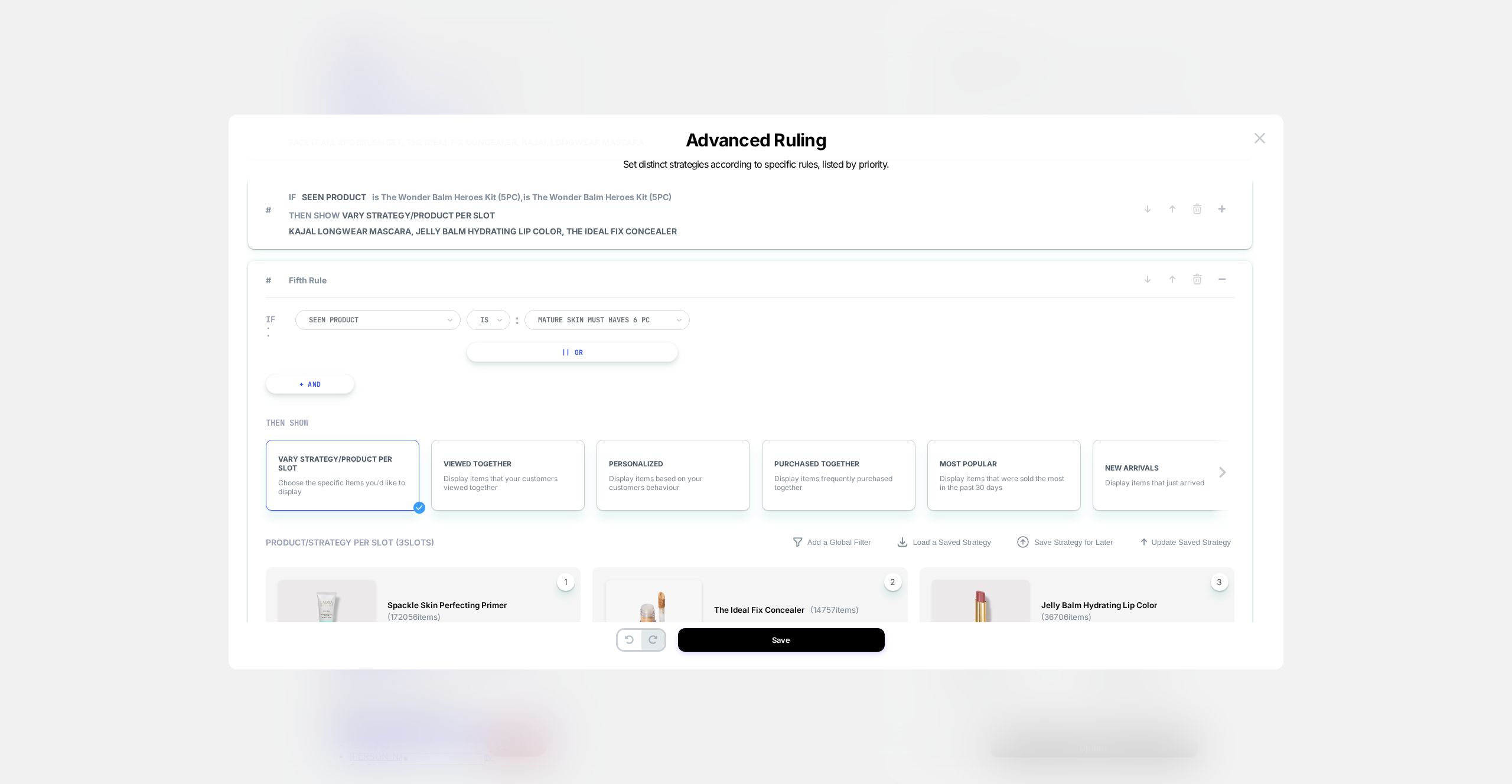 click on "# Fifth Rule" at bounding box center (692, 280) 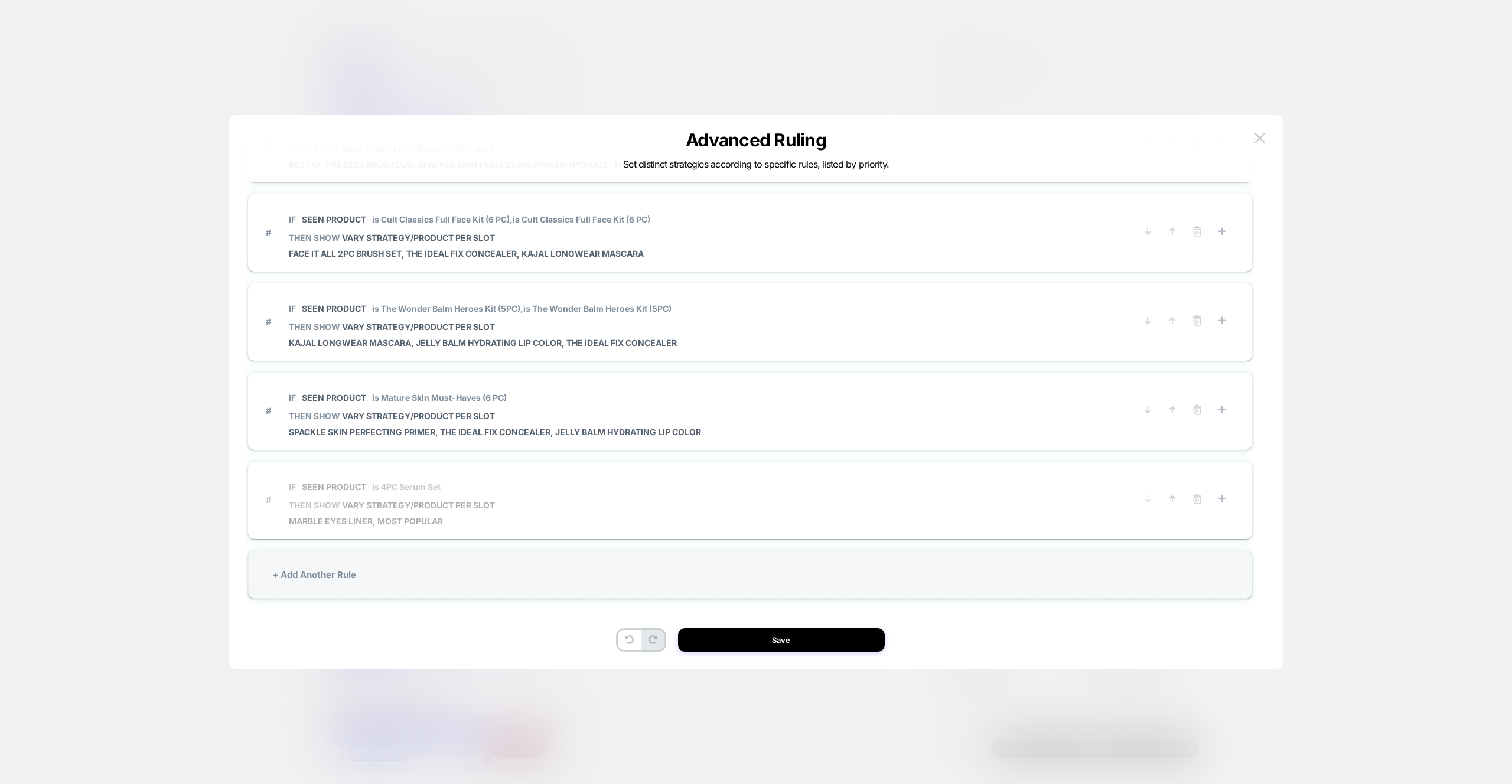 click on "# IF Seen Product  is 4PC Serum Set  THEN SHOW     VARY STRATEGY/PRODUCT PER SLOT   Marble Eyes Liner, MOST POPULAR" at bounding box center [692, 499] 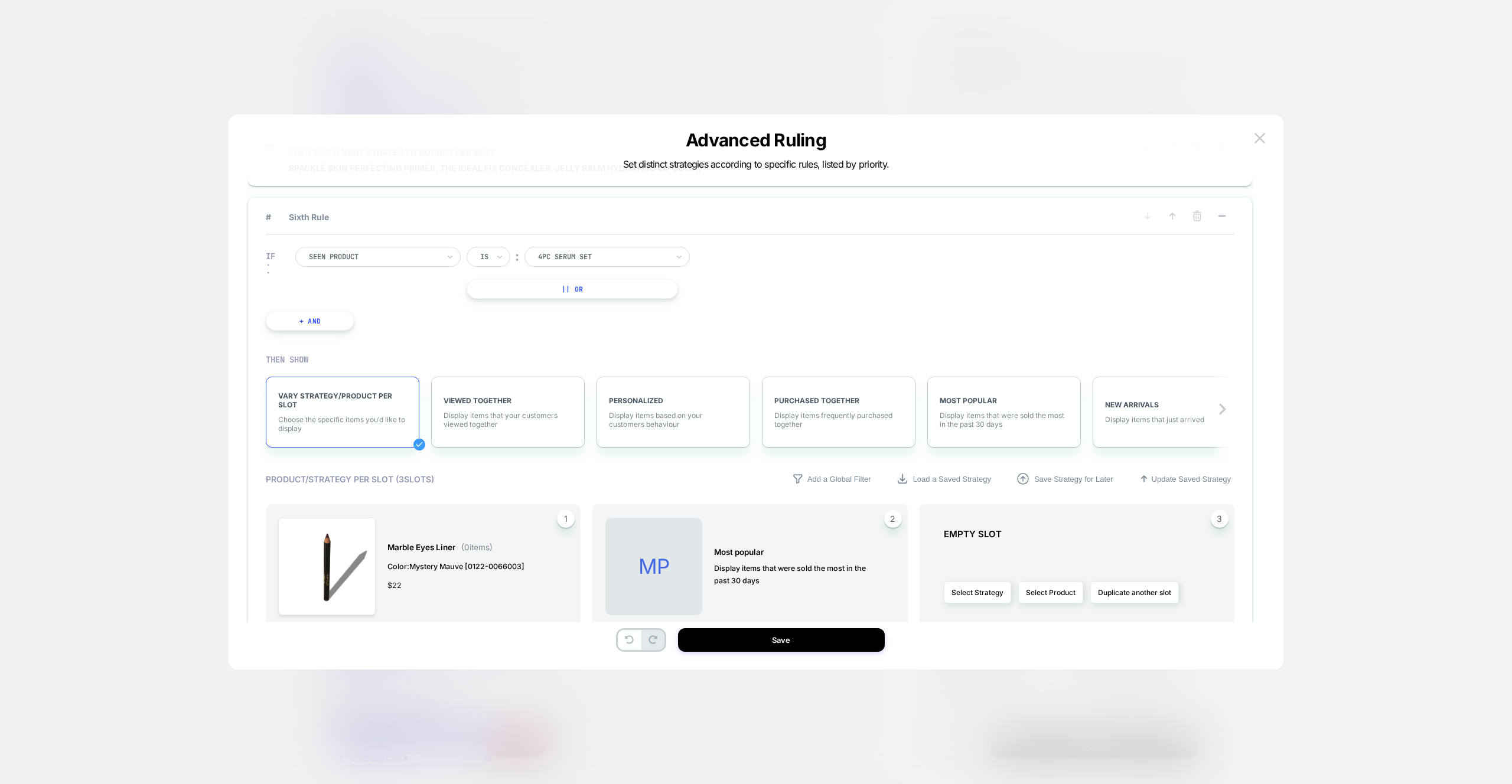 scroll, scrollTop: 446, scrollLeft: 0, axis: vertical 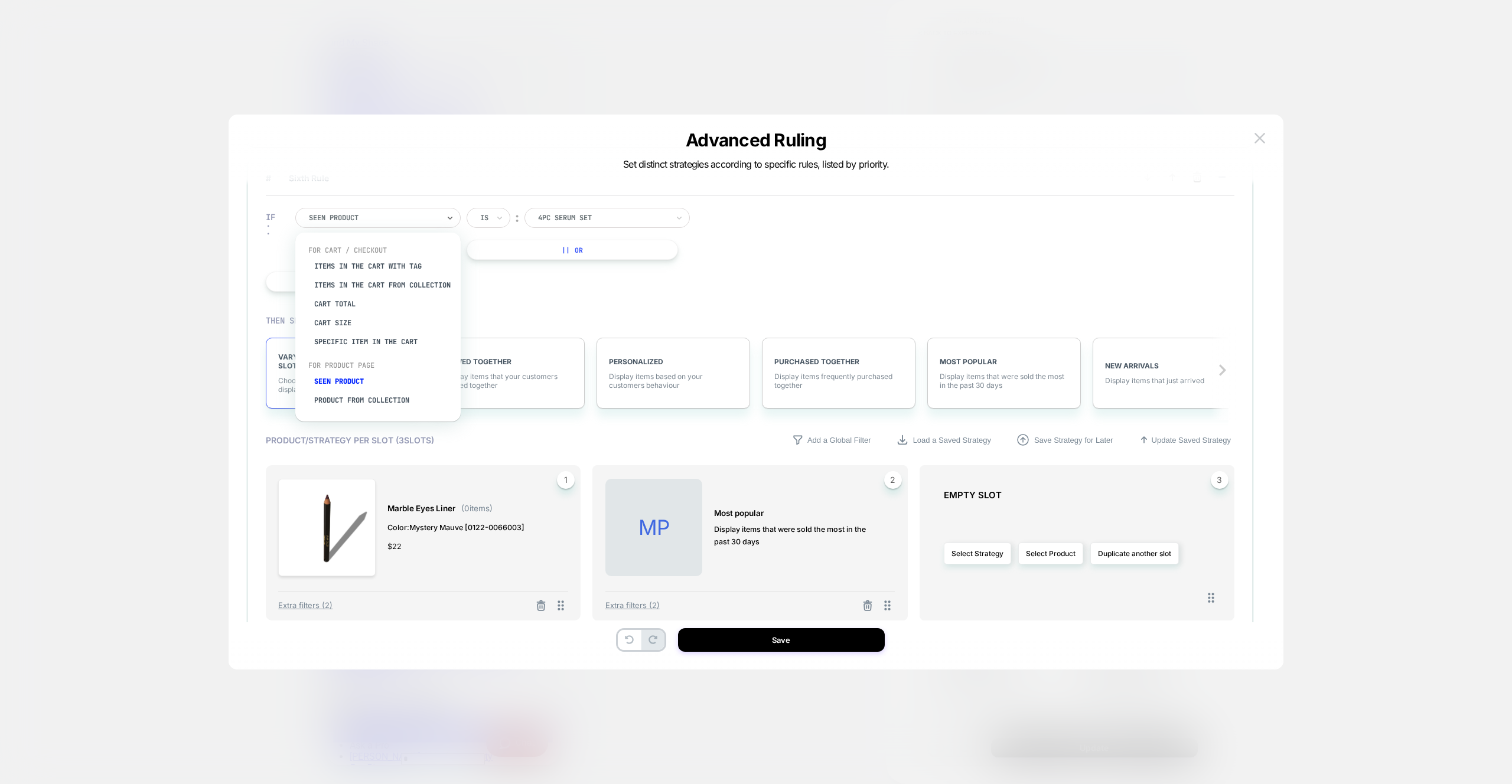 click at bounding box center (374, 218) 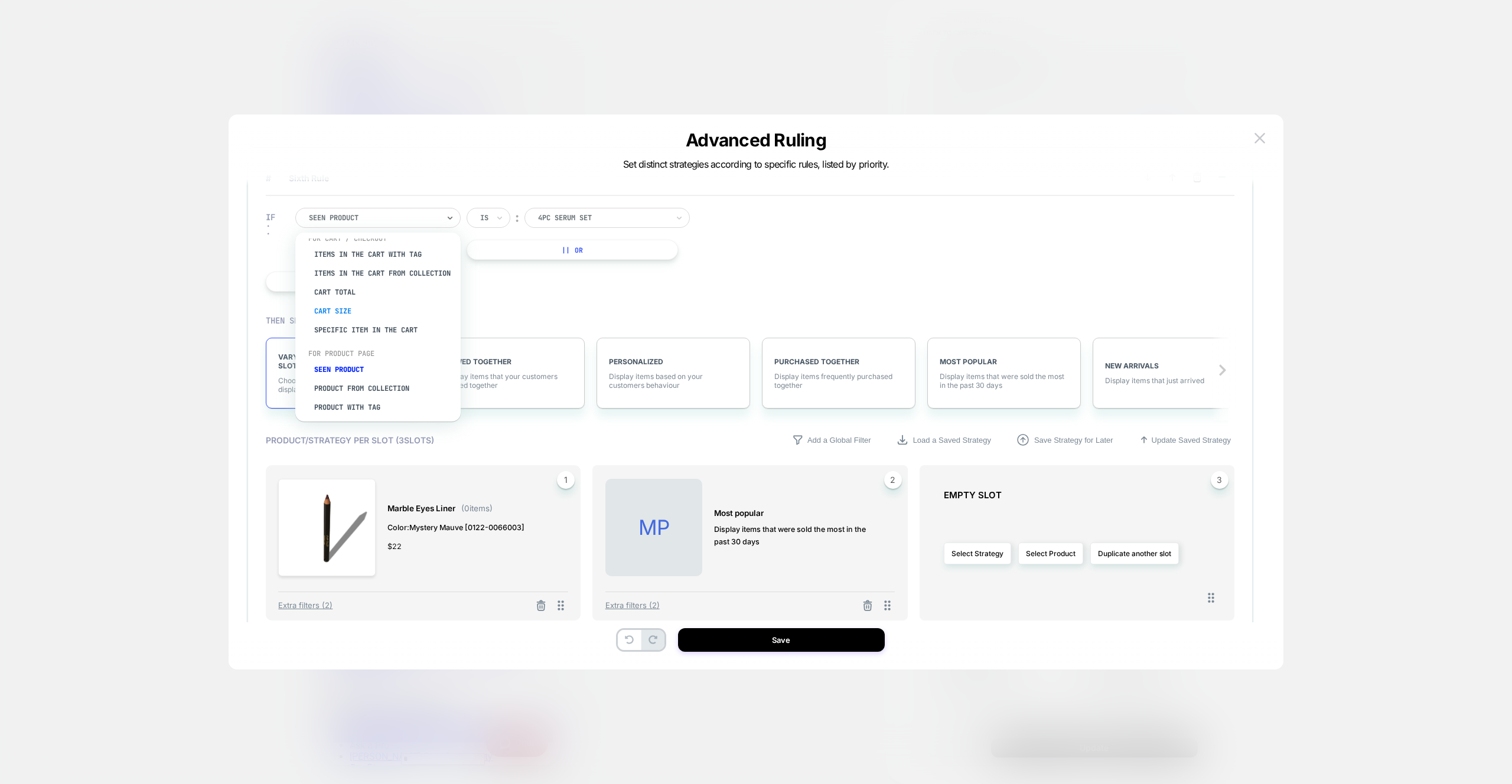 scroll, scrollTop: 0, scrollLeft: 0, axis: both 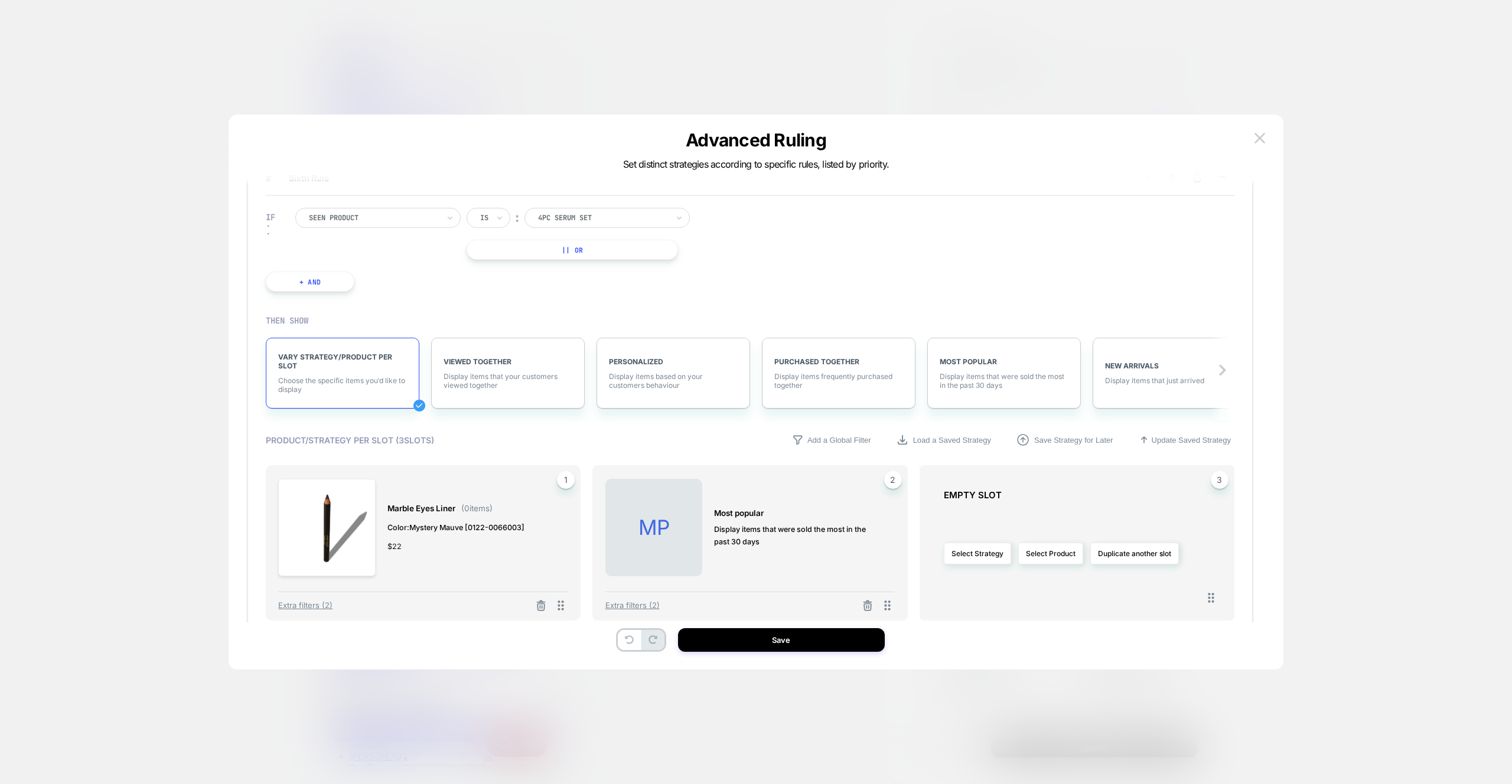 click on "IF Seen Product Is ︰ 4pc serum set 4PC SERUM SET || Or + And" at bounding box center [750, 250] 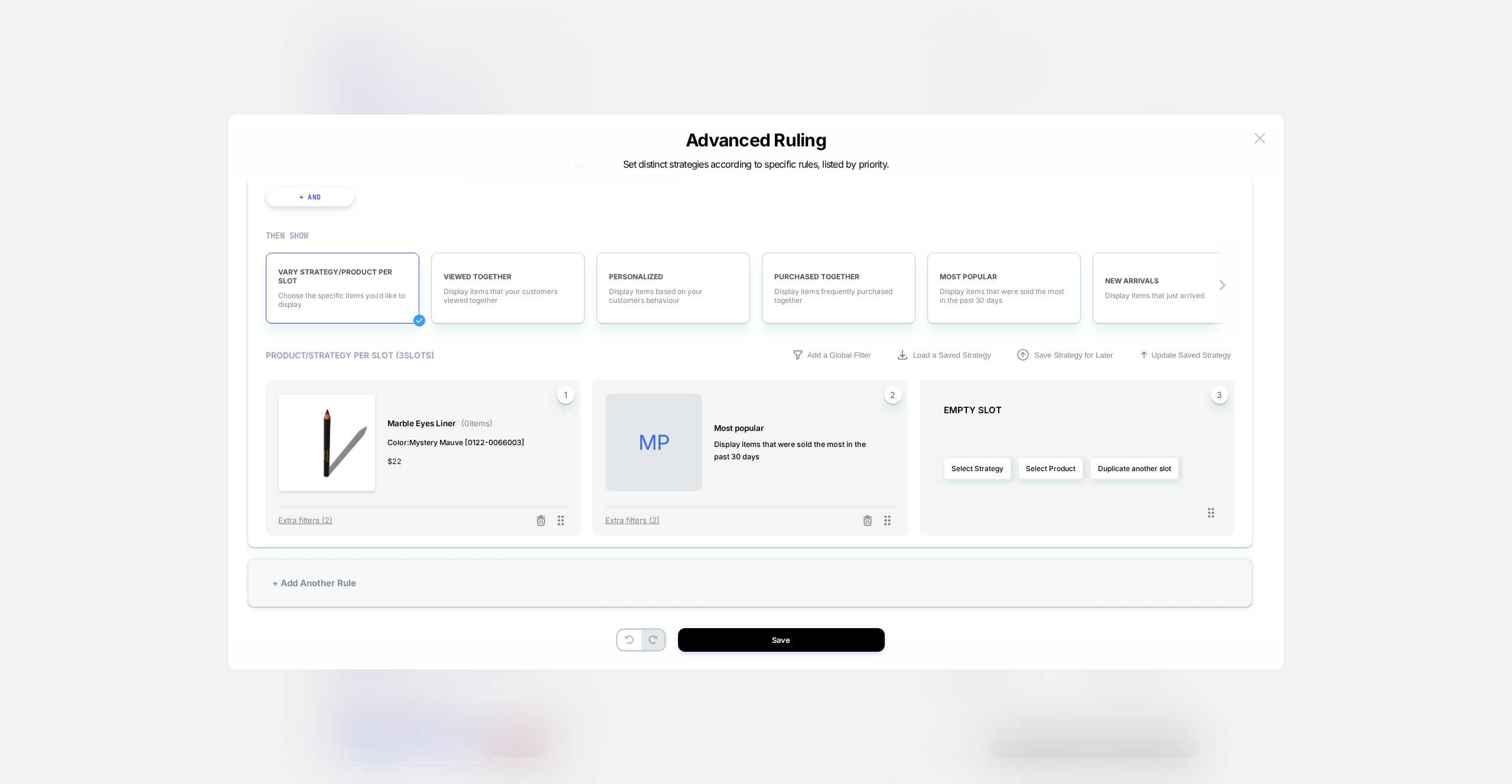 scroll, scrollTop: 533, scrollLeft: 0, axis: vertical 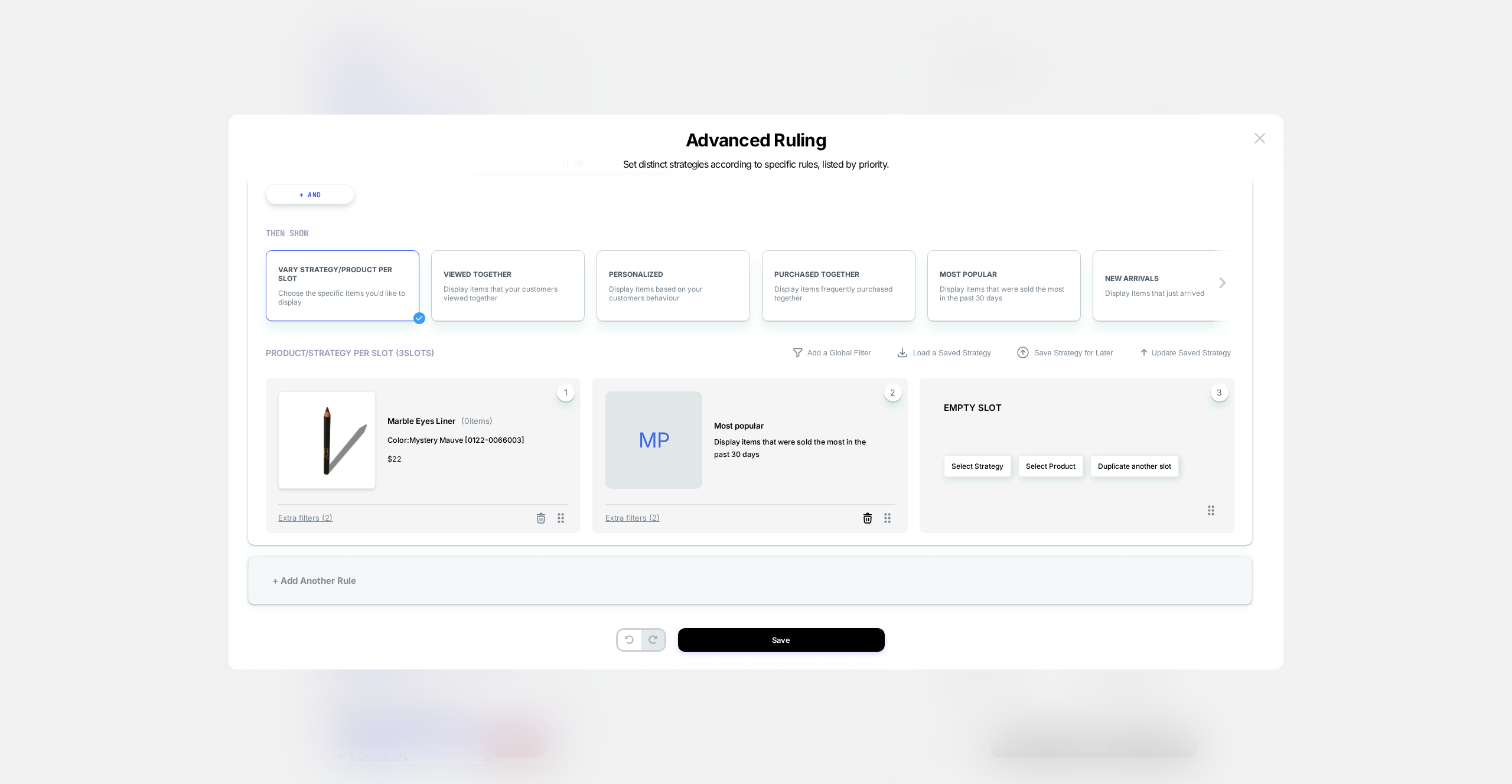 click 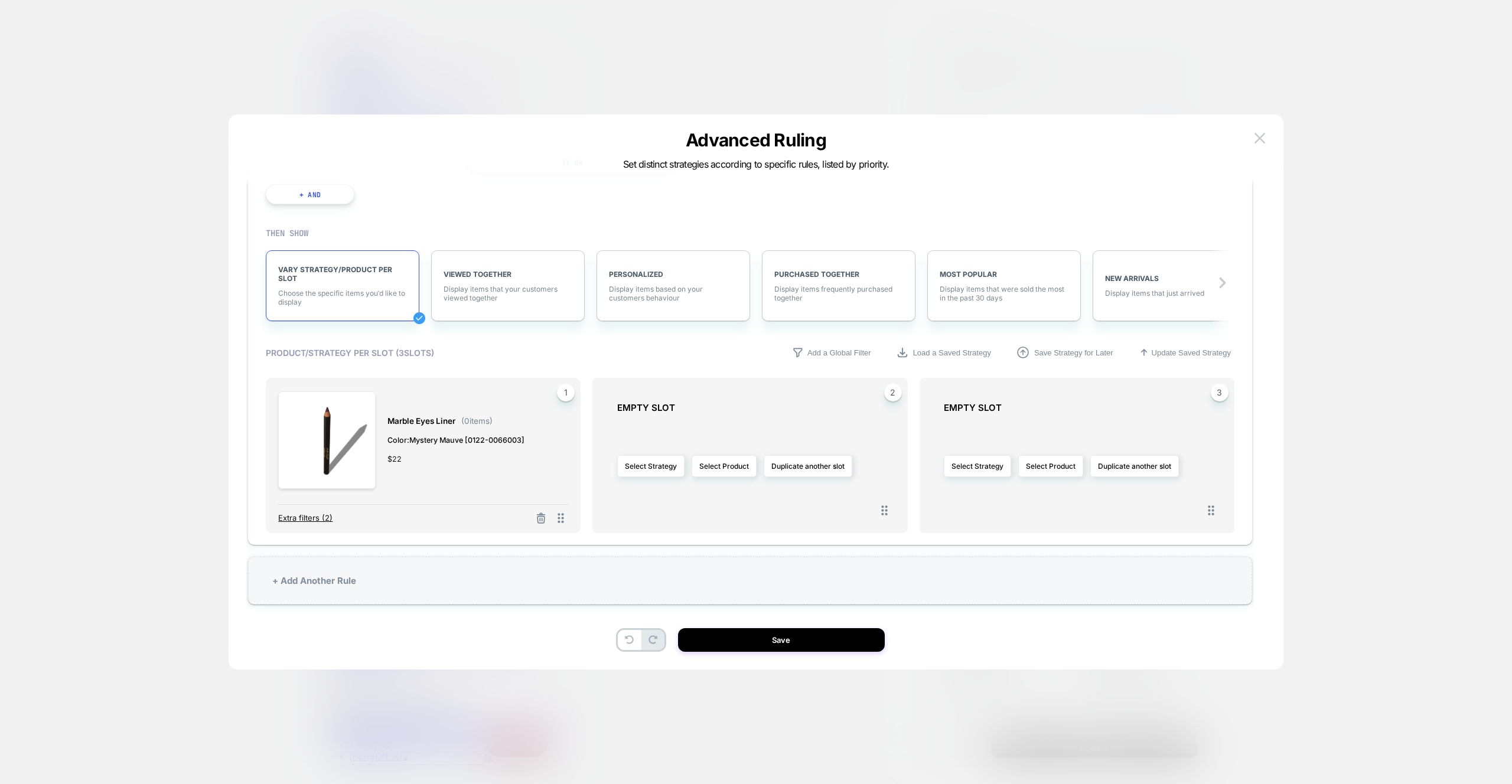 click on "Extra filters (2)" at bounding box center (305, 518) 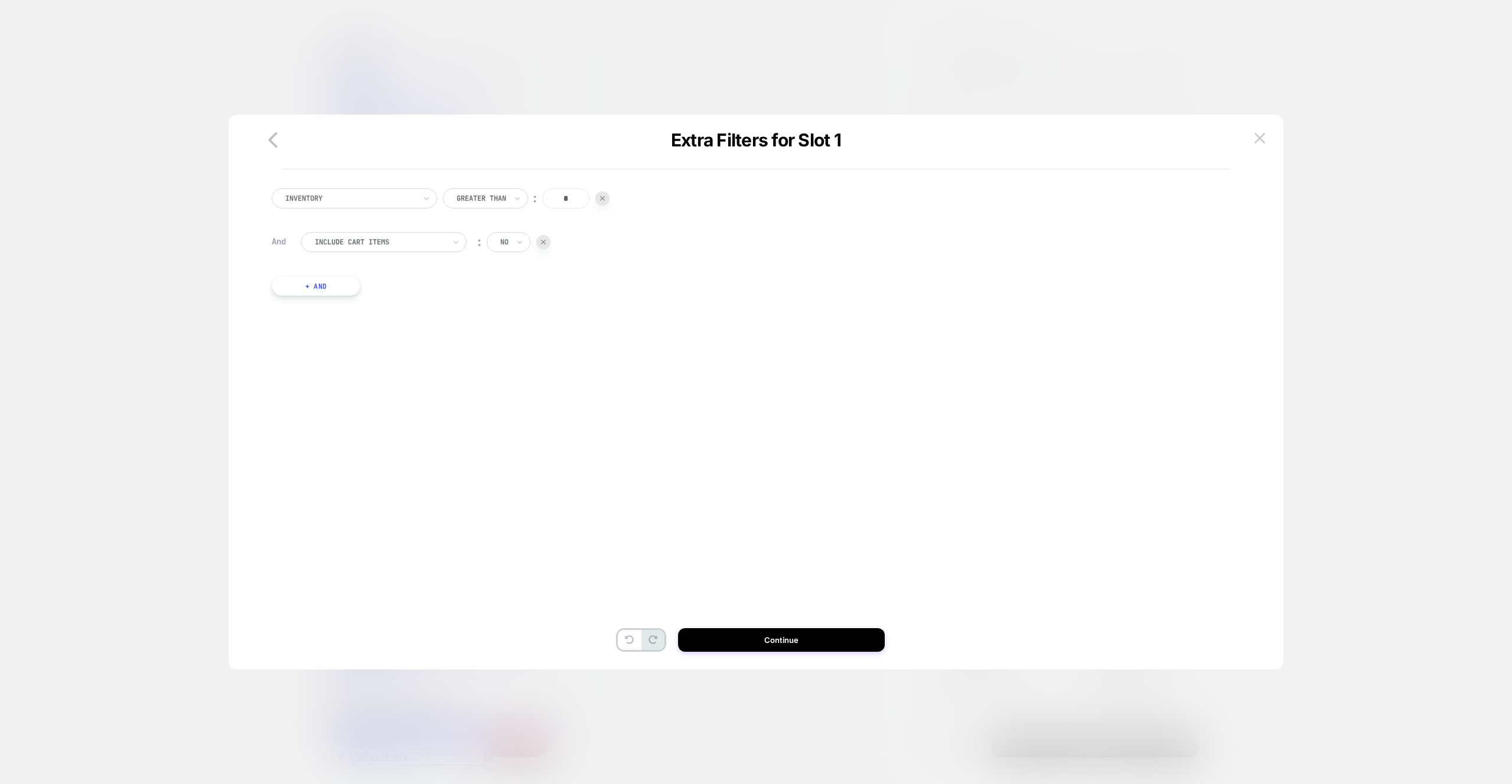 scroll, scrollTop: 0, scrollLeft: 0, axis: both 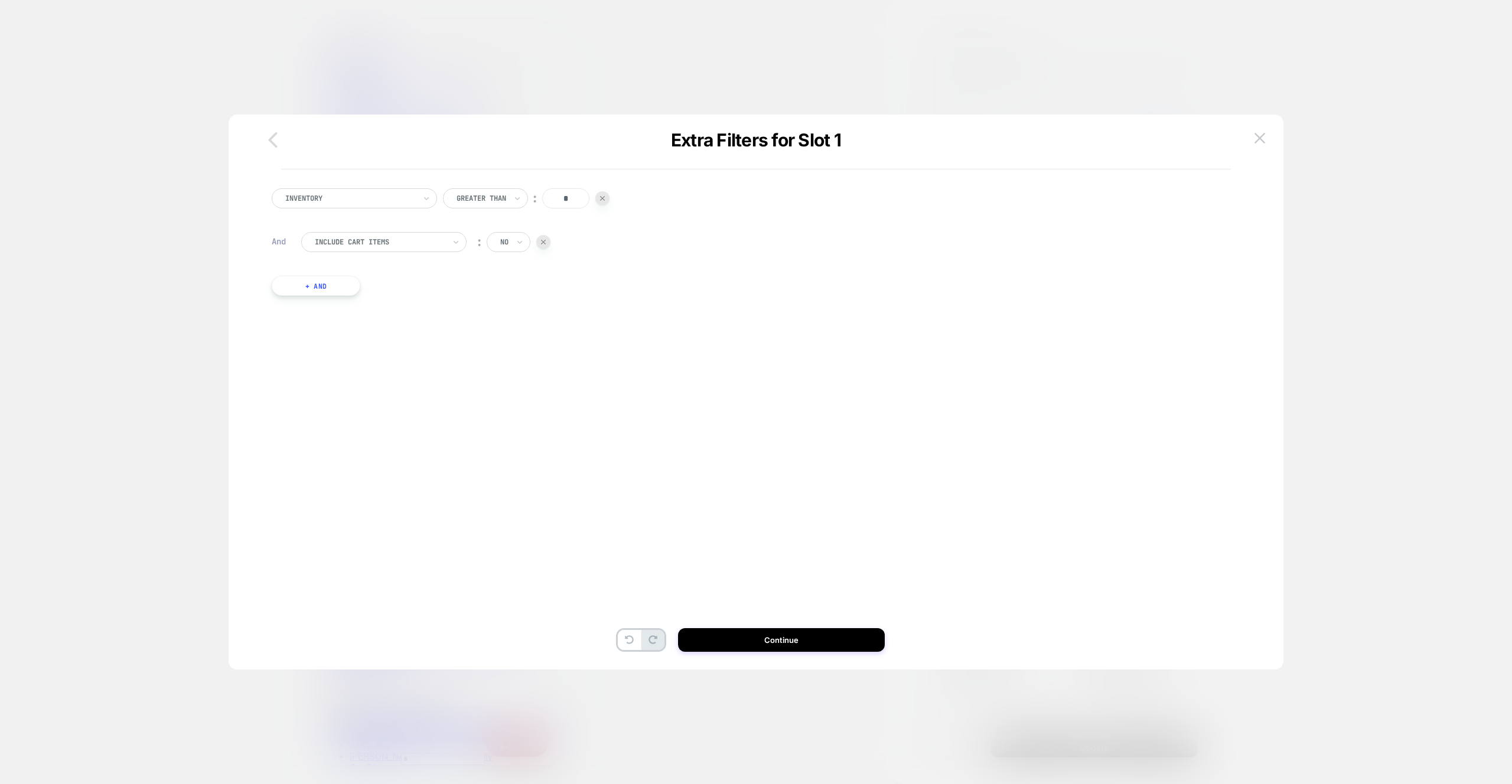 click at bounding box center [273, 141] 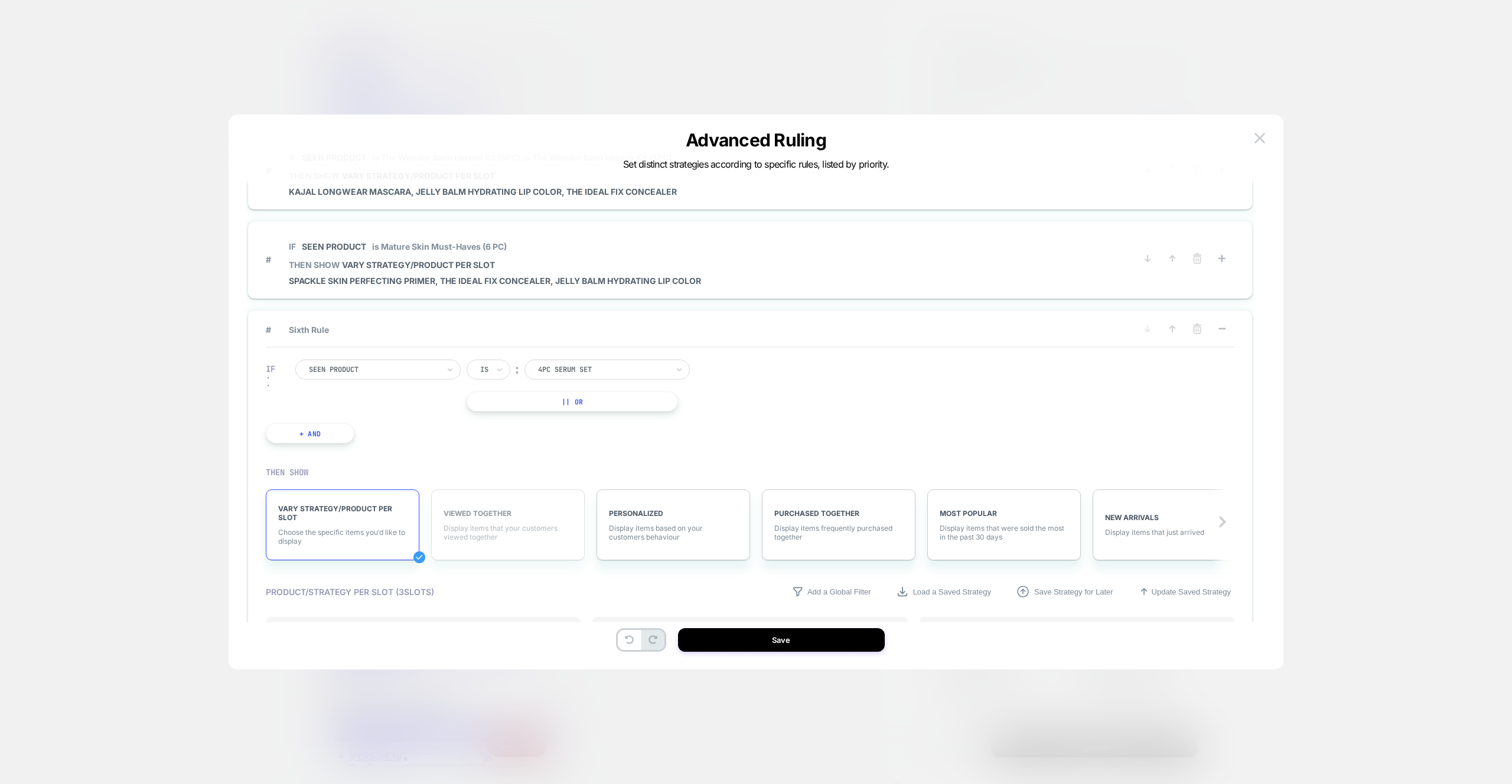 scroll, scrollTop: 452, scrollLeft: 0, axis: vertical 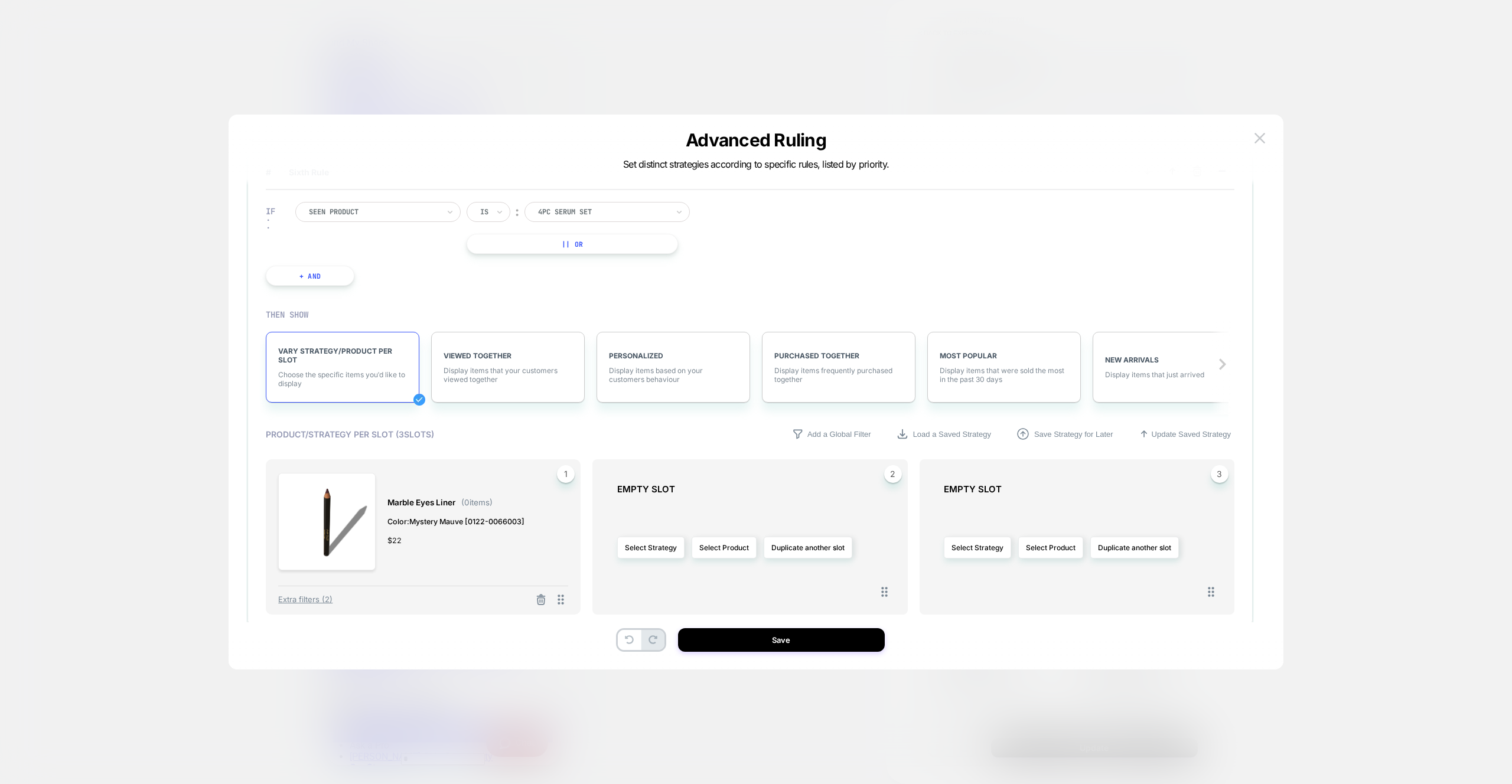 click on "Extra filters (2)" at bounding box center [423, 596] 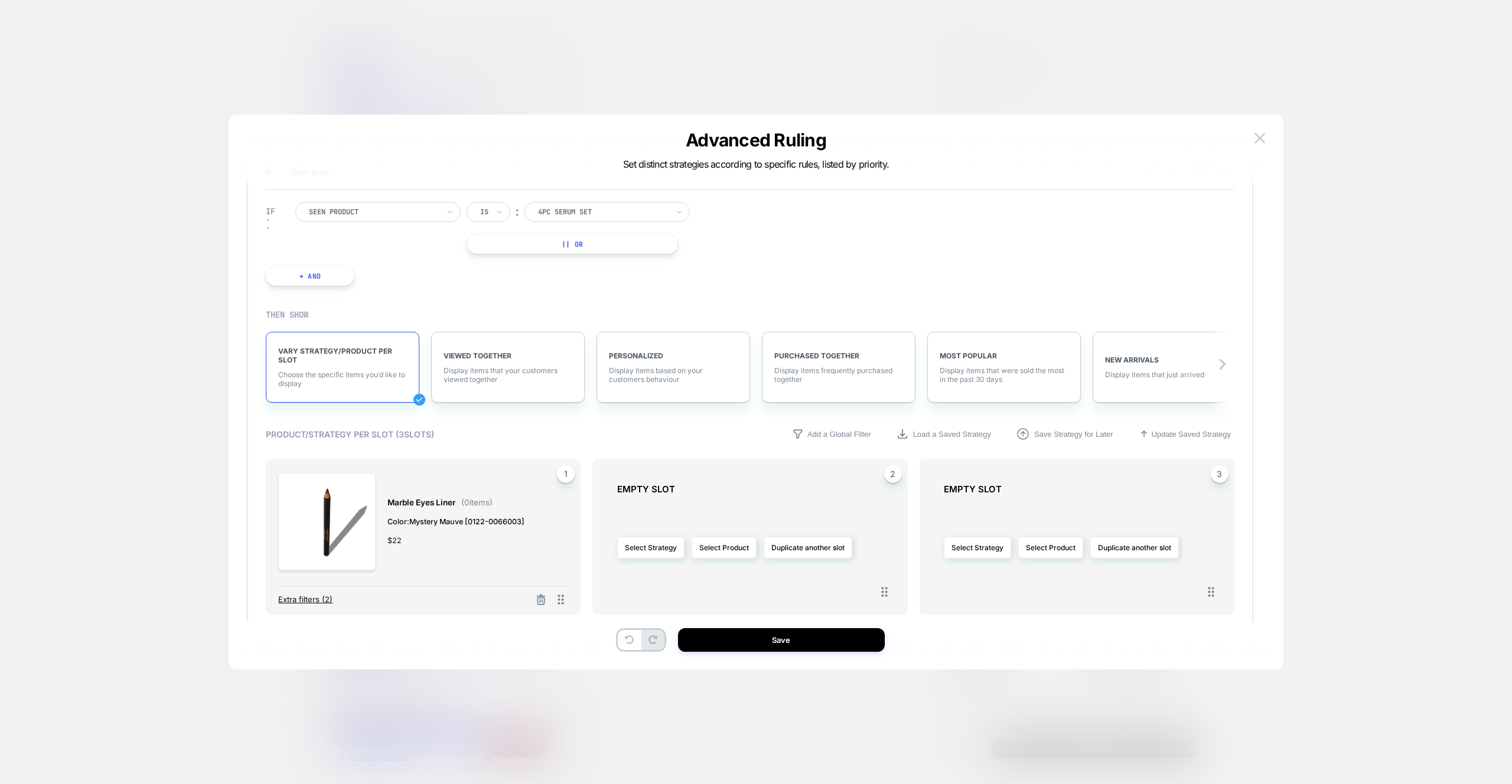 click on "Extra filters (2)" at bounding box center [305, 599] 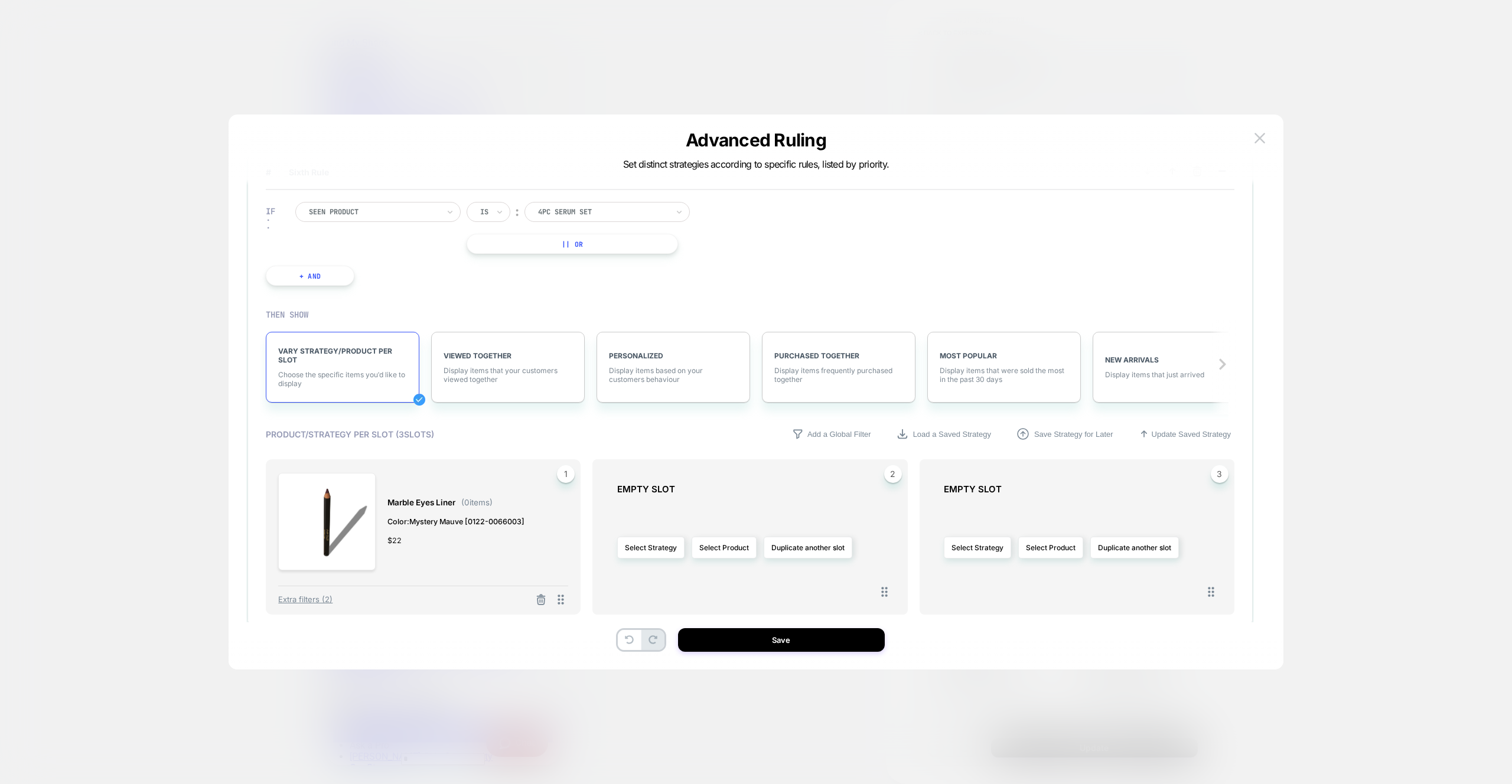 scroll, scrollTop: 0, scrollLeft: 0, axis: both 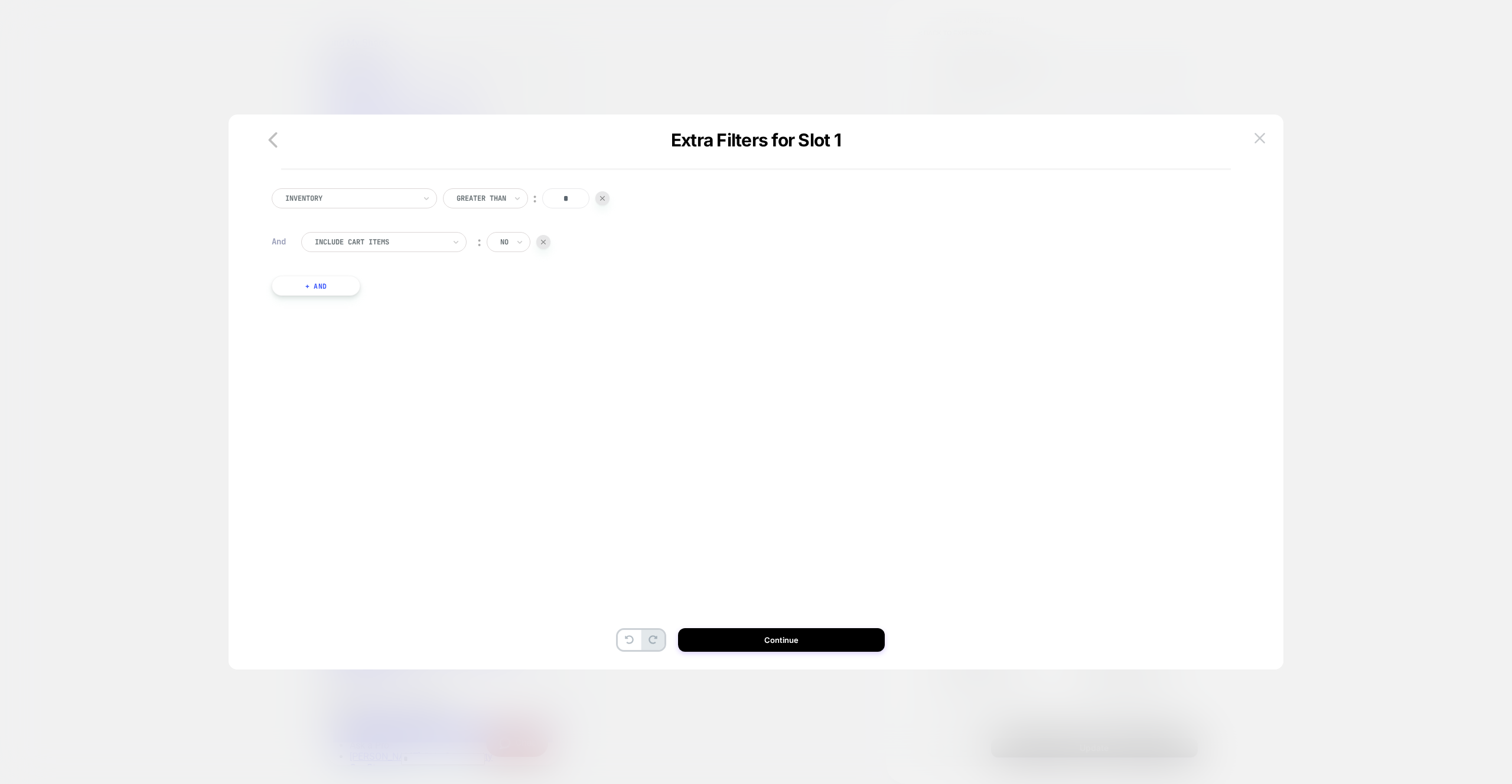 click on "Inventory Greater Than ︰ * And Include Cart Items ︰ no + And" at bounding box center (750, 254) 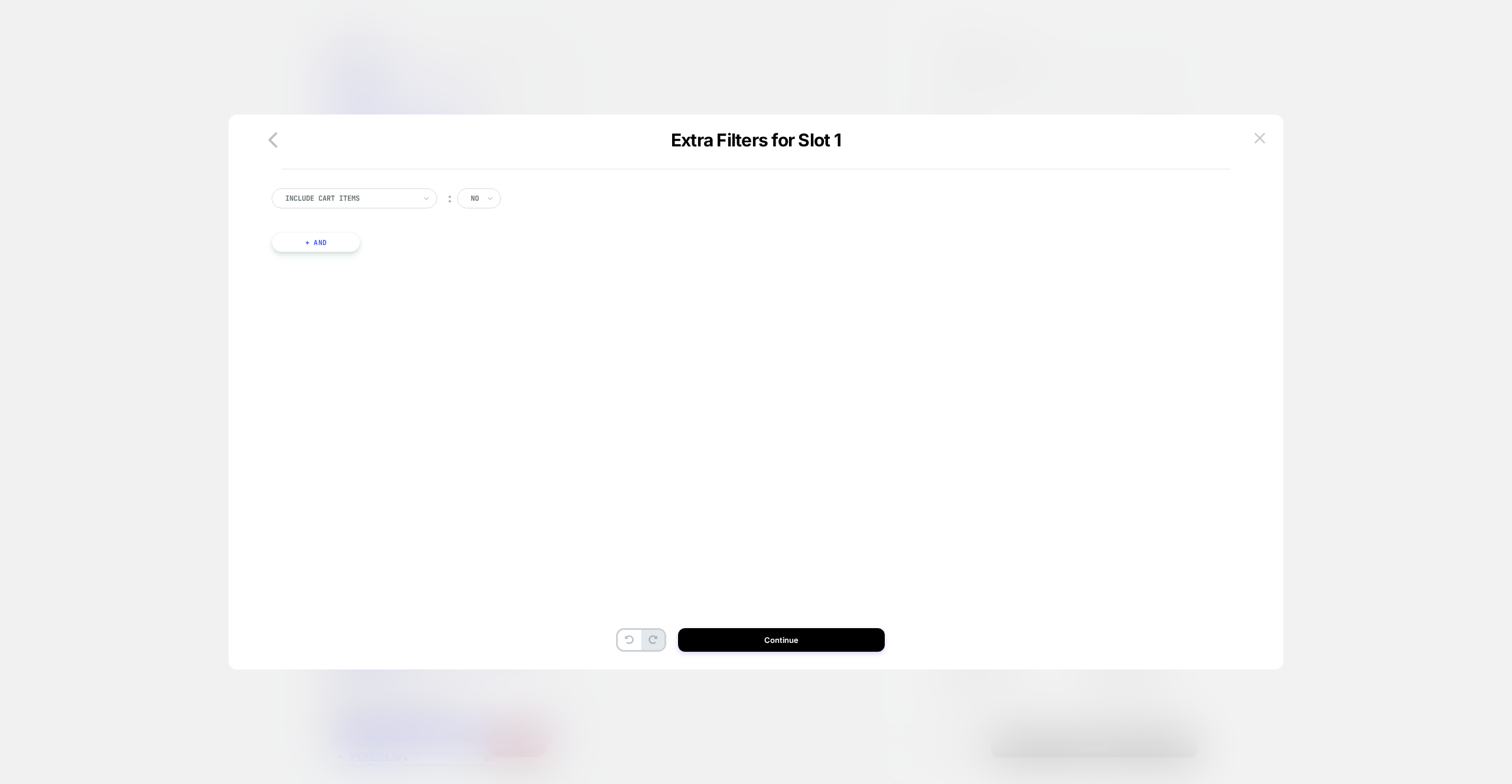 drag, startPoint x: 771, startPoint y: 642, endPoint x: 951, endPoint y: 669, distance: 182.01374 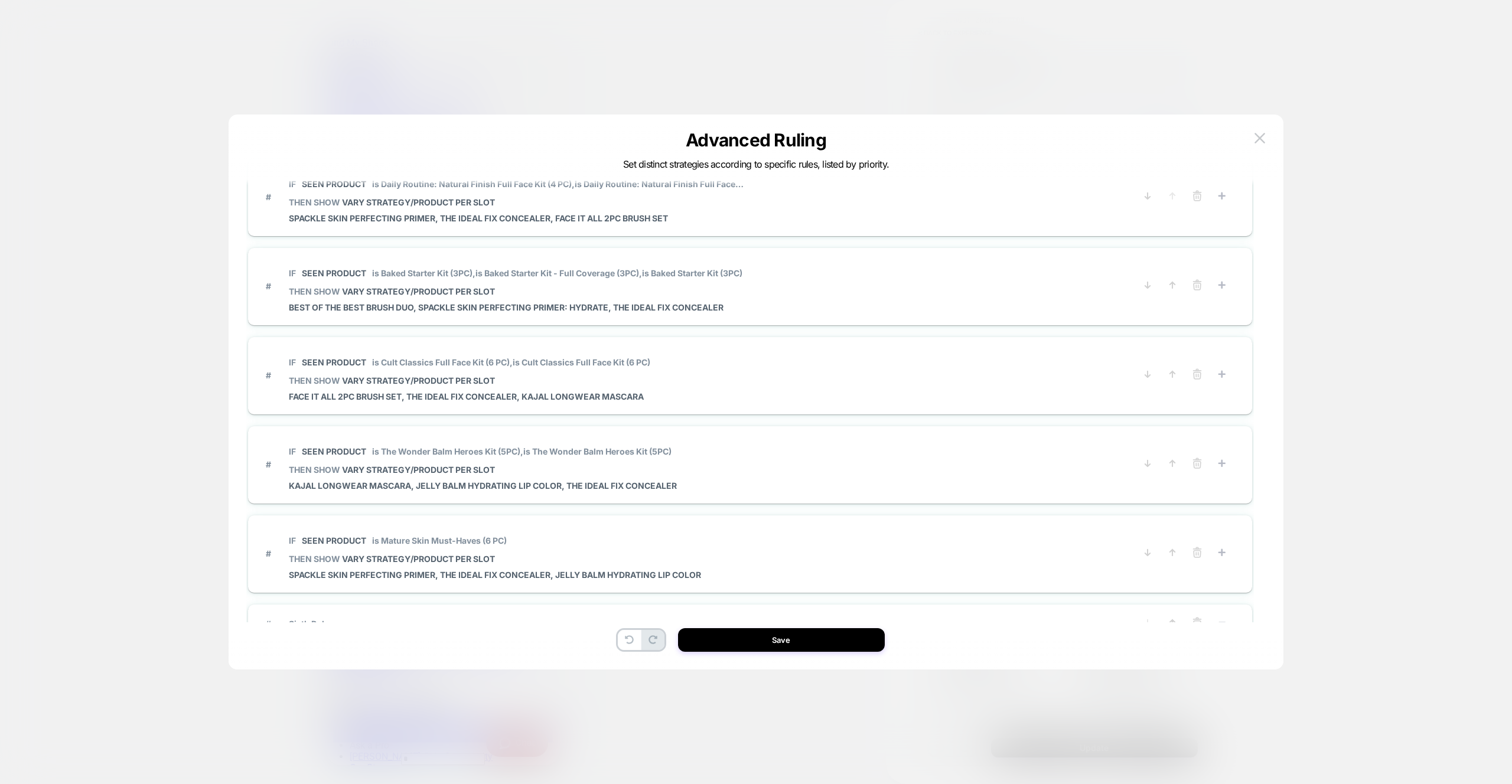 click on "Save" at bounding box center [781, 640] 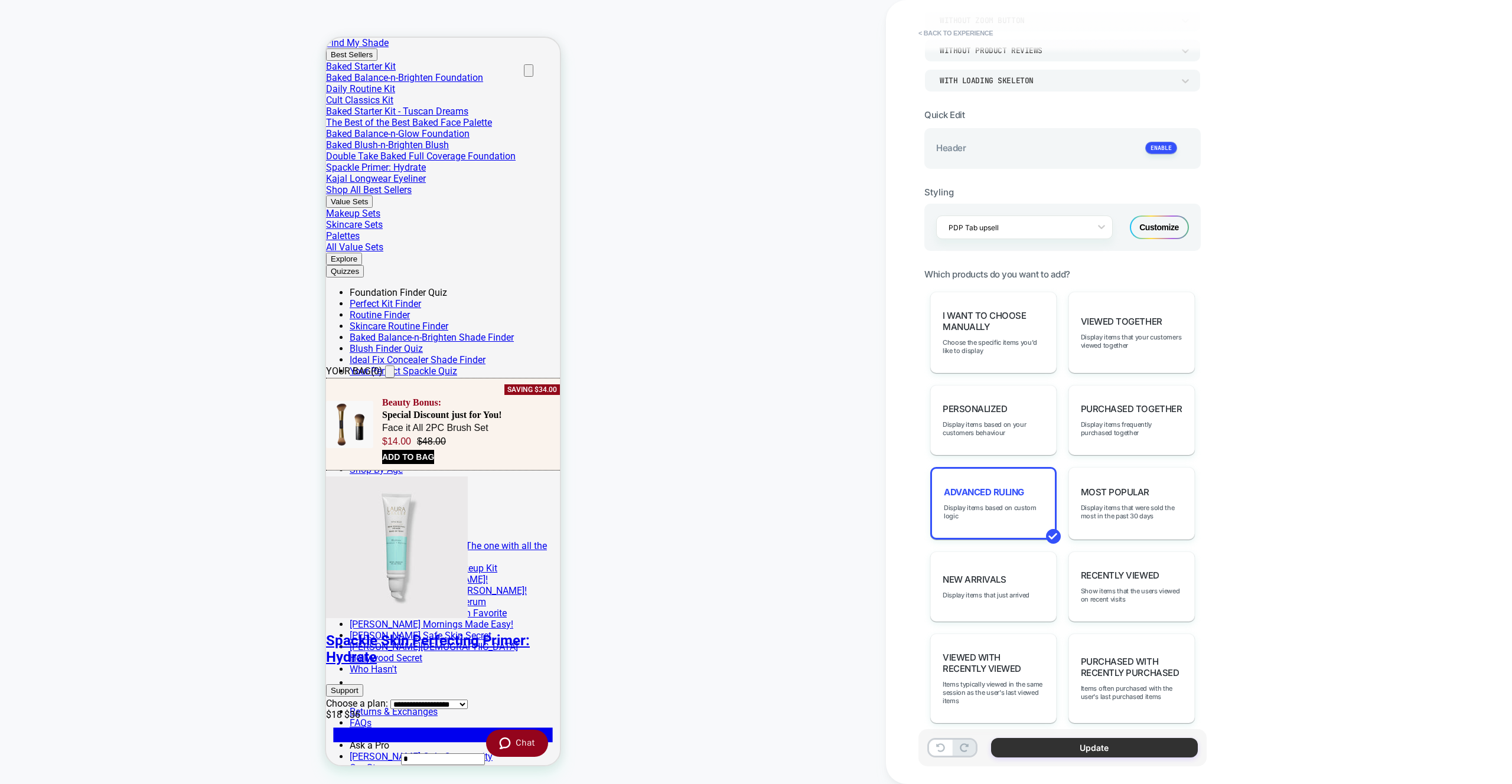 click on "Update" at bounding box center [1094, 747] 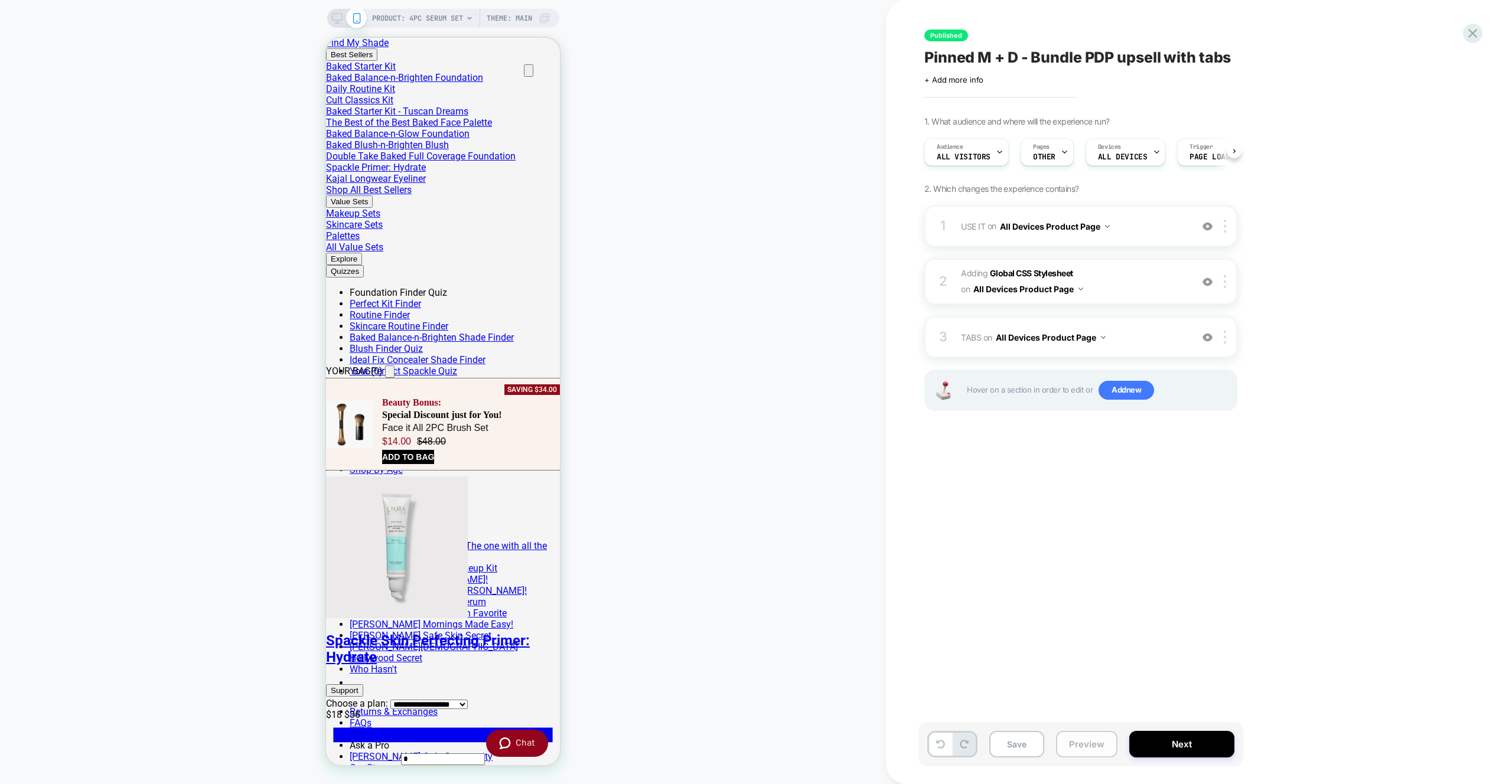 click on "Preview" at bounding box center (1087, 744) 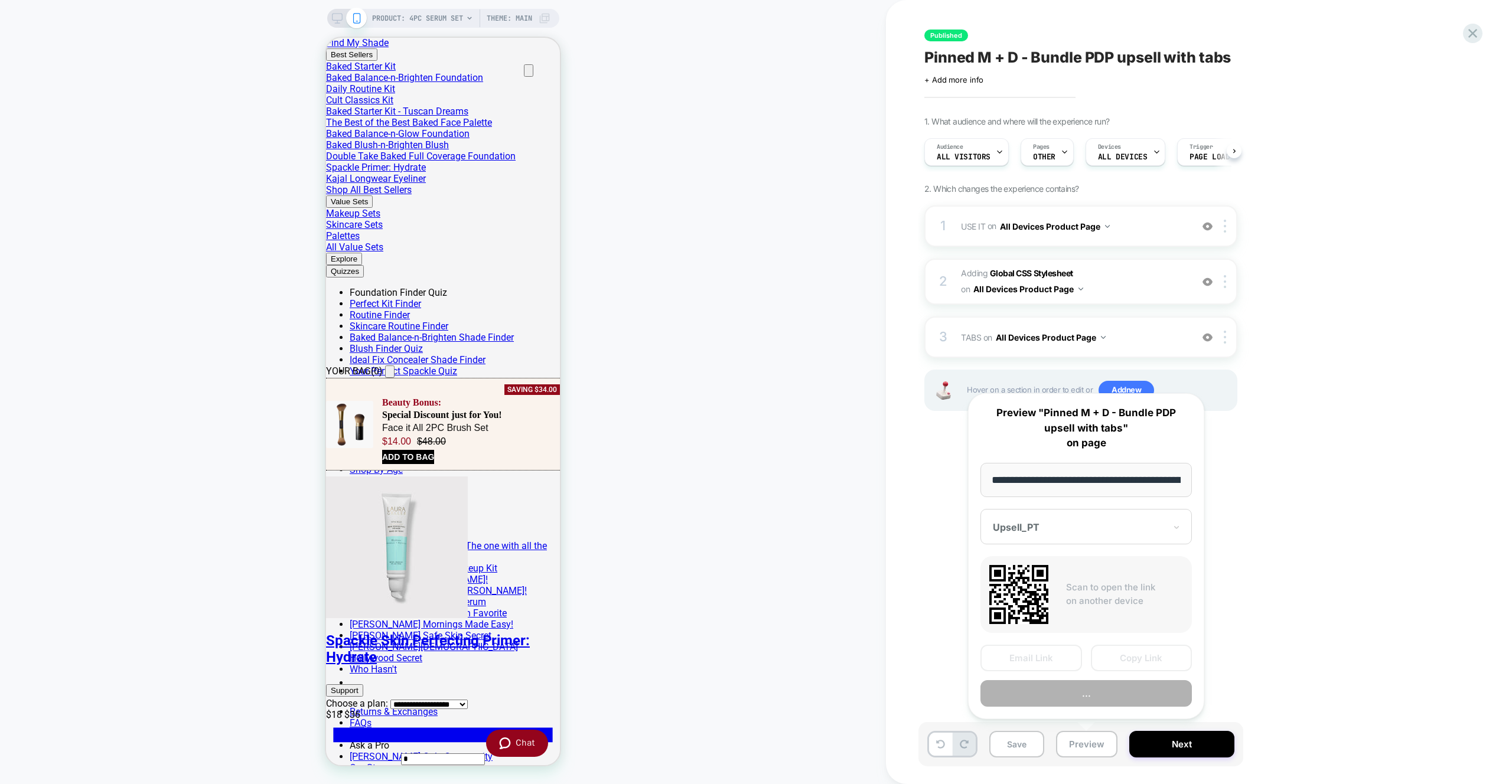 scroll, scrollTop: 0, scrollLeft: 1, axis: horizontal 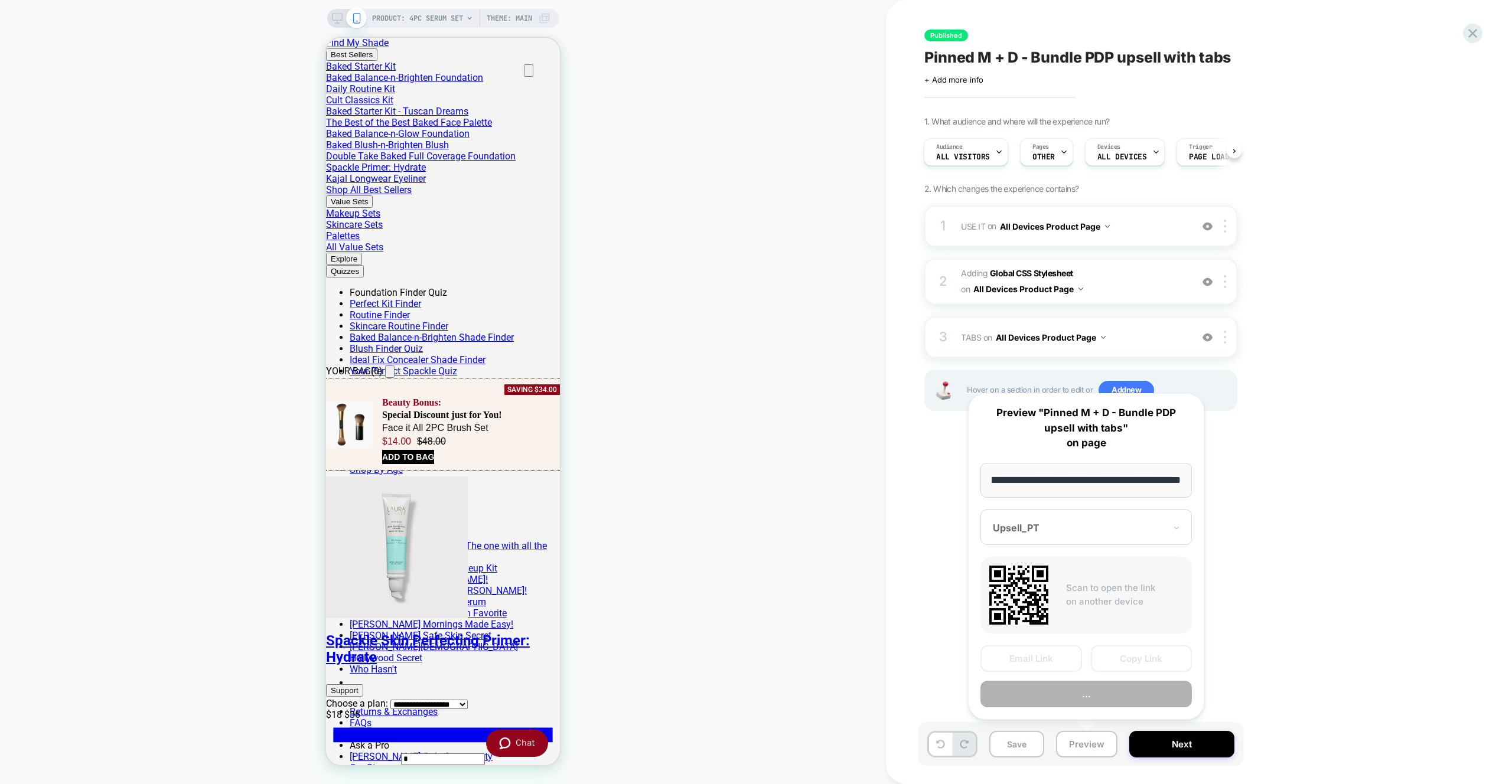 click on "..." at bounding box center [1086, 694] 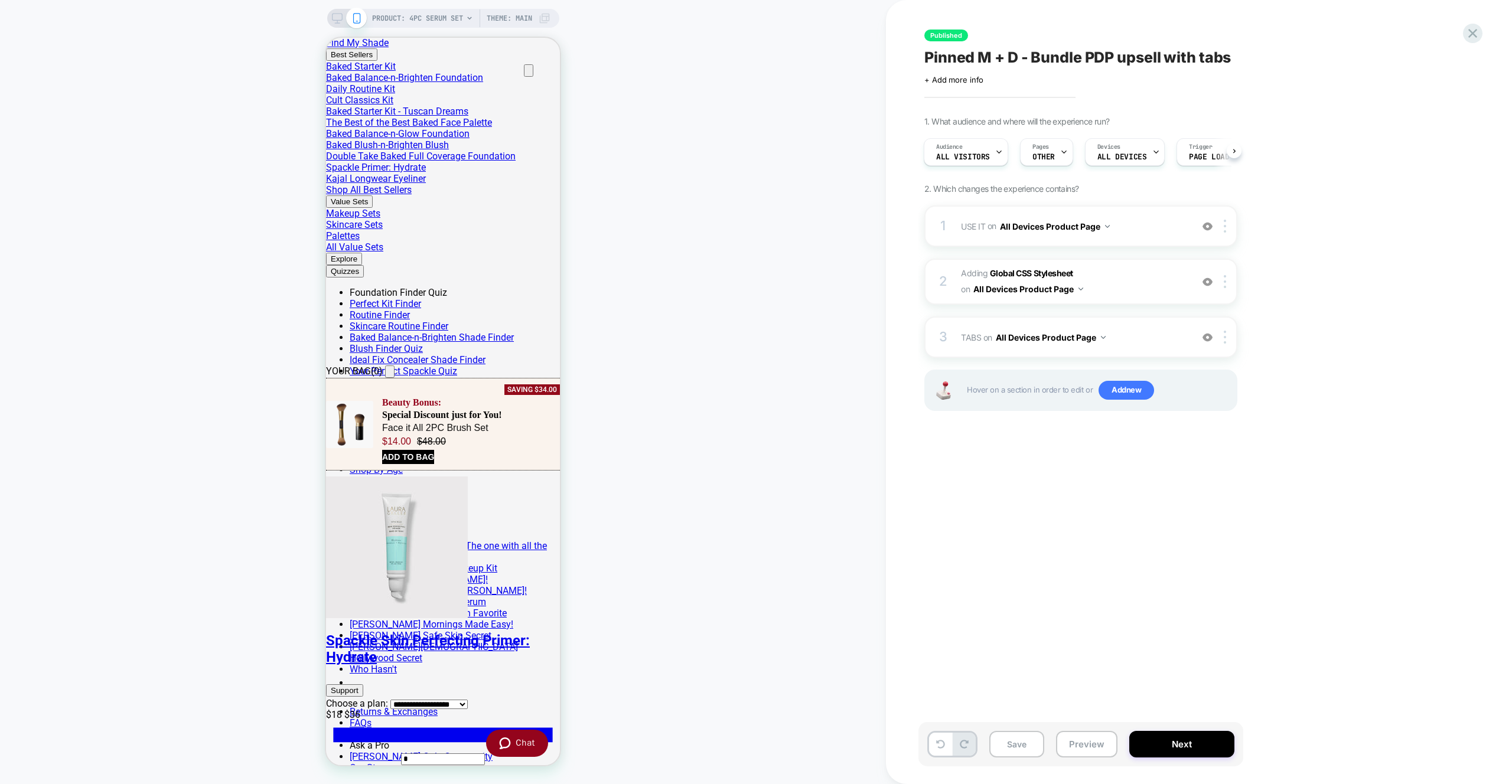 click on "Published Pinned M + D - Bundle PDP upsell with tabs Click to edit experience details + Add more info 1. What audience and where will the experience run? Audience All Visitors Pages OTHER Devices ALL DEVICES Trigger Page Load 2. Which changes the experience contains? 1 USE IT Replacing Blocks List WITH #_loomi_addon_1753027664641 #new-use-it-wrapper-vsly   on All Devices Product Page Add Before Add After Duplicate Replace Position Copy CSS Selector Copy Widget Id Rename Target   Mobile Delete Upgrade to latest 2 Adding   Global CSS Stylesheet   on All Devices Product Page Add Before Add After Target   Mobile Delete 3 TABS Adding Code Block BEFORE .accordion_tabs   on All Devices Product Page Add Before Add After Duplicate Replace Position Copy CSS Selector Rename Target   Mobile Delete Hover on a section in order to edit or  Add  new Save Preview Next" at bounding box center [1199, 392] 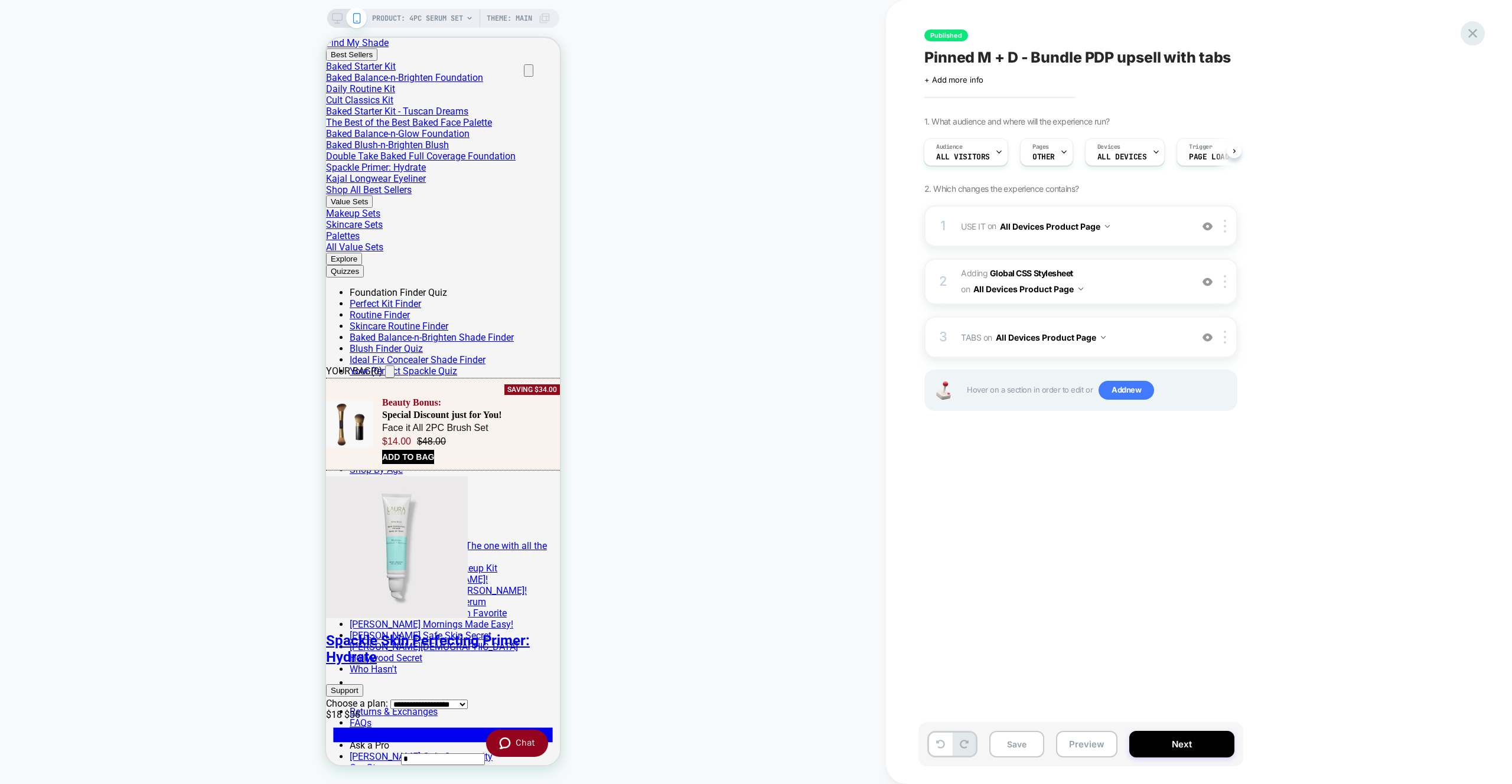 click 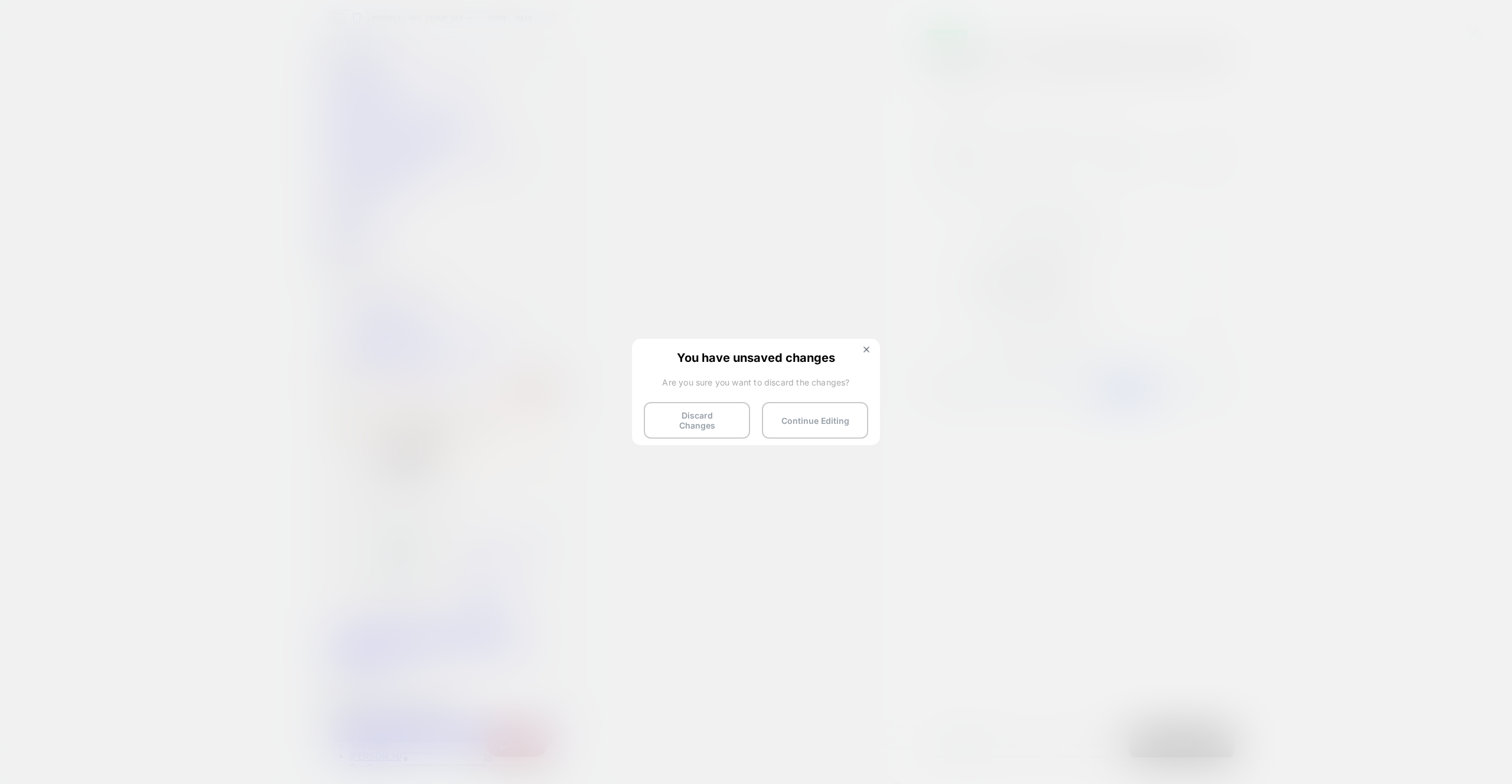 click on "You have unsaved changes Are you sure you want to discard the changes? Discard Changes Continue Editing" at bounding box center [756, 391] 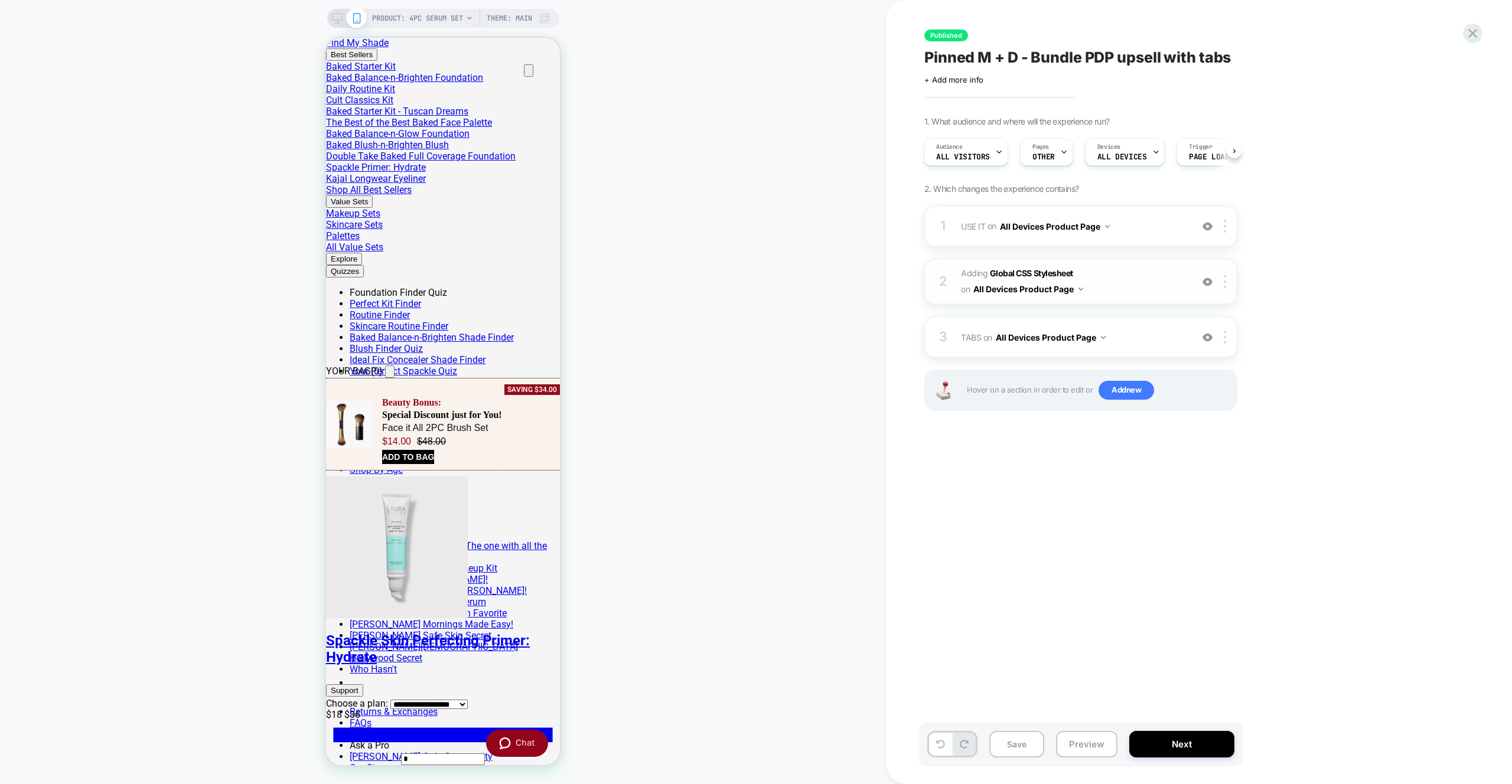click on "Adding   Global CSS Stylesheet   on All Devices Product Page" at bounding box center (1073, 282) 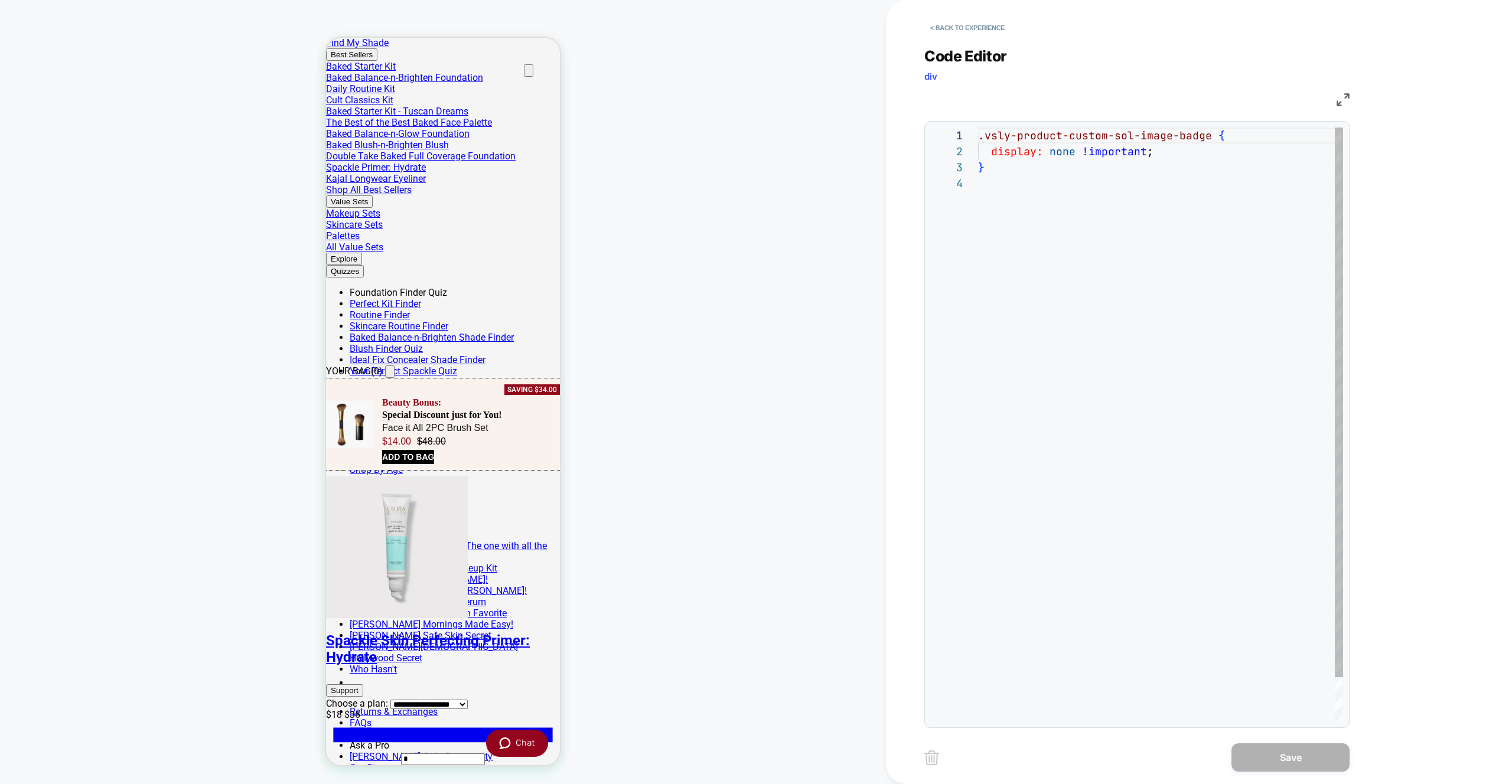 scroll, scrollTop: 48, scrollLeft: 0, axis: vertical 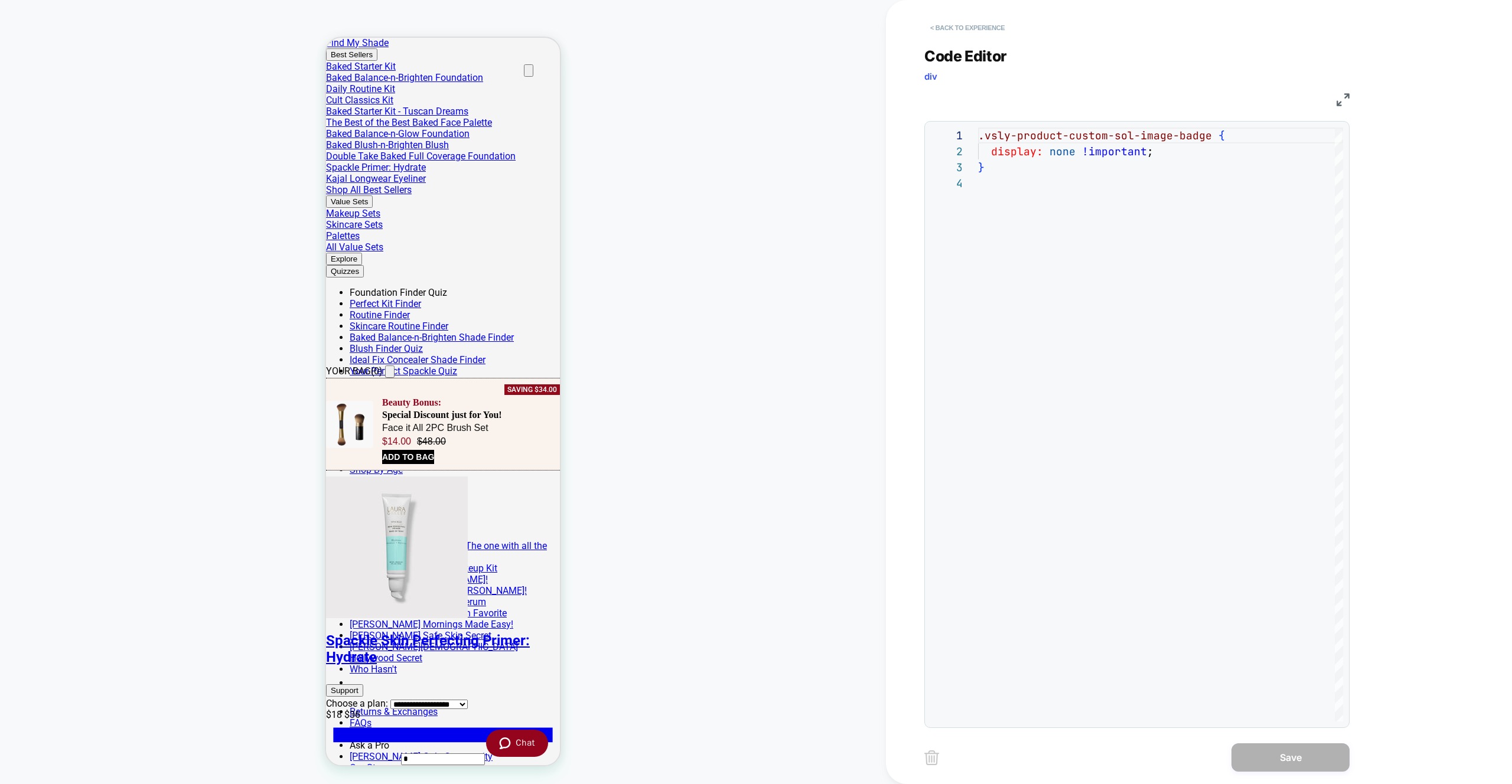 click on "< Back to experience" at bounding box center (967, 28) 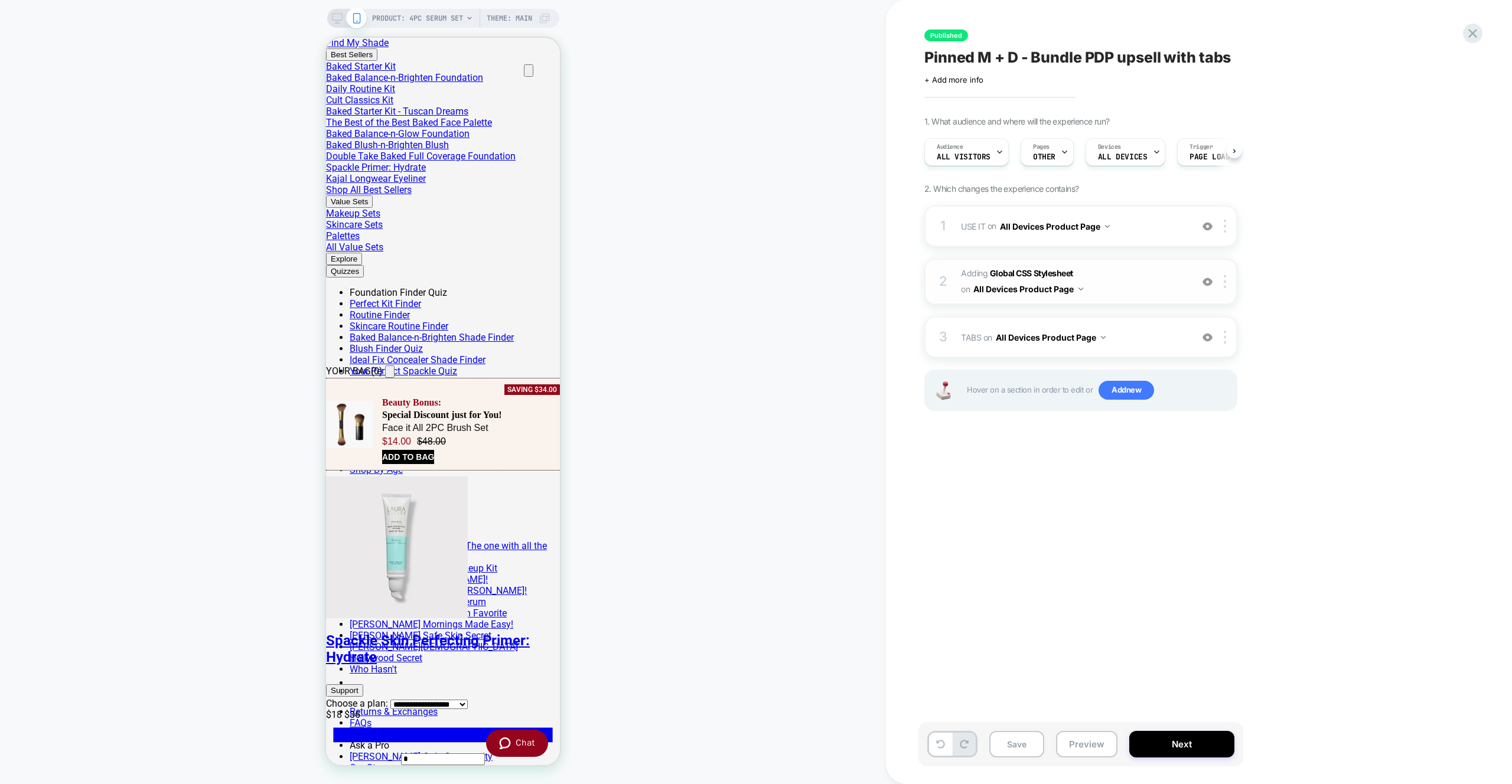 scroll, scrollTop: 0, scrollLeft: 1, axis: horizontal 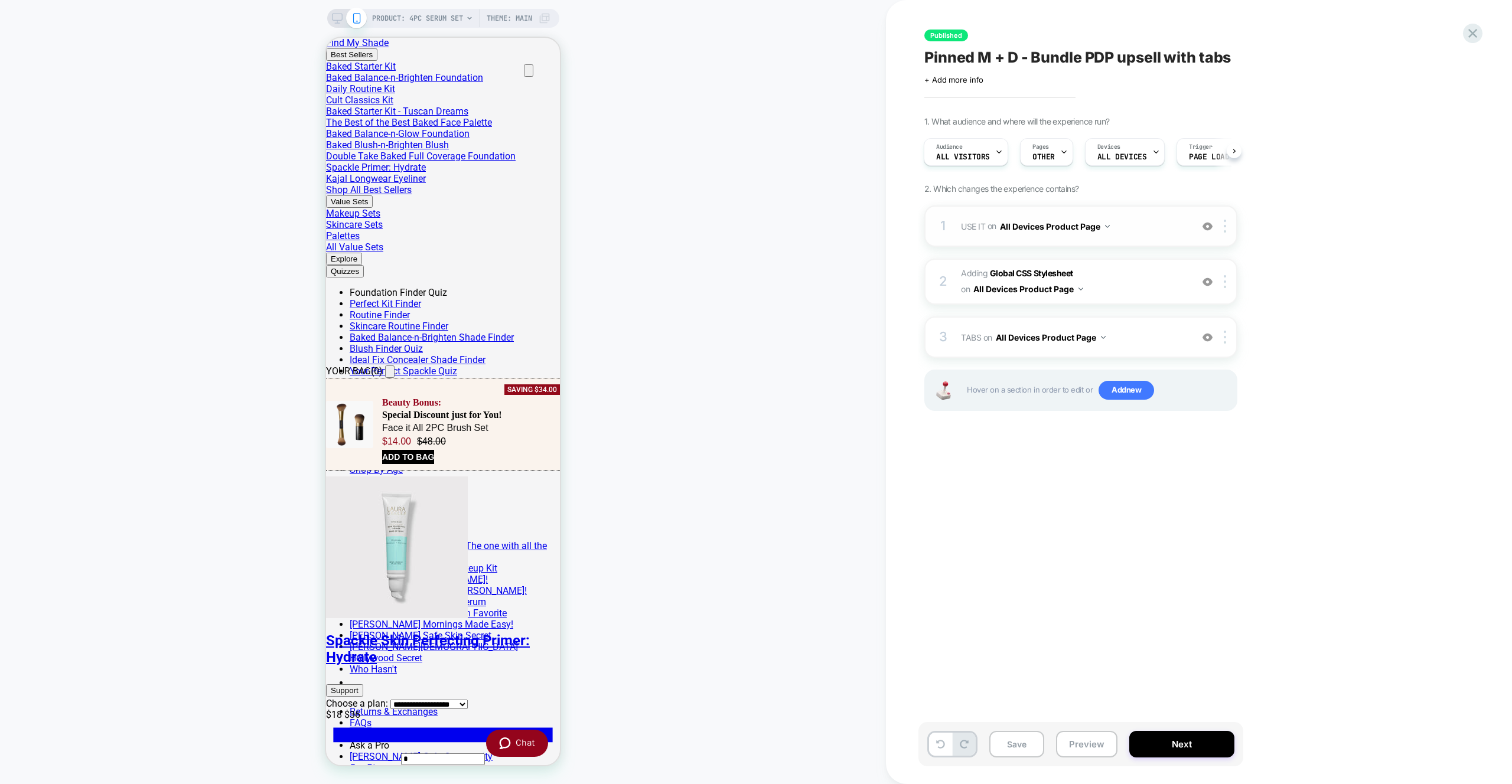 click on "USE IT Replacing Blocks List WITH #_loomi_addon_1753027664641 #new-use-it-wrapper-vsly   on All Devices Product Page" at bounding box center [1073, 226] 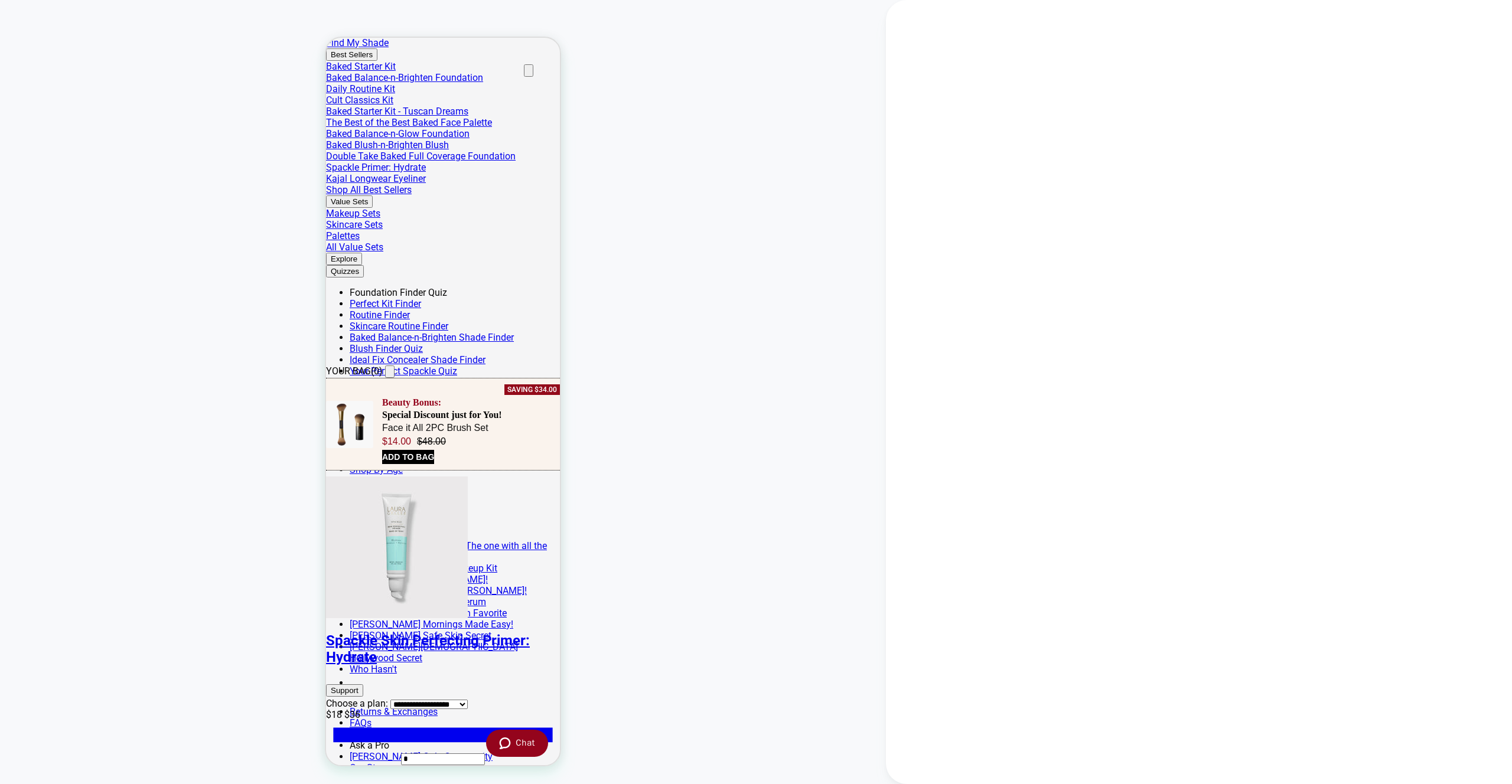 scroll, scrollTop: 408, scrollLeft: 0, axis: vertical 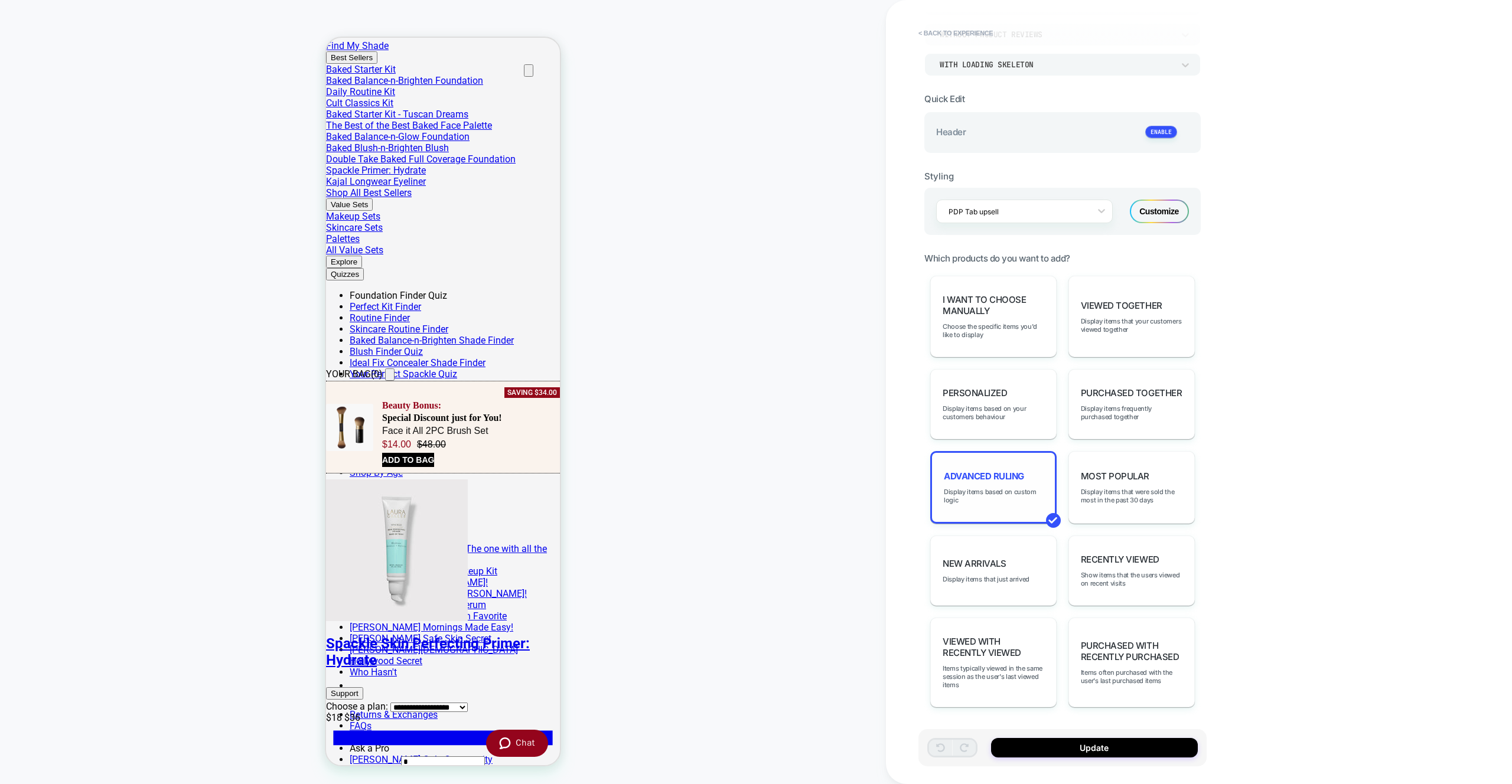 click on "Advanced Ruling Display items based on custom logic" at bounding box center (993, 487) 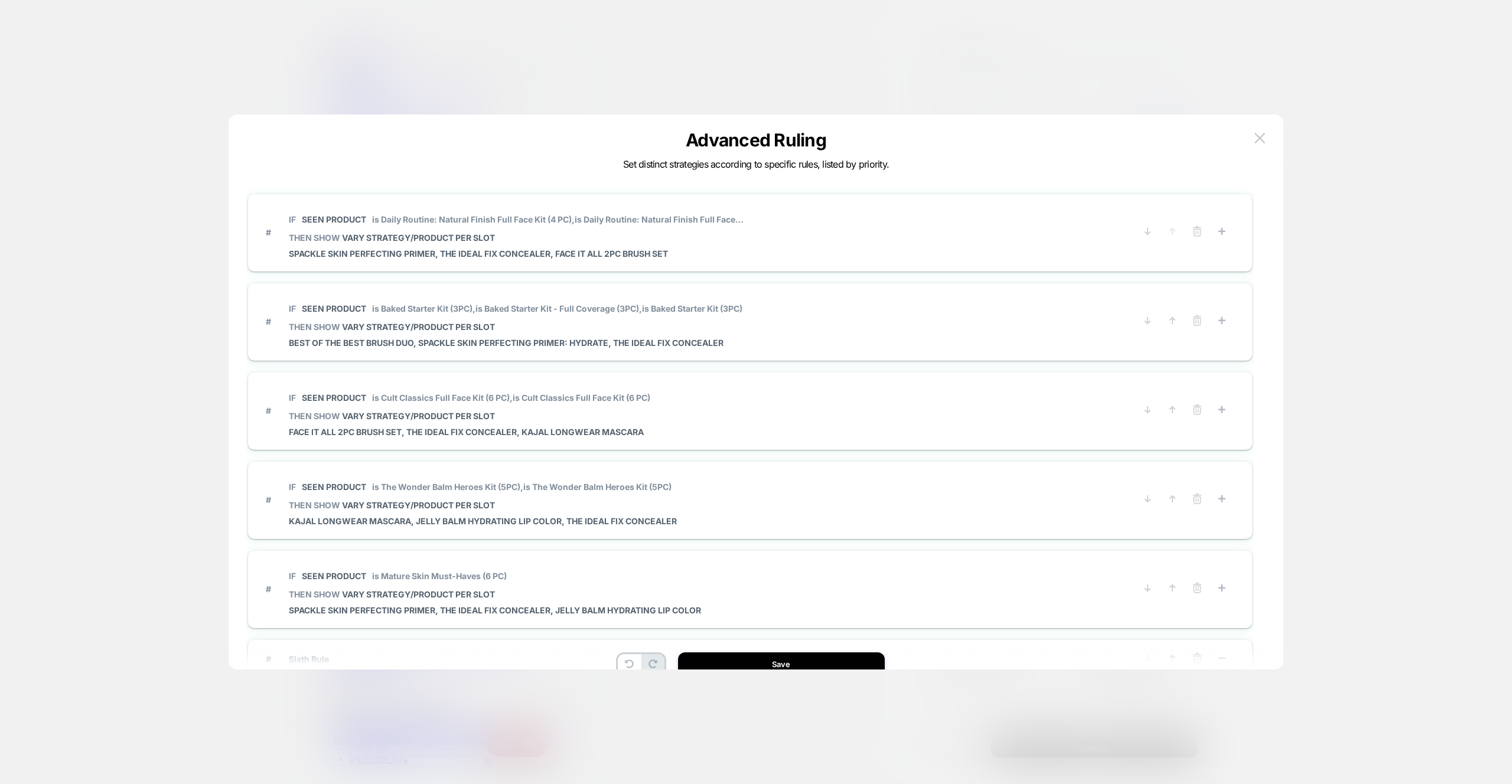 scroll, scrollTop: 35, scrollLeft: 0, axis: vertical 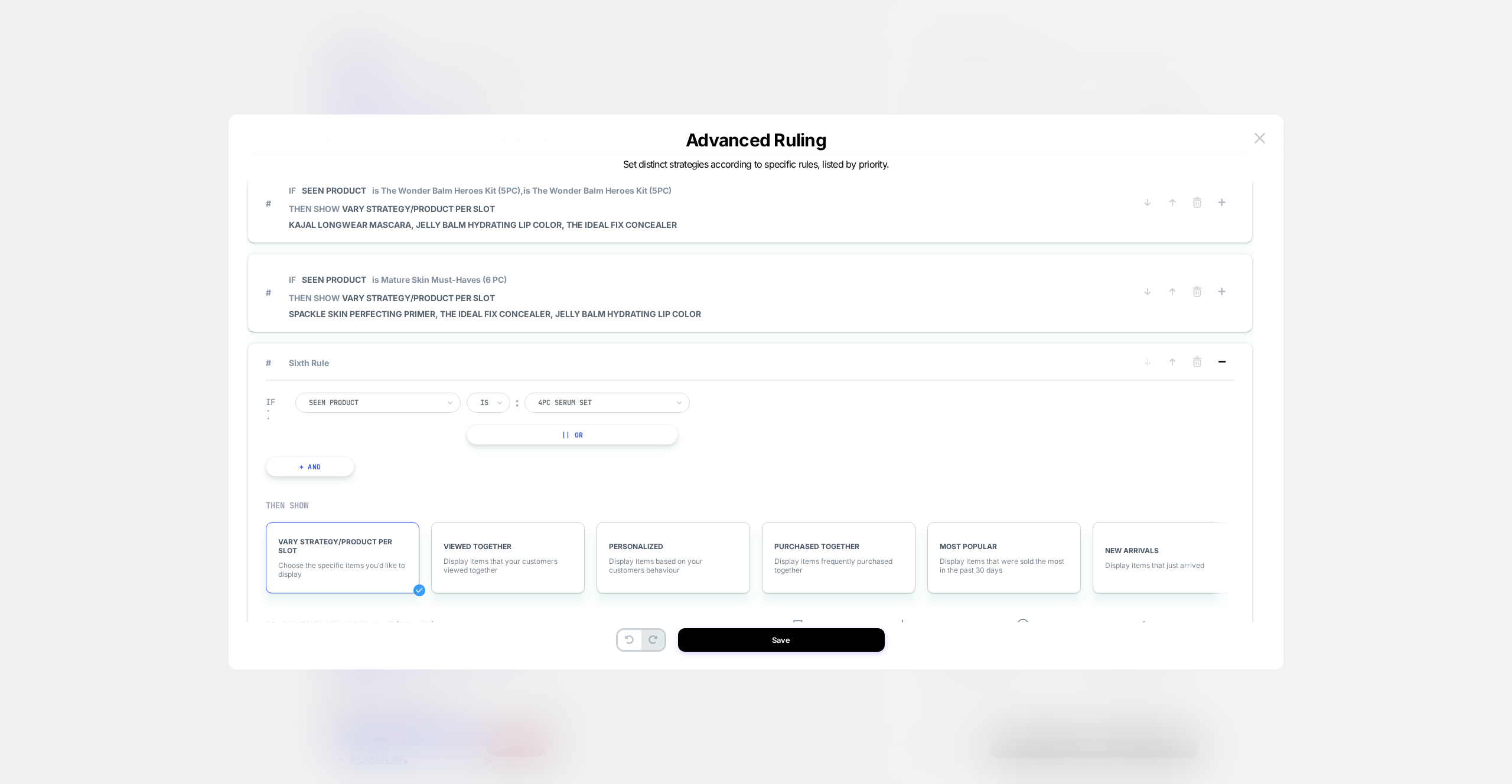 click 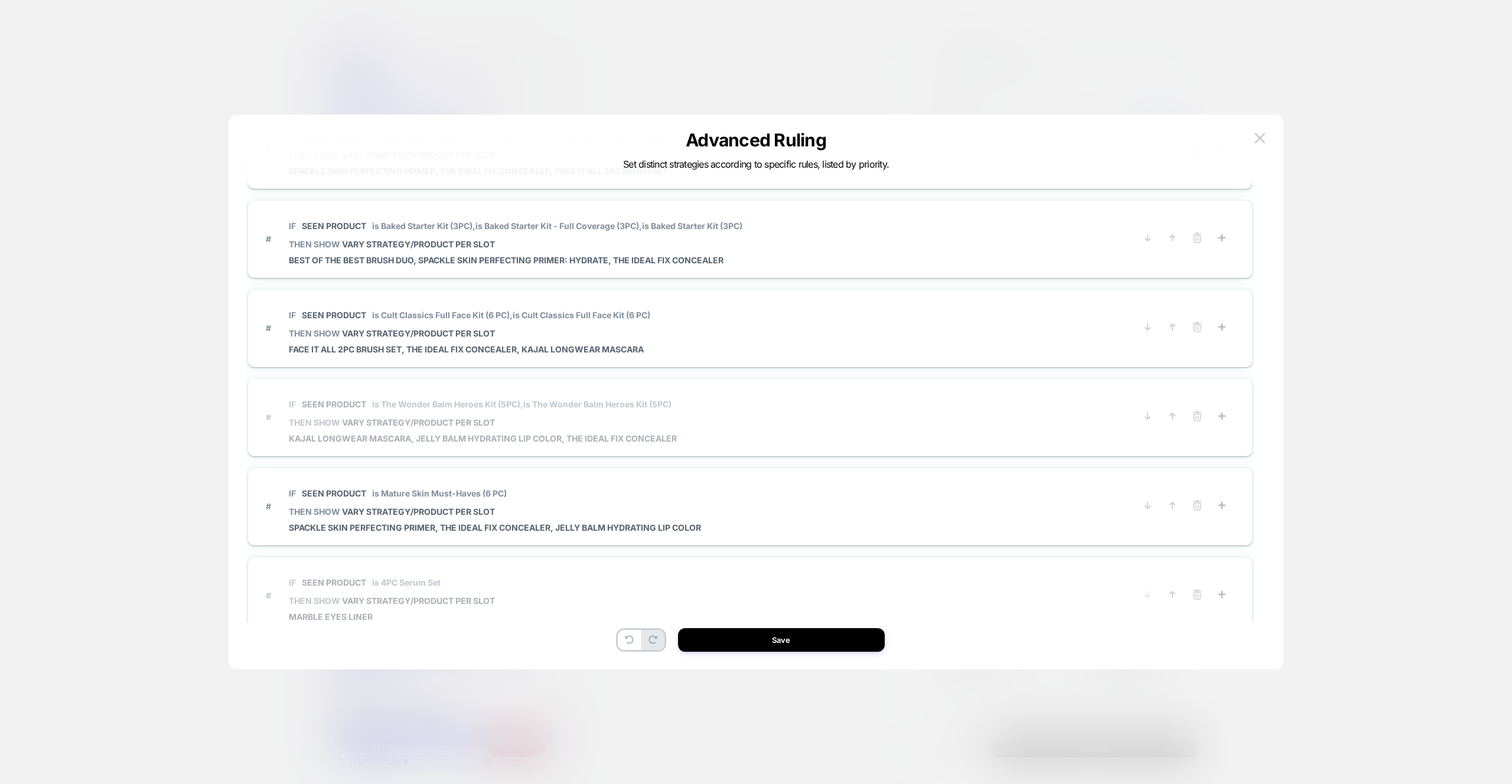 scroll, scrollTop: 76, scrollLeft: 0, axis: vertical 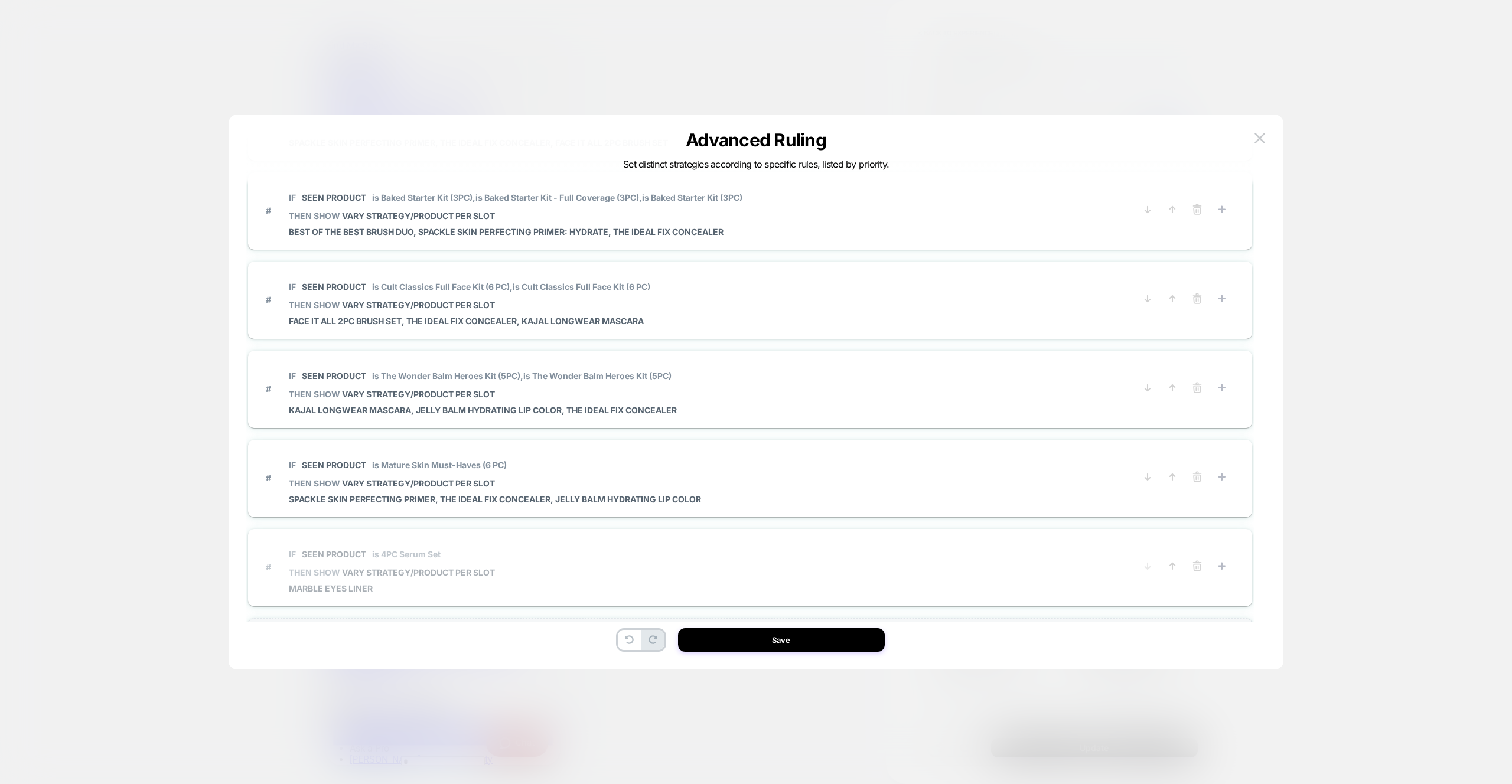 type 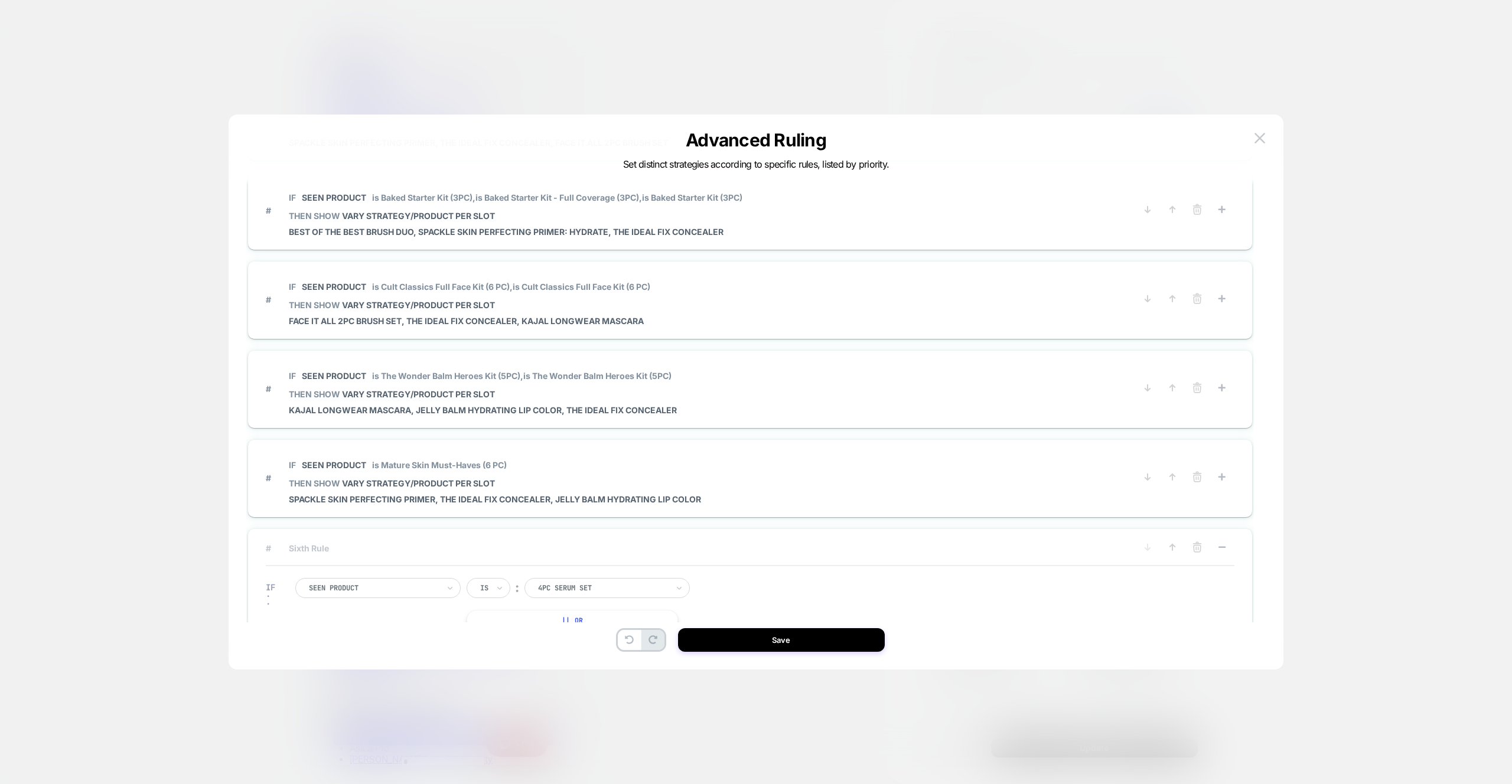 click on "# Sixth Rule" at bounding box center [692, 548] 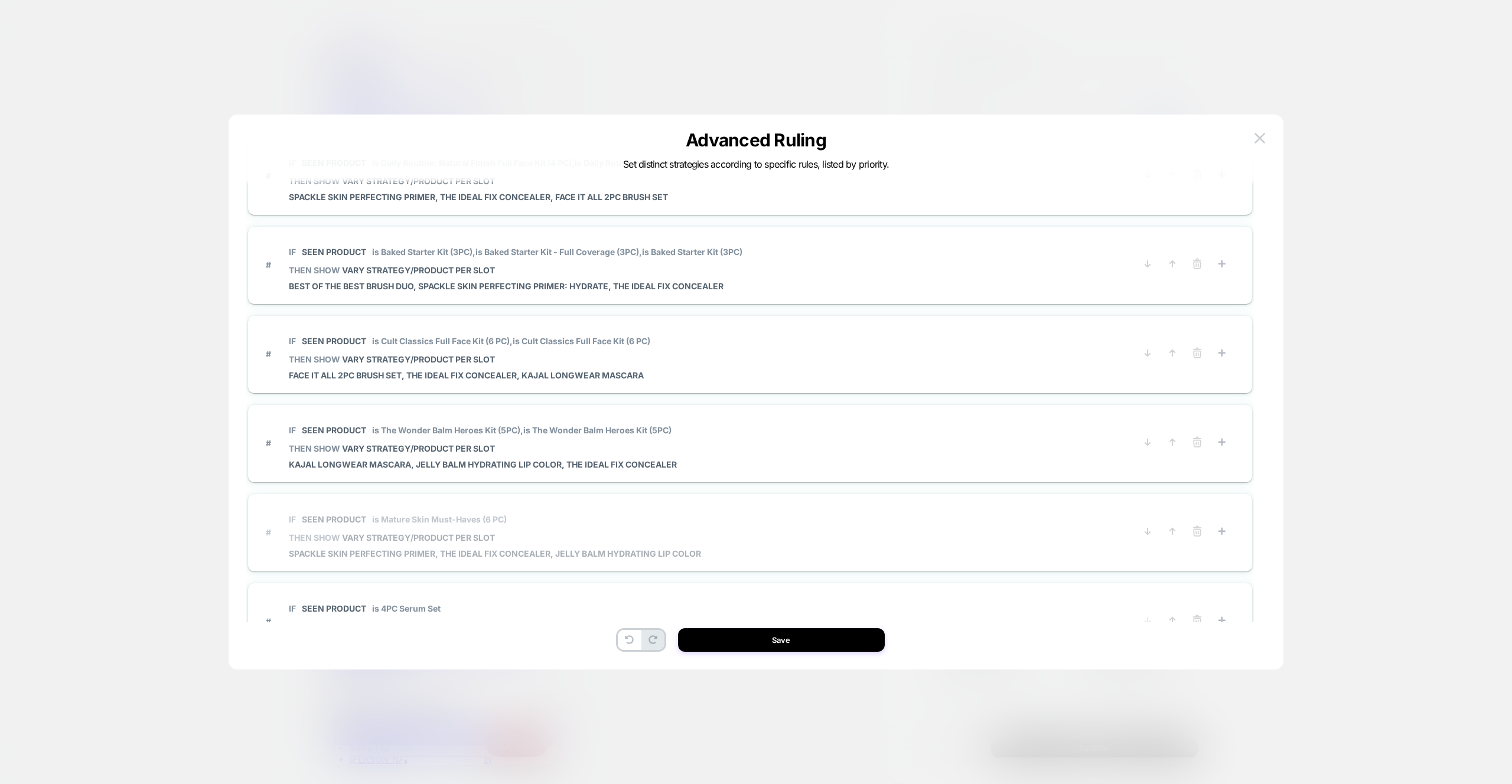 scroll, scrollTop: 0, scrollLeft: 0, axis: both 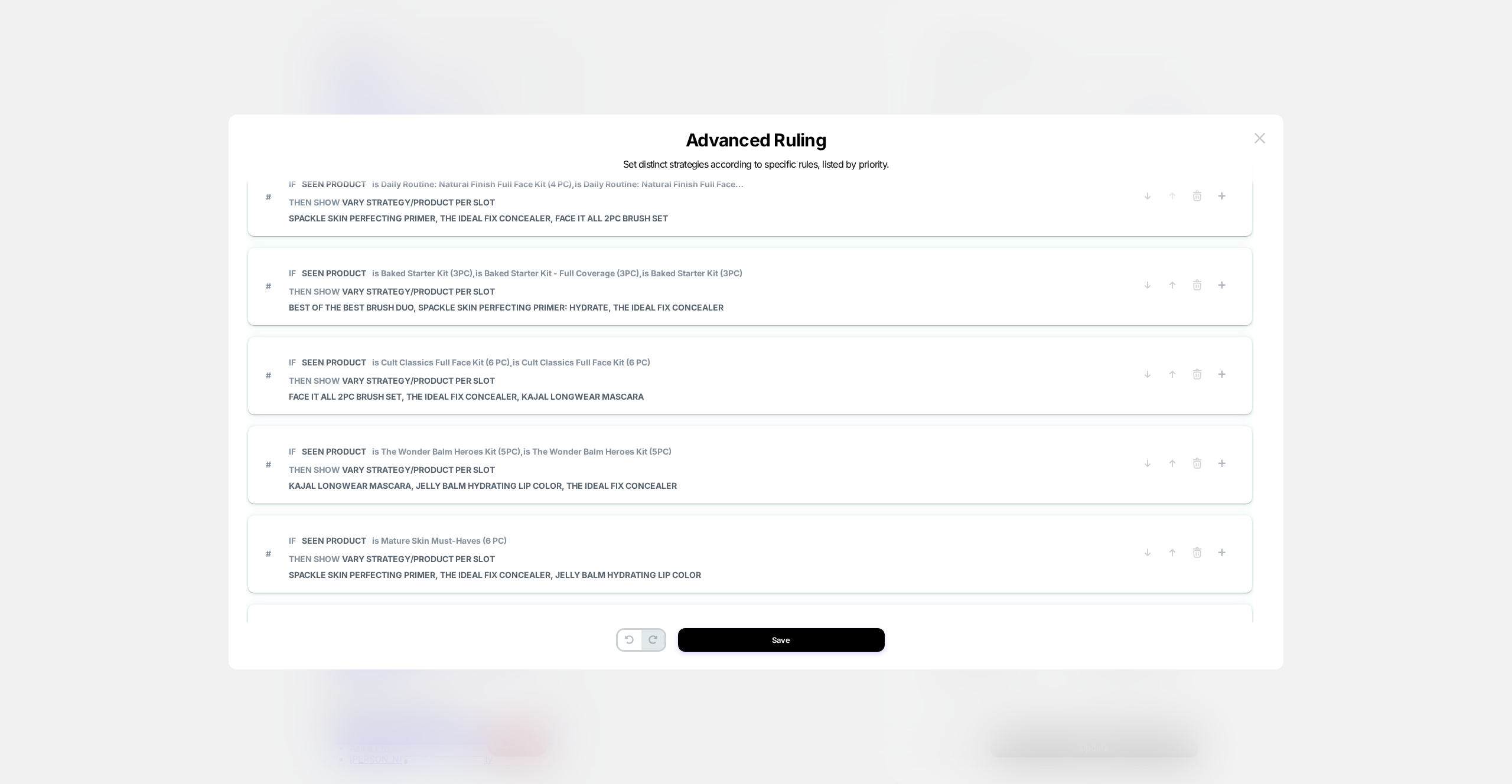 click at bounding box center (756, 392) 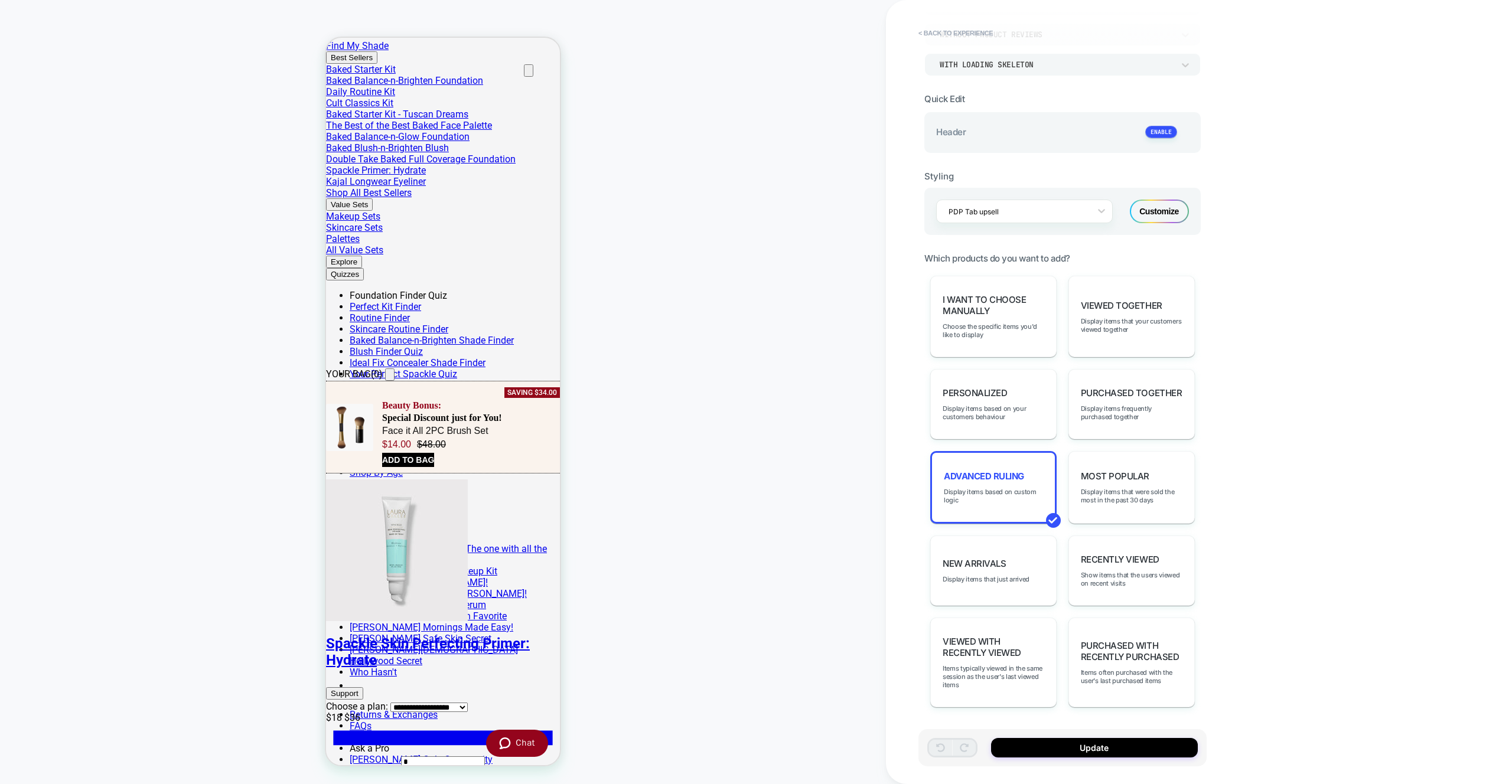 click on "**********" at bounding box center (1146, 392) 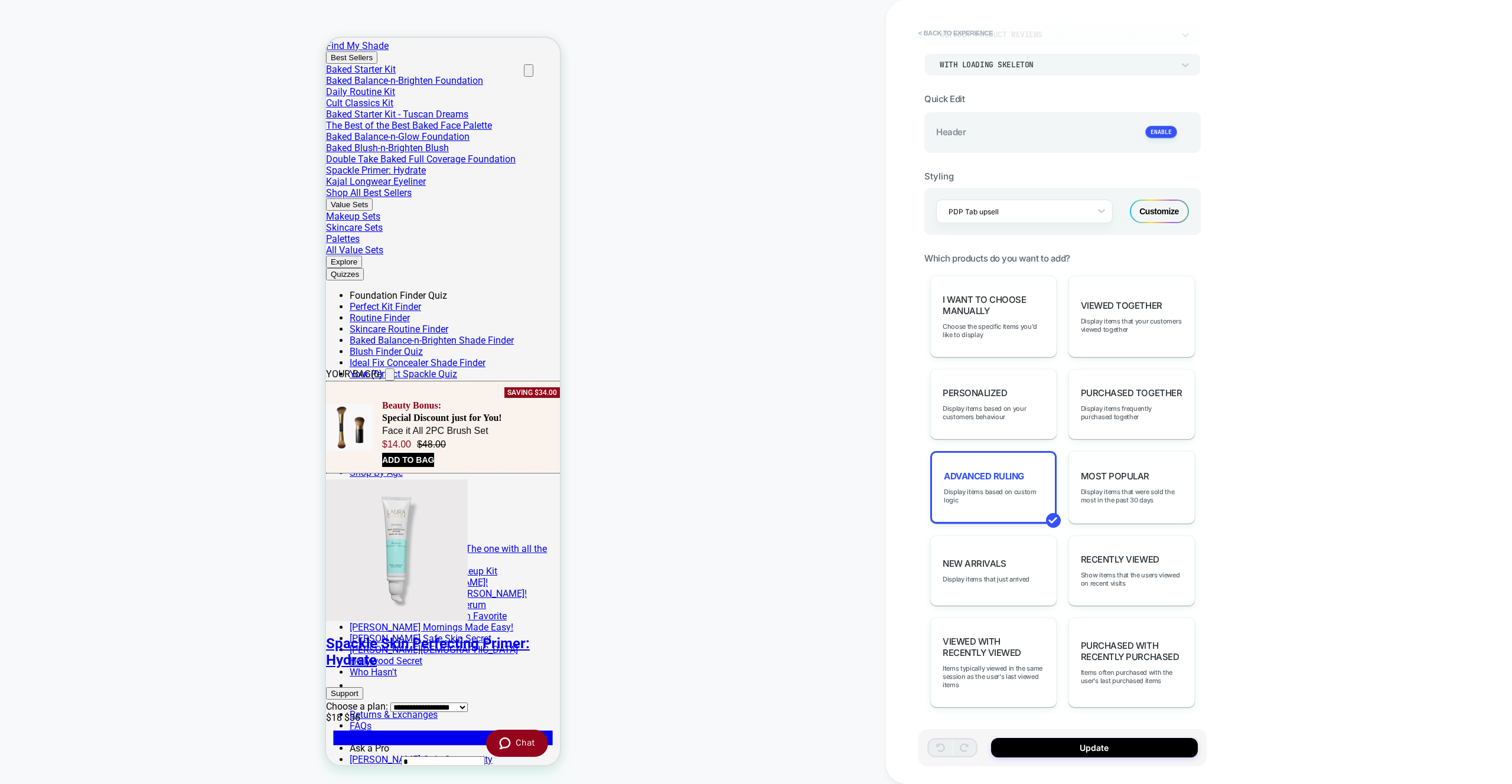 click on "Without Product Reviews" at bounding box center [1063, 34] 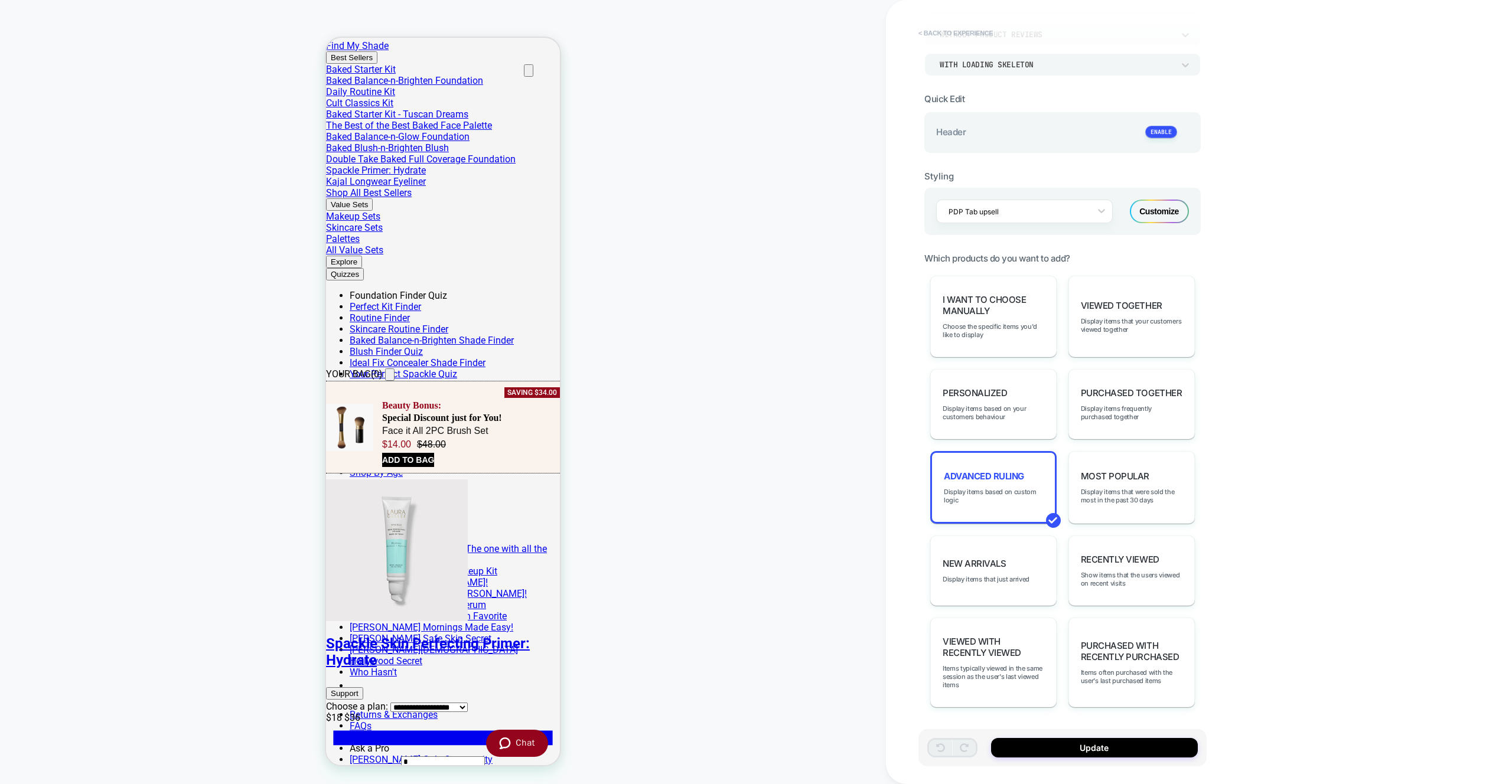 click on "< Back to experience" at bounding box center [956, 33] 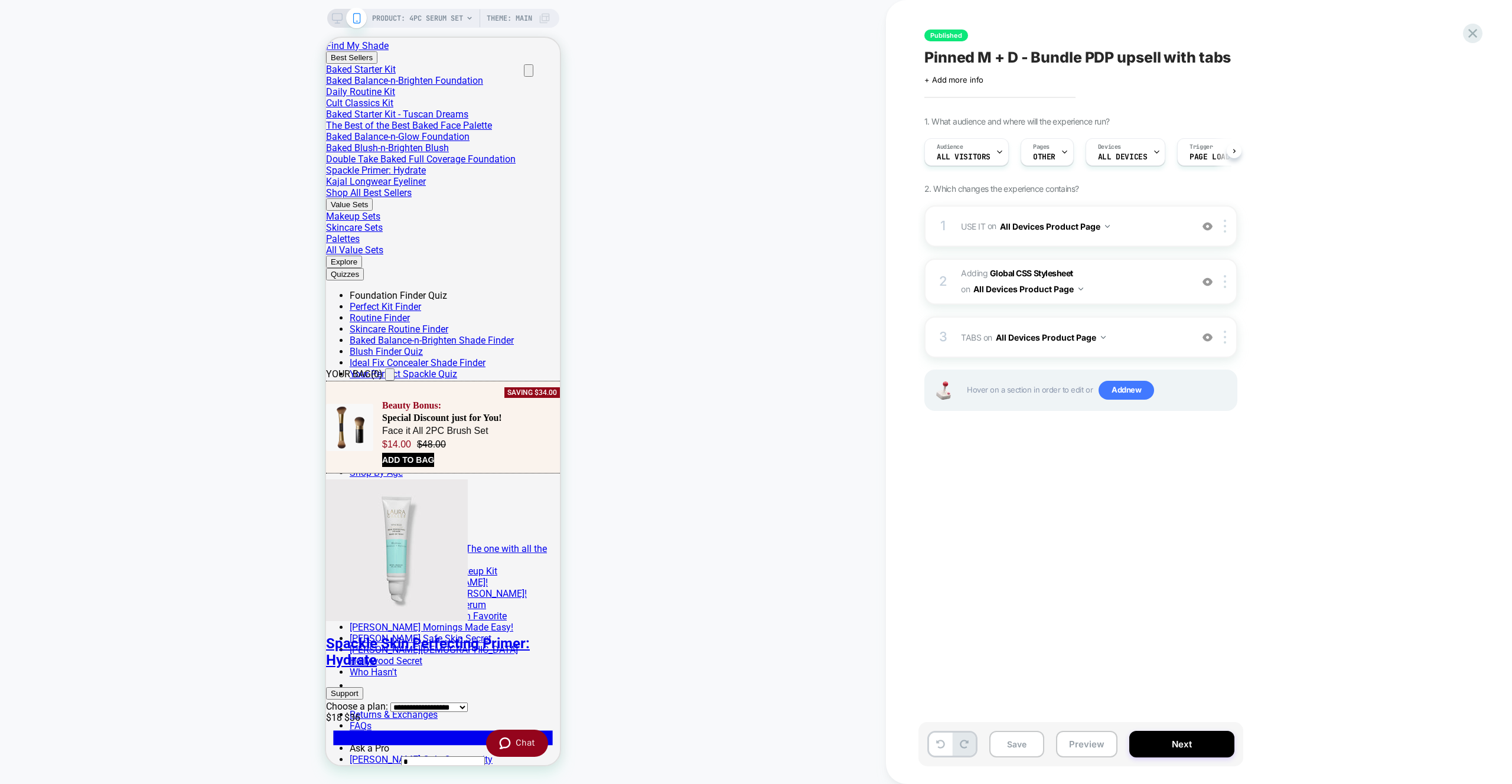 click on "Published Pinned M + D - Bundle PDP upsell with tabs Click to edit experience details + Add more info 1. What audience and where will the experience run? Audience All Visitors Pages OTHER Devices ALL DEVICES Trigger Page Load 2. Which changes the experience contains? 1 USE IT Replacing Blocks List WITH #_loomi_addon_1753027664641 #new-use-it-wrapper-vsly   on All Devices Product Page Add Before Add After Duplicate Replace Position Copy CSS Selector Copy Widget Id Rename Target   Mobile Delete Upgrade to latest 2 Adding   Global CSS Stylesheet   on All Devices Product Page Add Before Add After Target   Mobile Delete 3 TABS Adding Code Block BEFORE .accordion_tabs   on All Devices Product Page Add Before Add After Duplicate Replace Position Copy CSS Selector Rename Target   Mobile Delete Hover on a section in order to edit or  Add  new" at bounding box center (1140, 392) 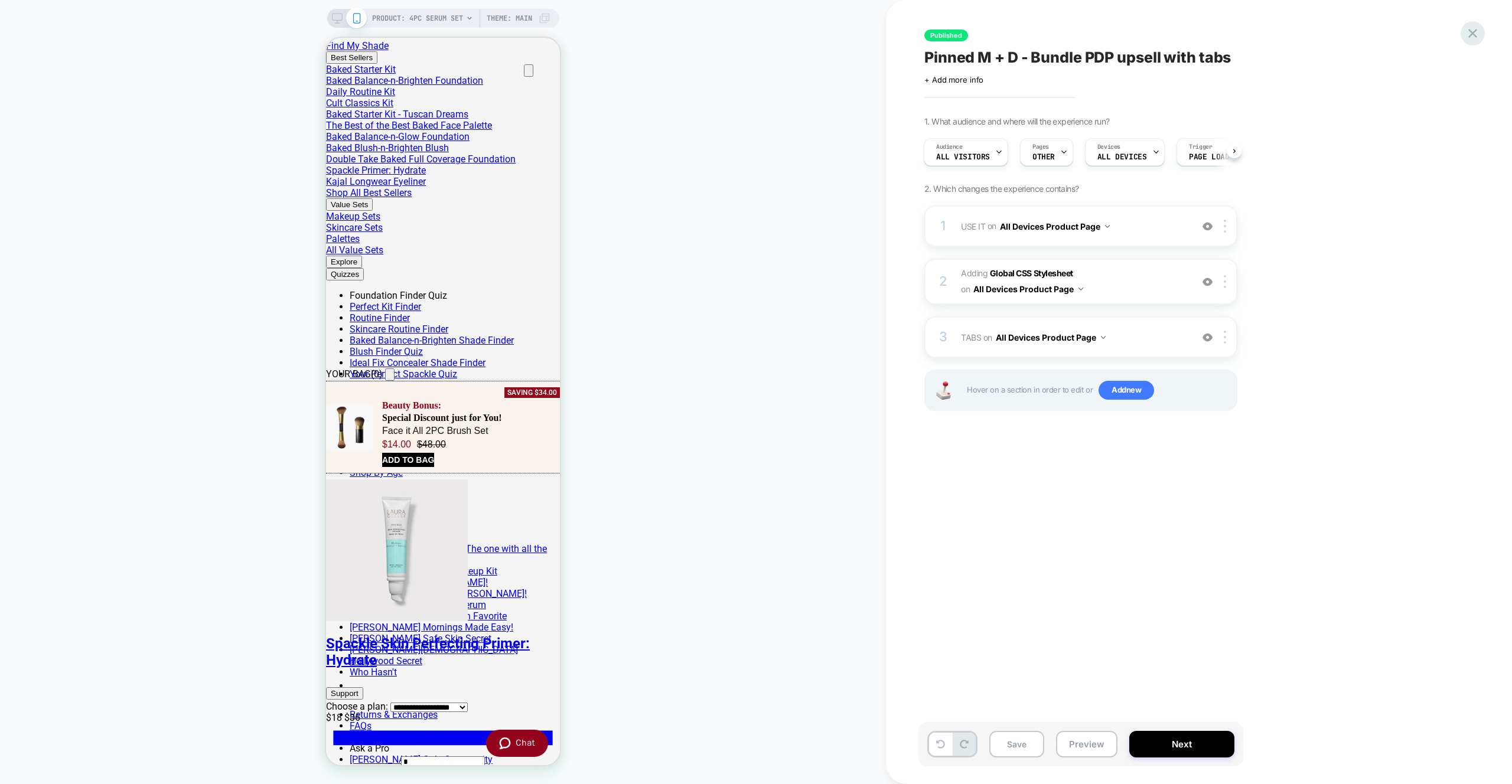 drag, startPoint x: 1496, startPoint y: 40, endPoint x: 1479, endPoint y: 35, distance: 17.720045 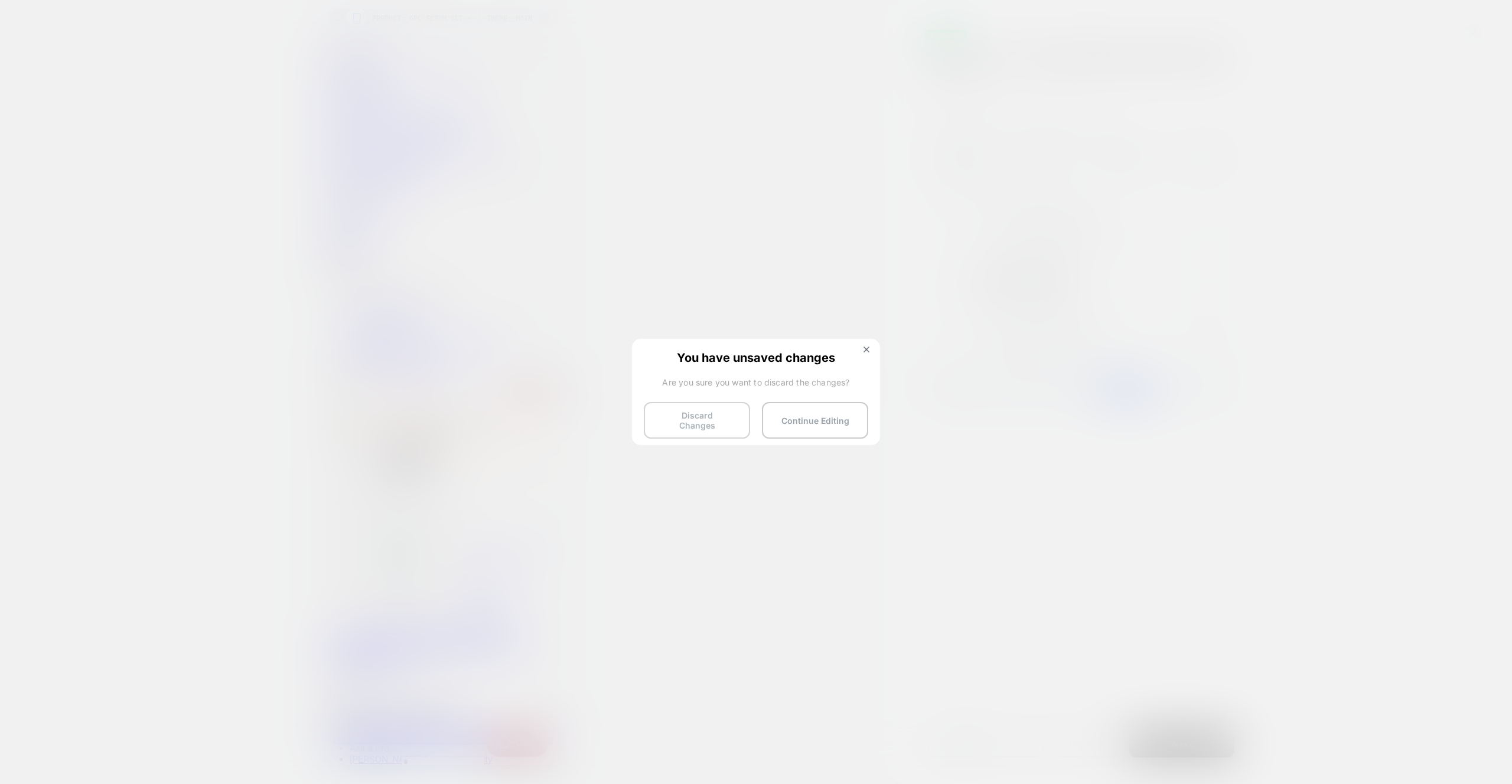 click on "Discard Changes" at bounding box center [697, 420] 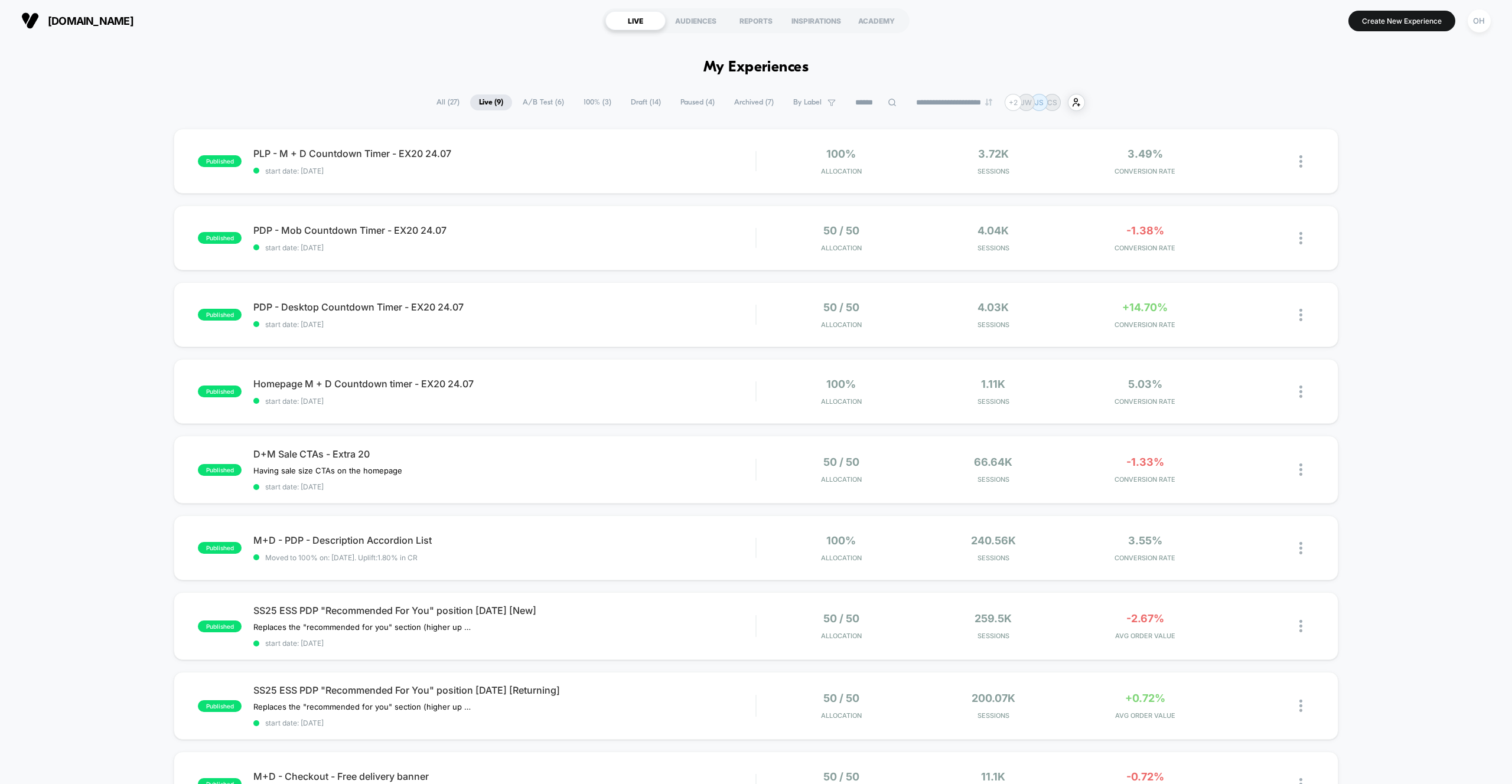 scroll, scrollTop: 0, scrollLeft: 0, axis: both 